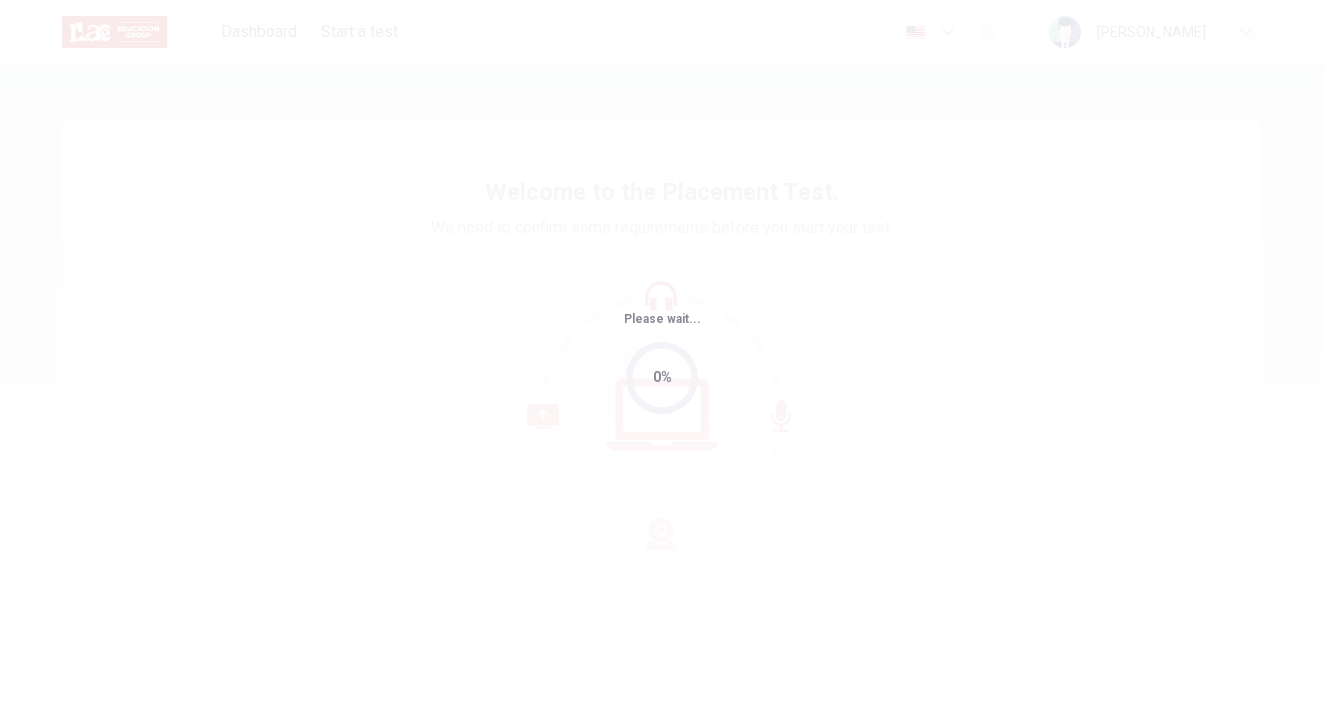 scroll, scrollTop: 0, scrollLeft: 0, axis: both 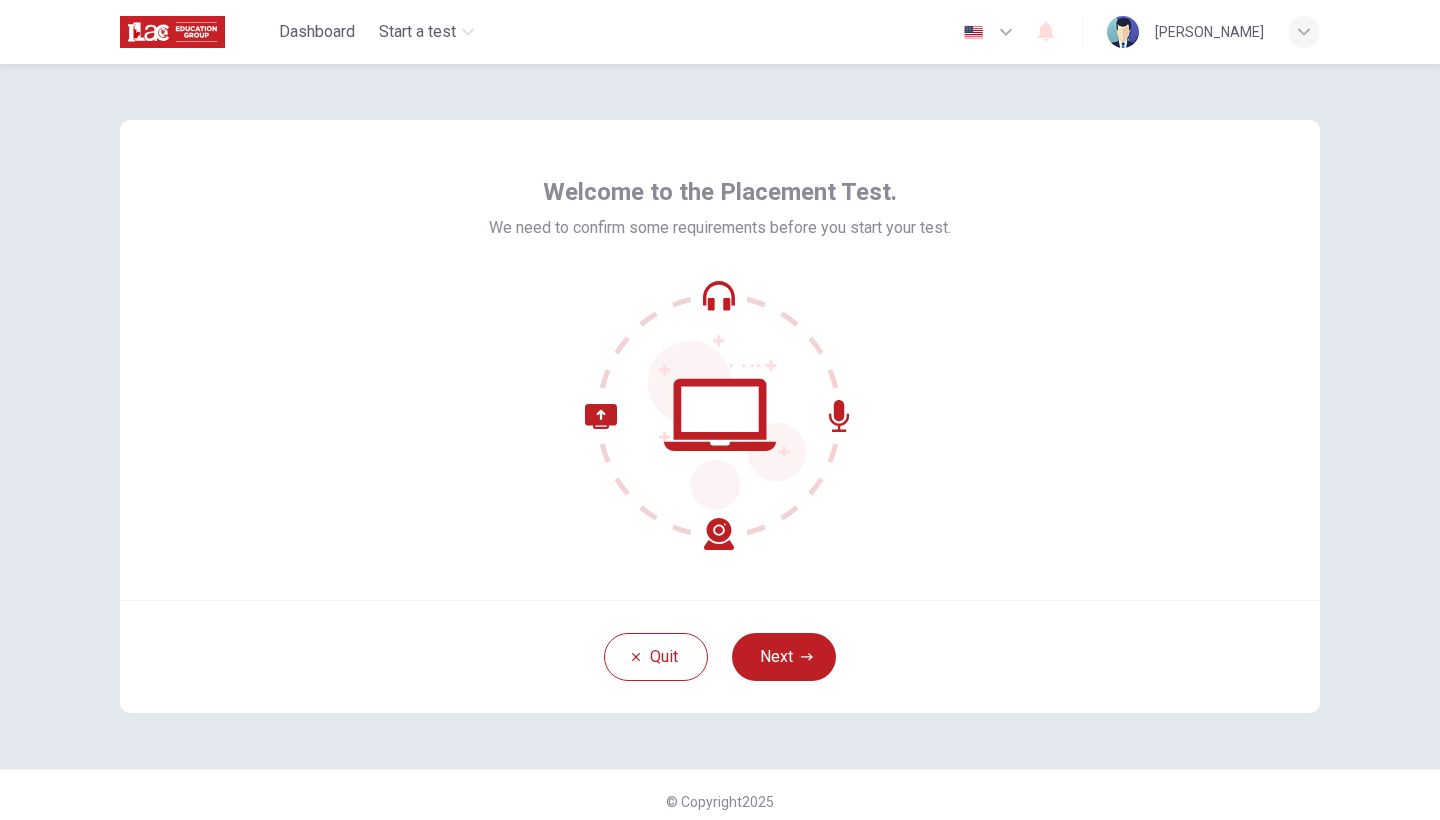 click on "Welcome to the Placement Test. We need to confirm some requirements before you start your test." at bounding box center (720, 360) 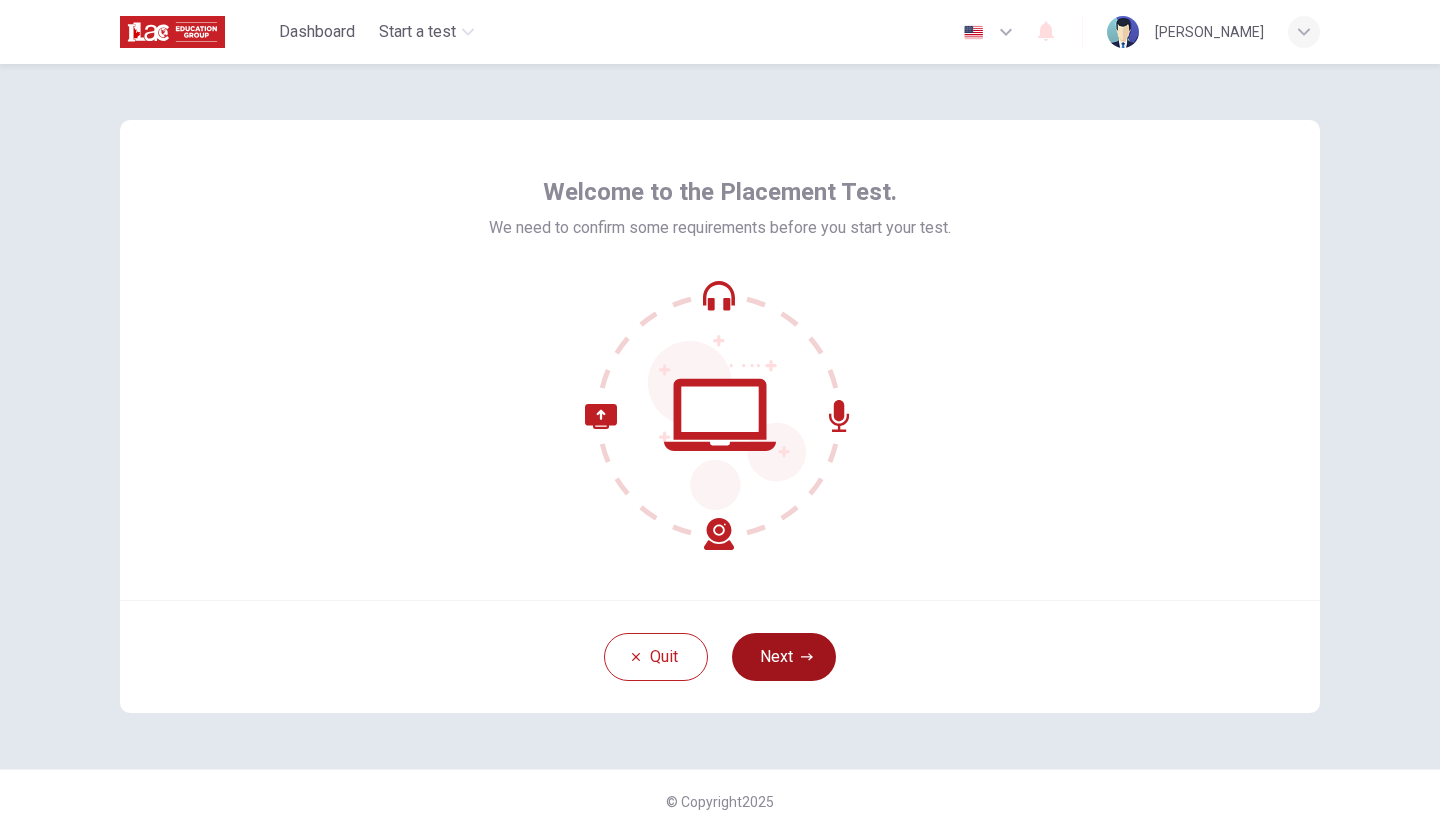 click on "Next" at bounding box center [784, 657] 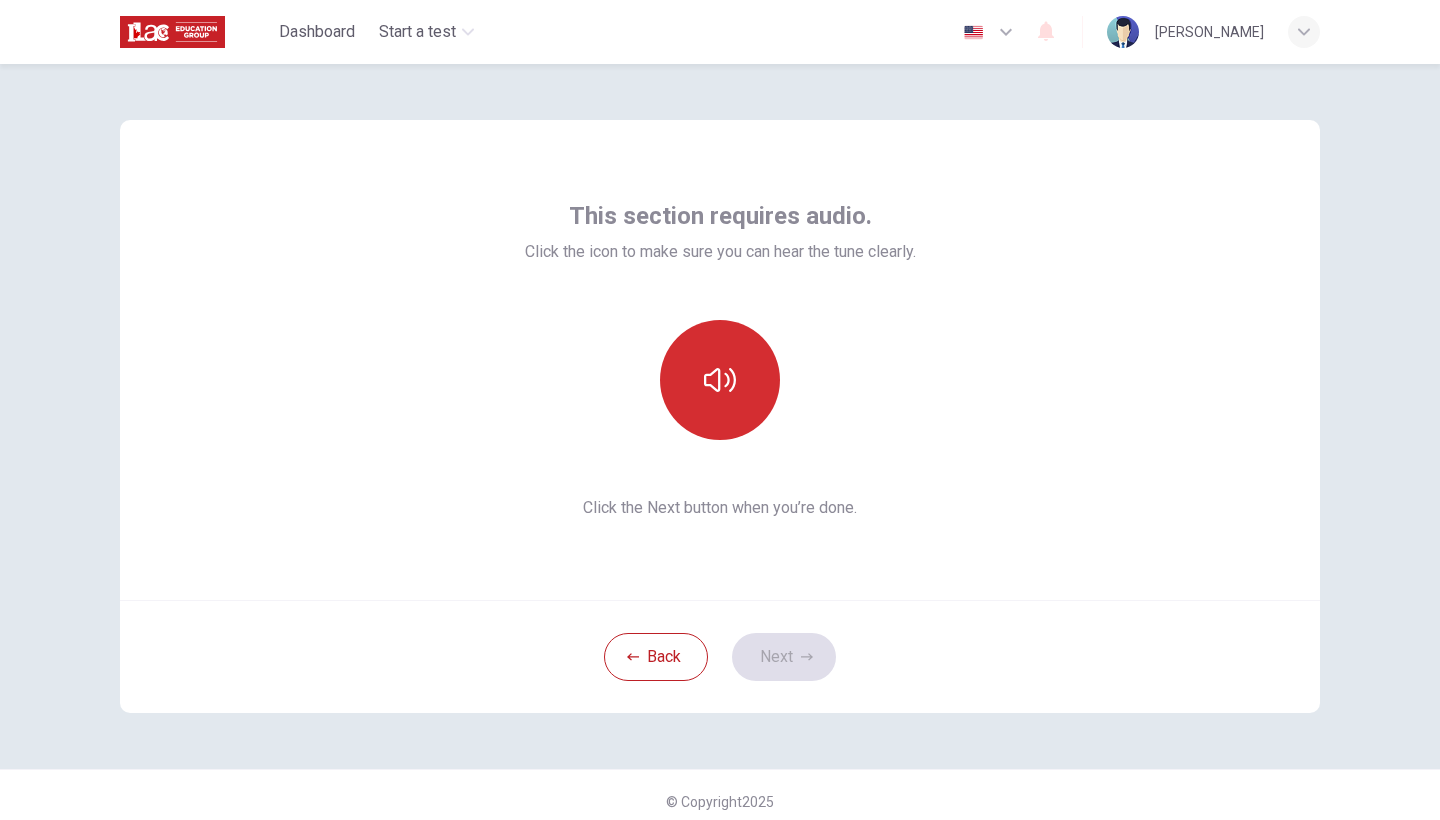 click 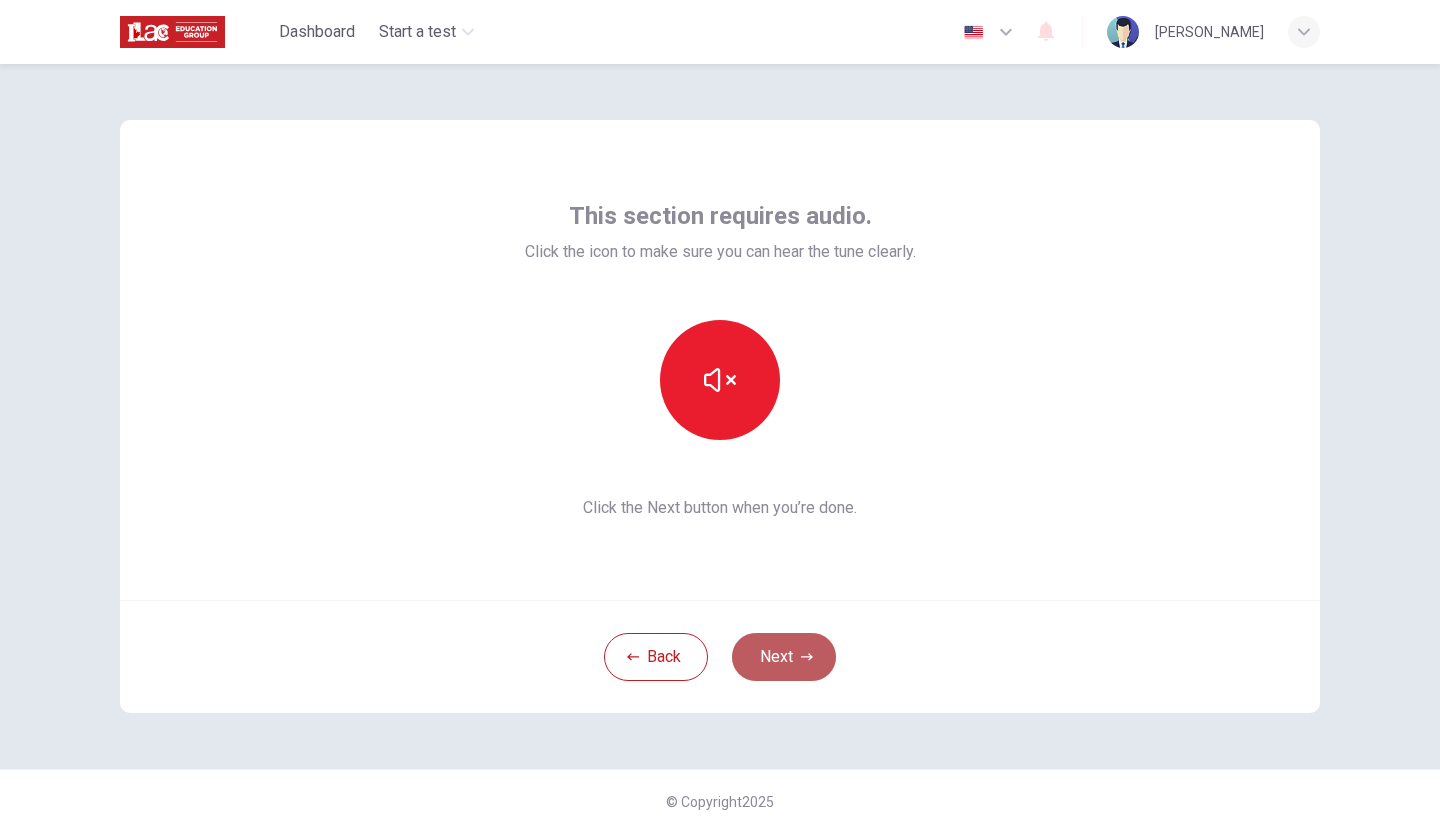 click on "Next" at bounding box center (784, 657) 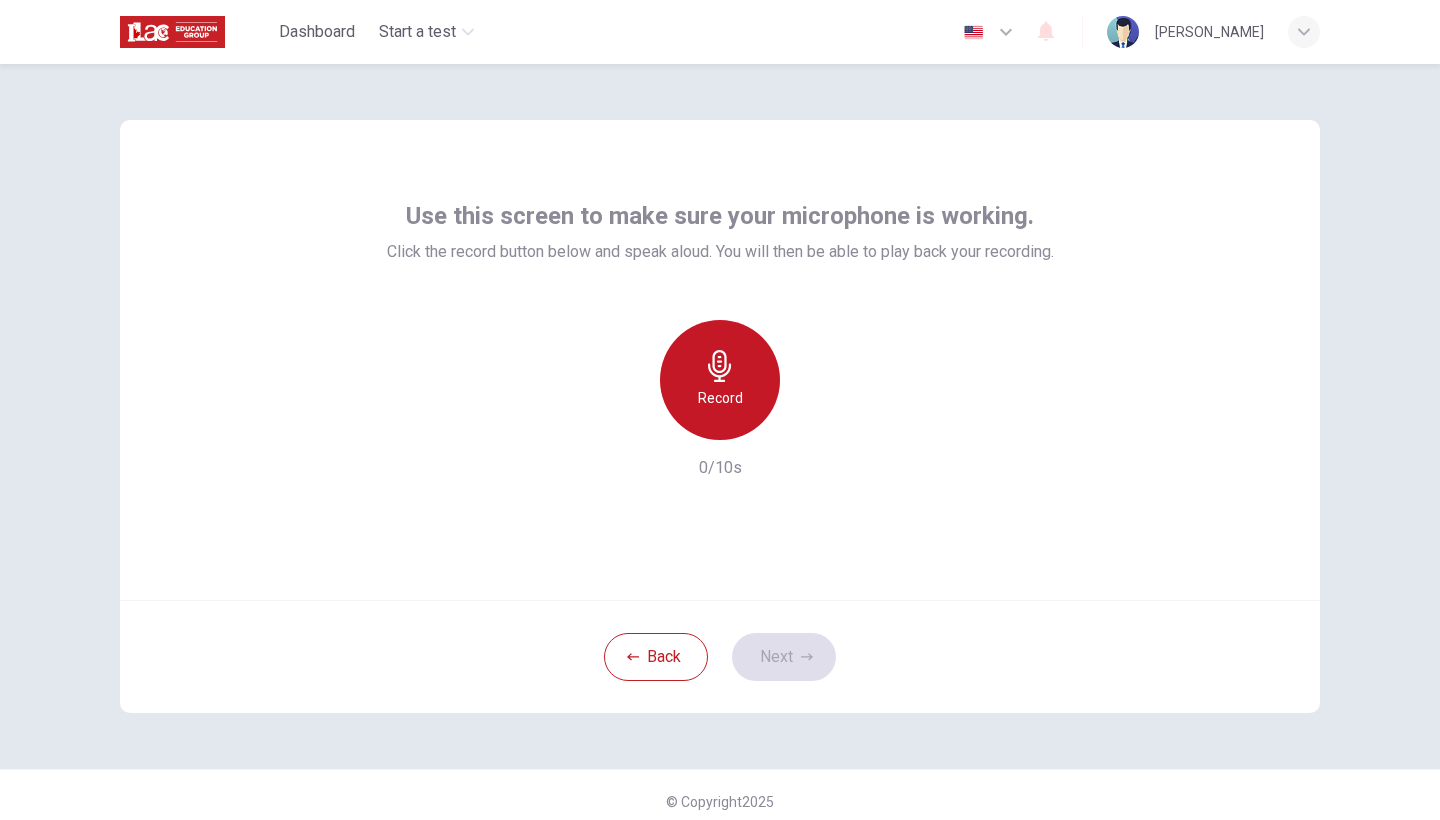click on "Record" at bounding box center [720, 380] 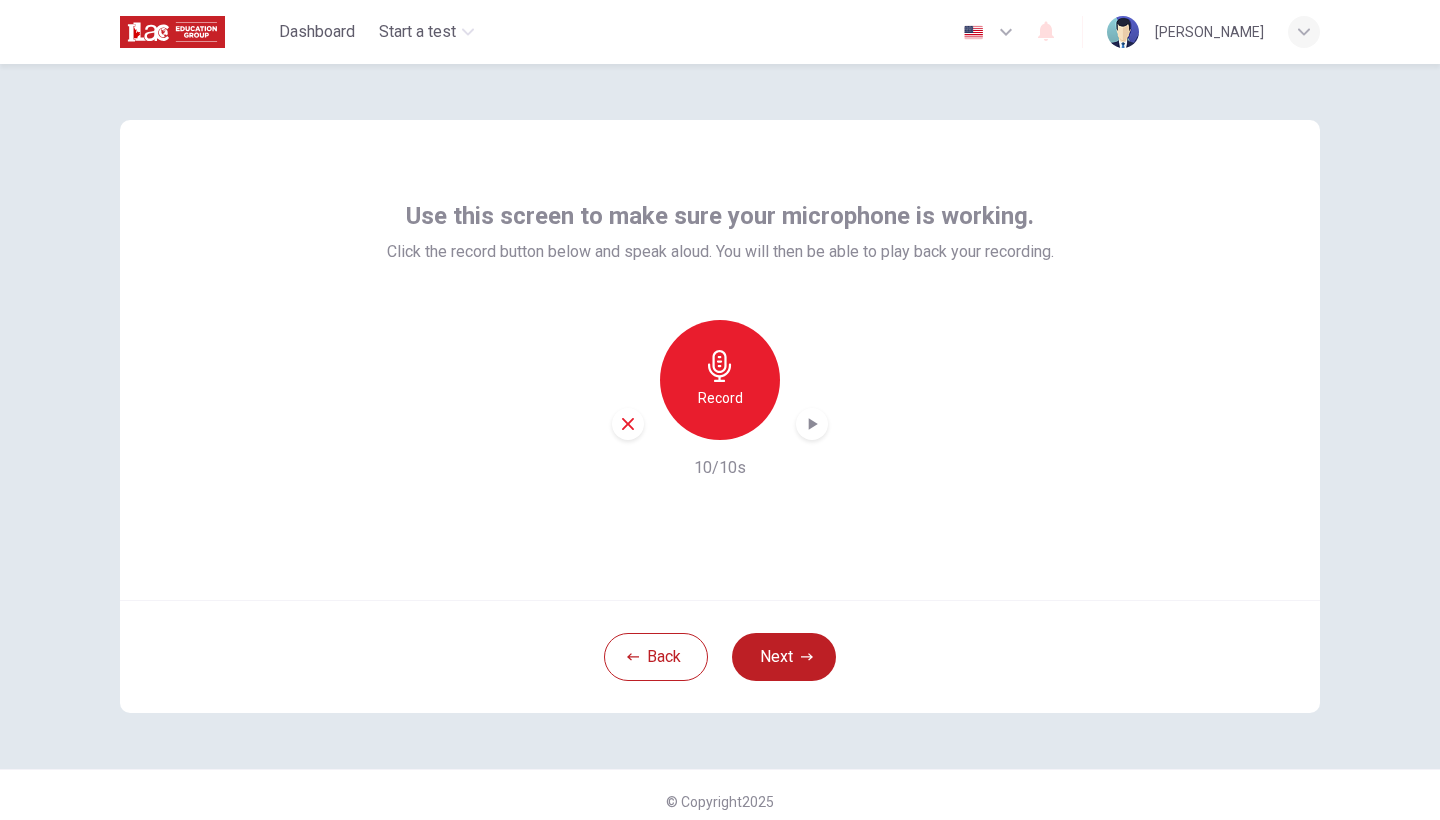 click at bounding box center [812, 424] 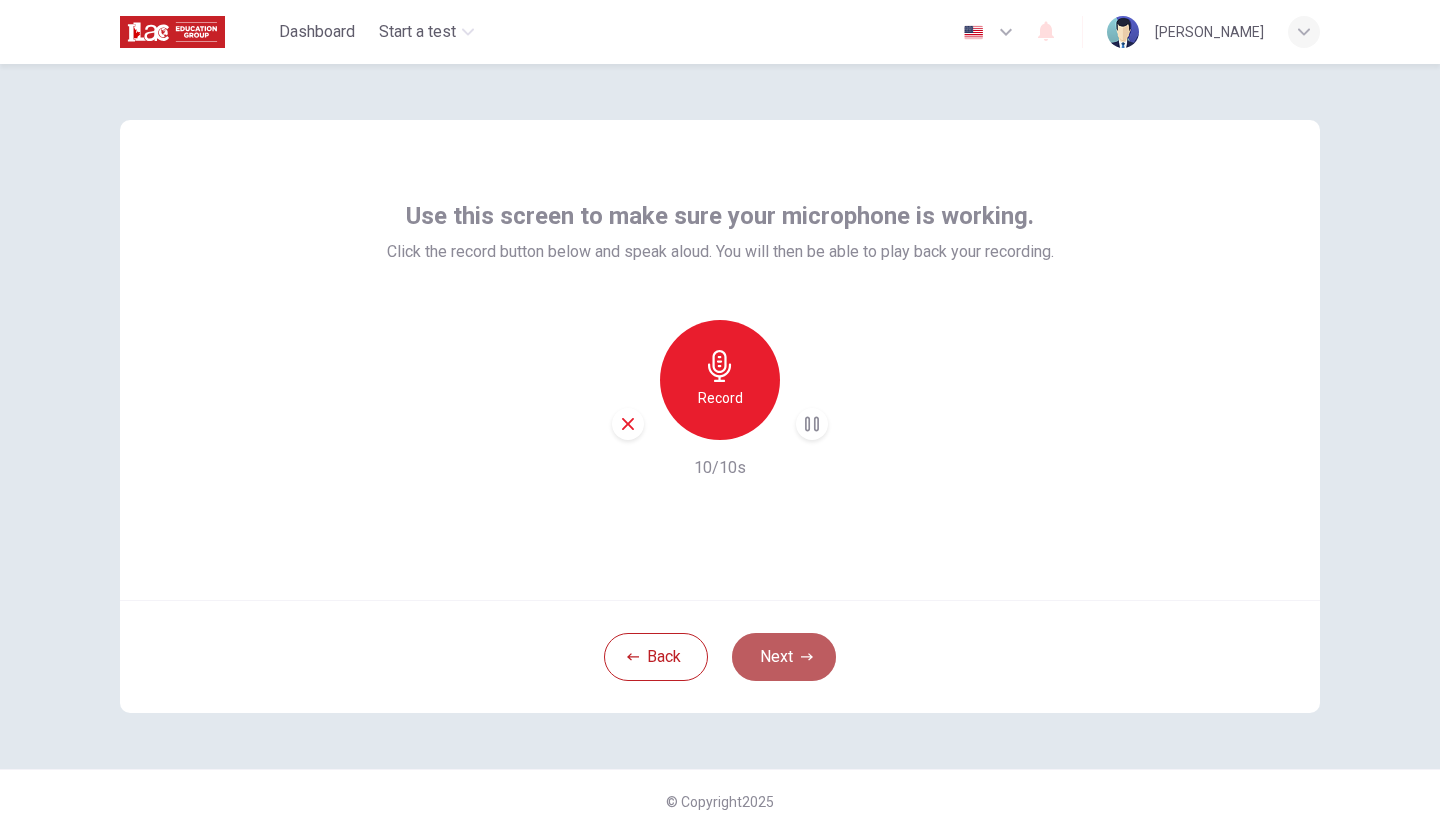 click on "Next" at bounding box center [784, 657] 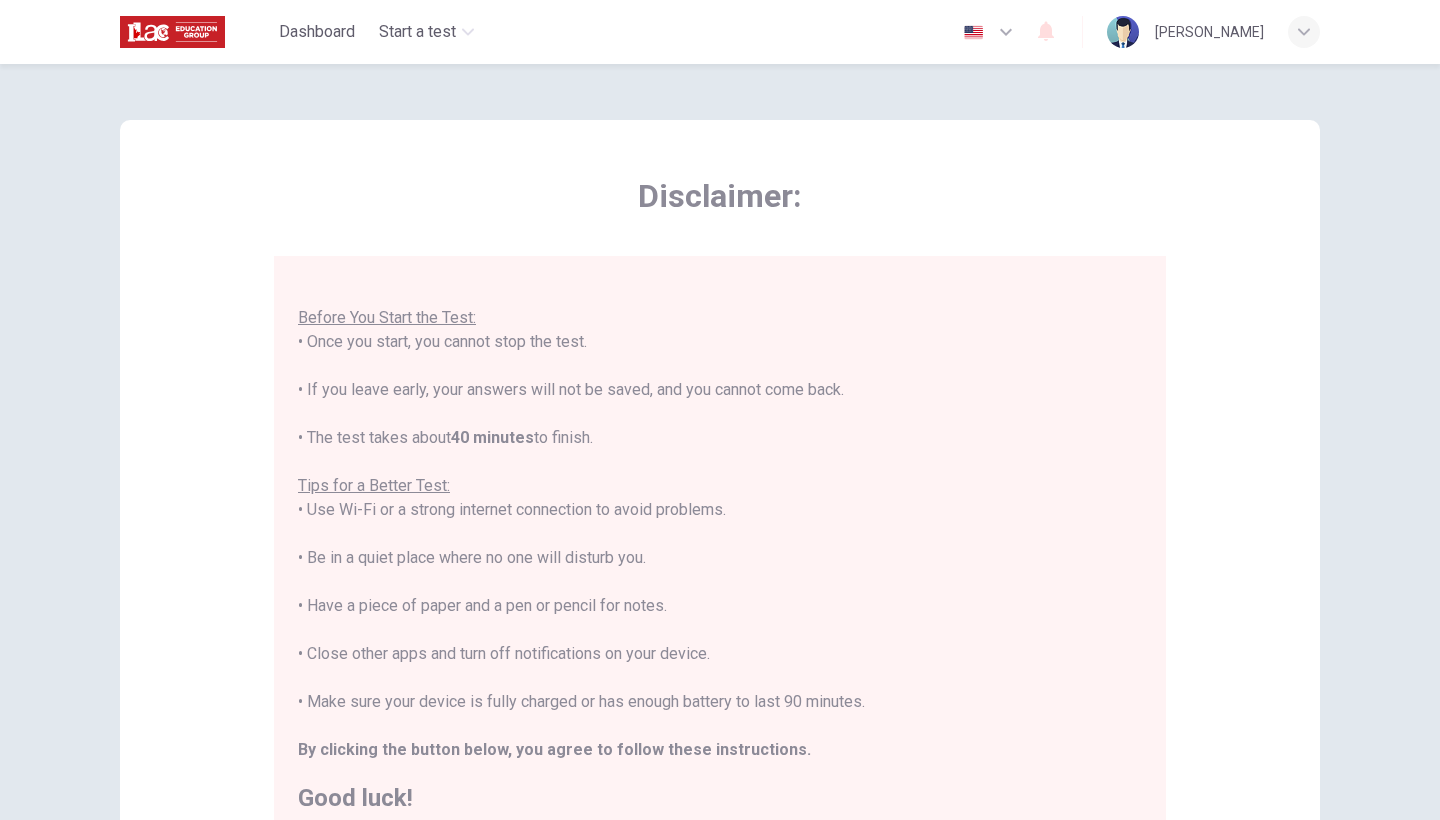 scroll, scrollTop: 21, scrollLeft: 0, axis: vertical 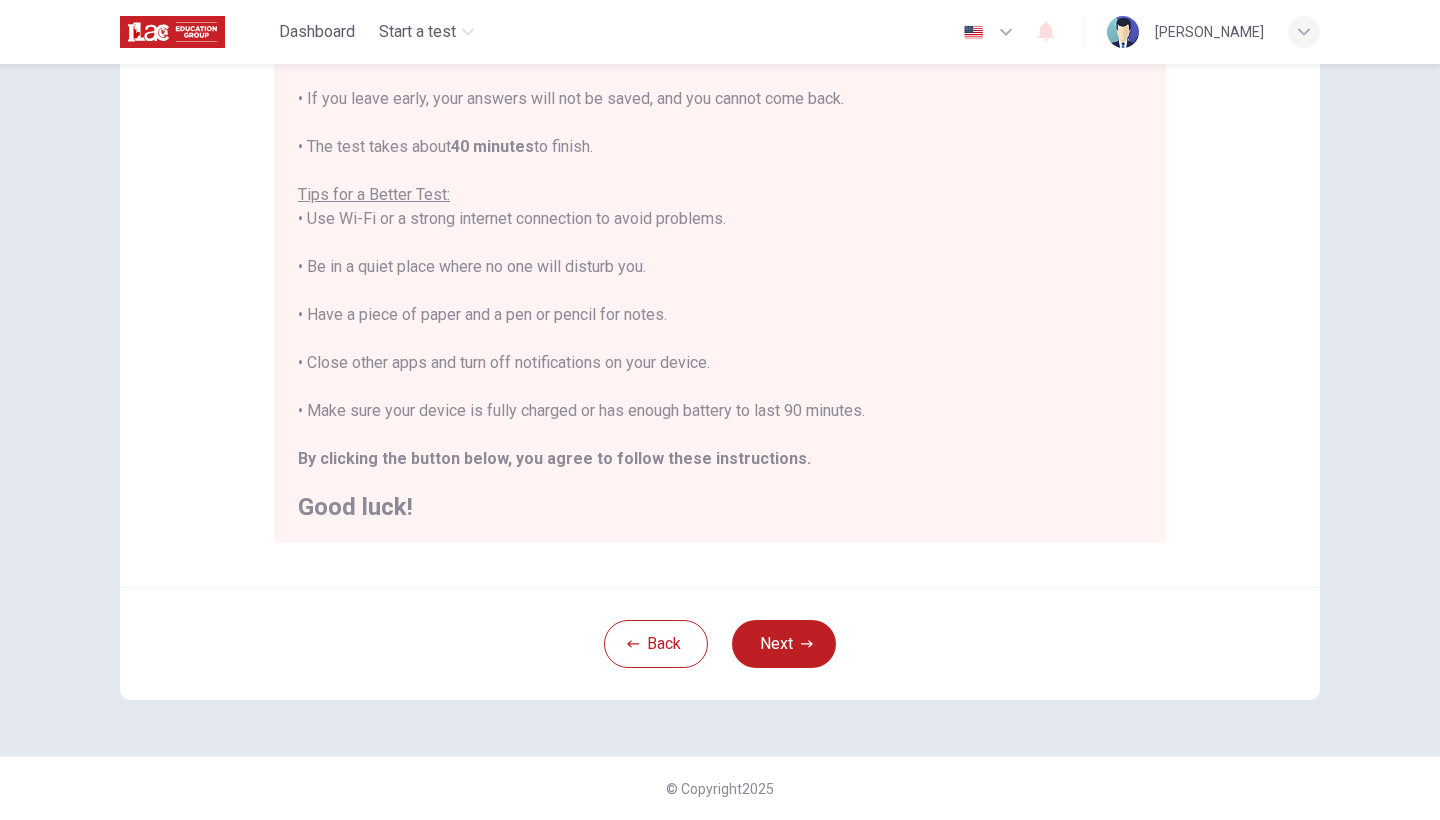 click on "Next" at bounding box center [784, 644] 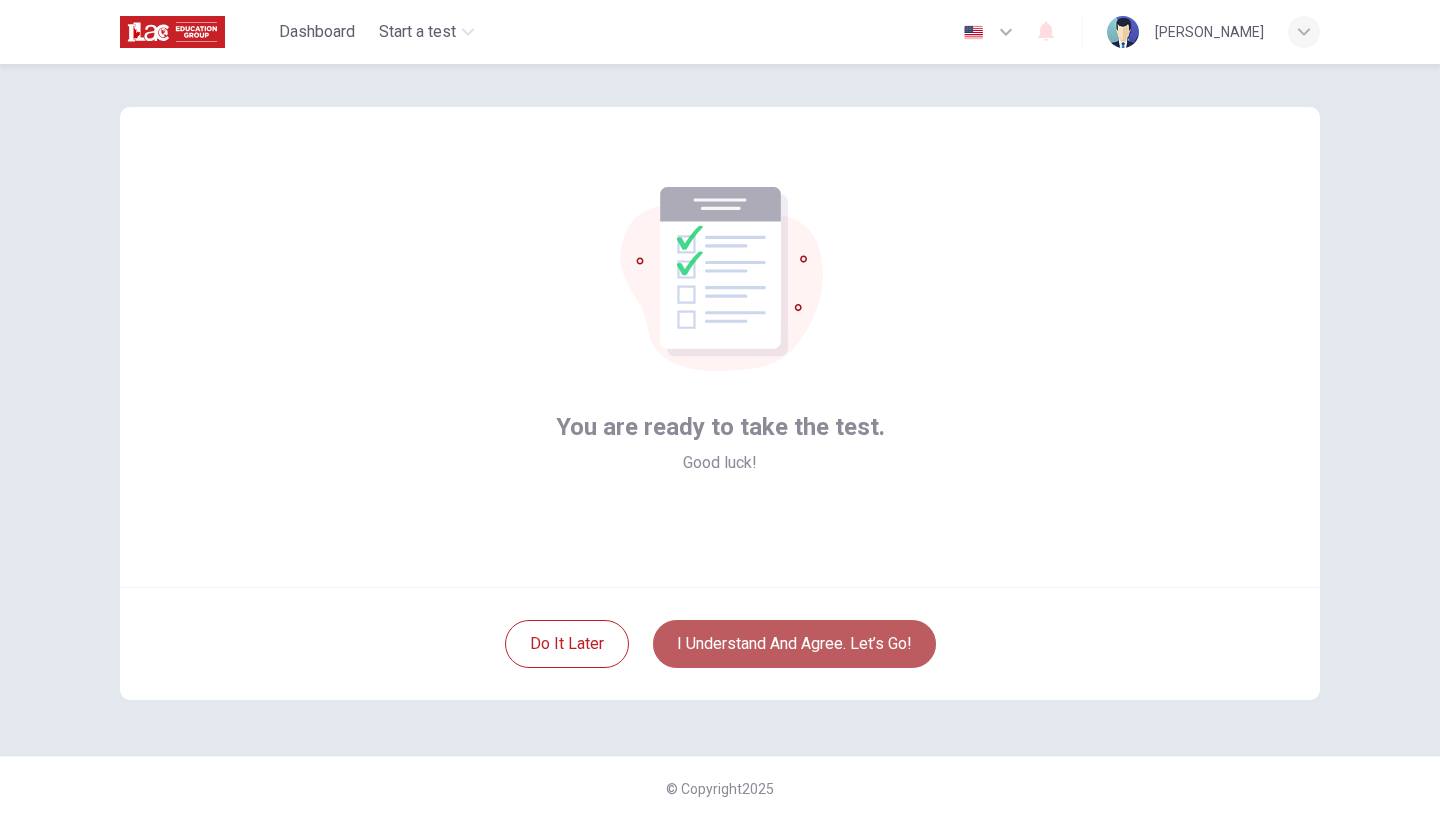 click on "I understand and agree. Let’s go!" at bounding box center (794, 644) 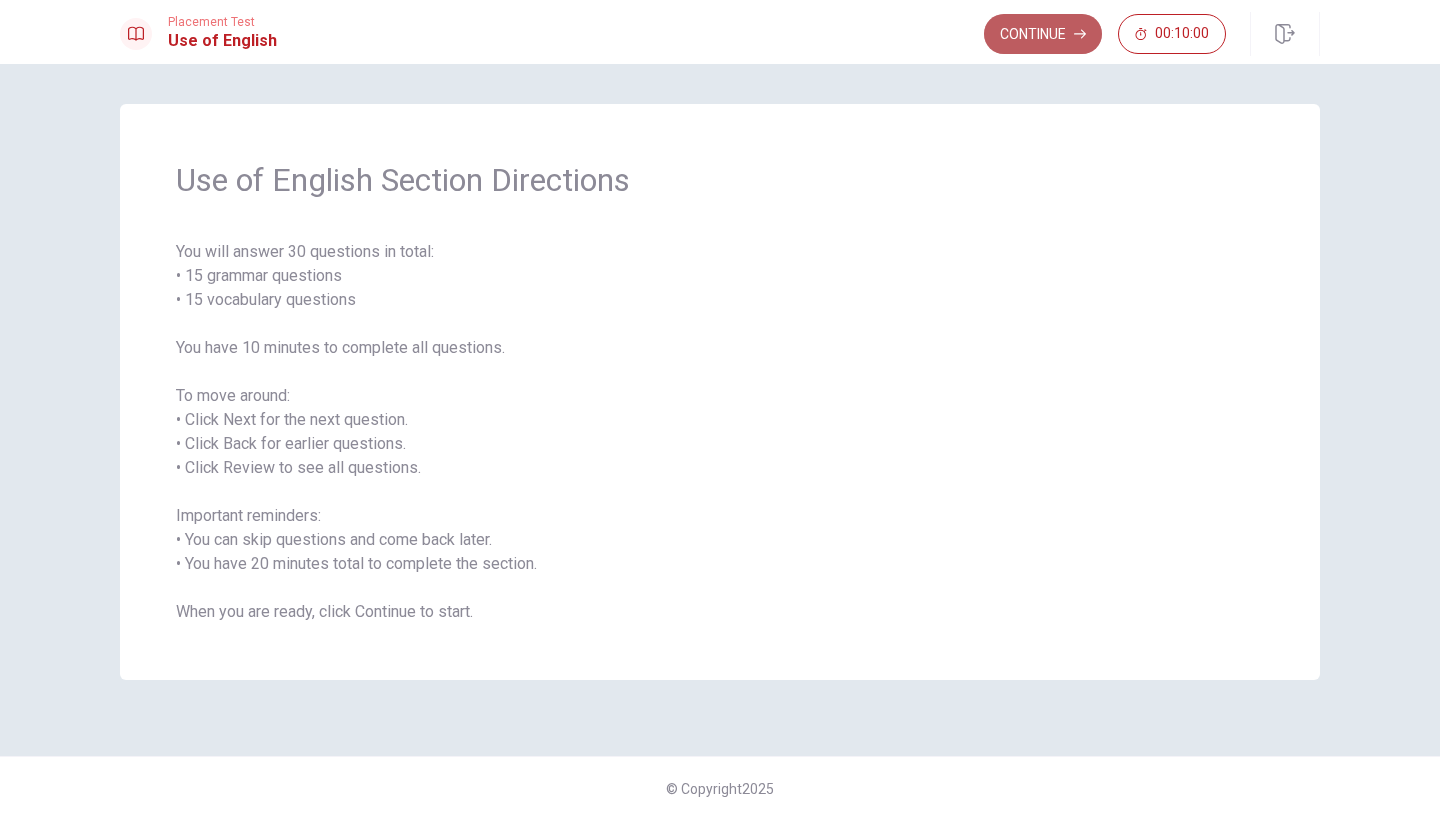 click on "Continue" at bounding box center (1043, 34) 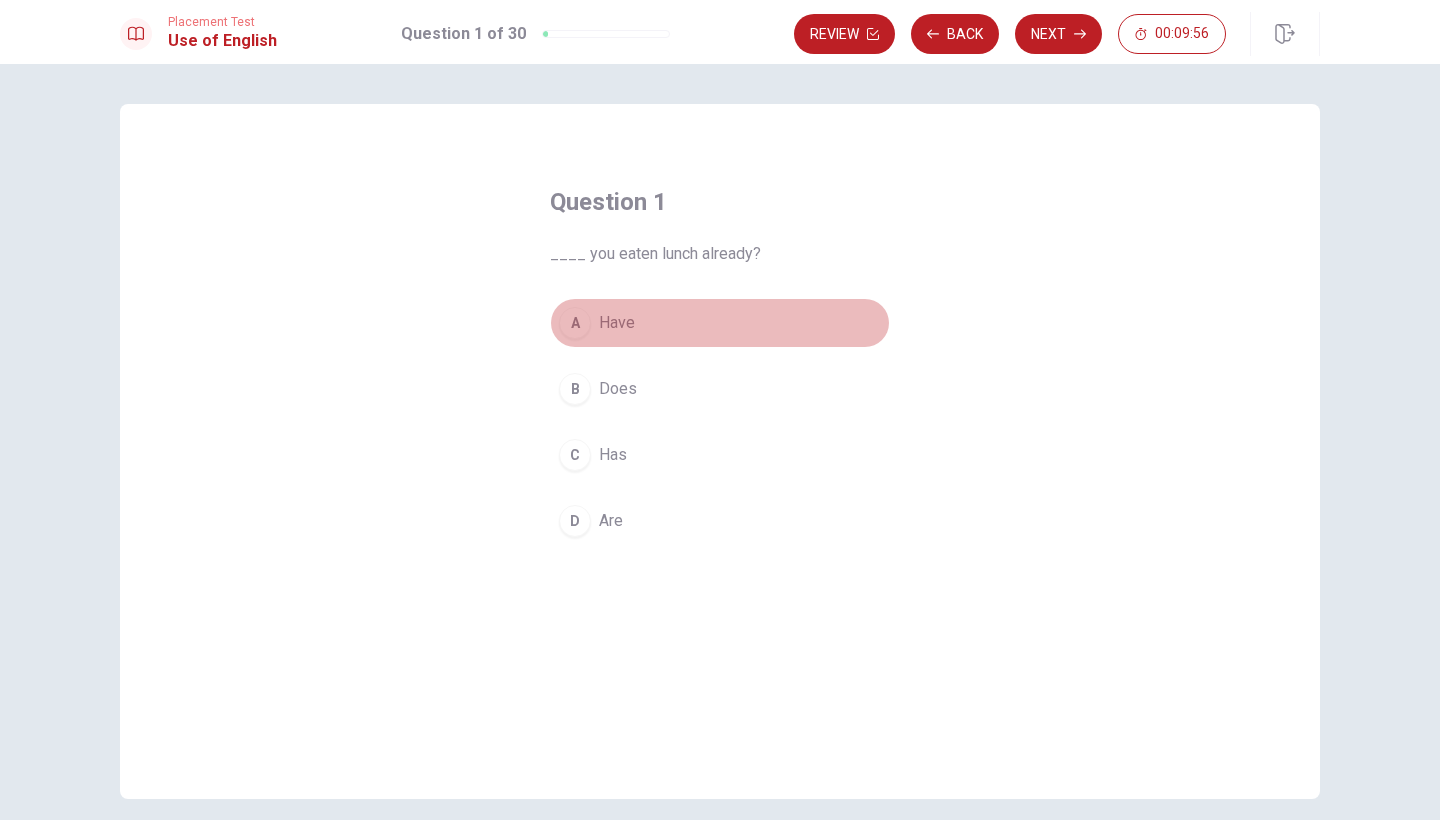 click on "A" at bounding box center (575, 323) 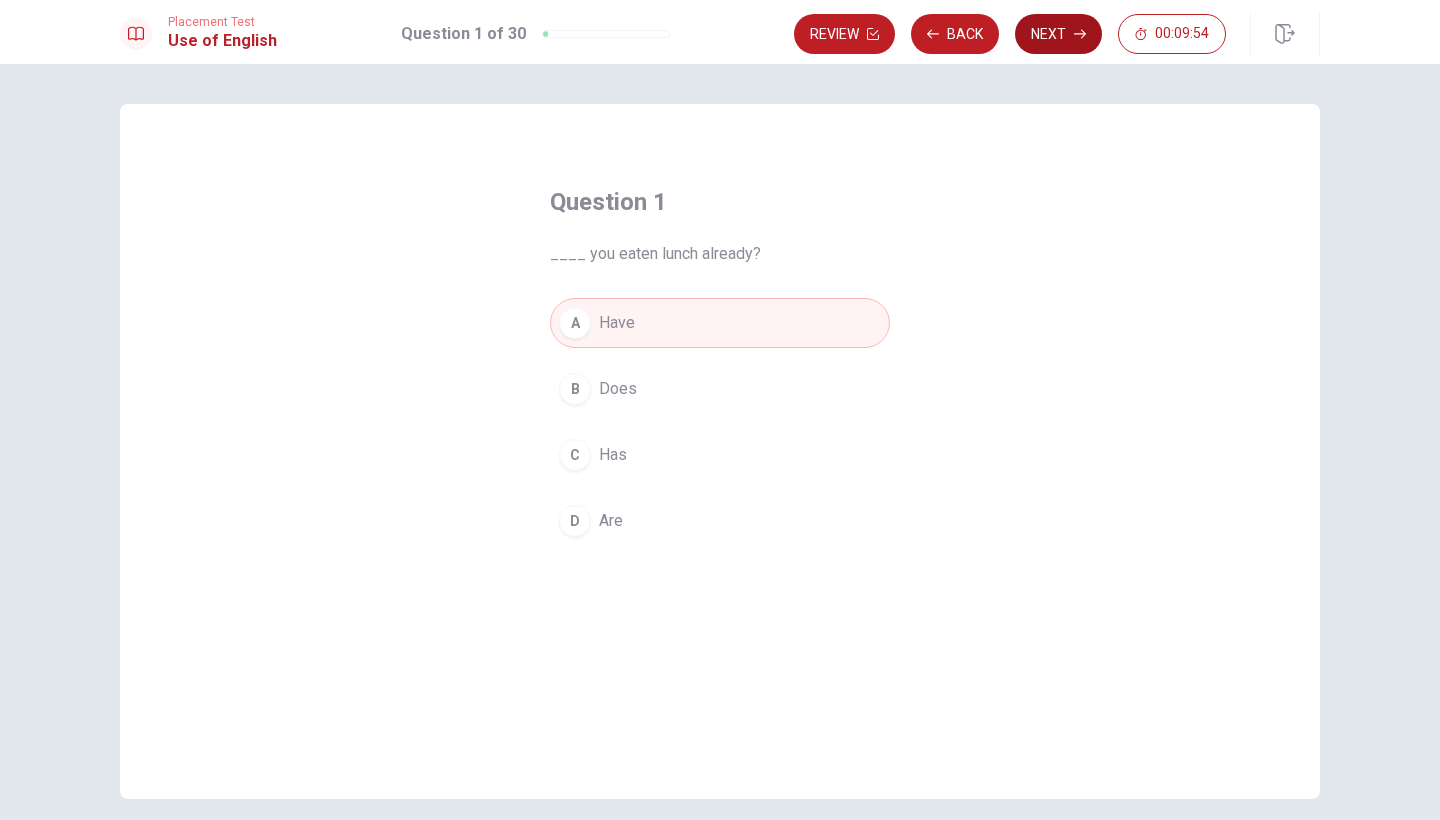 click on "Next" at bounding box center [1058, 34] 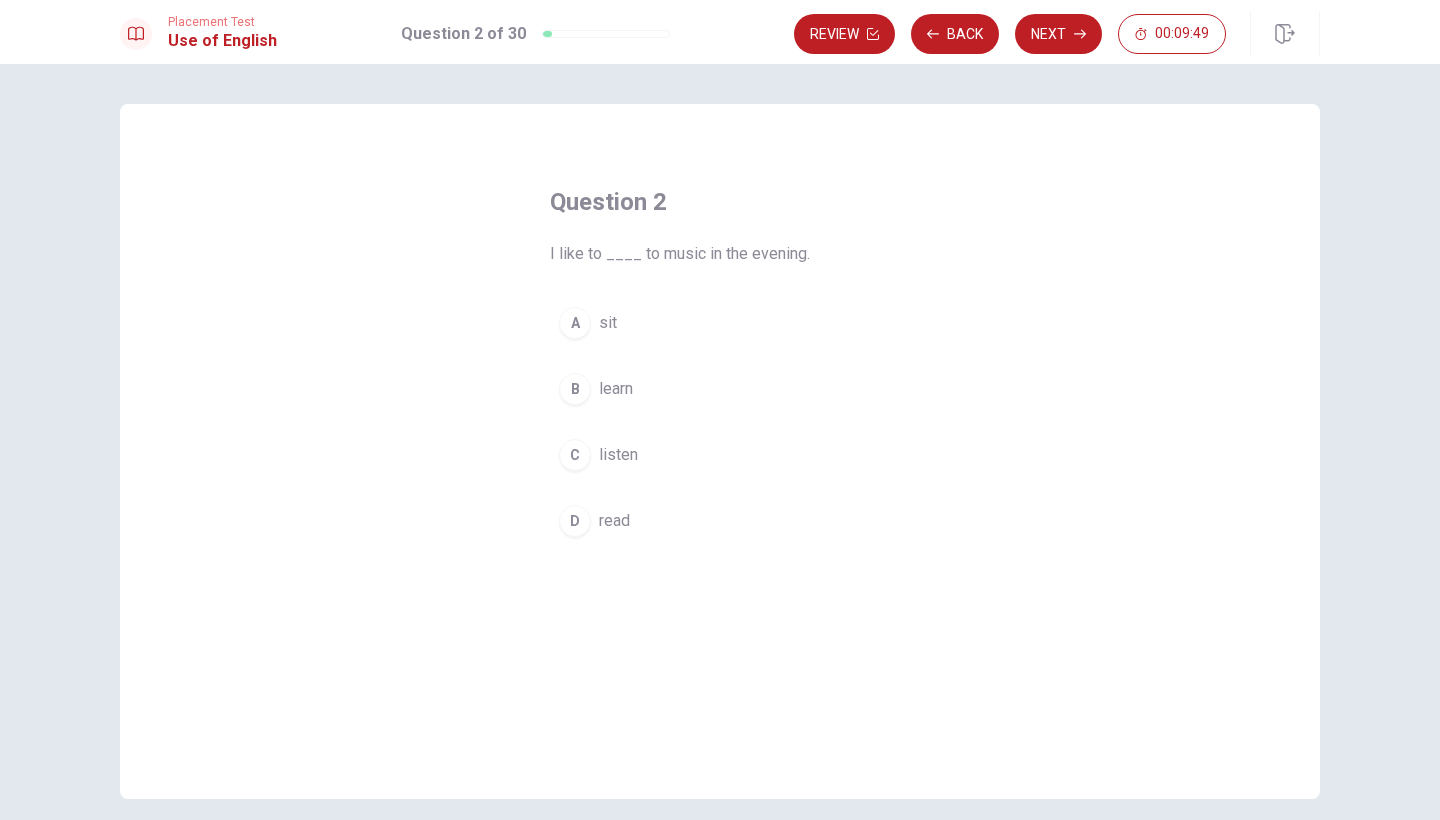 click on "C" at bounding box center (575, 455) 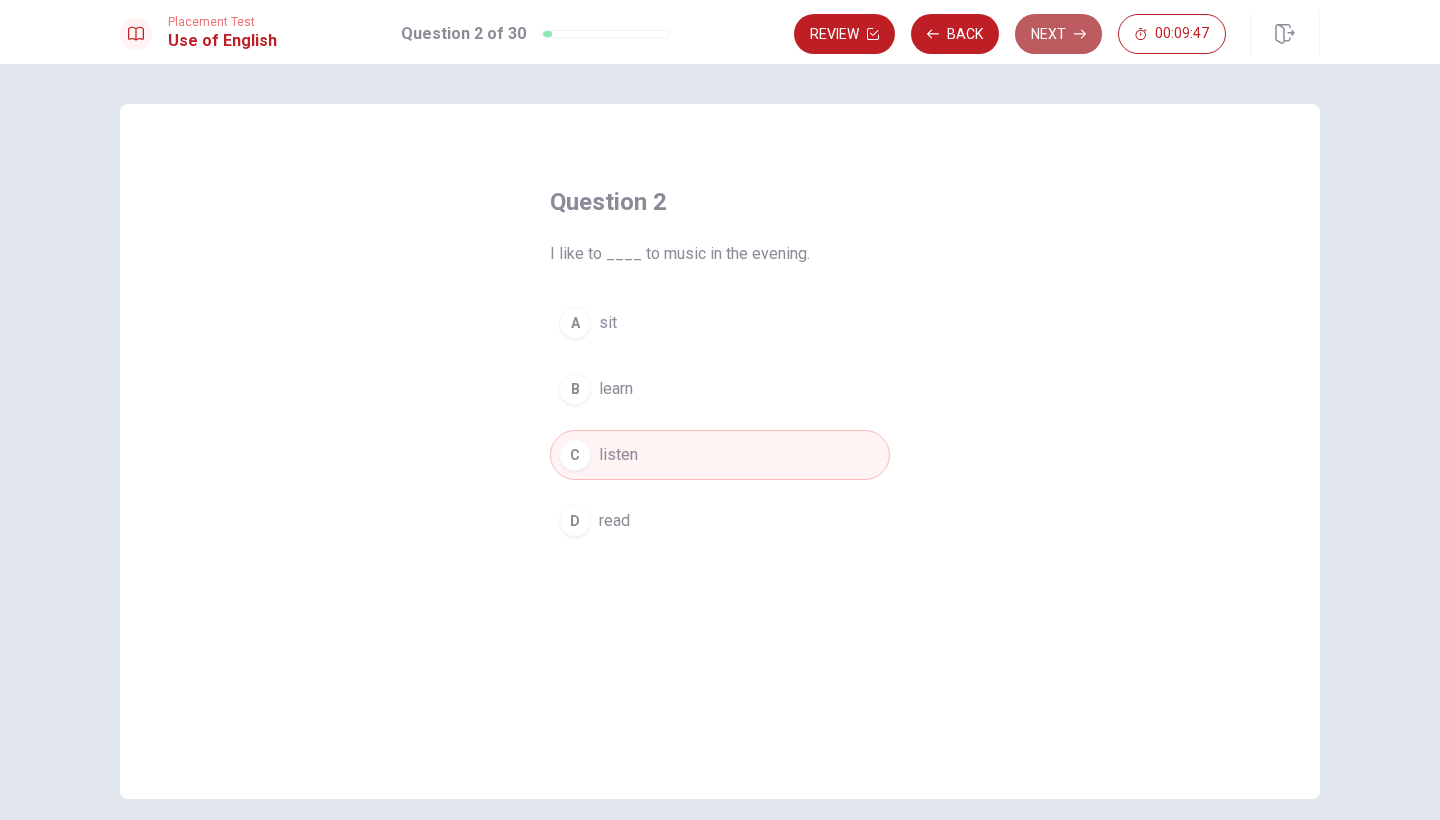 click on "Next" at bounding box center (1058, 34) 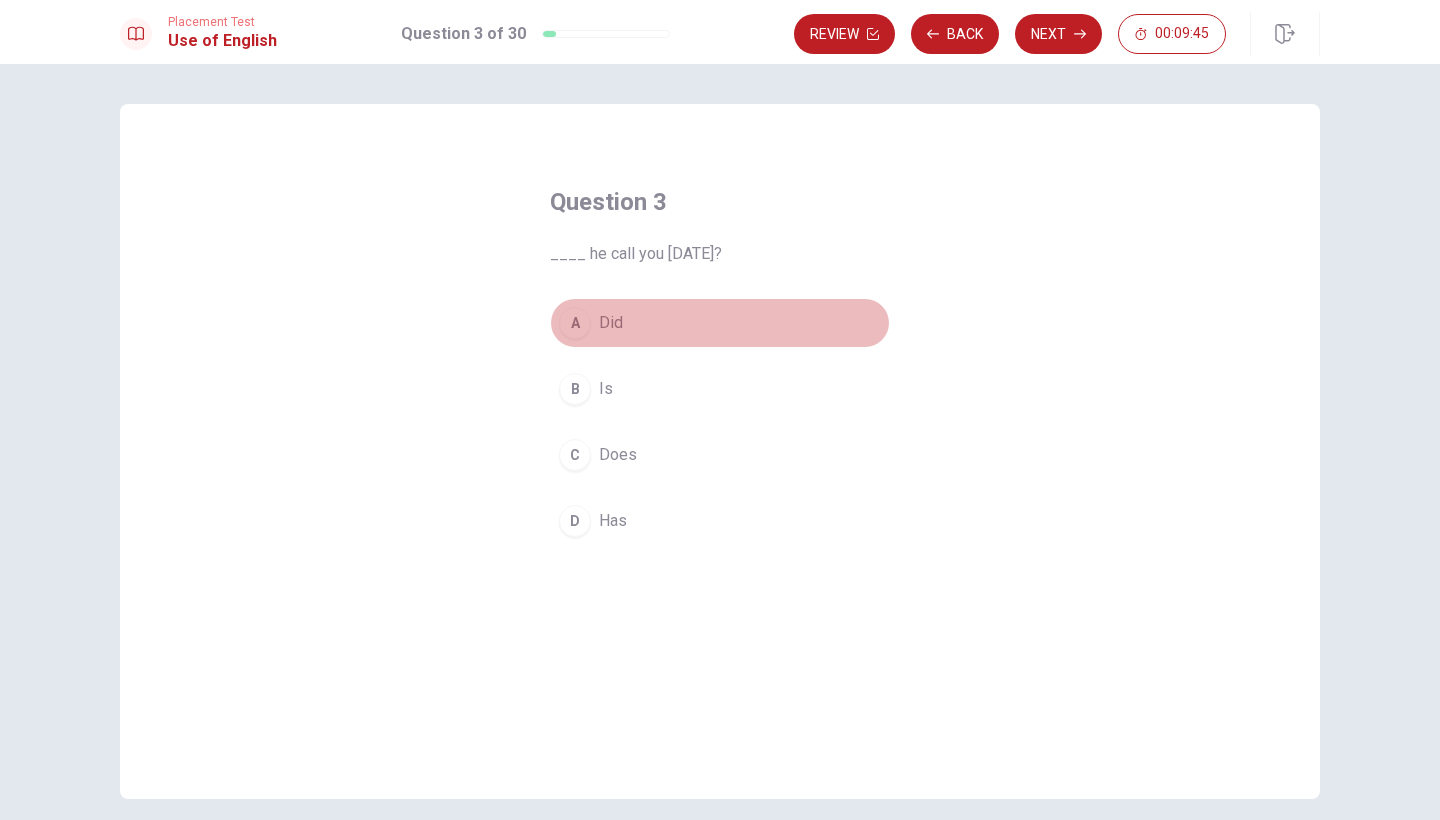 click on "A" at bounding box center [575, 323] 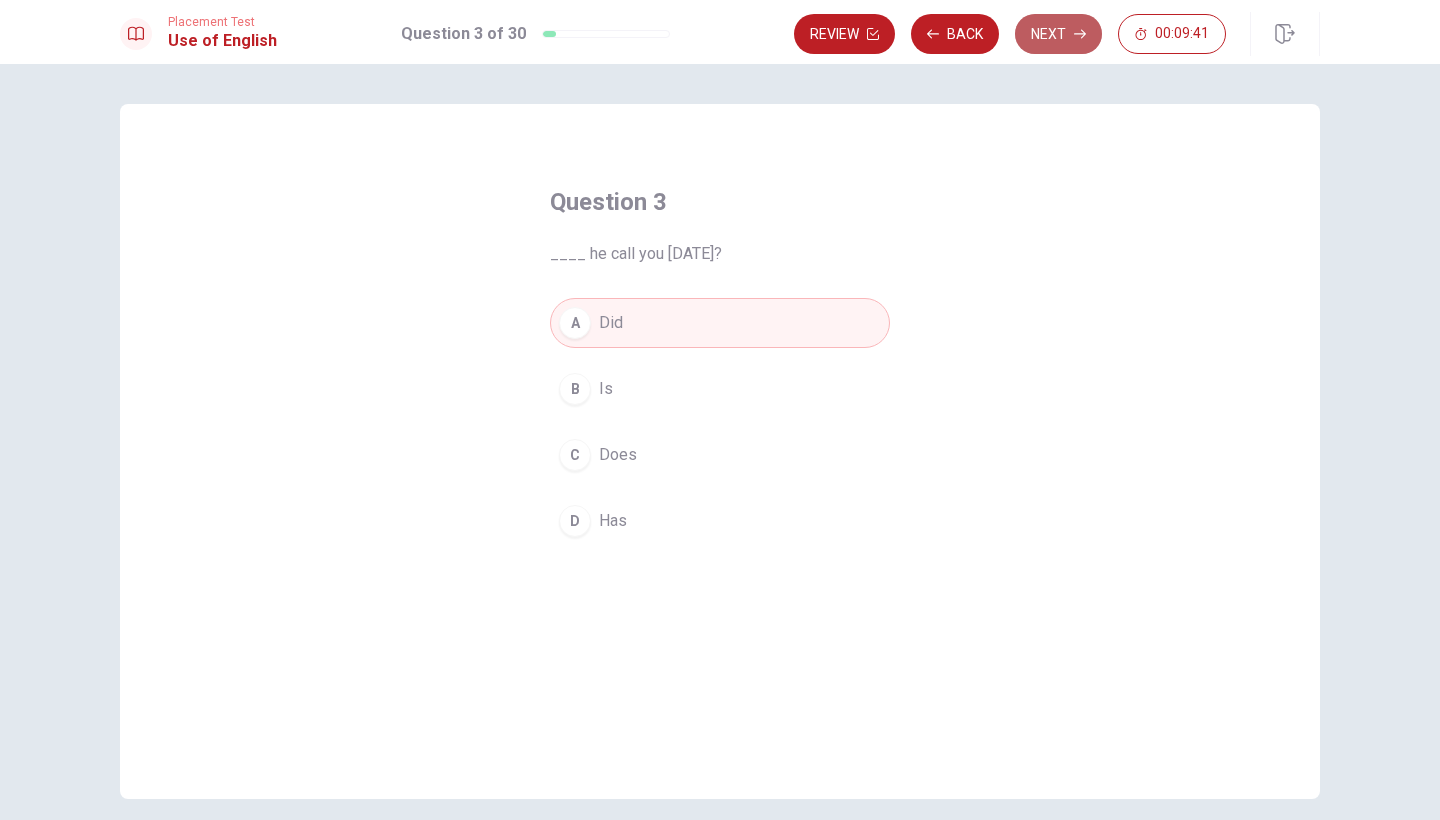 click on "Next" at bounding box center [1058, 34] 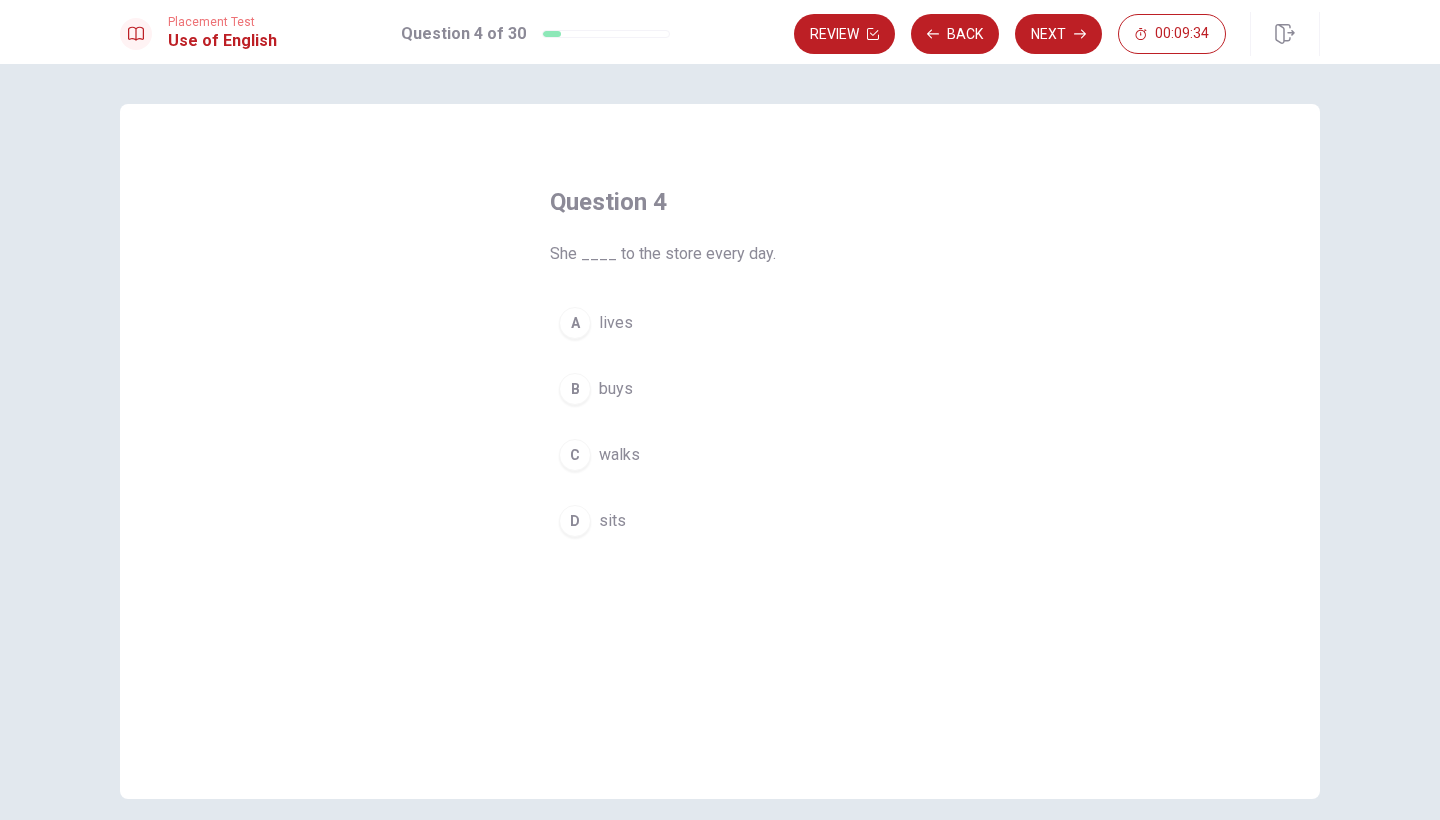 click on "B" at bounding box center (575, 389) 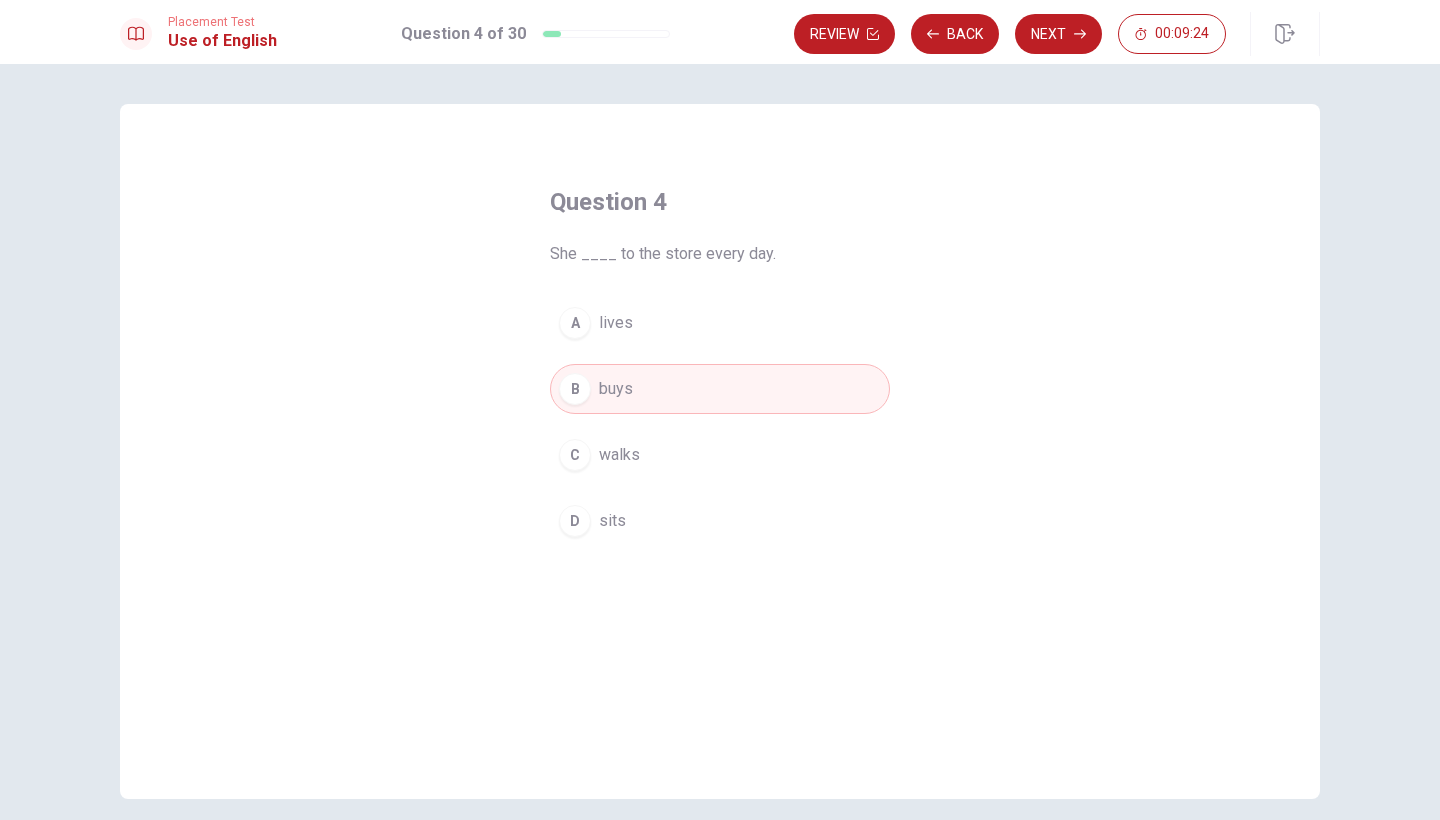 click on "C" at bounding box center [575, 455] 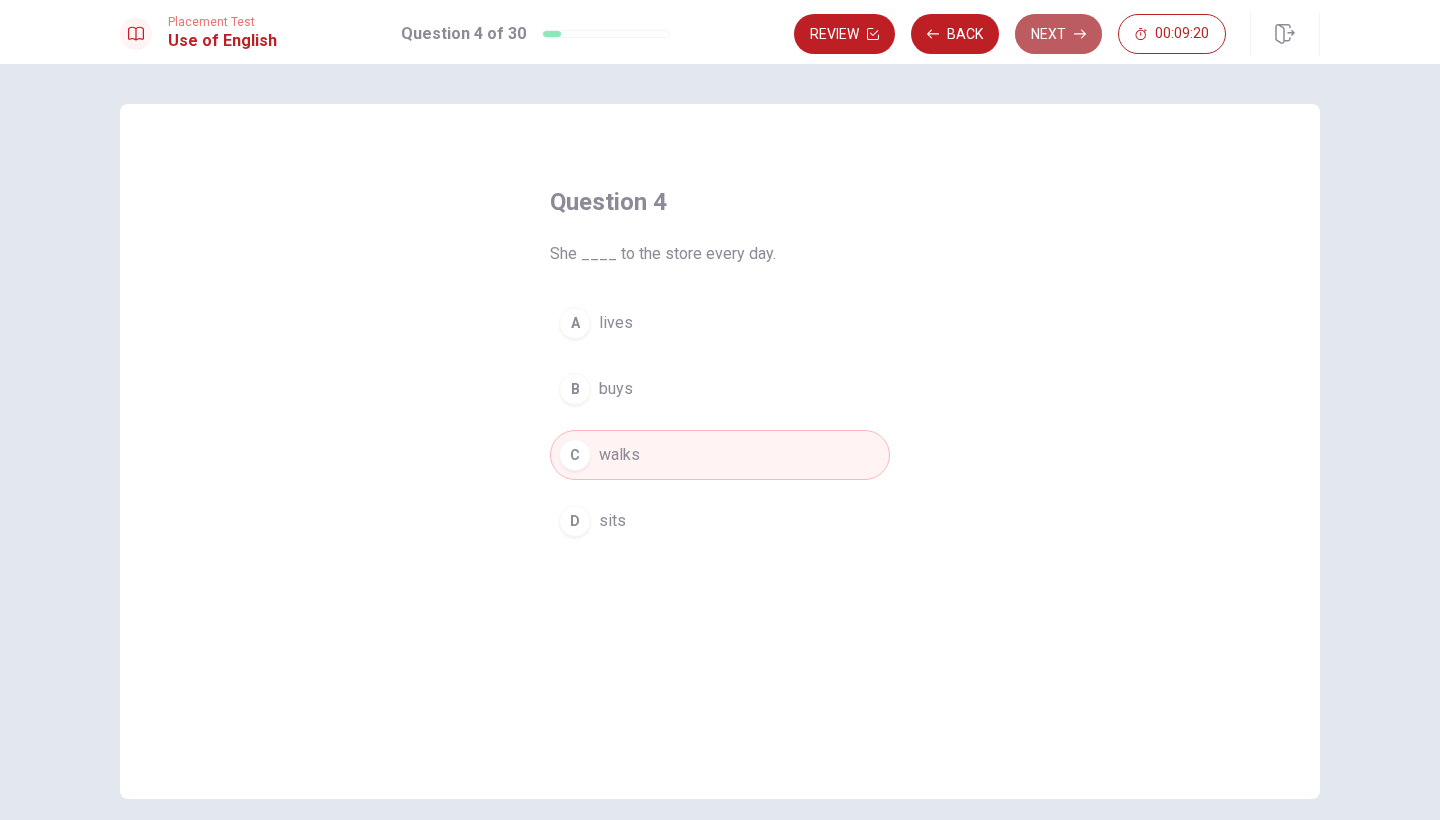 click on "Next" at bounding box center (1058, 34) 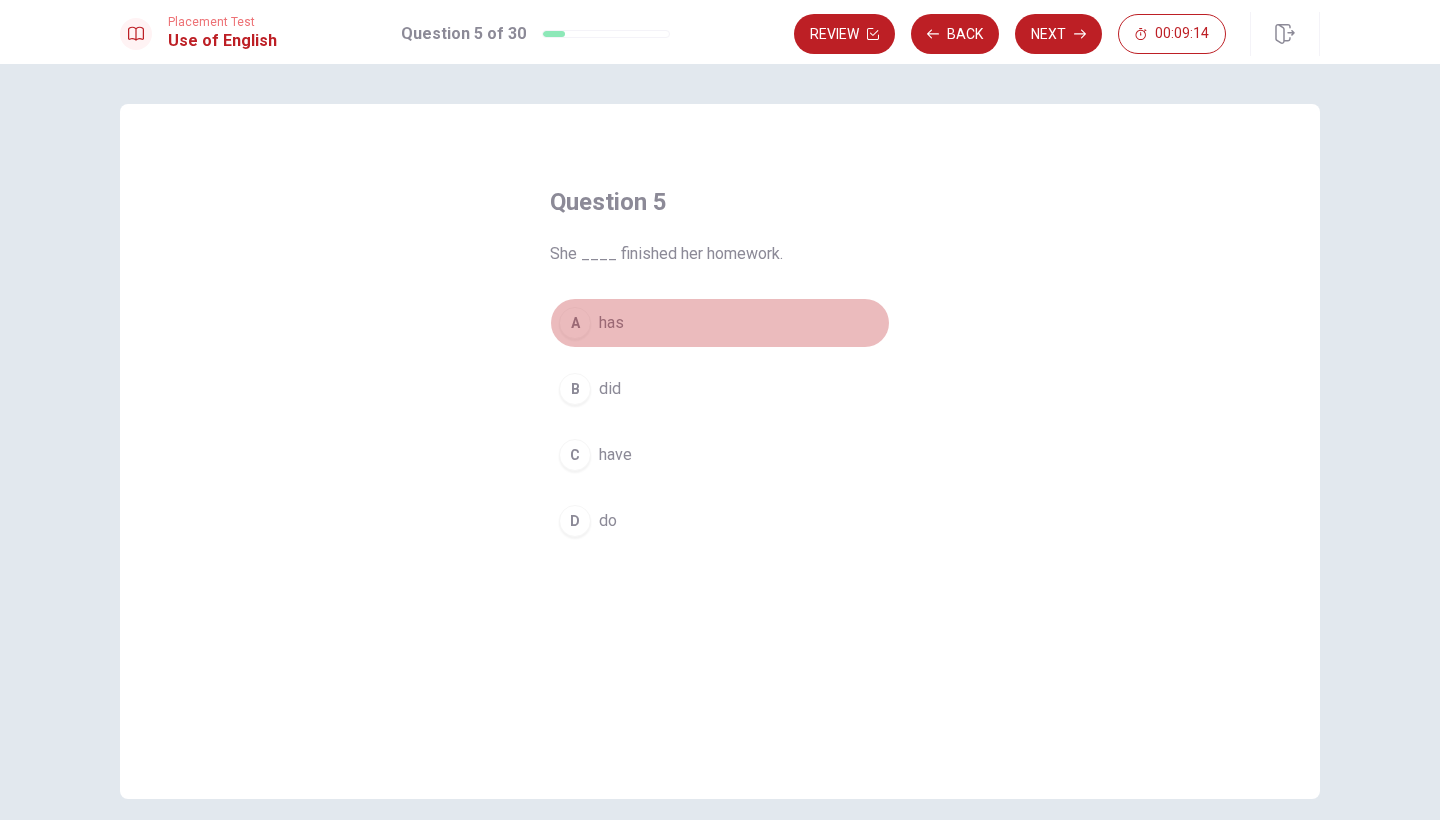click on "A" at bounding box center (575, 323) 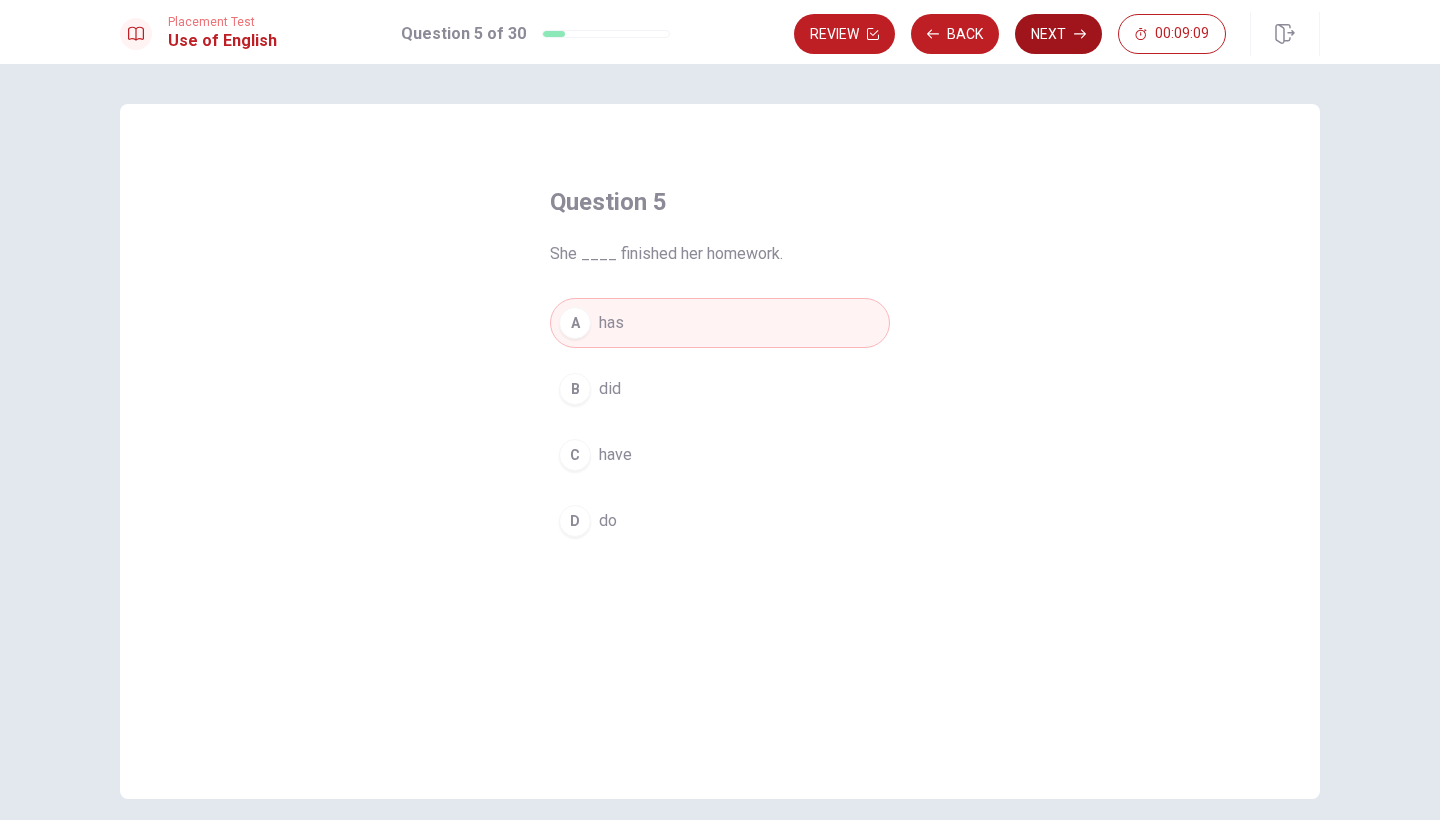 click on "Next" at bounding box center (1058, 34) 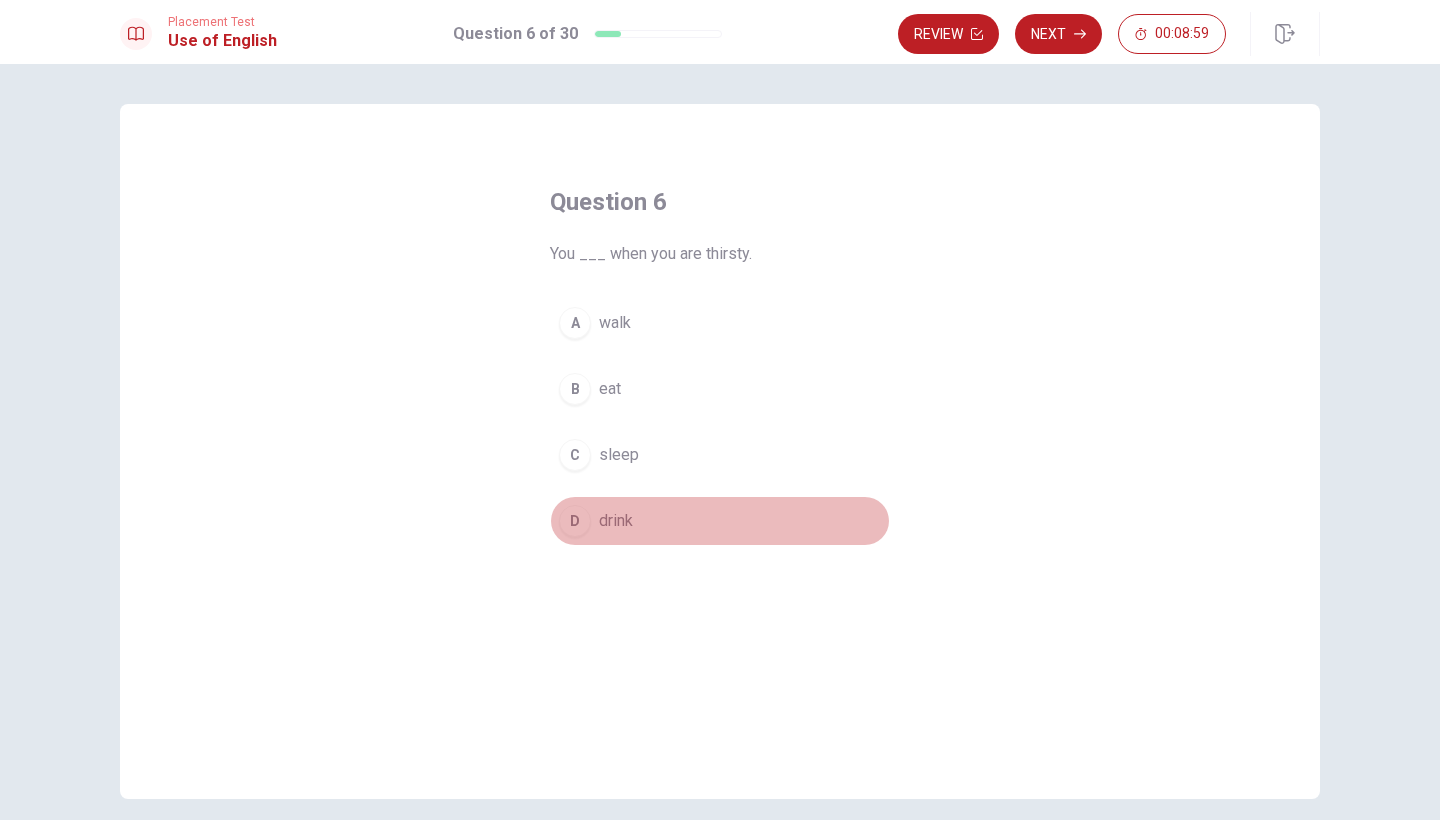 click on "D" at bounding box center (575, 521) 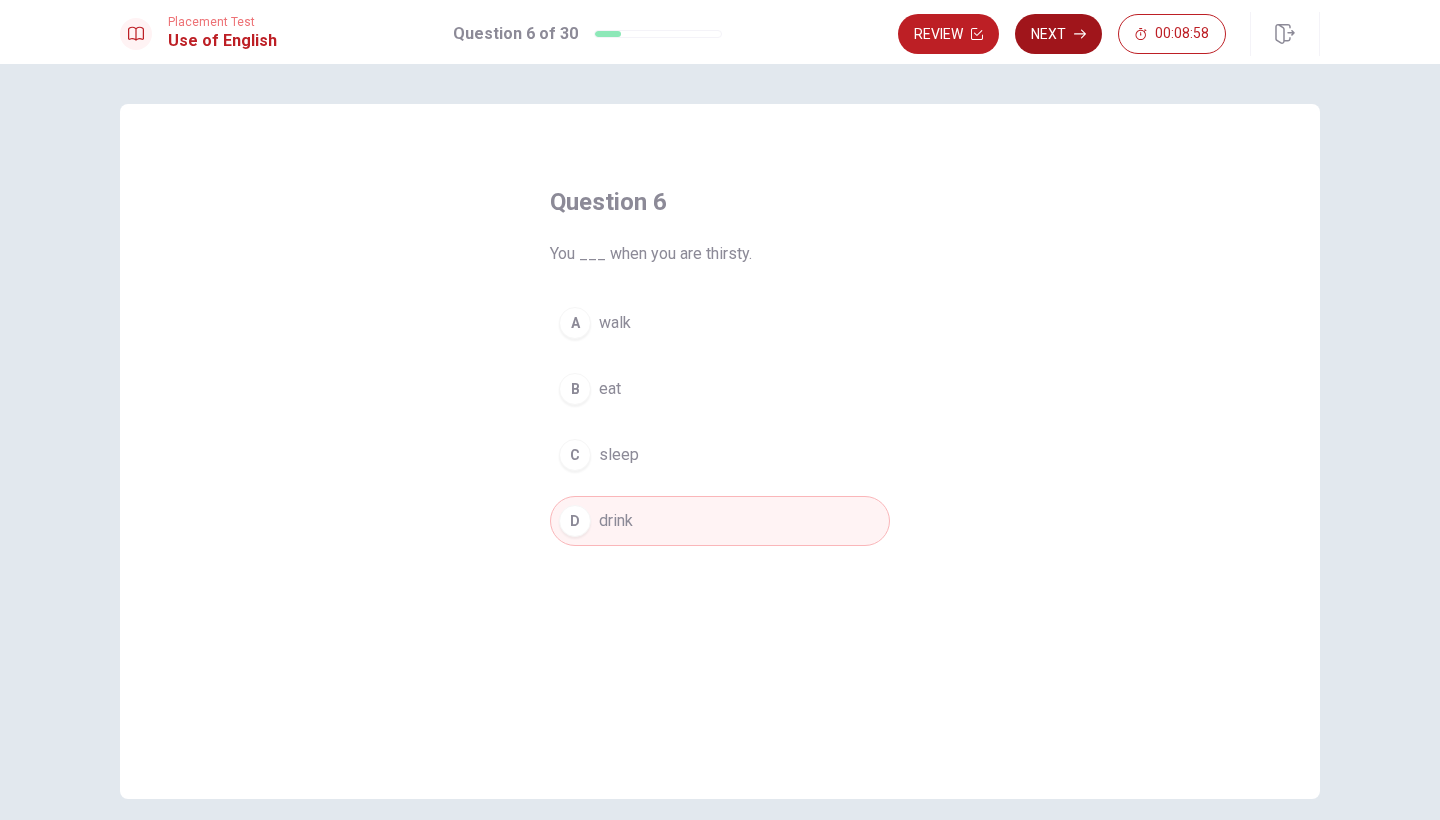 click on "Next" at bounding box center (1058, 34) 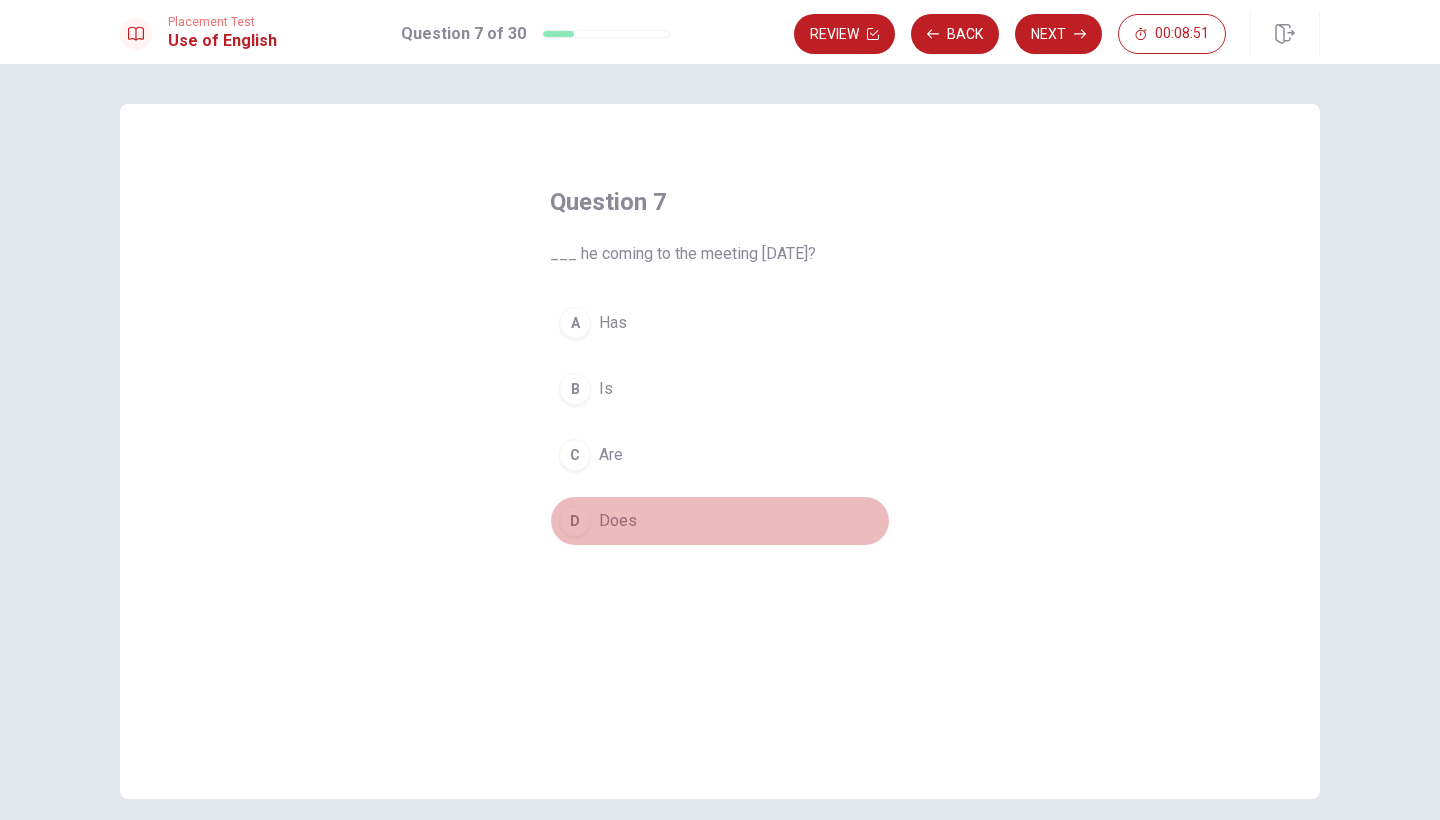 click on "D" at bounding box center (575, 521) 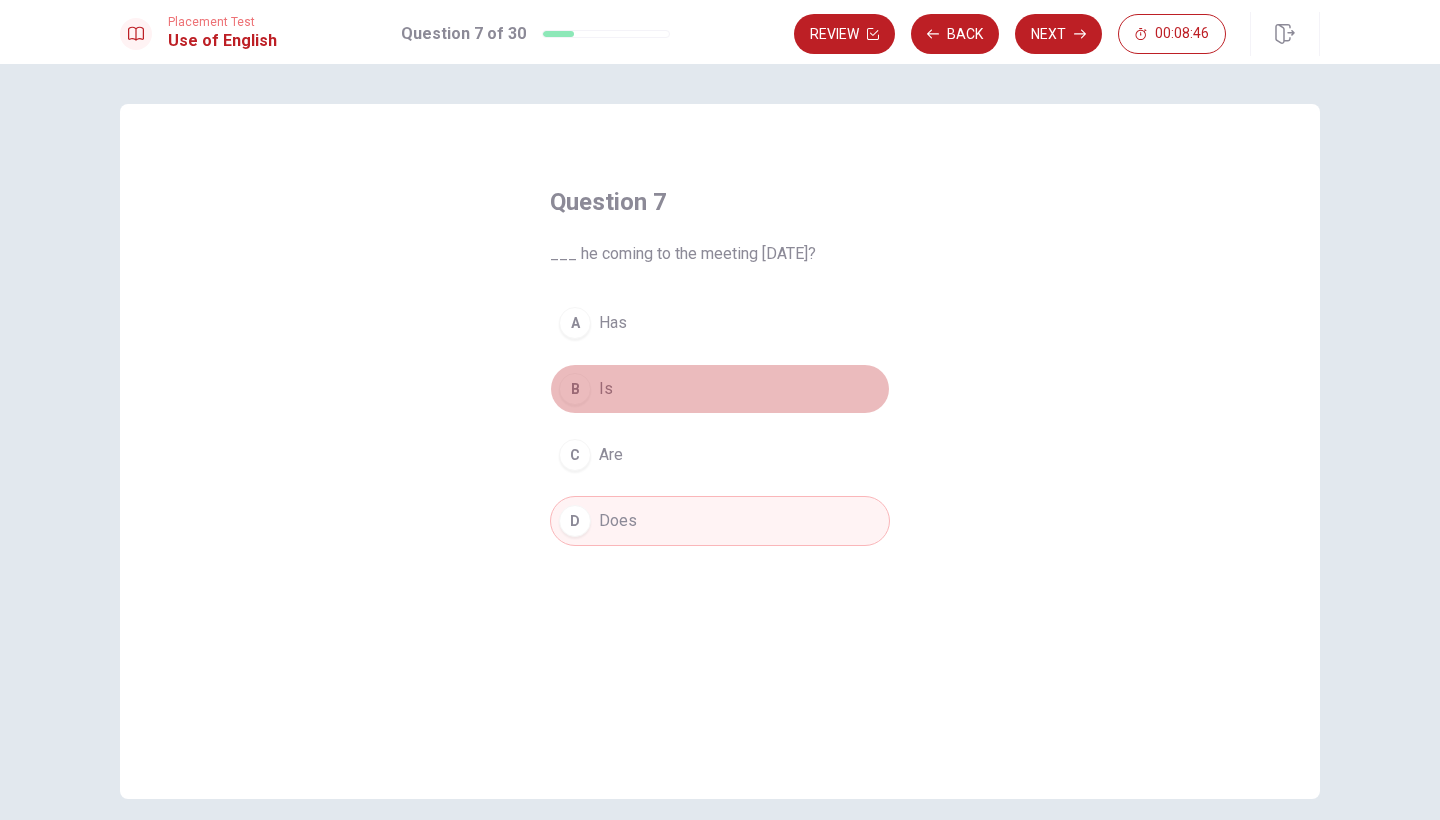 click on "B" at bounding box center [575, 389] 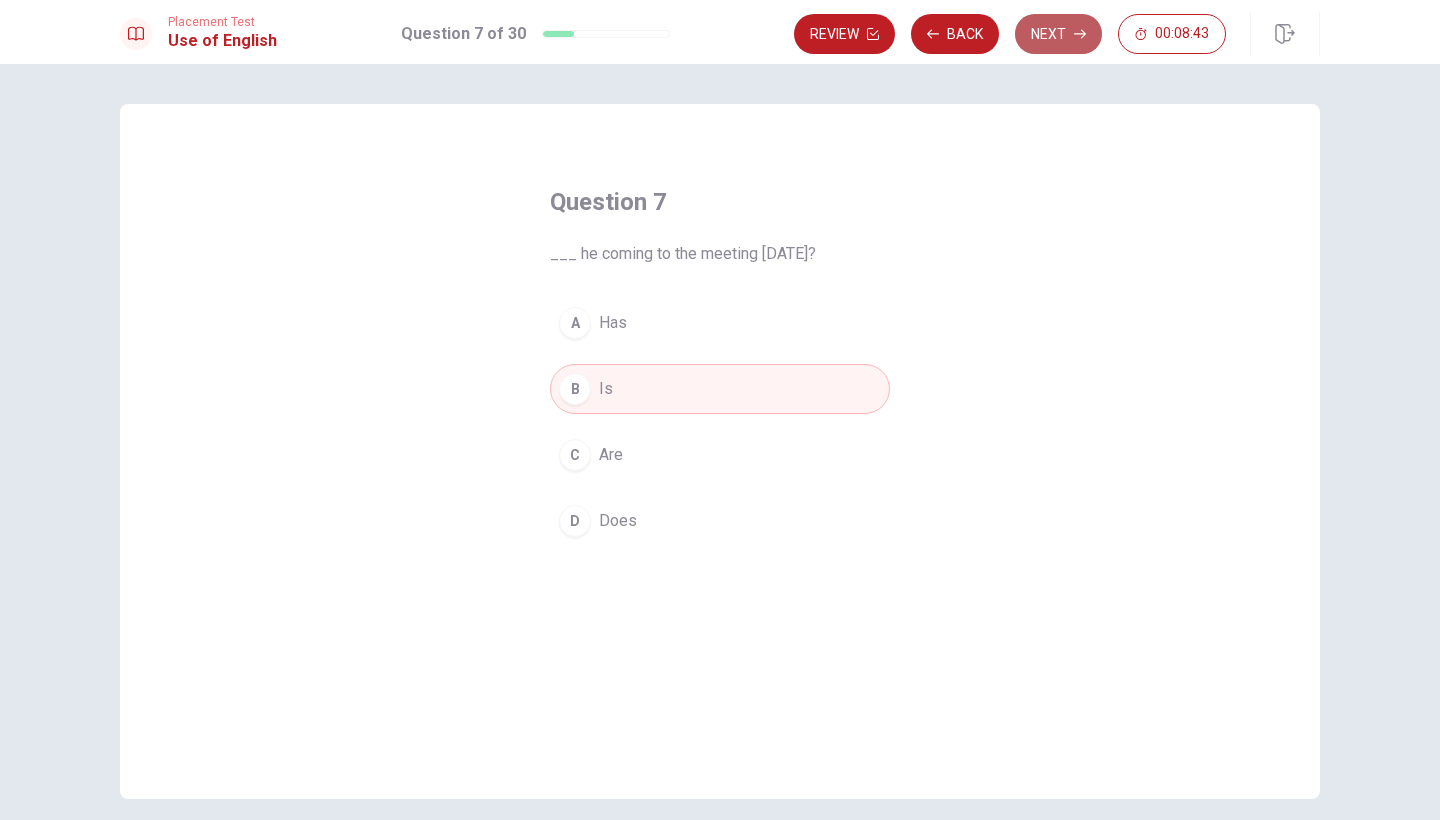 click on "Next" at bounding box center [1058, 34] 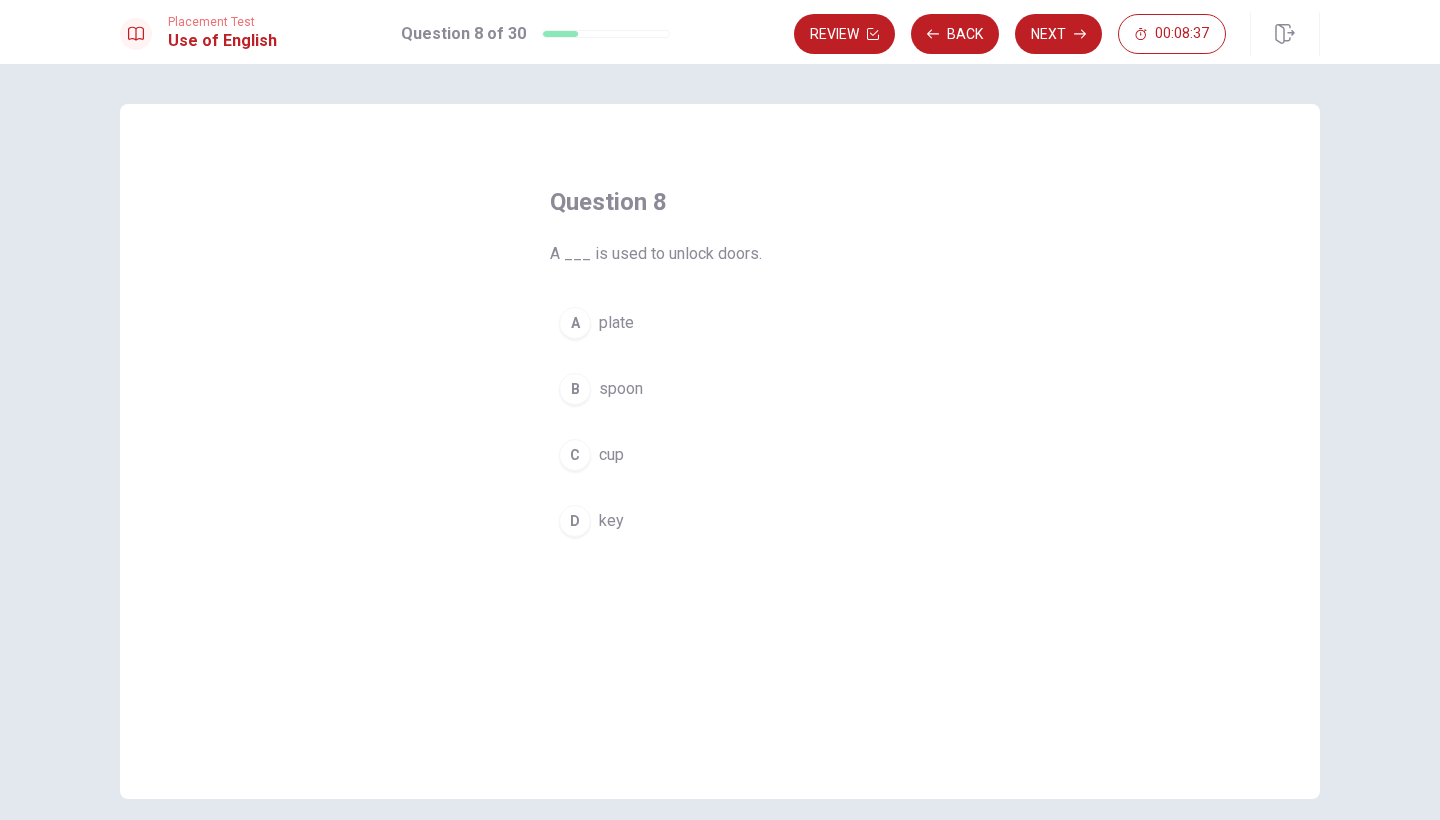click on "D" at bounding box center [575, 521] 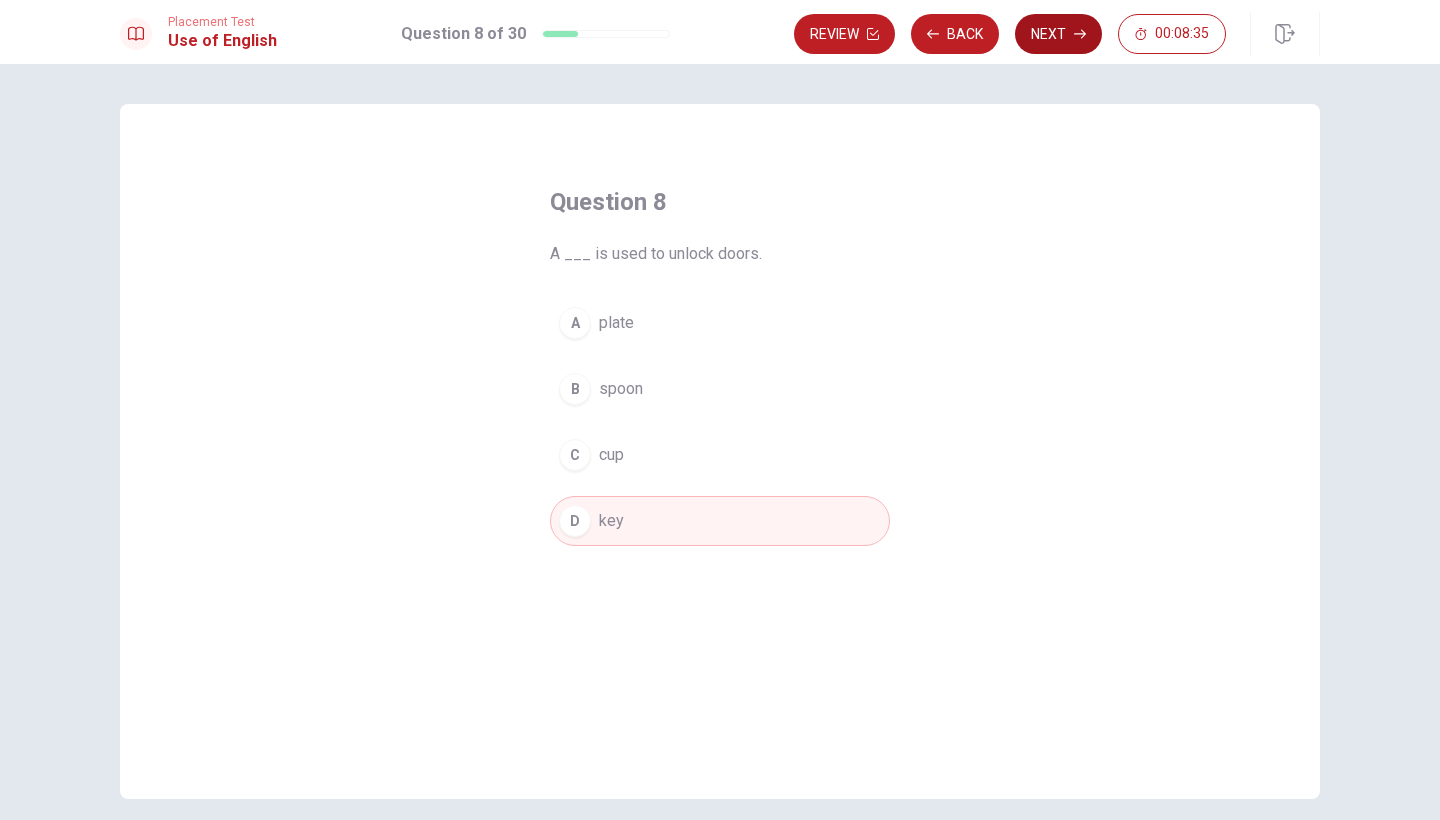 click on "Next" at bounding box center [1058, 34] 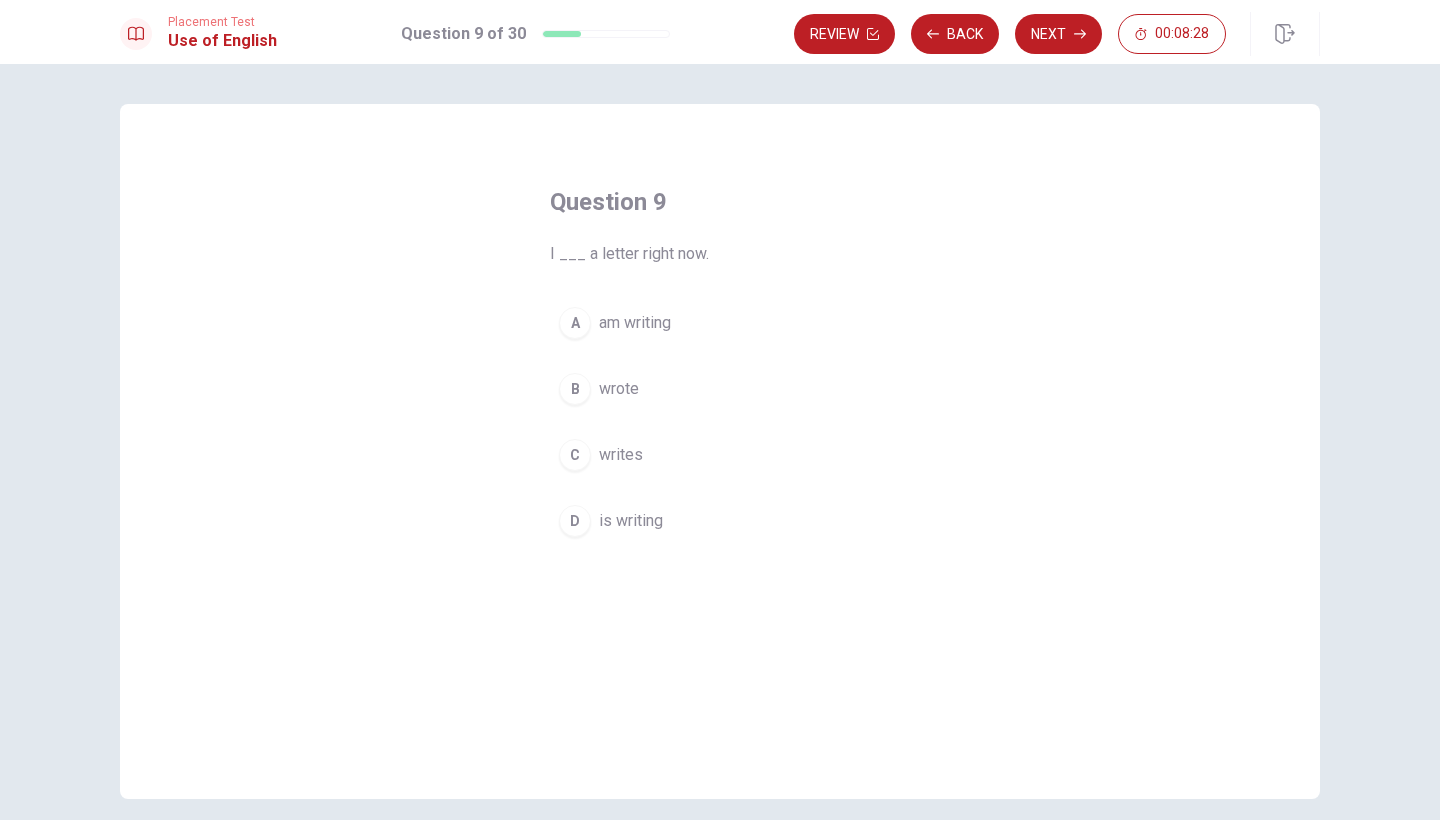 click on "A" at bounding box center [575, 323] 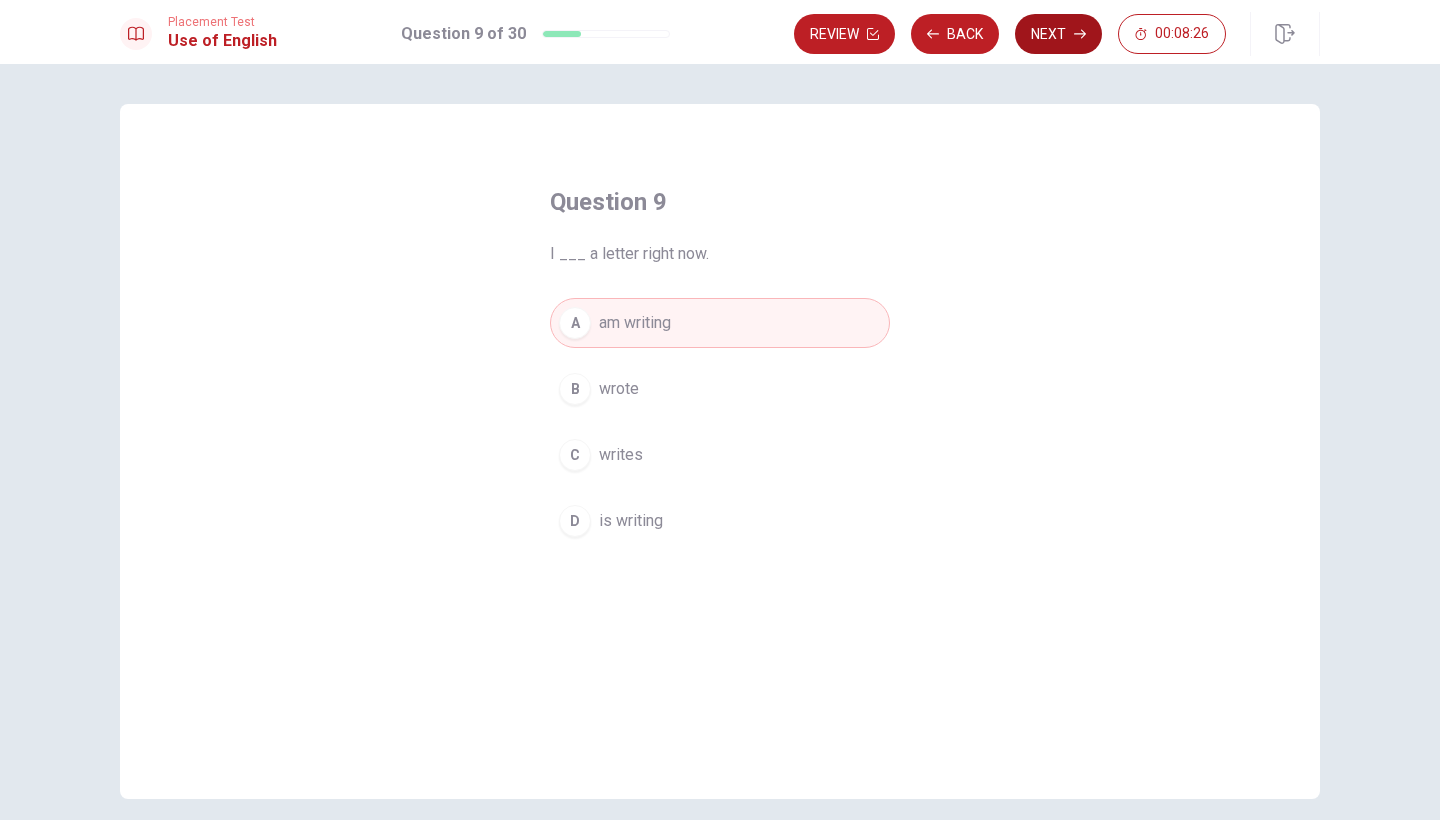click on "Next" at bounding box center [1058, 34] 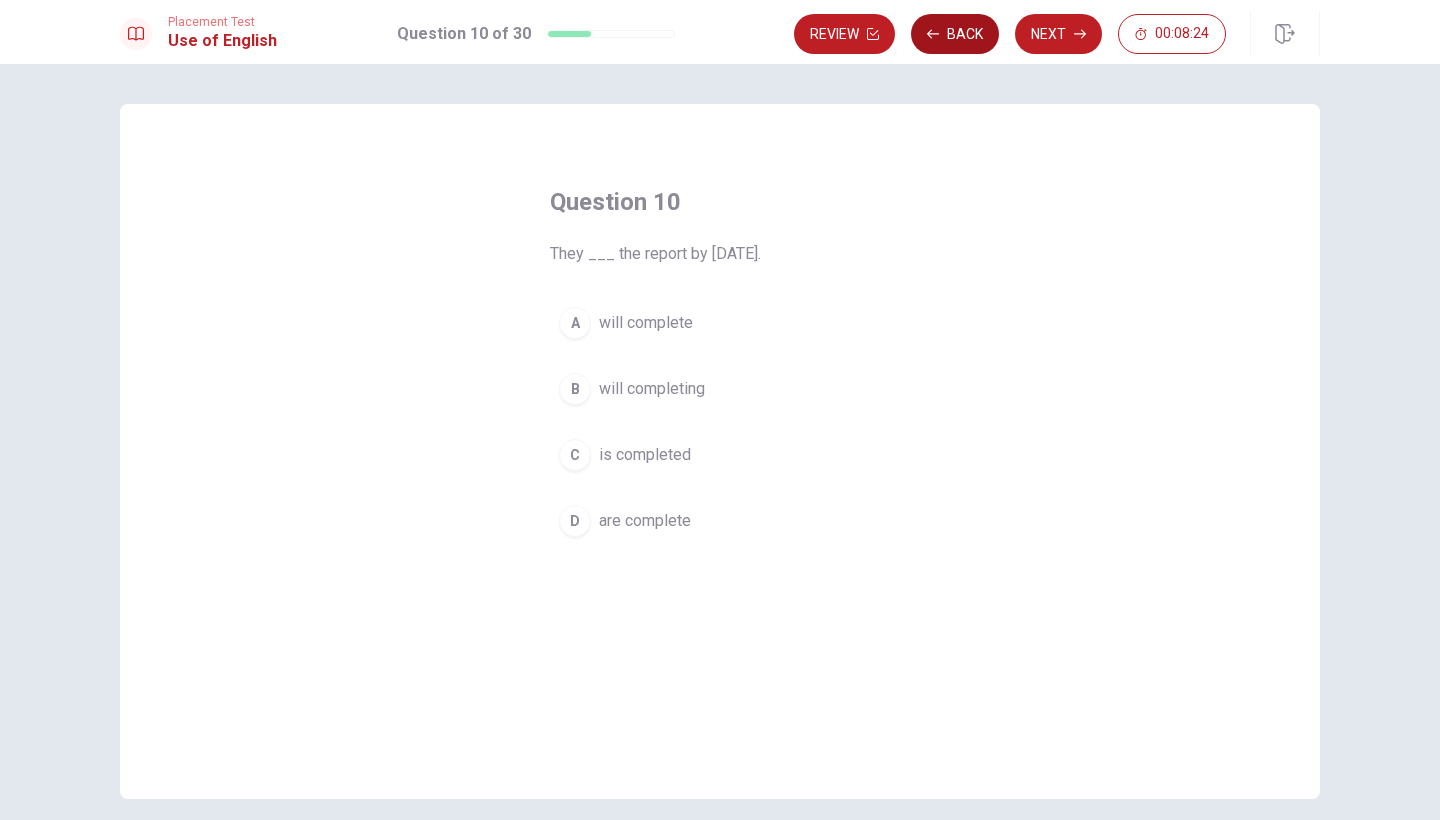 click on "Back" at bounding box center (955, 34) 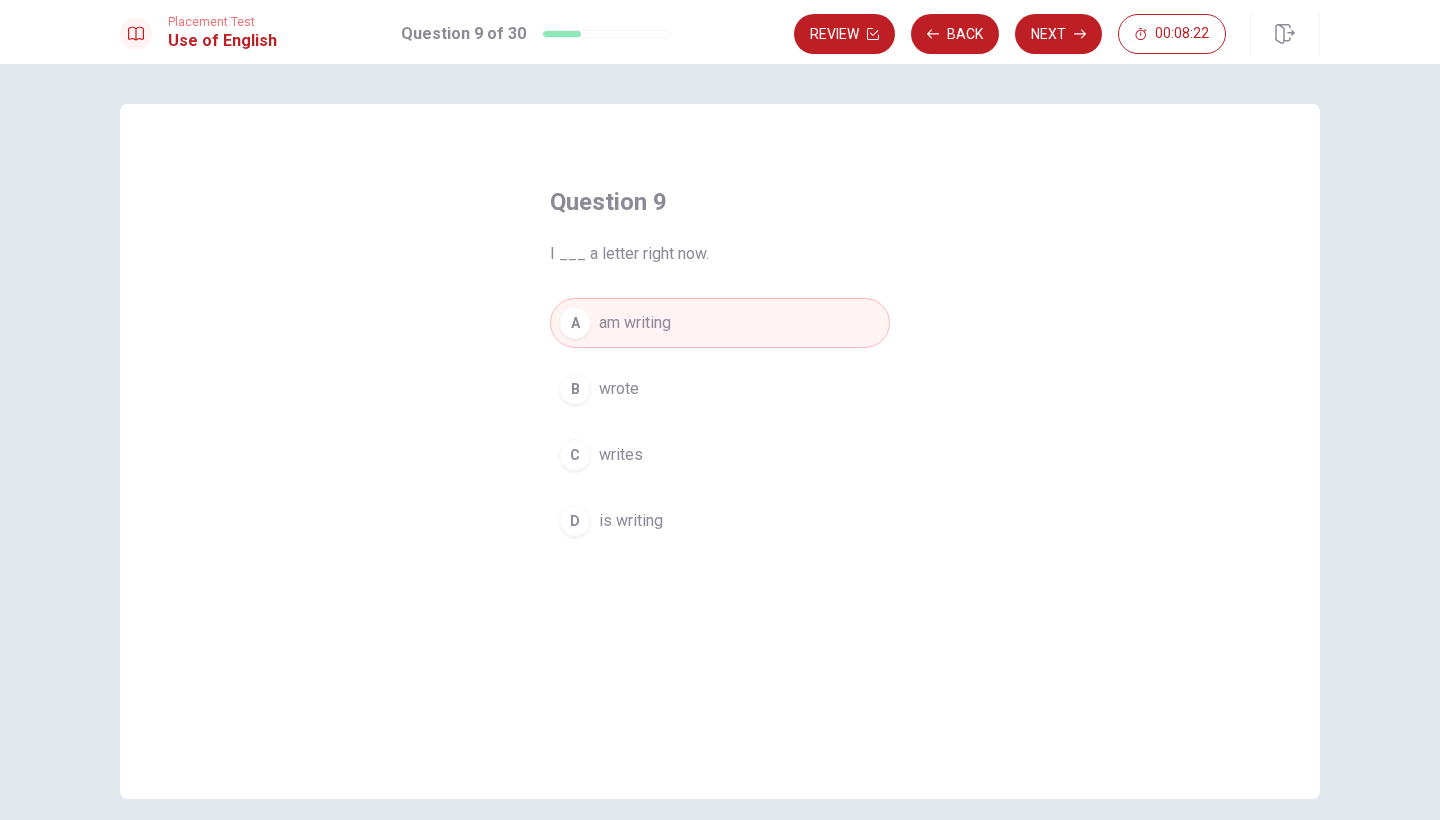 click on "Next" at bounding box center (1058, 34) 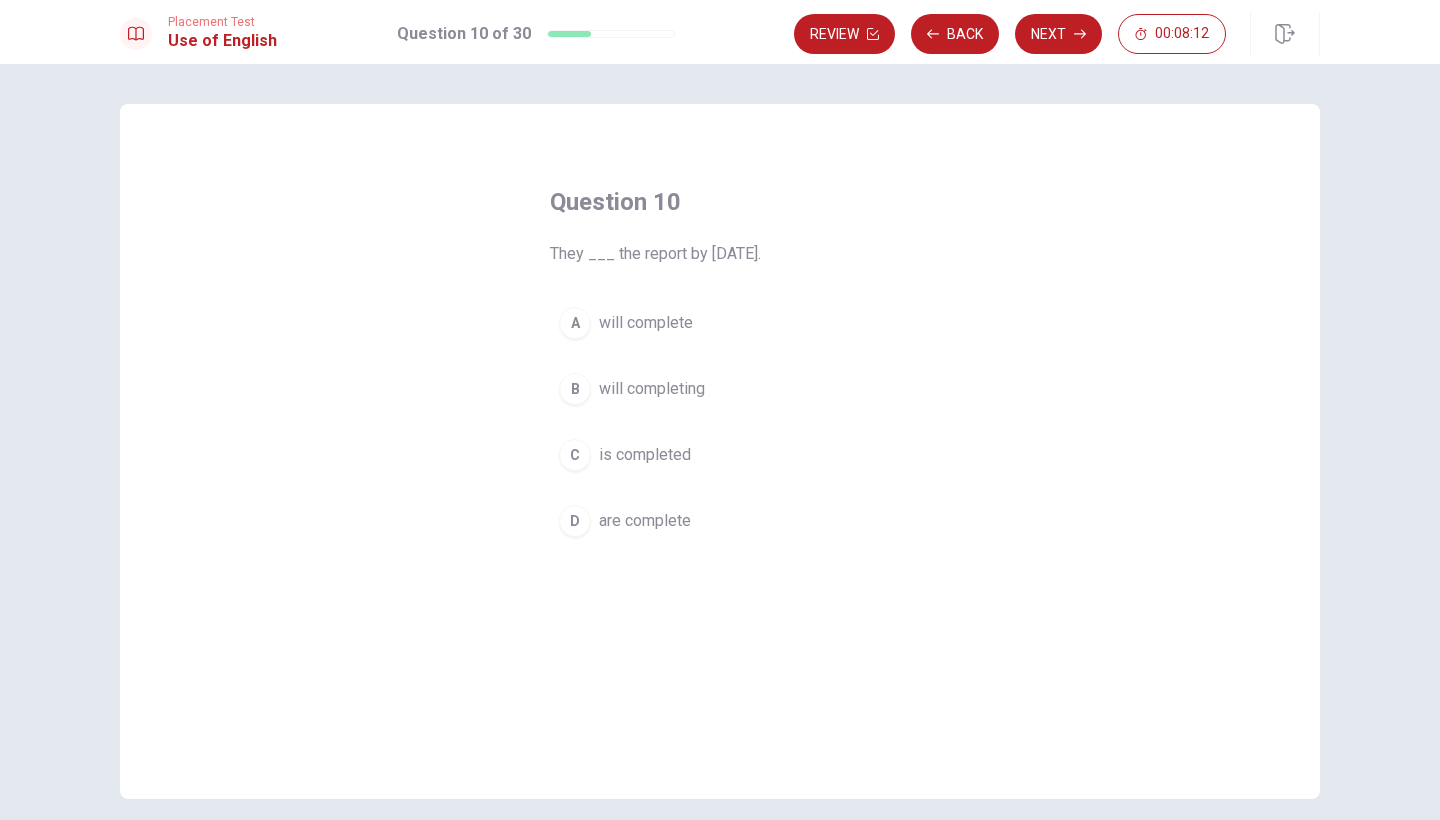 click on "A" at bounding box center [575, 323] 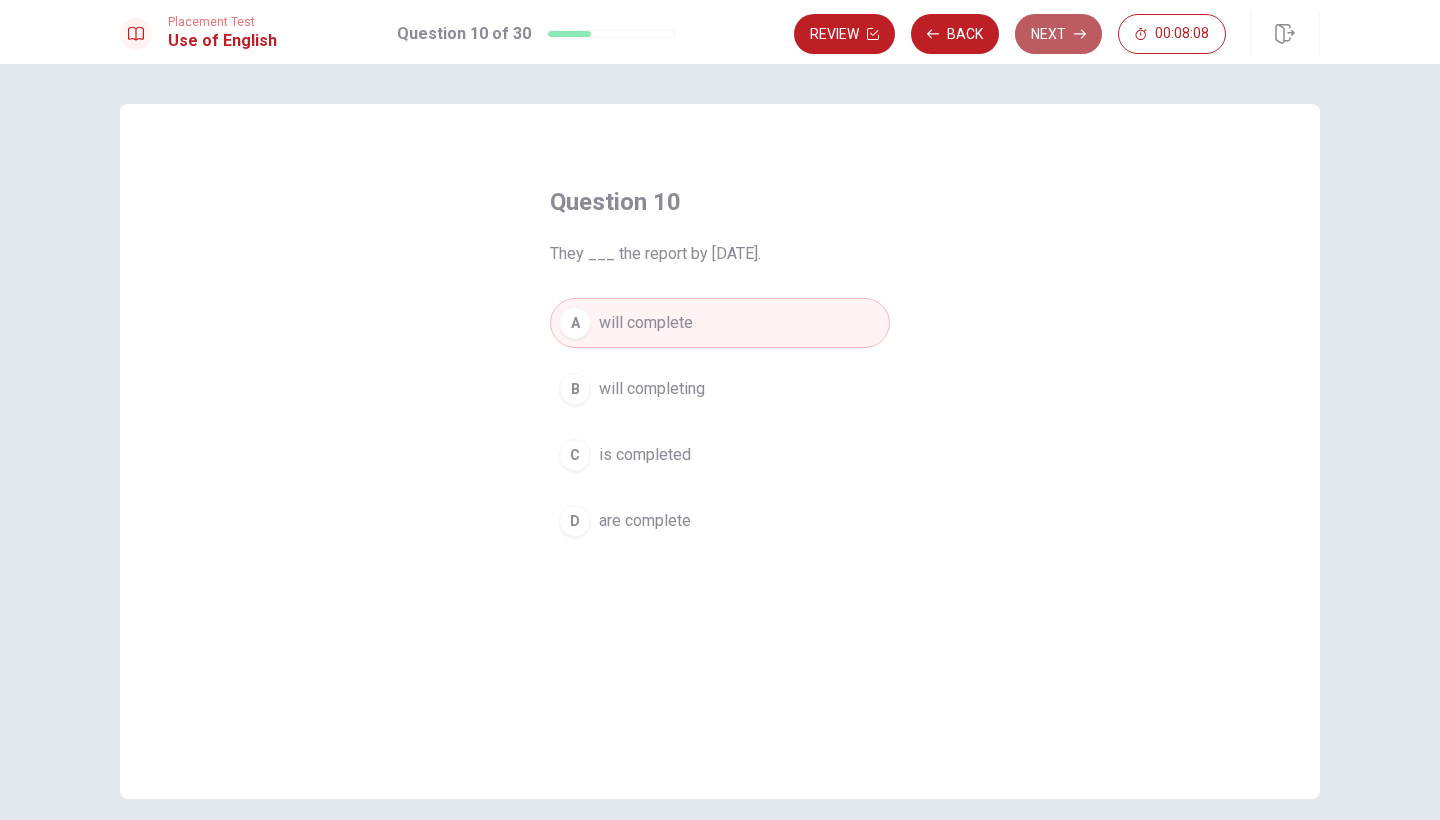 click on "Next" at bounding box center (1058, 34) 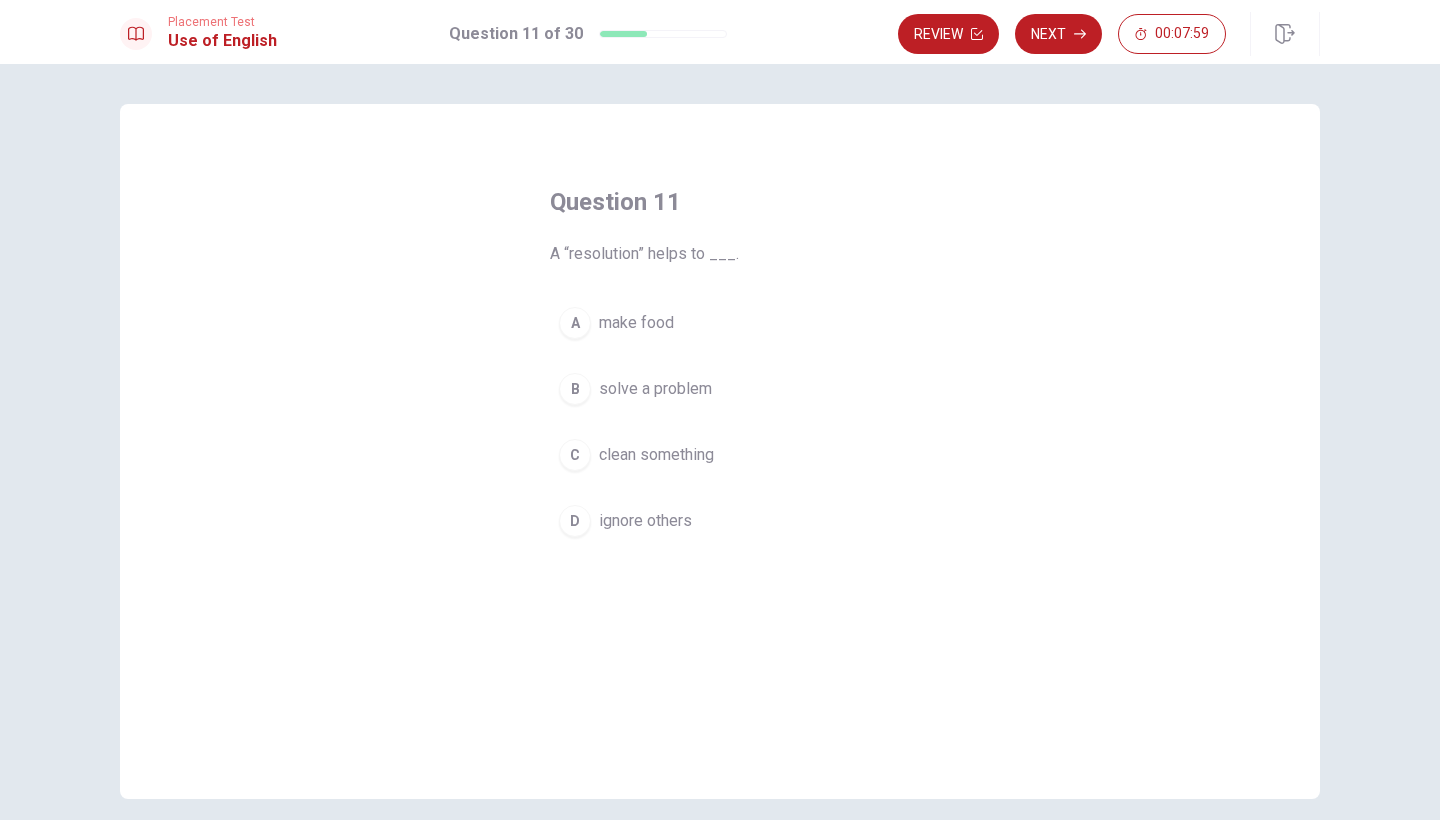 click on "B" at bounding box center (575, 389) 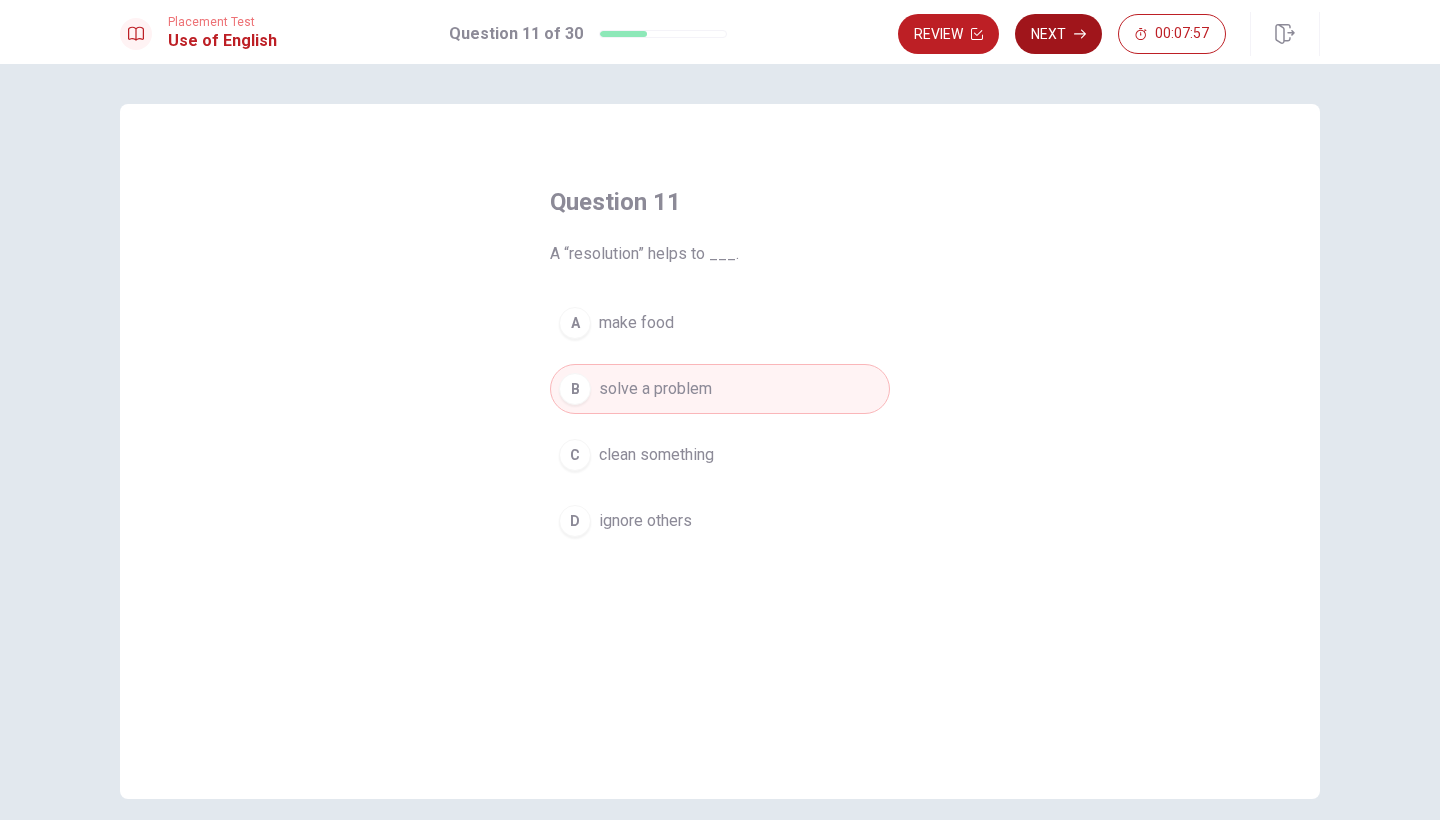 click on "Next" at bounding box center [1058, 34] 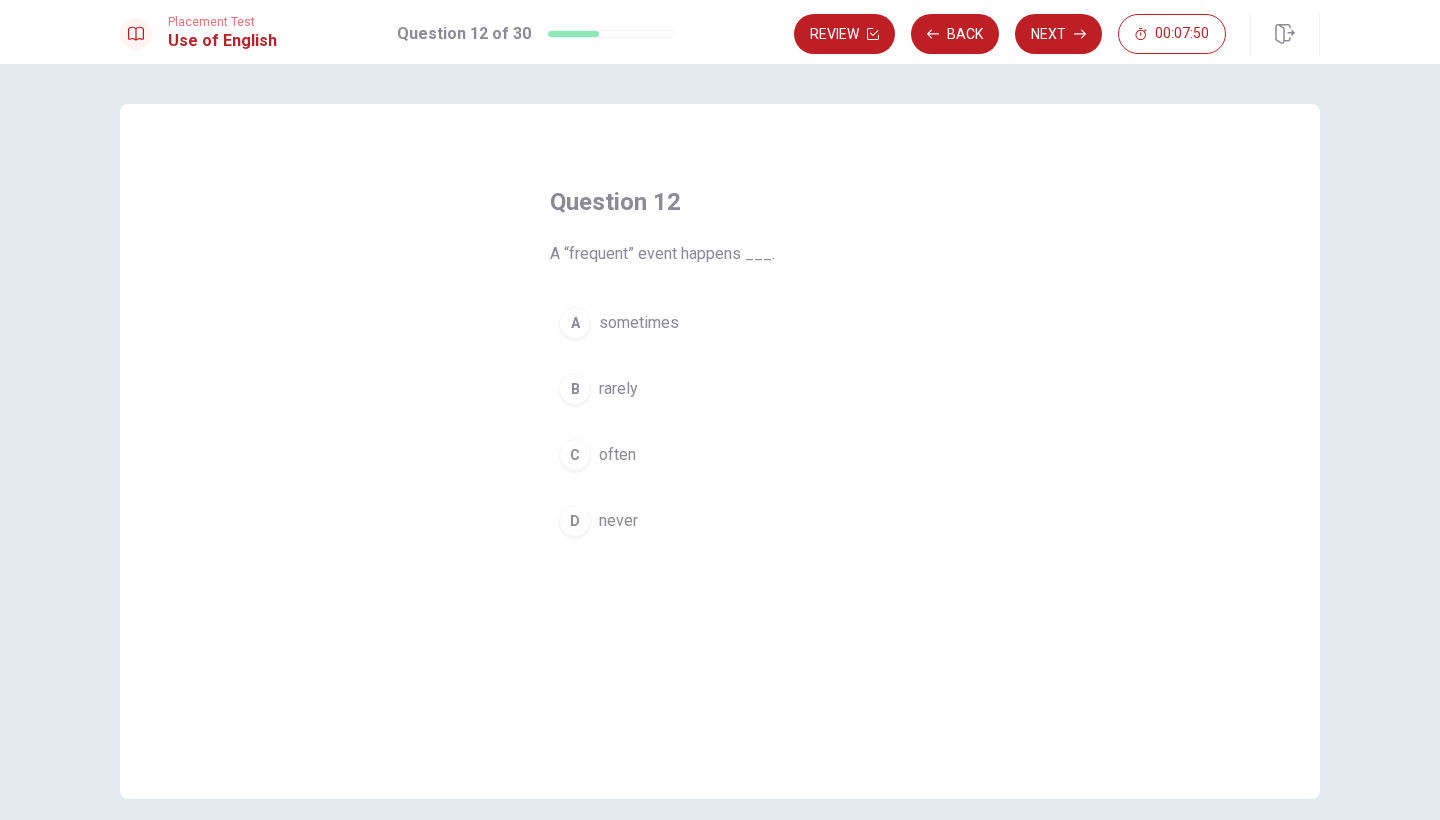 click on "C" at bounding box center [575, 455] 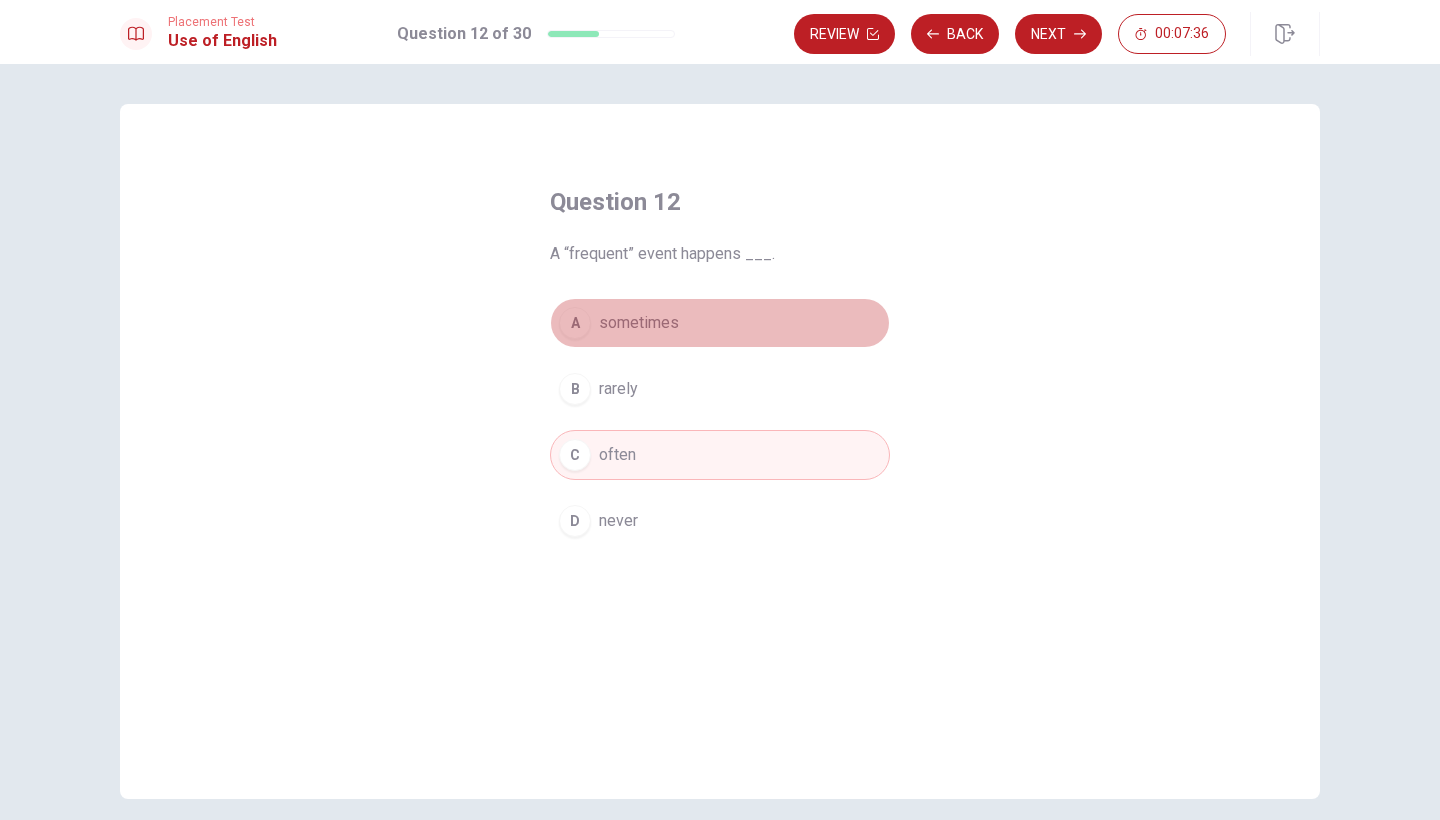 click on "A sometimes" at bounding box center [720, 323] 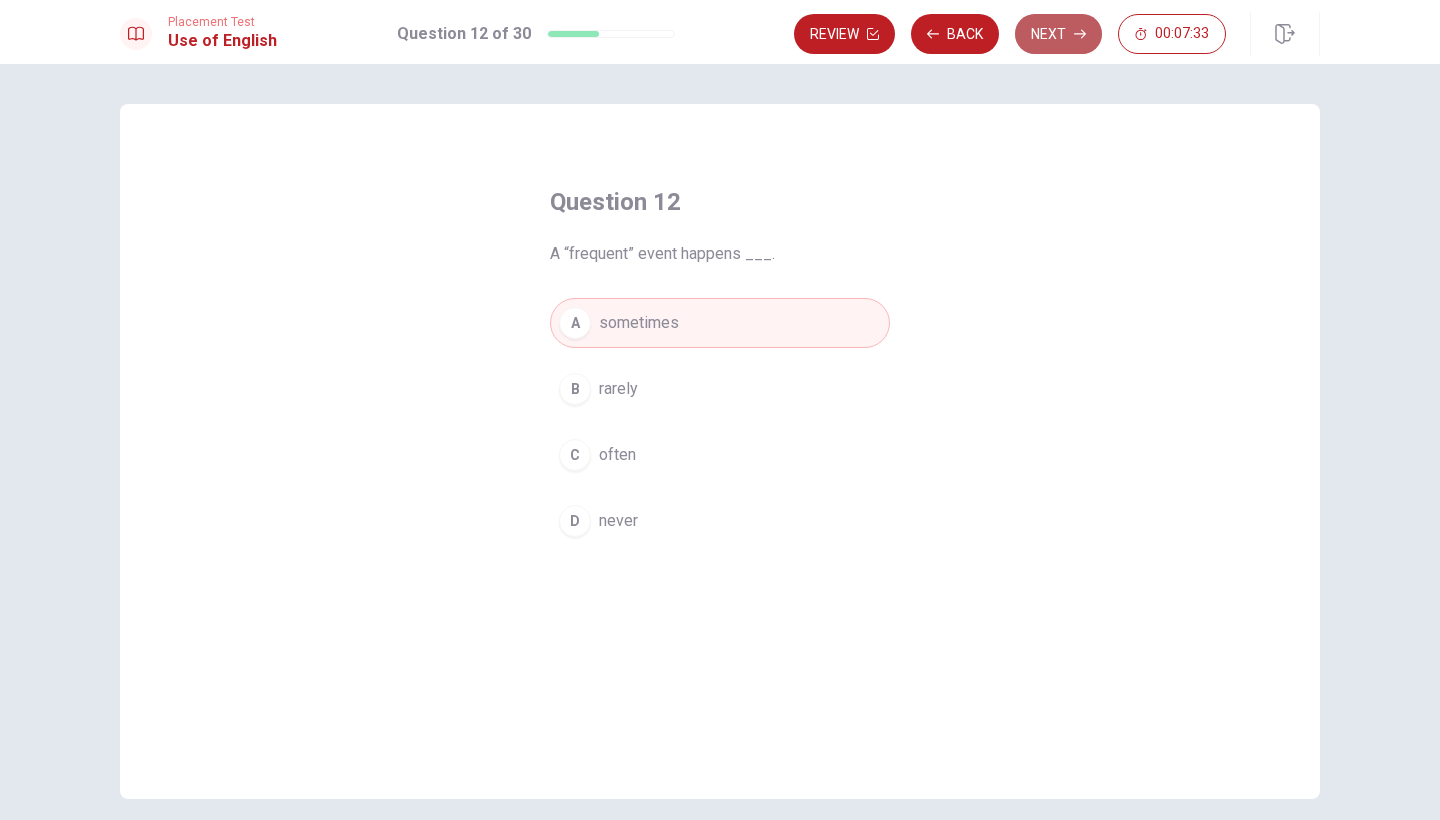 click on "Next" at bounding box center (1058, 34) 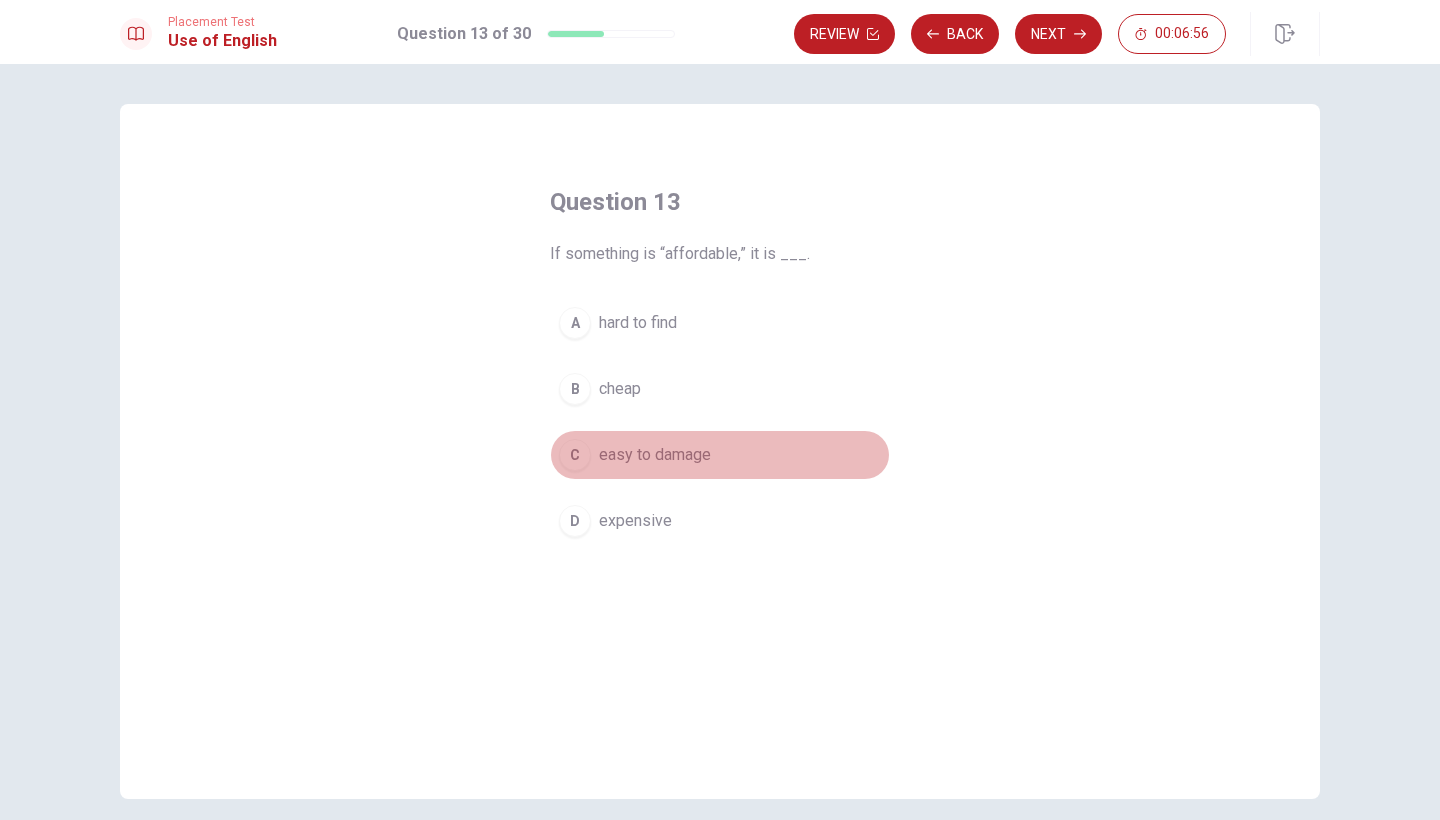 click on "C" at bounding box center [575, 455] 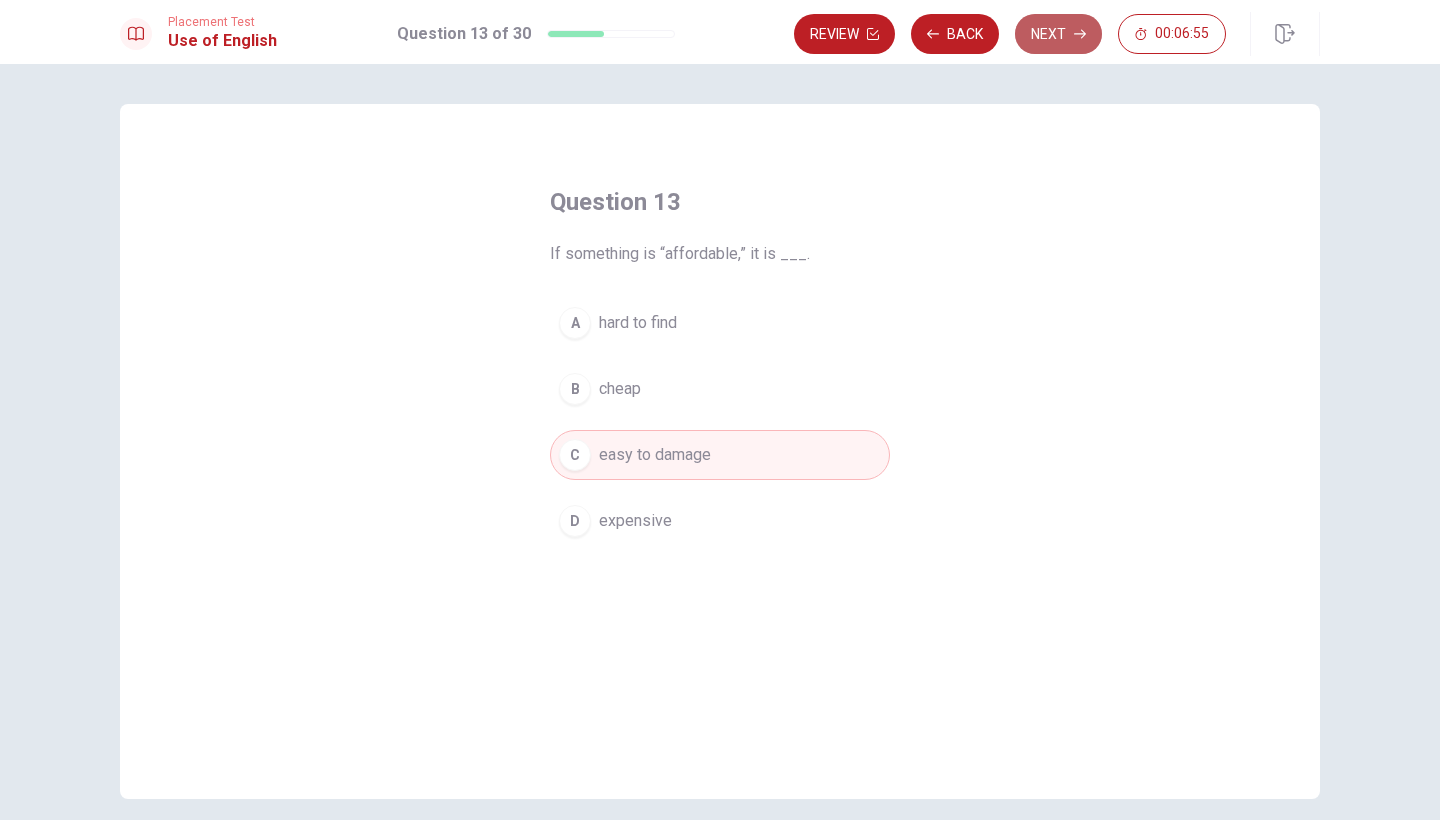 click on "Next" at bounding box center [1058, 34] 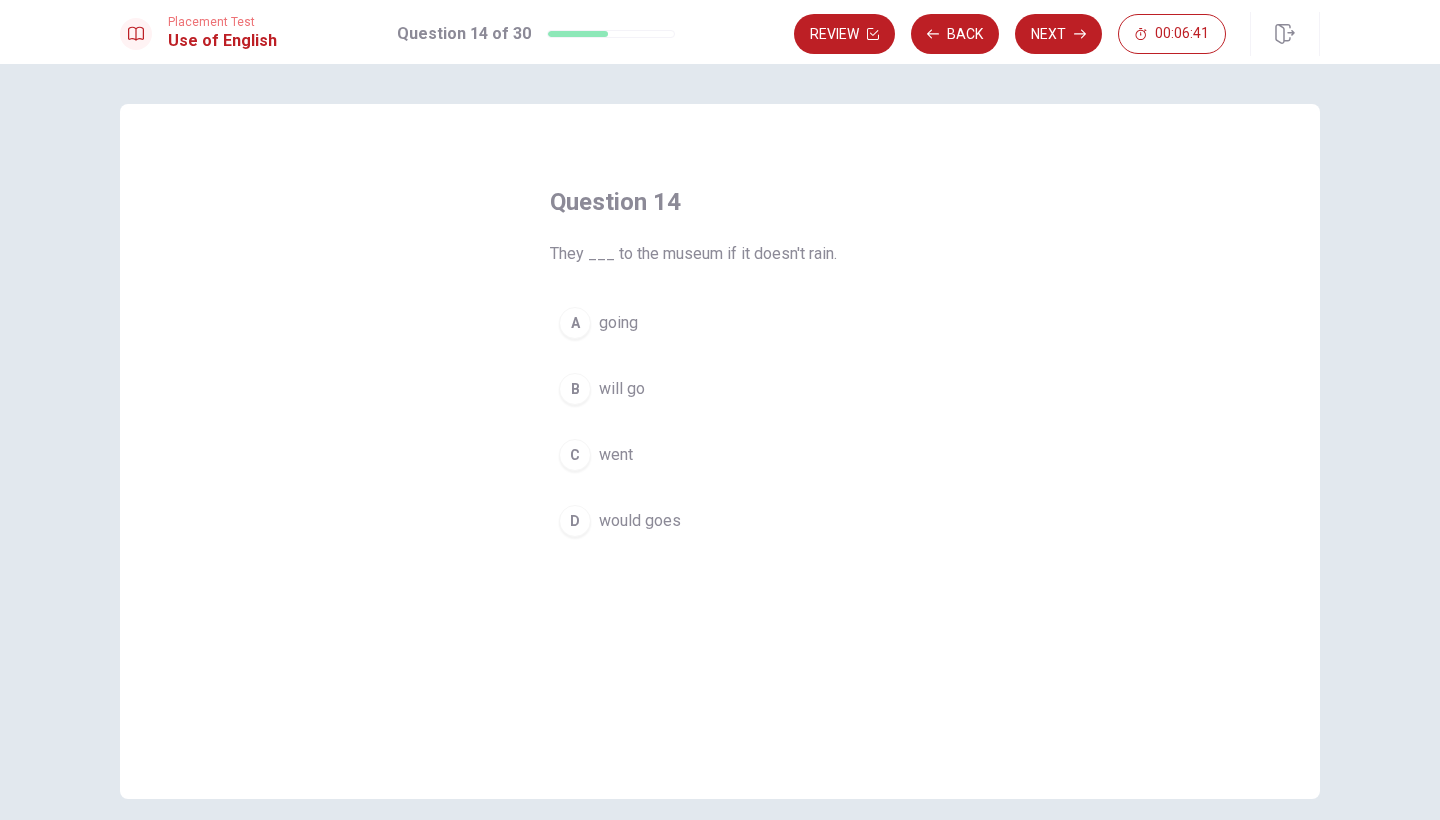 click on "A" at bounding box center (575, 323) 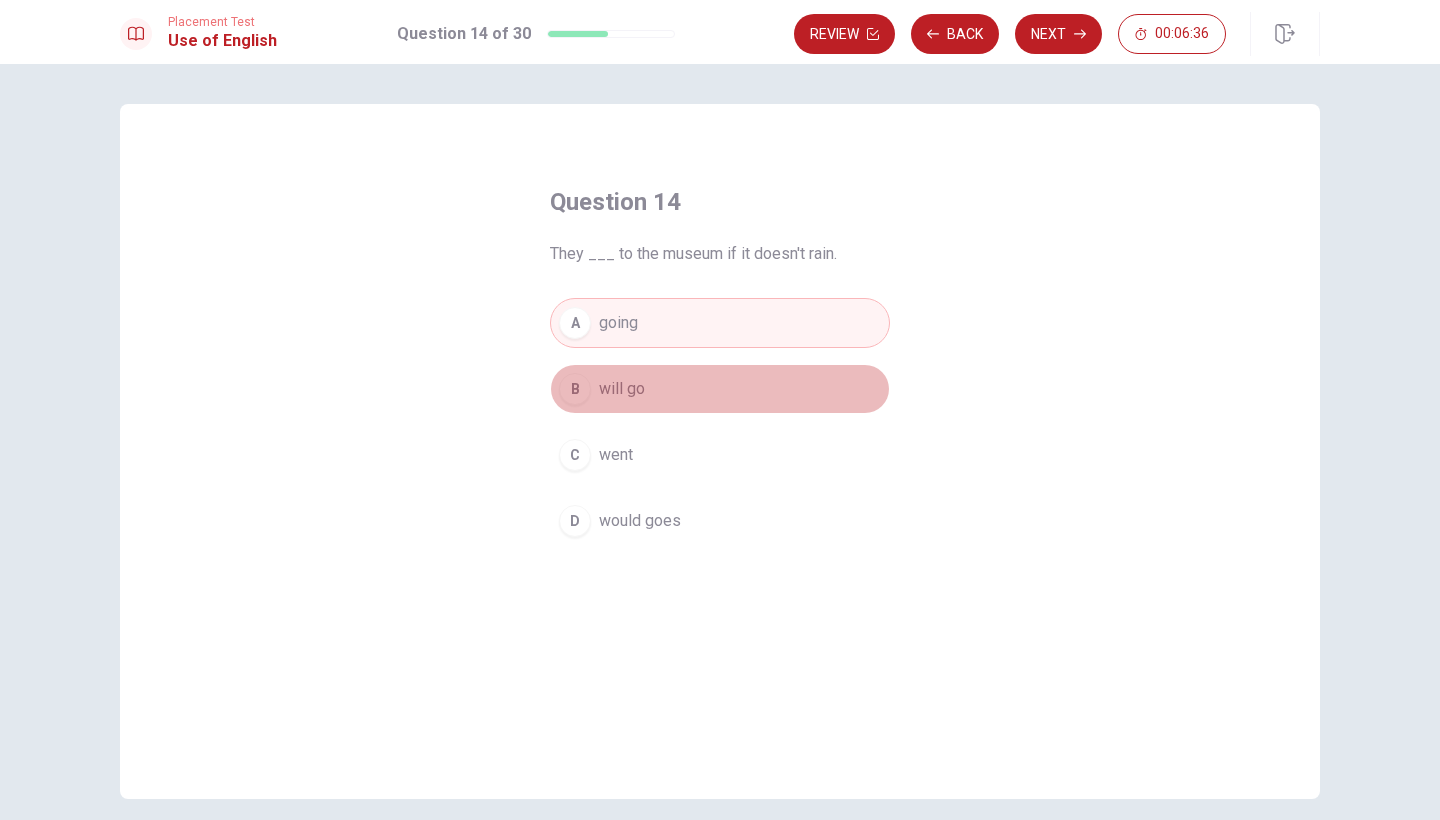 click on "B" at bounding box center [575, 389] 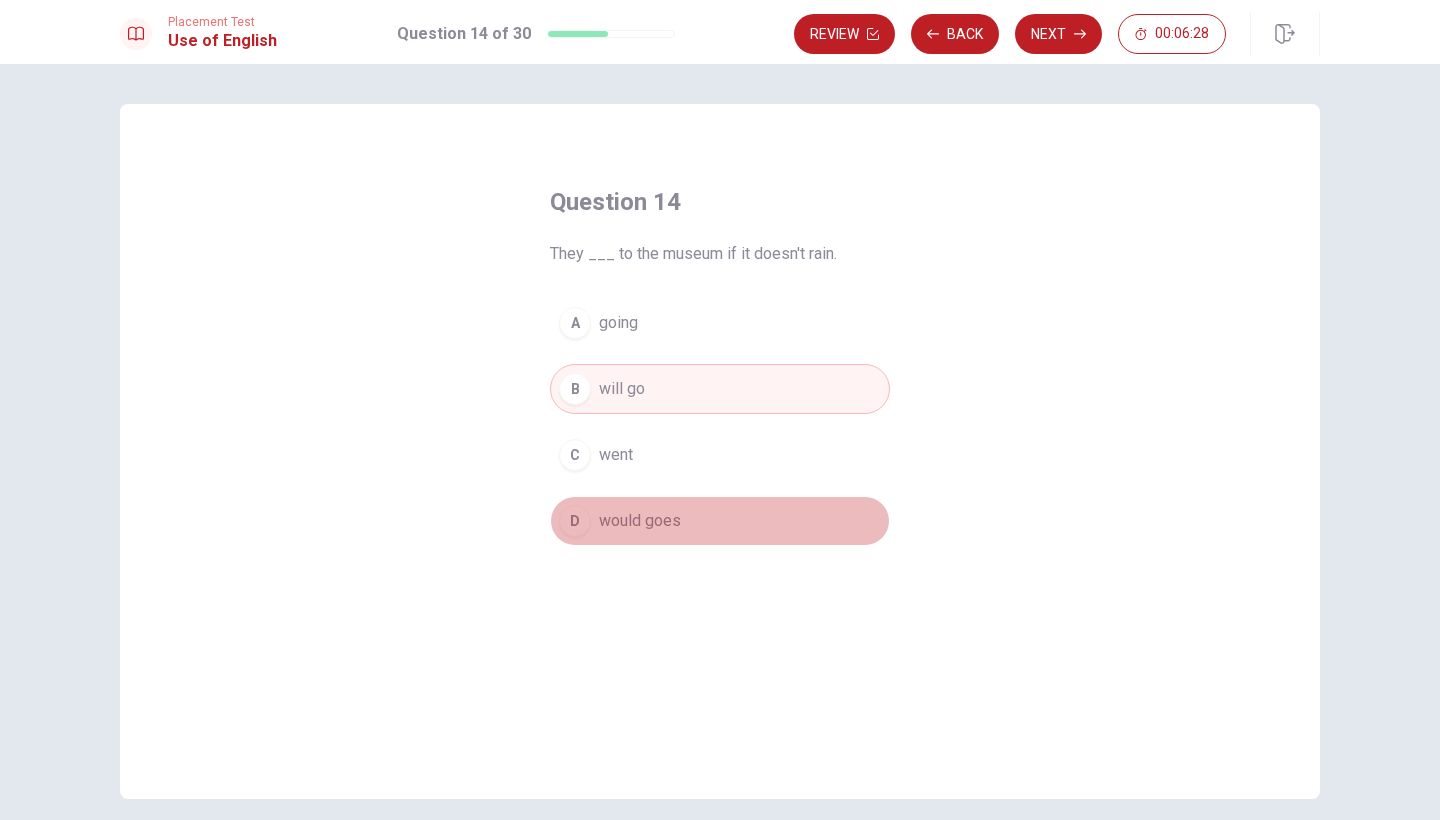 click on "D" at bounding box center (575, 521) 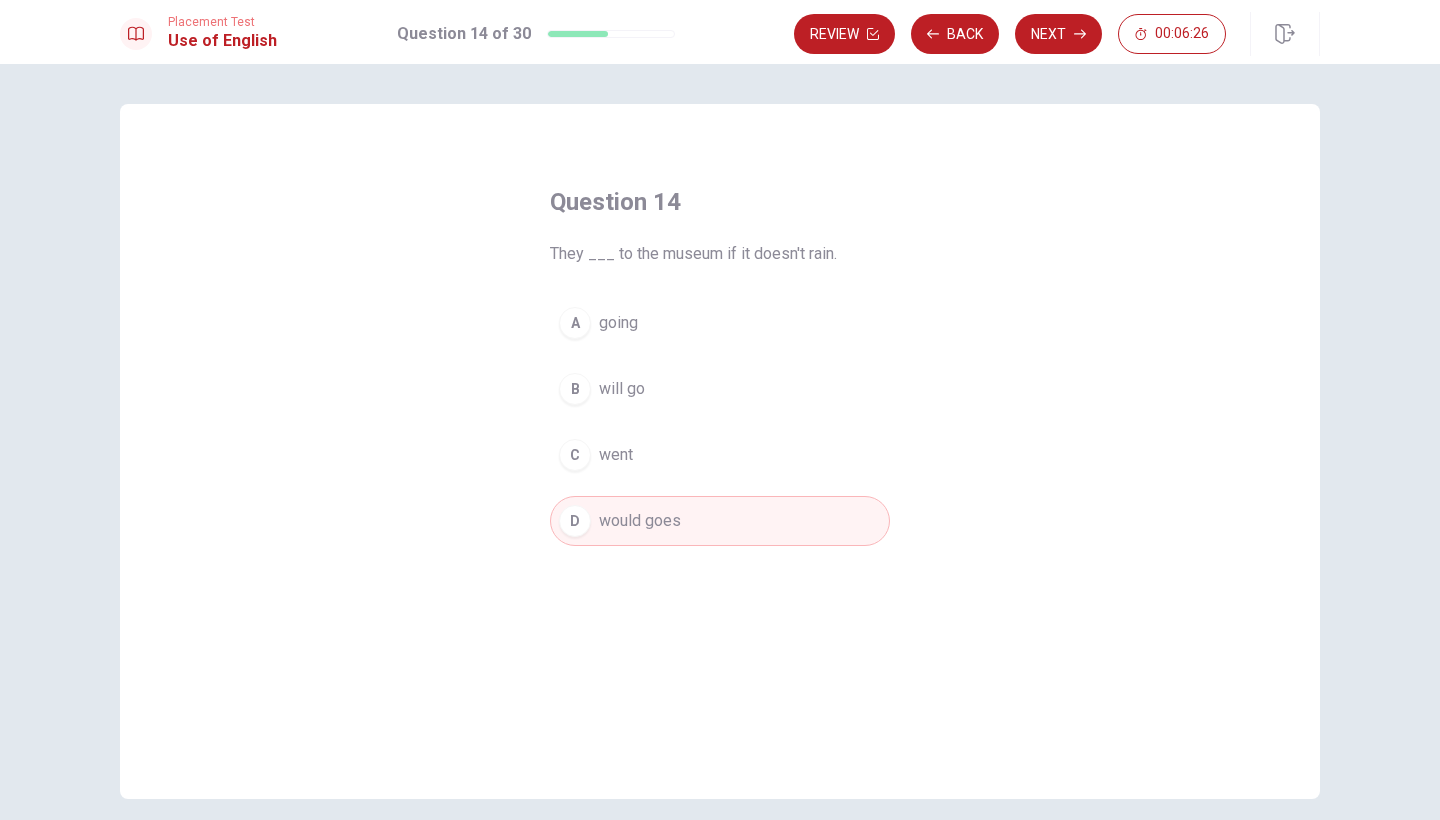 click on "B" at bounding box center [575, 389] 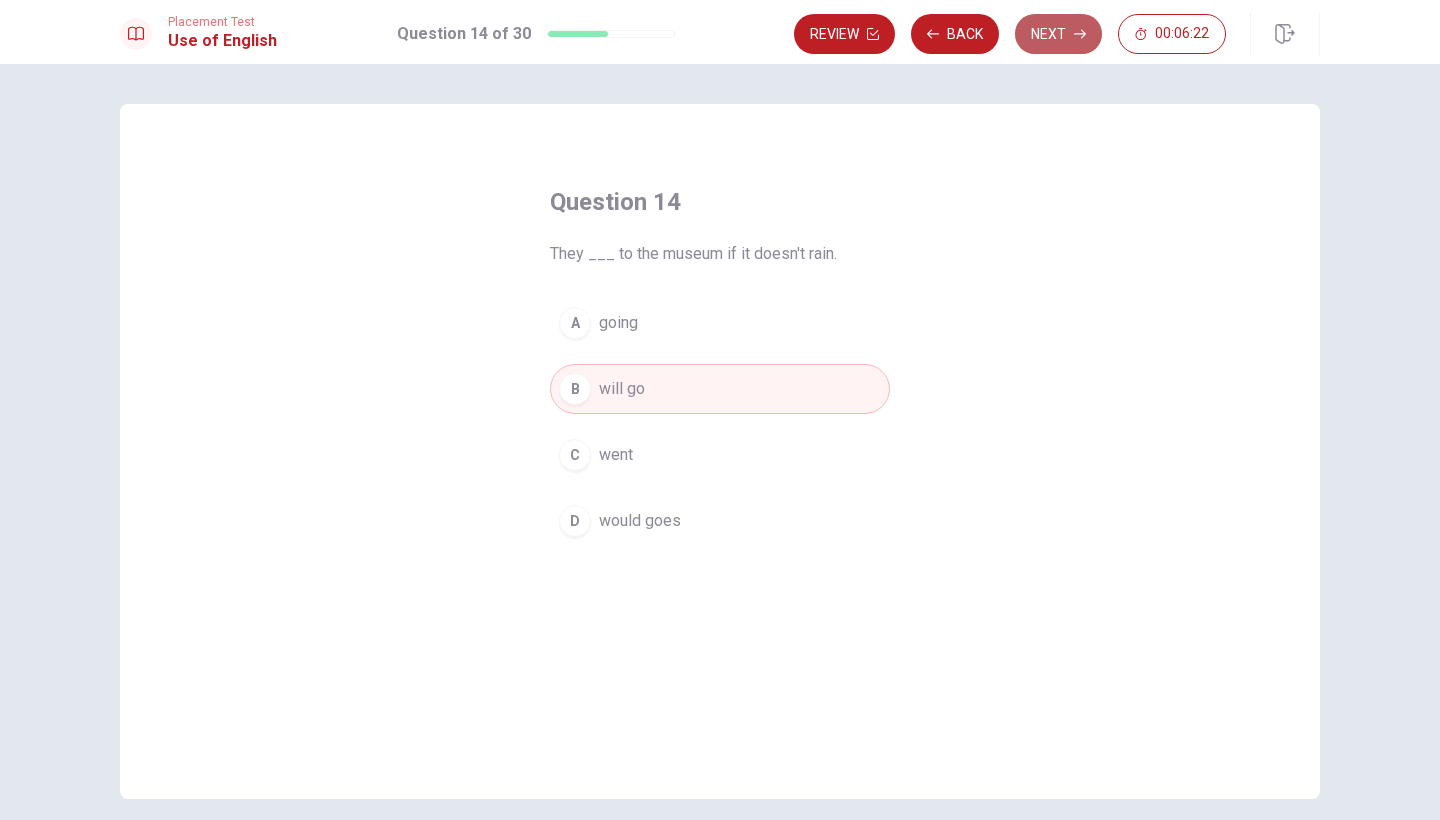 click on "Next" at bounding box center [1058, 34] 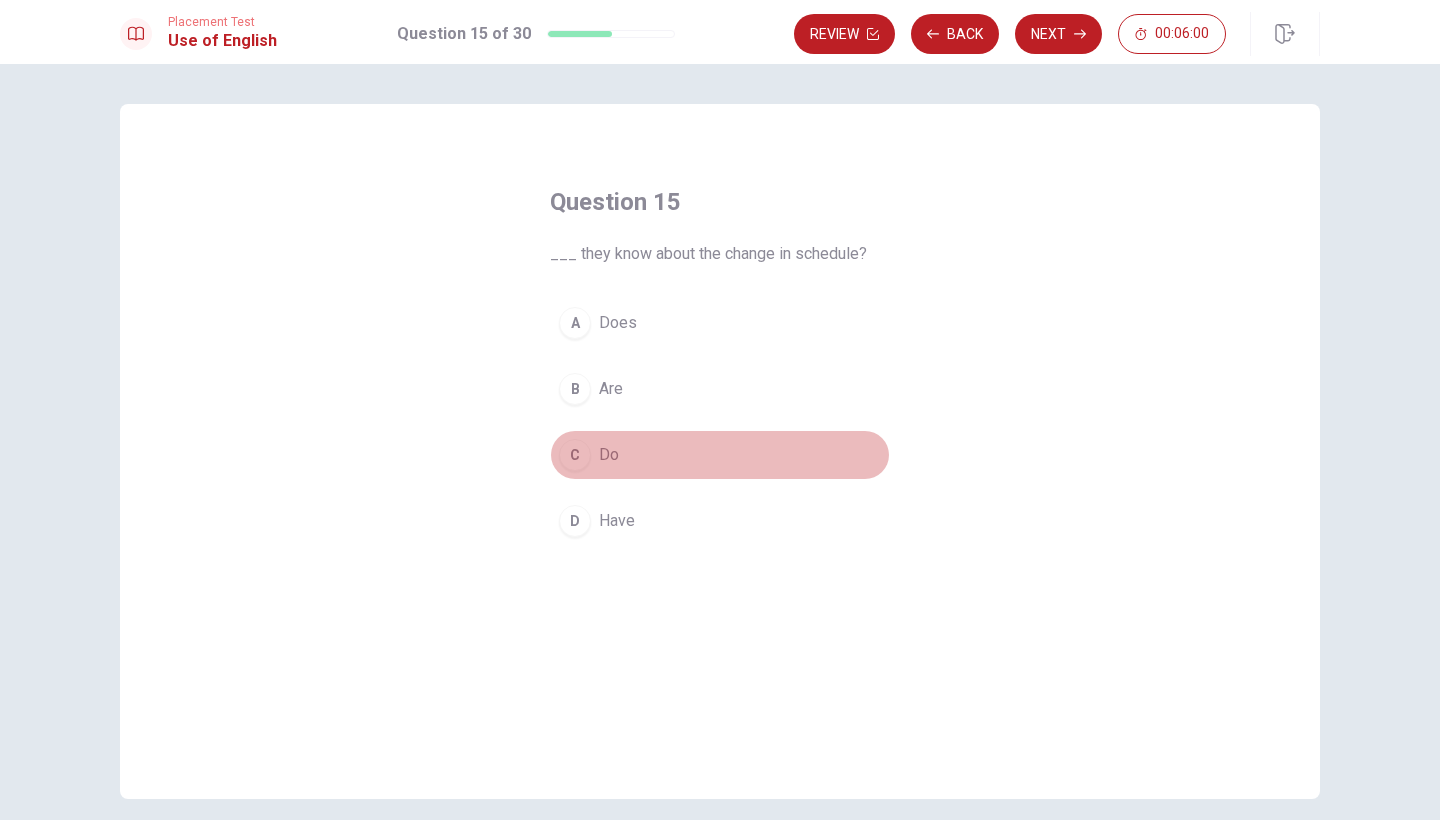 click on "C" at bounding box center (575, 455) 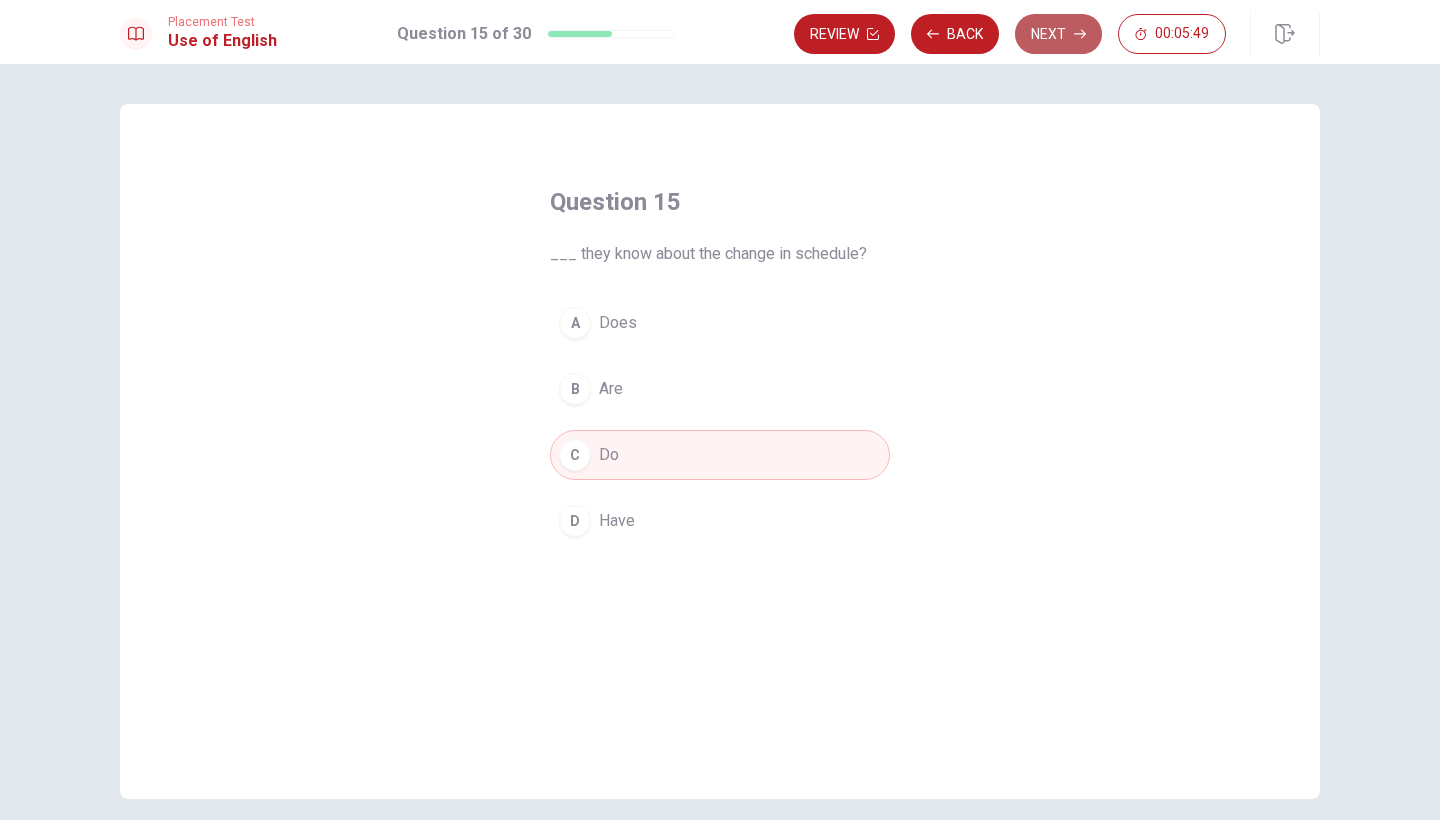 click on "Next" at bounding box center [1058, 34] 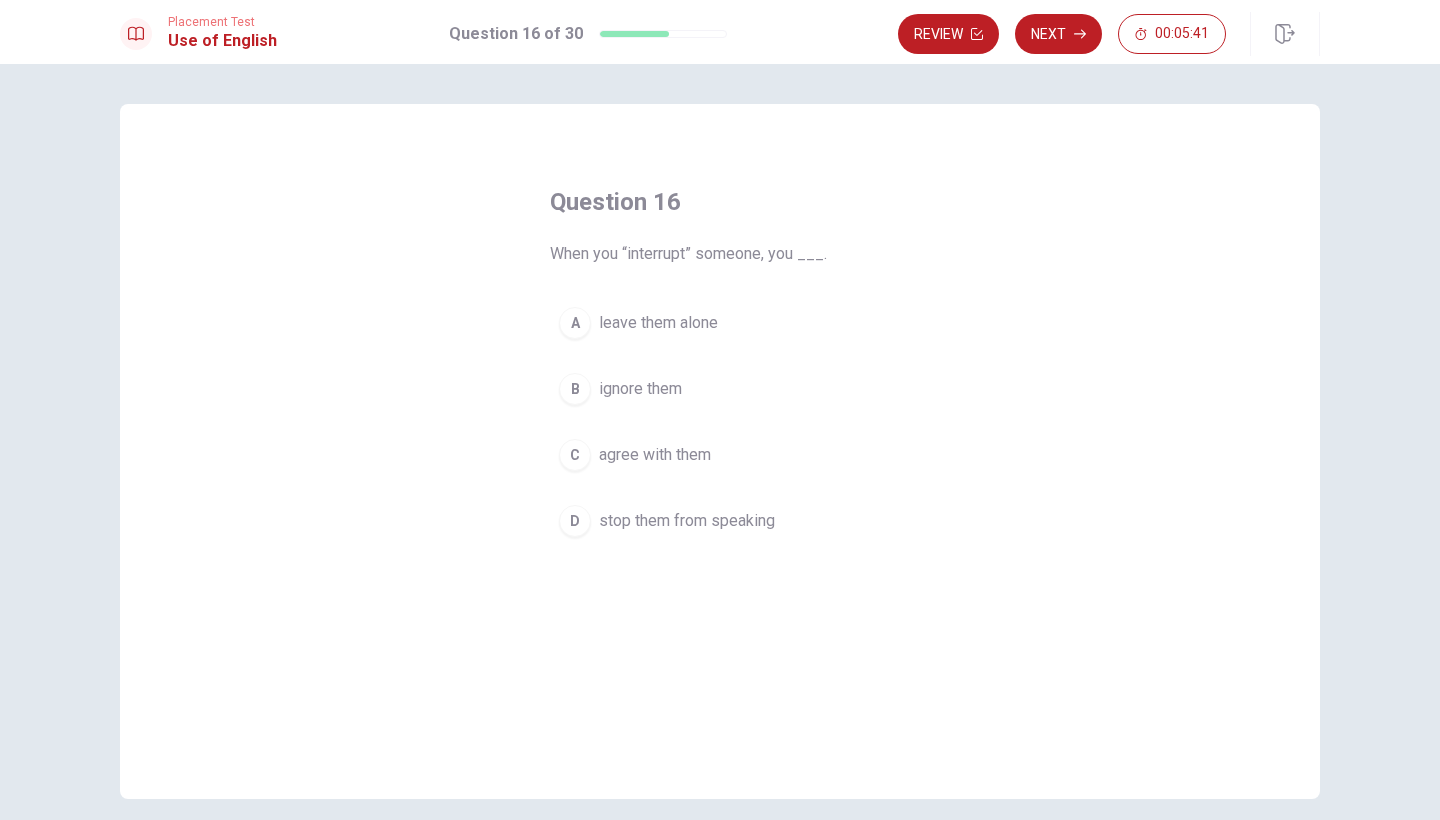 click on "B" at bounding box center [575, 389] 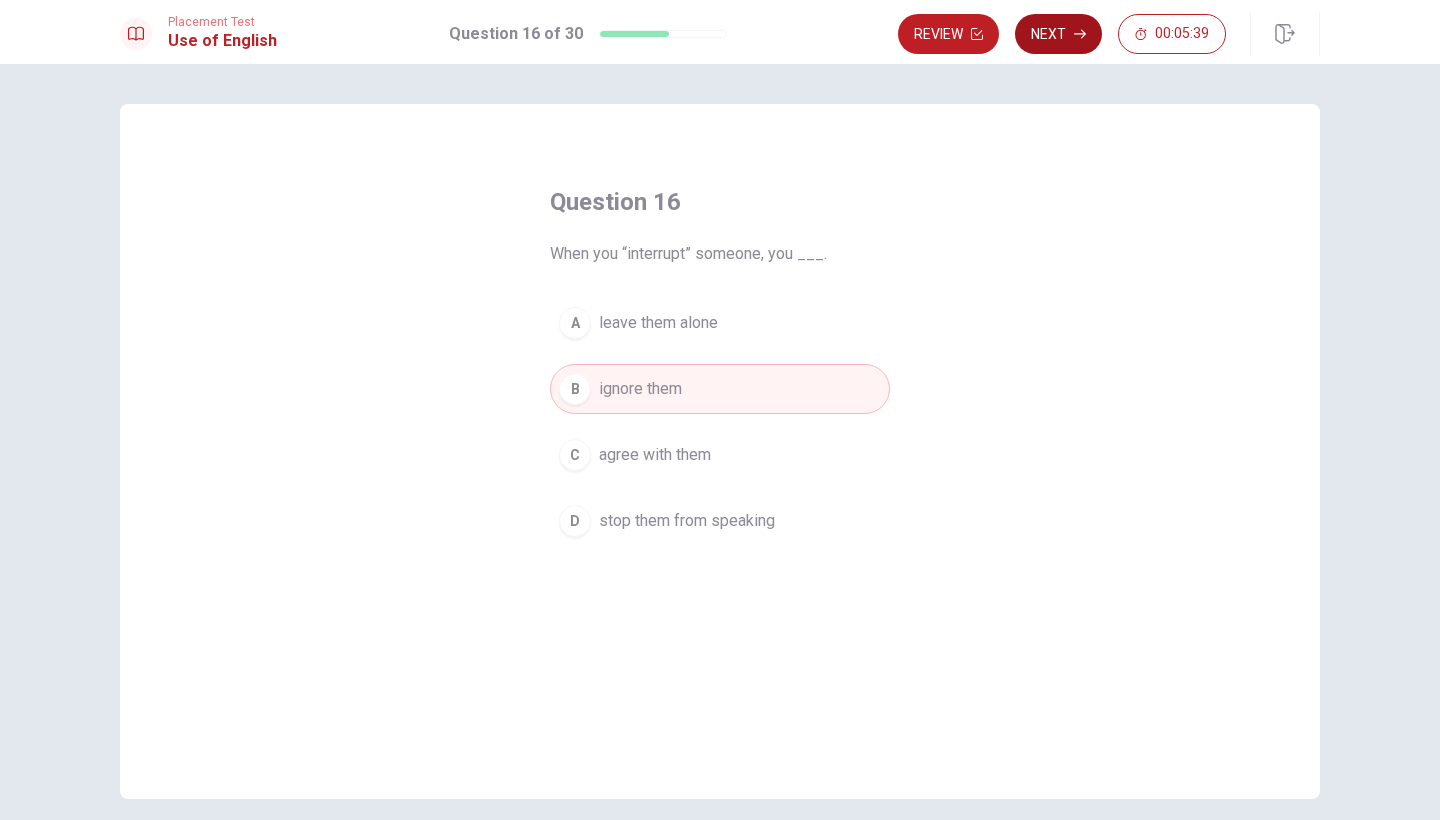 click on "Next" at bounding box center (1058, 34) 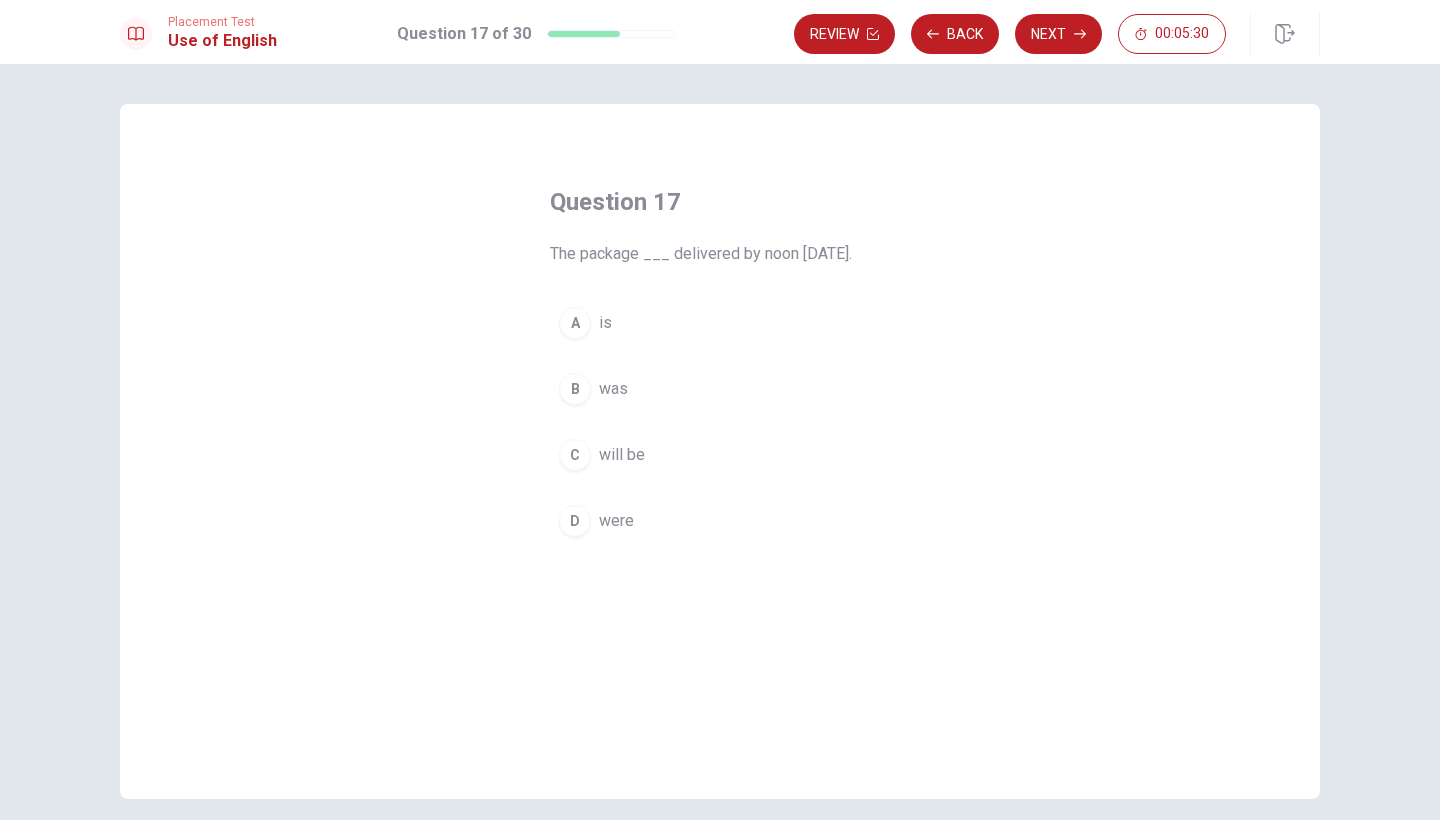 click on "C" at bounding box center (575, 455) 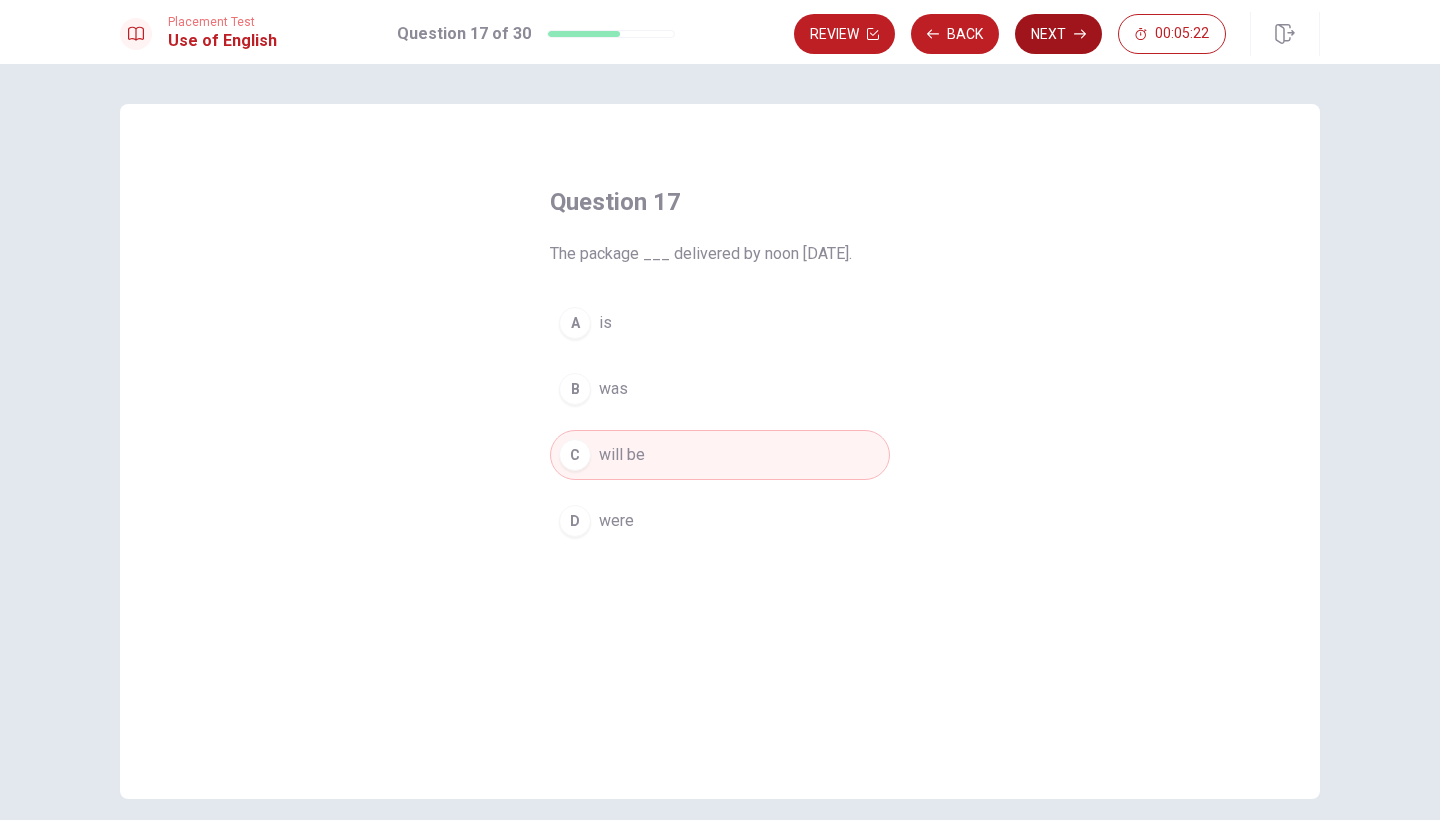 click on "Next" at bounding box center [1058, 34] 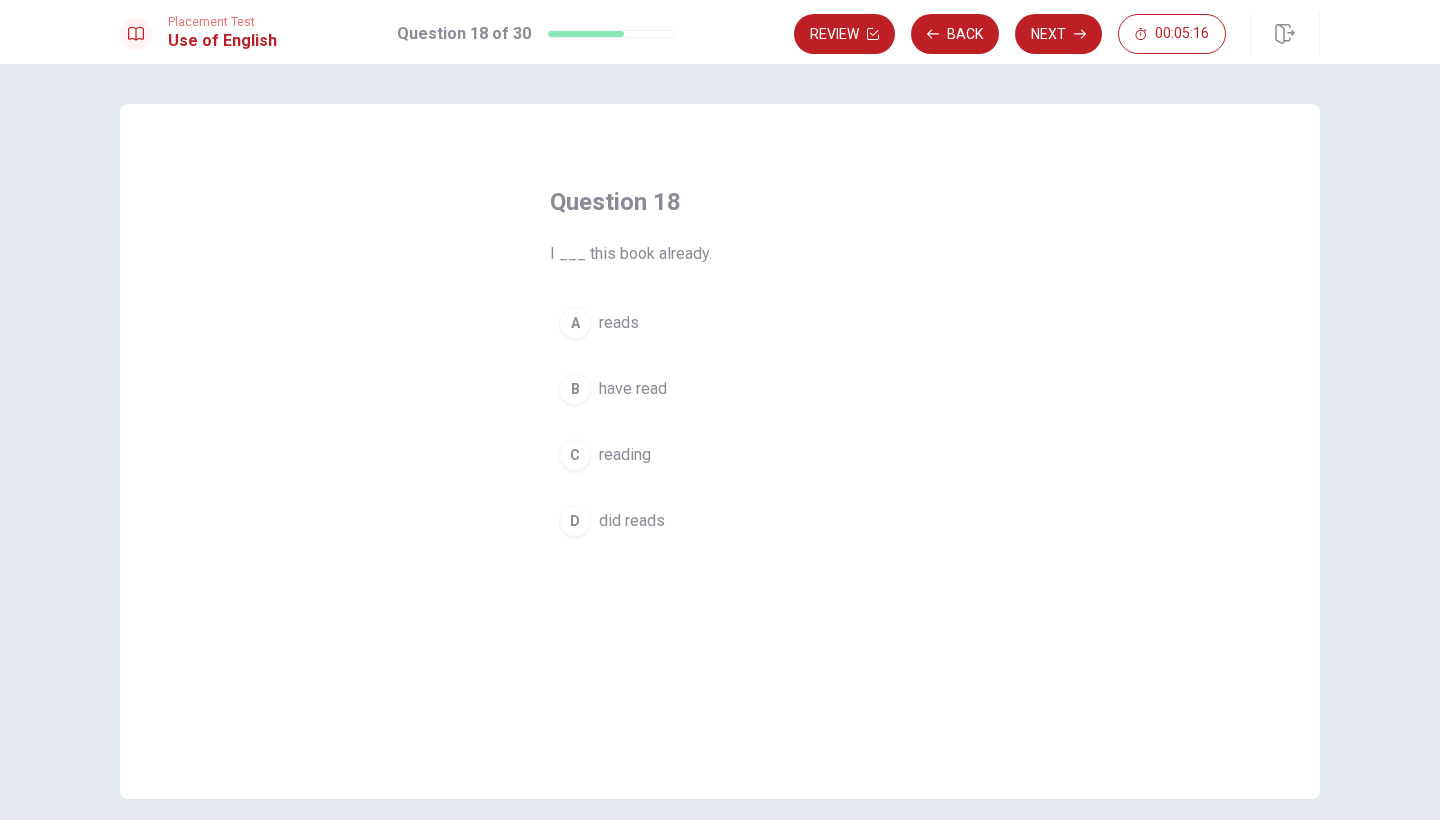 click on "B" at bounding box center [575, 389] 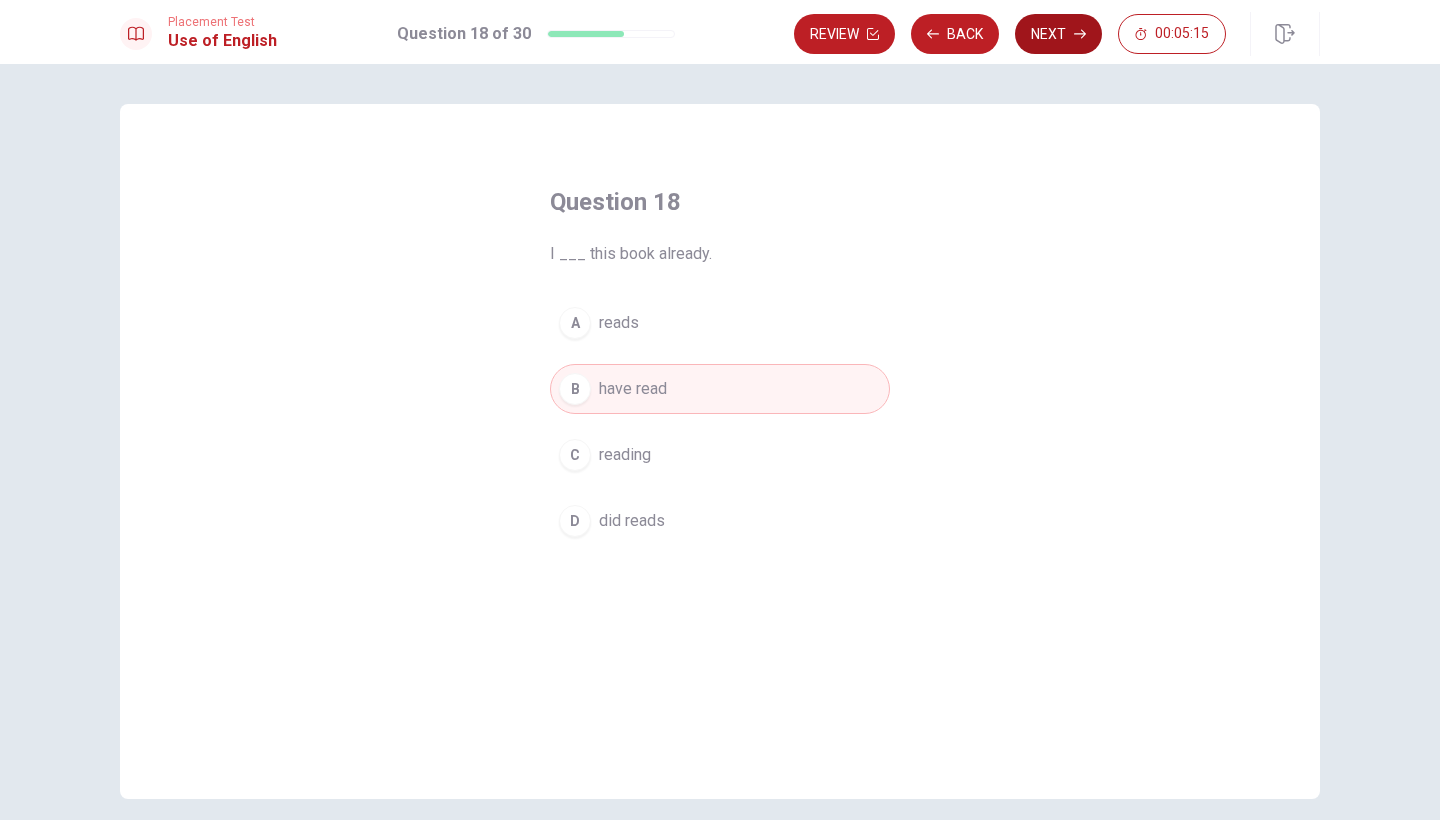 click on "Next" at bounding box center [1058, 34] 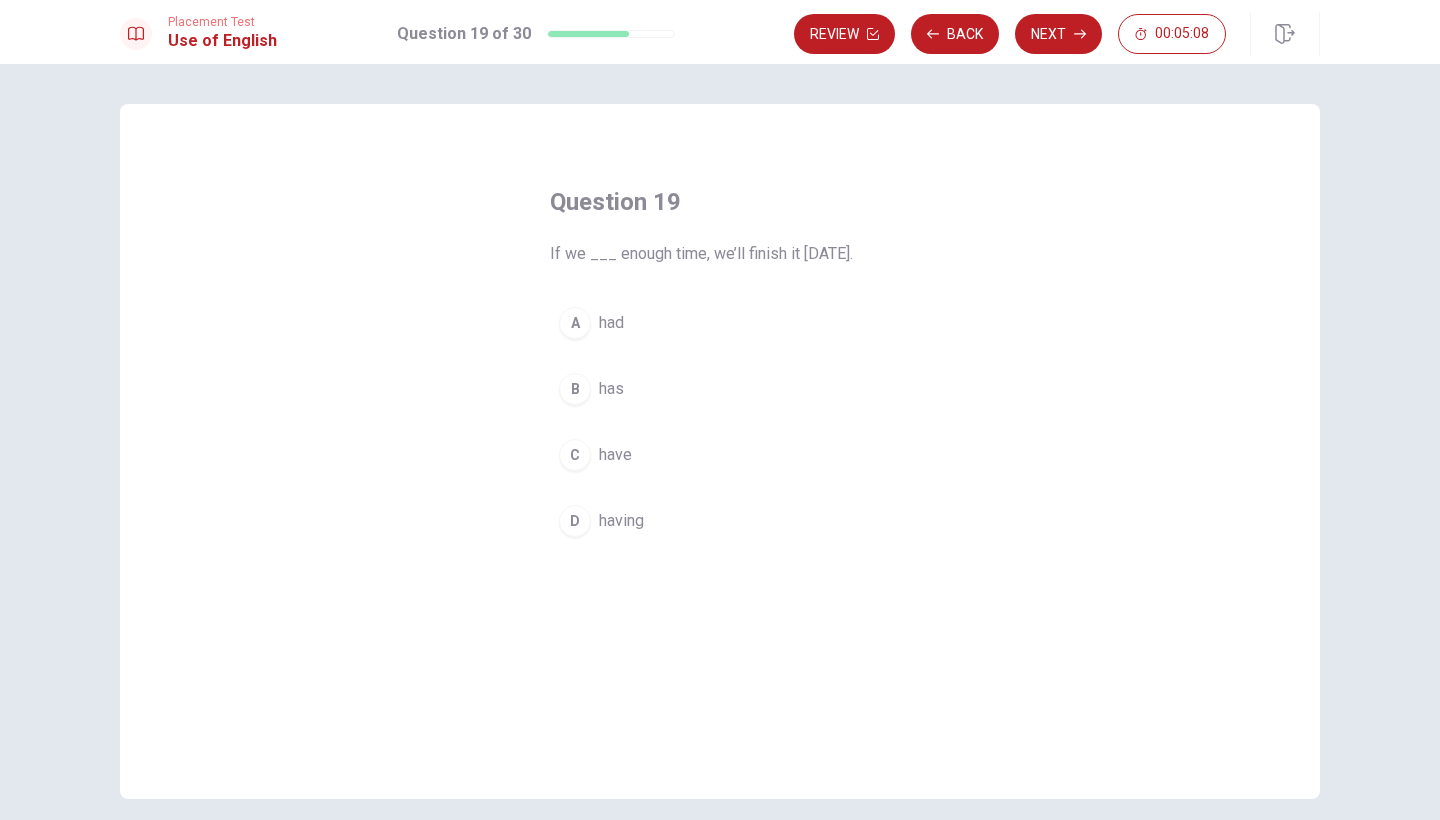 click on "C" at bounding box center (575, 455) 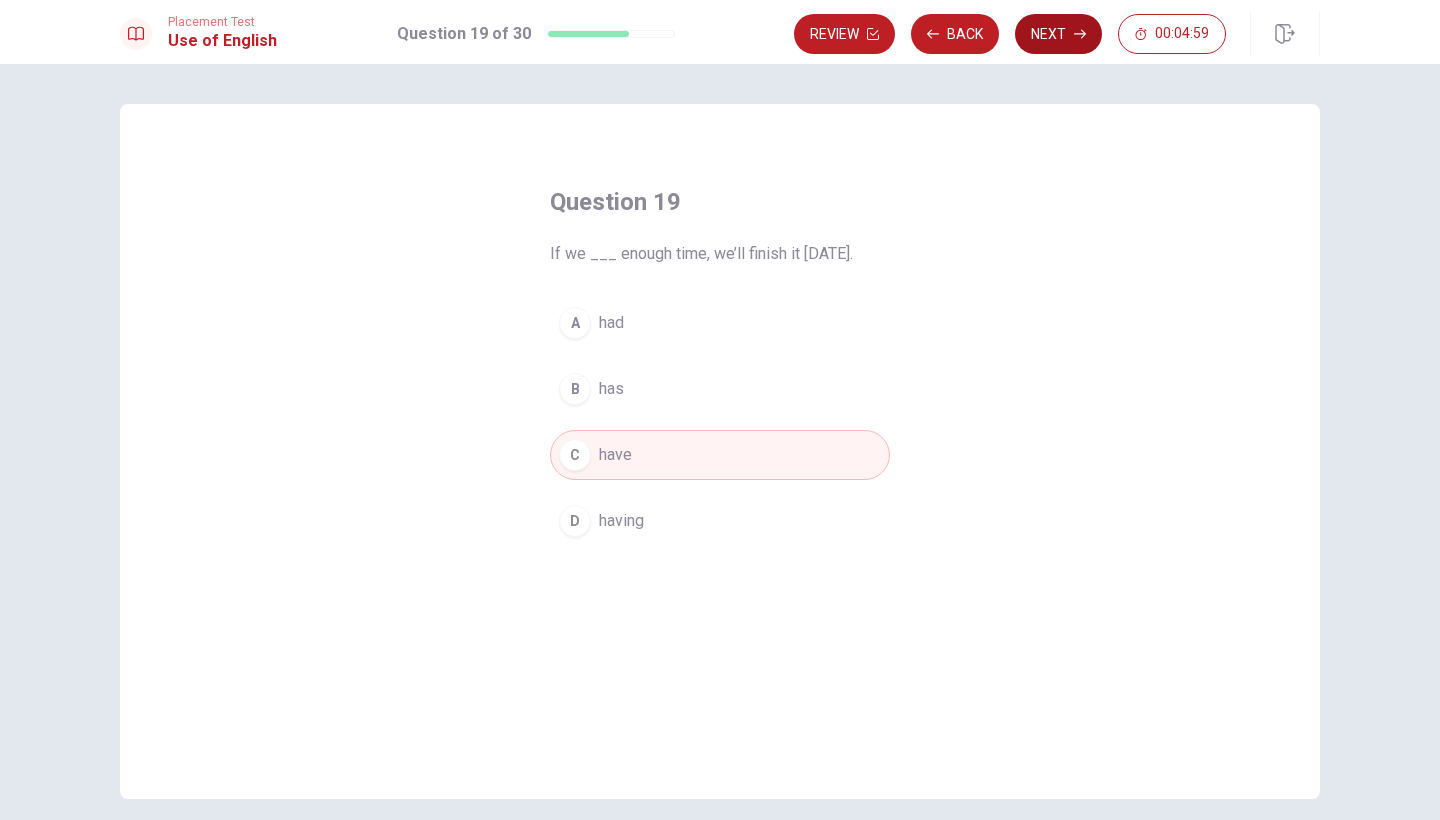 click on "Next" at bounding box center [1058, 34] 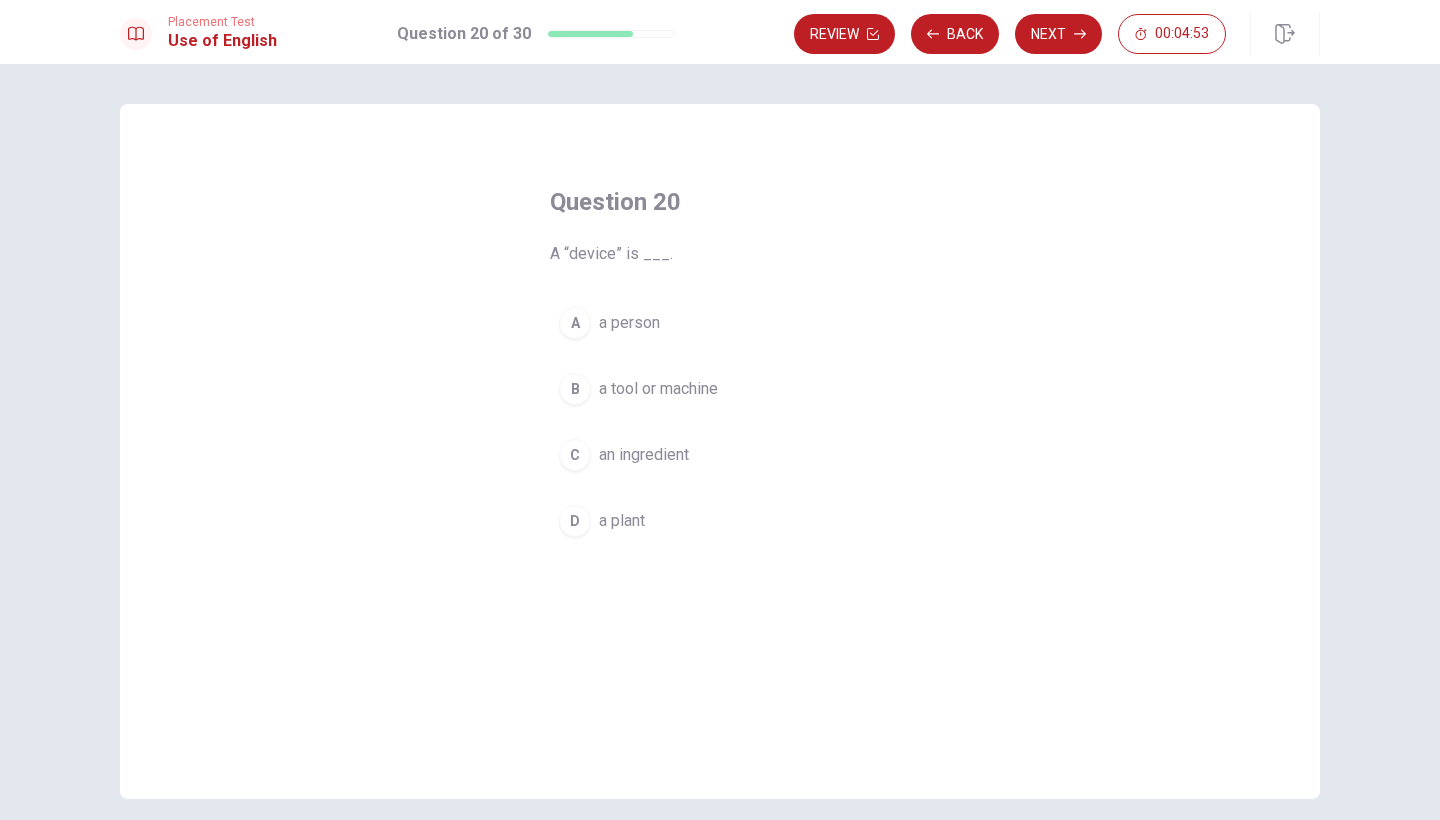 click on "B" at bounding box center (575, 389) 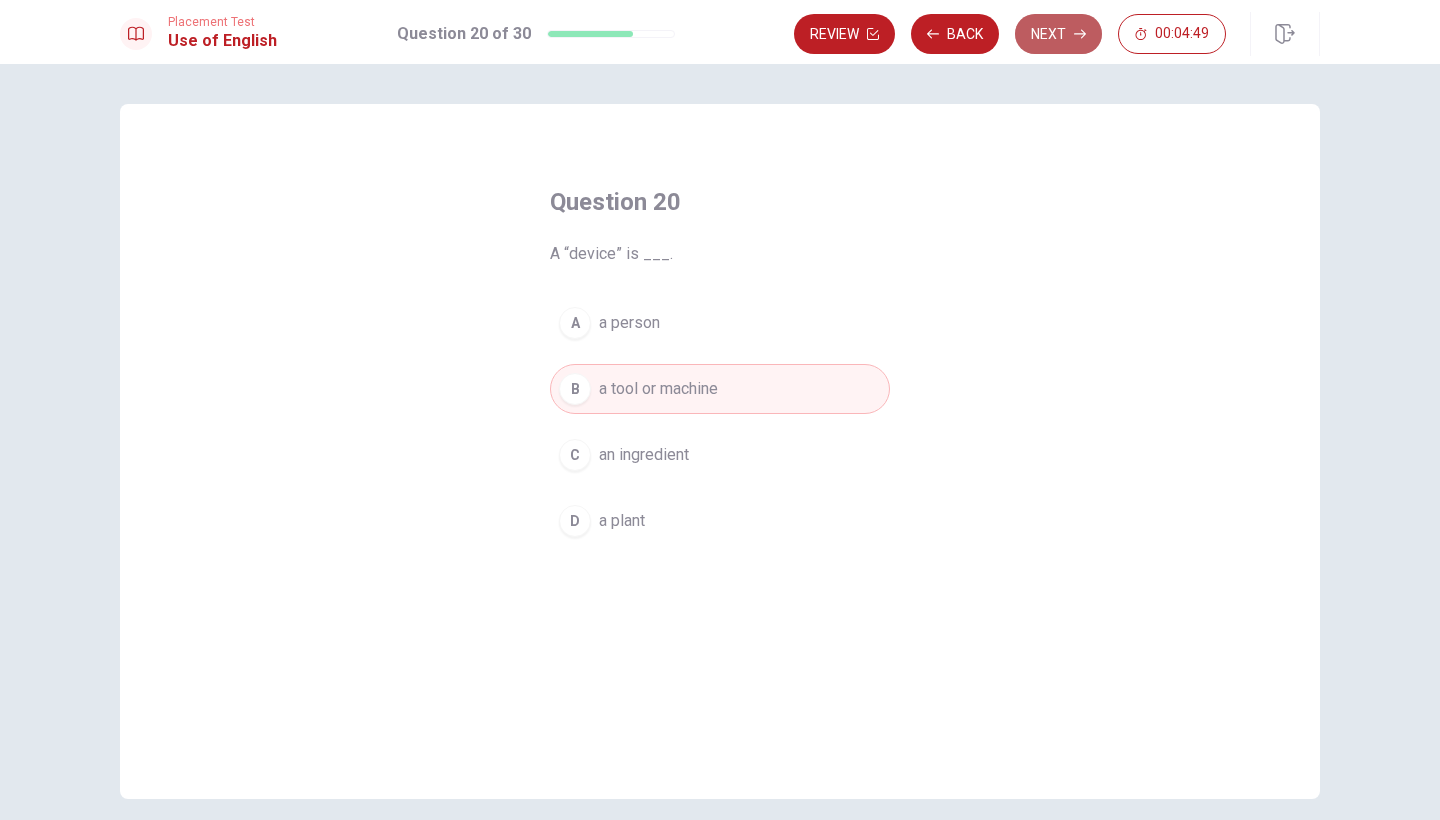 click on "Next" at bounding box center (1058, 34) 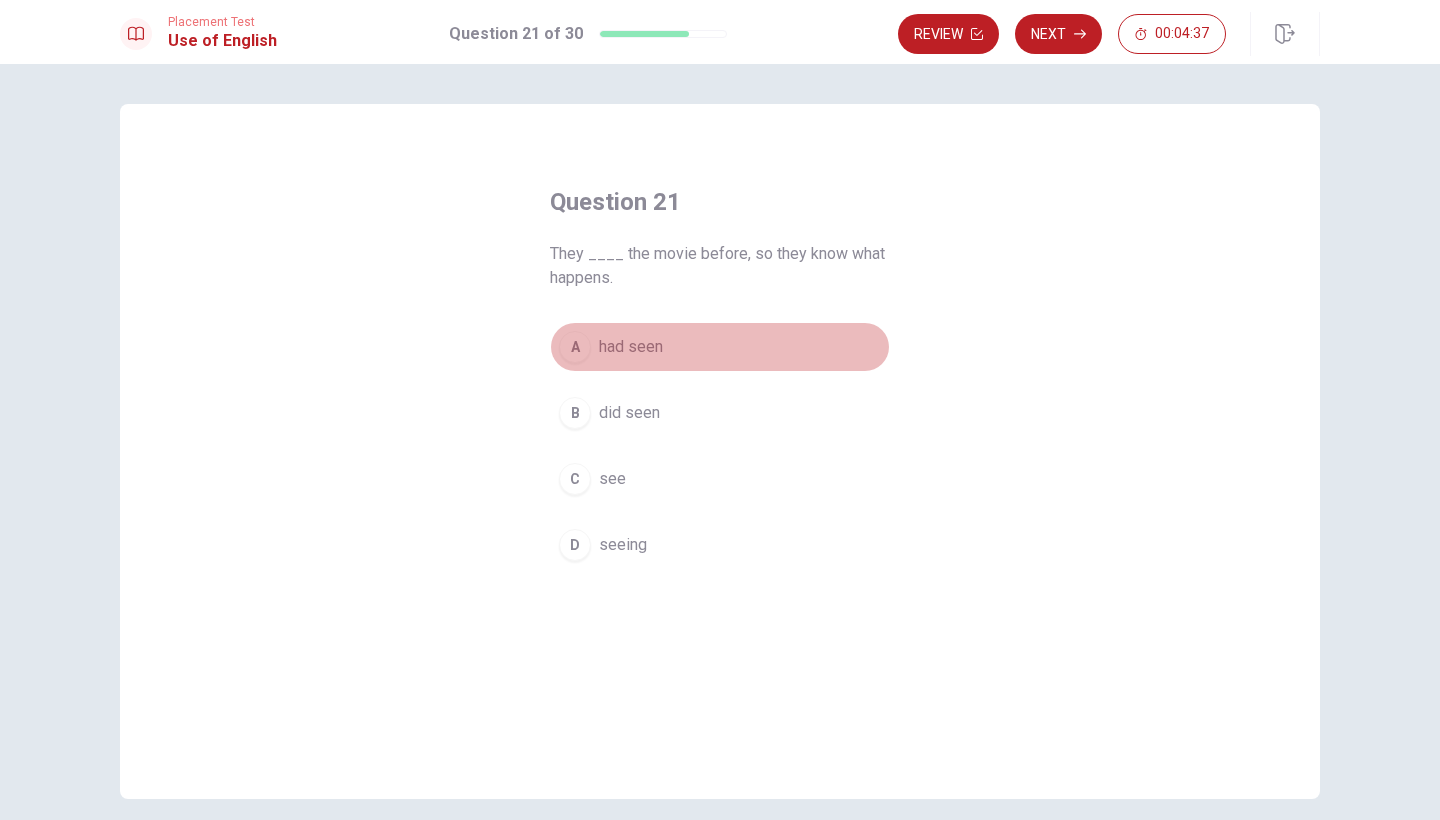 click on "A" at bounding box center (575, 347) 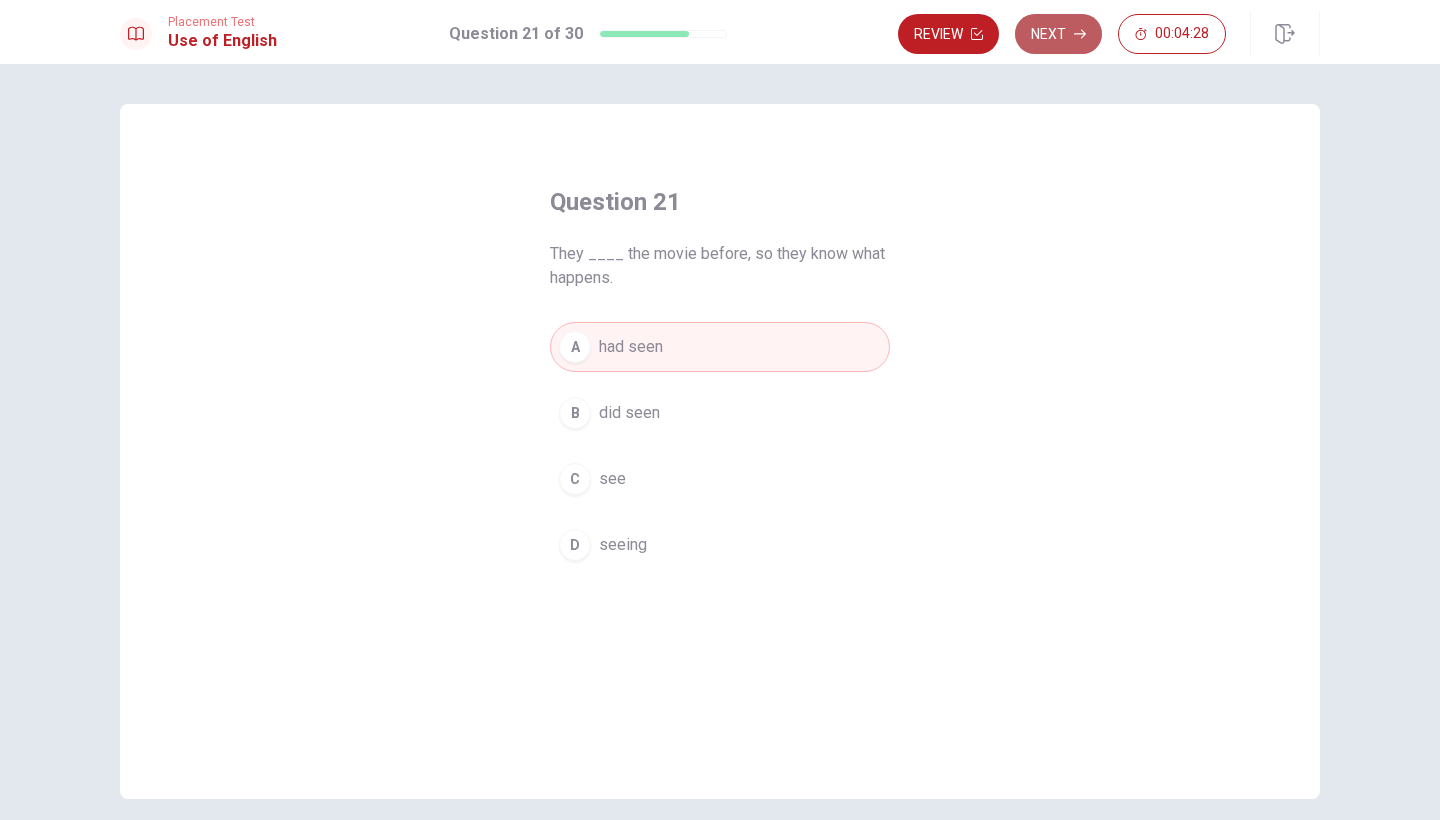 click 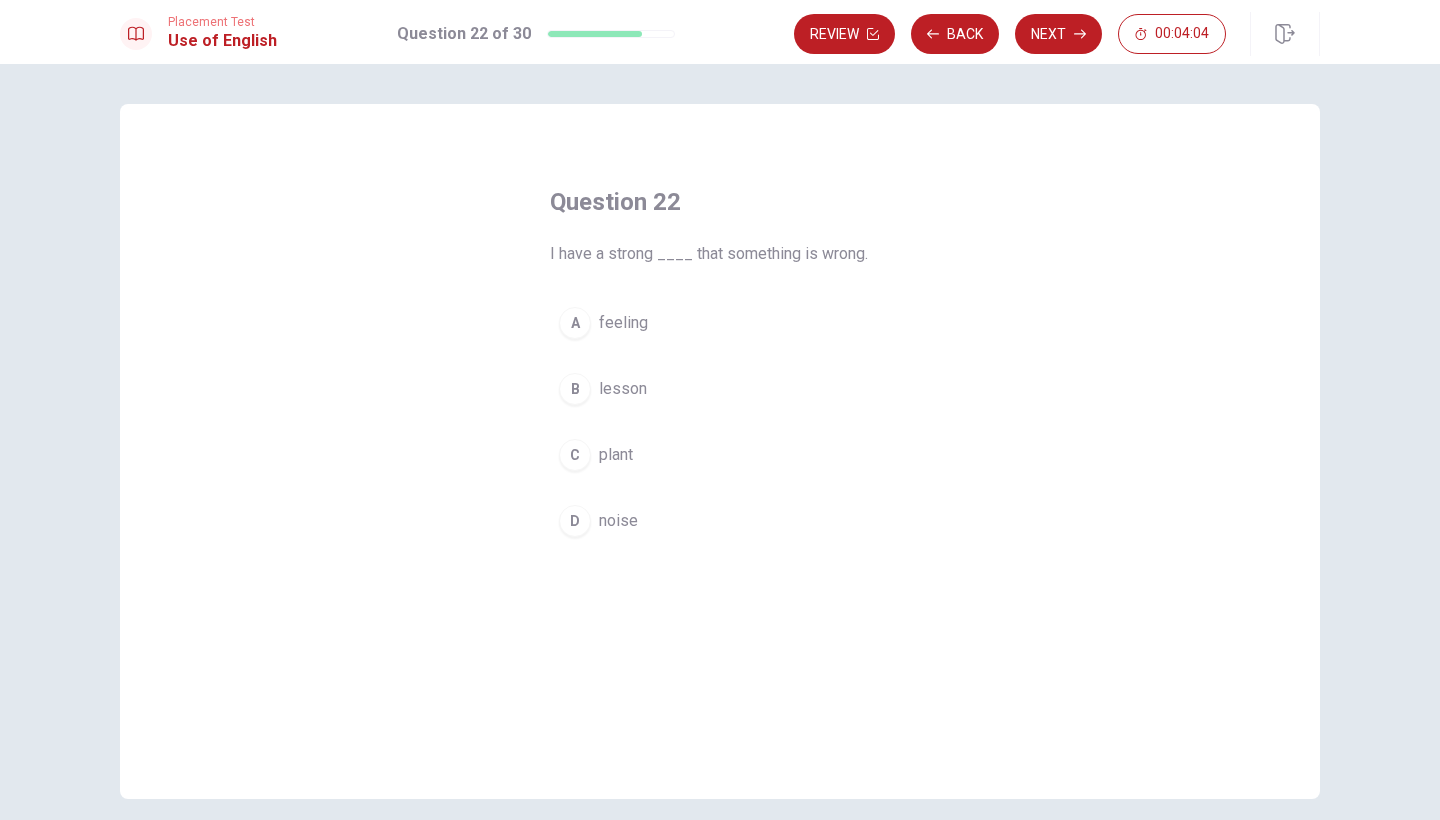 click on "A" at bounding box center (575, 323) 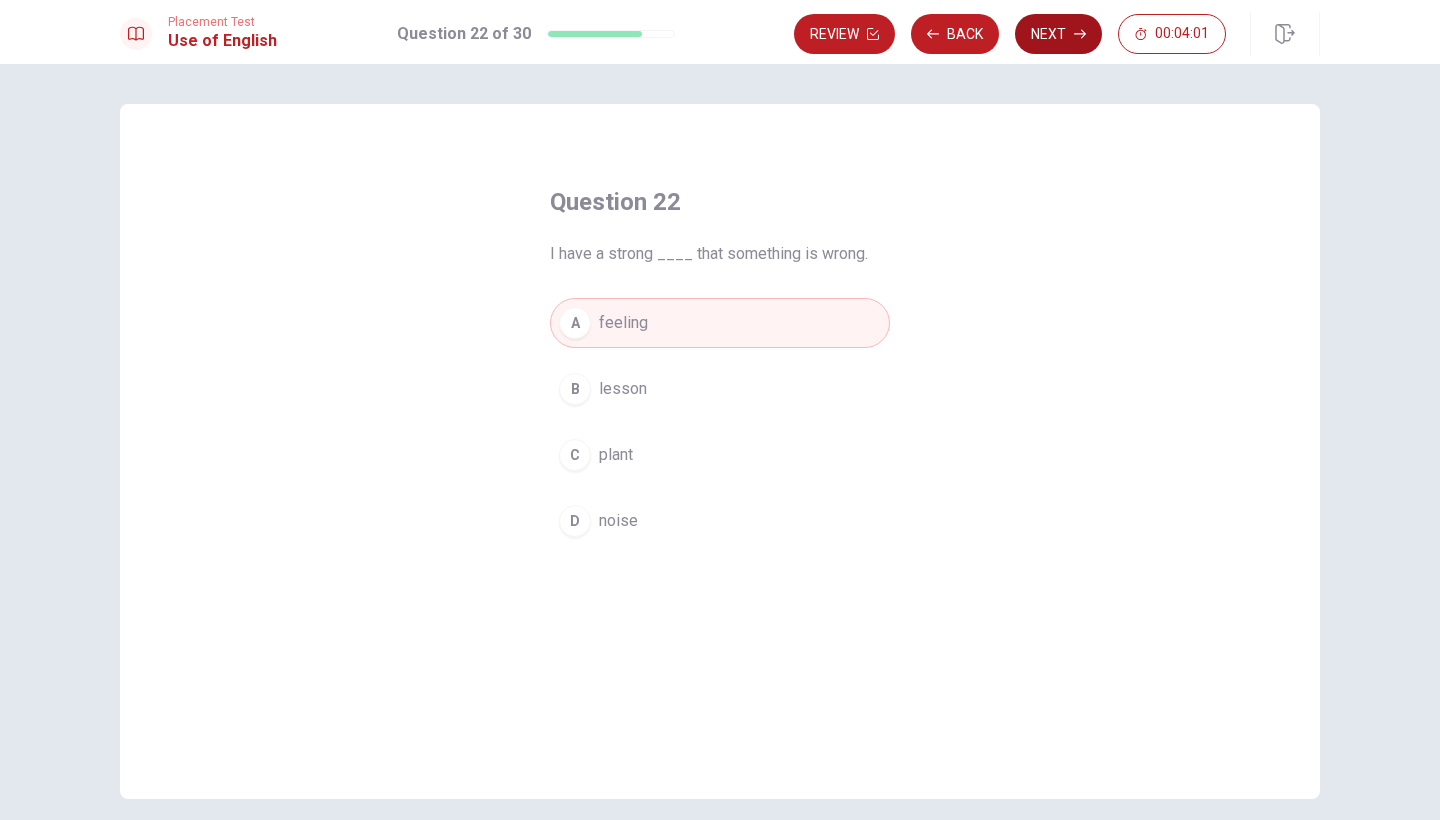 click on "Next" at bounding box center (1058, 34) 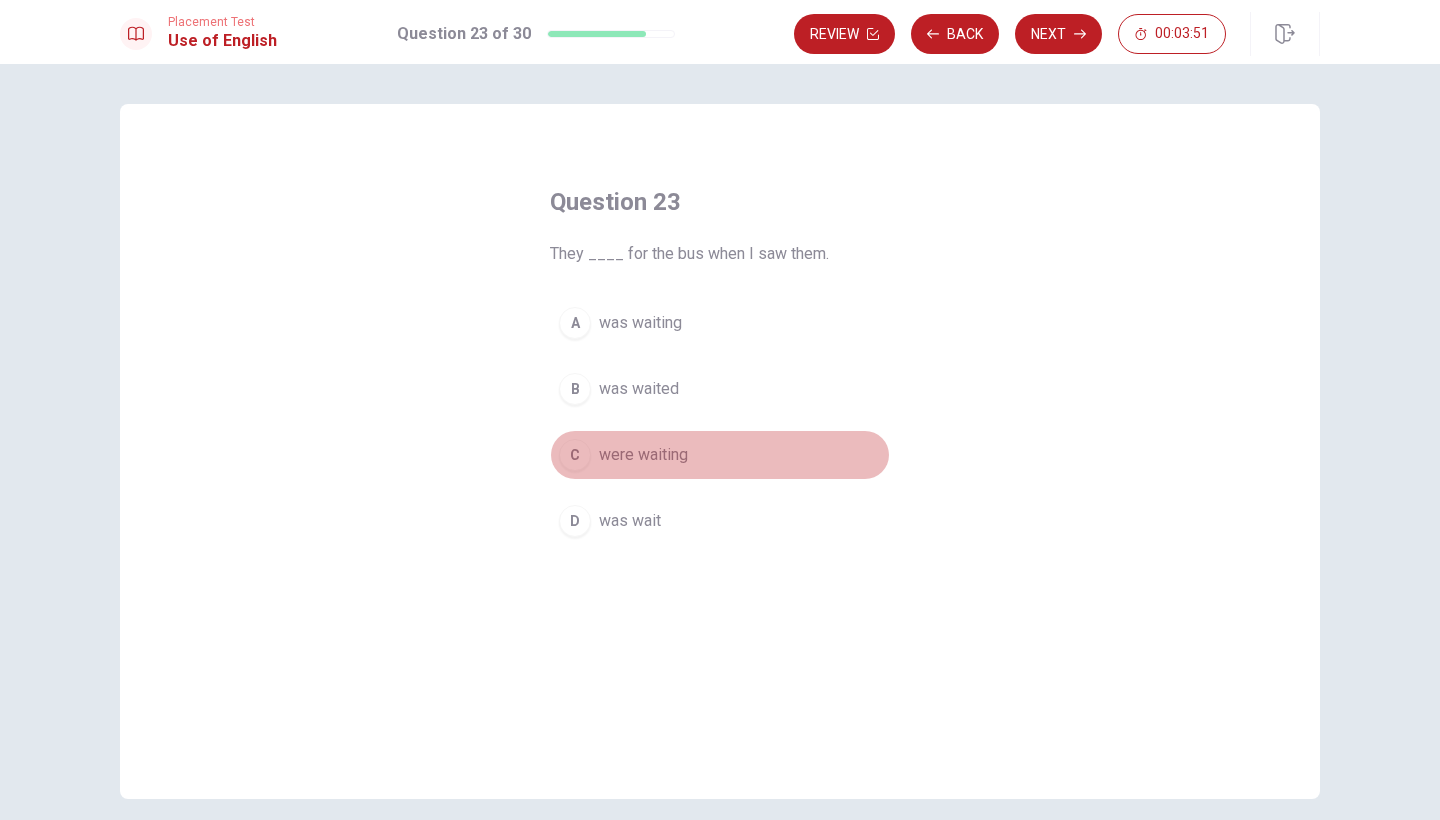 click on "C" at bounding box center (575, 455) 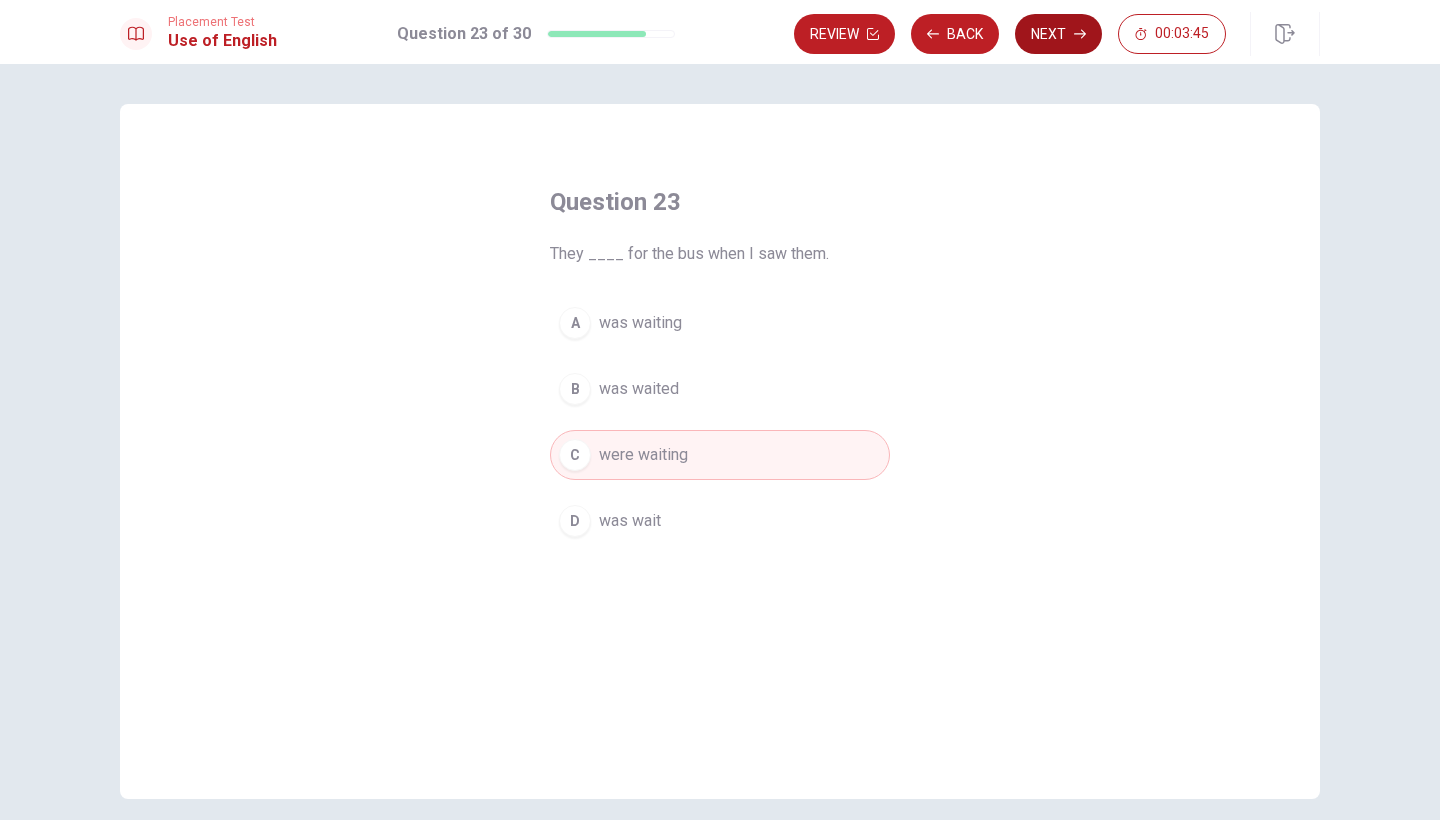 click on "Next" at bounding box center [1058, 34] 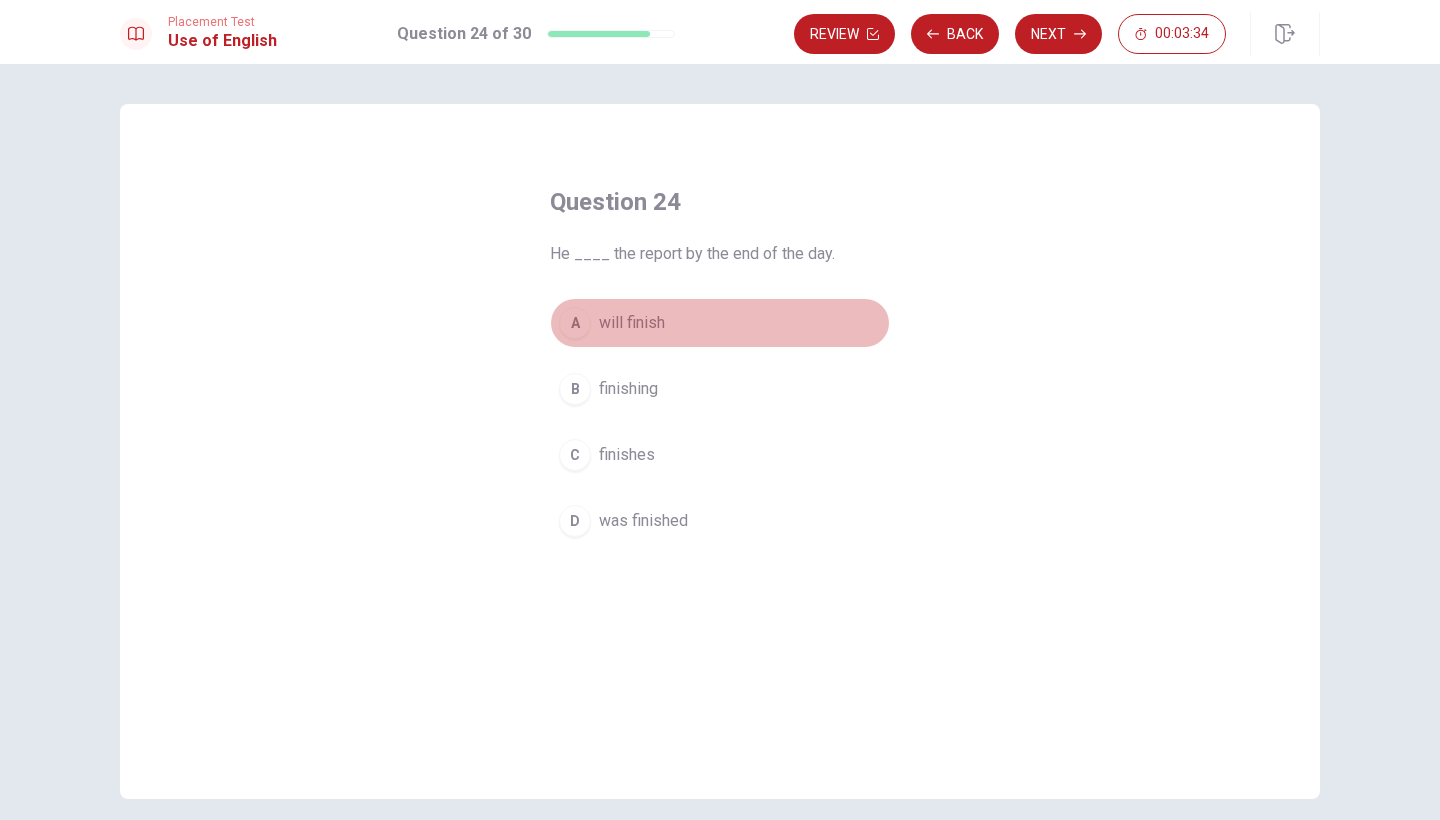 click on "A" at bounding box center [575, 323] 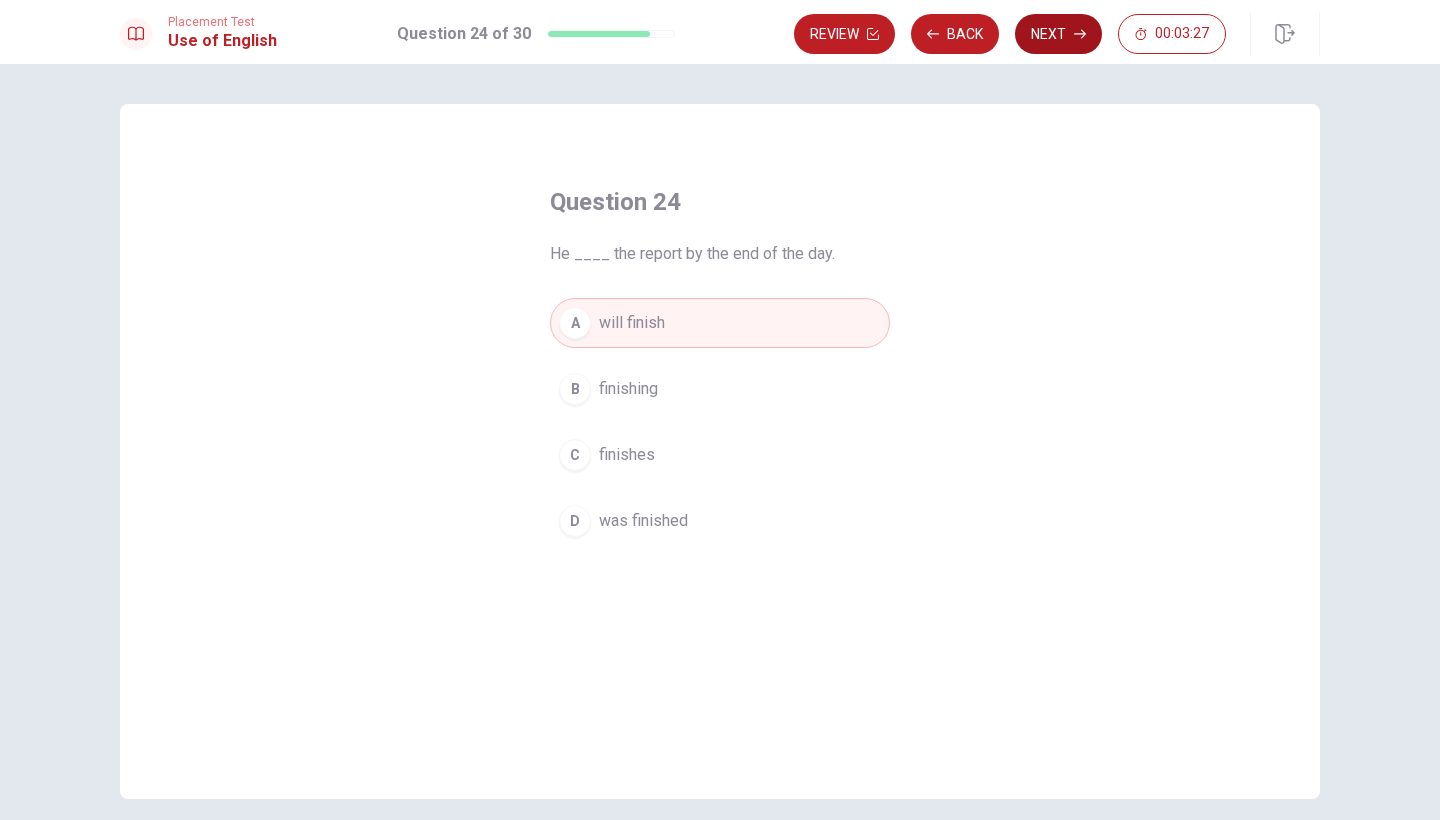 click on "Next" at bounding box center (1058, 34) 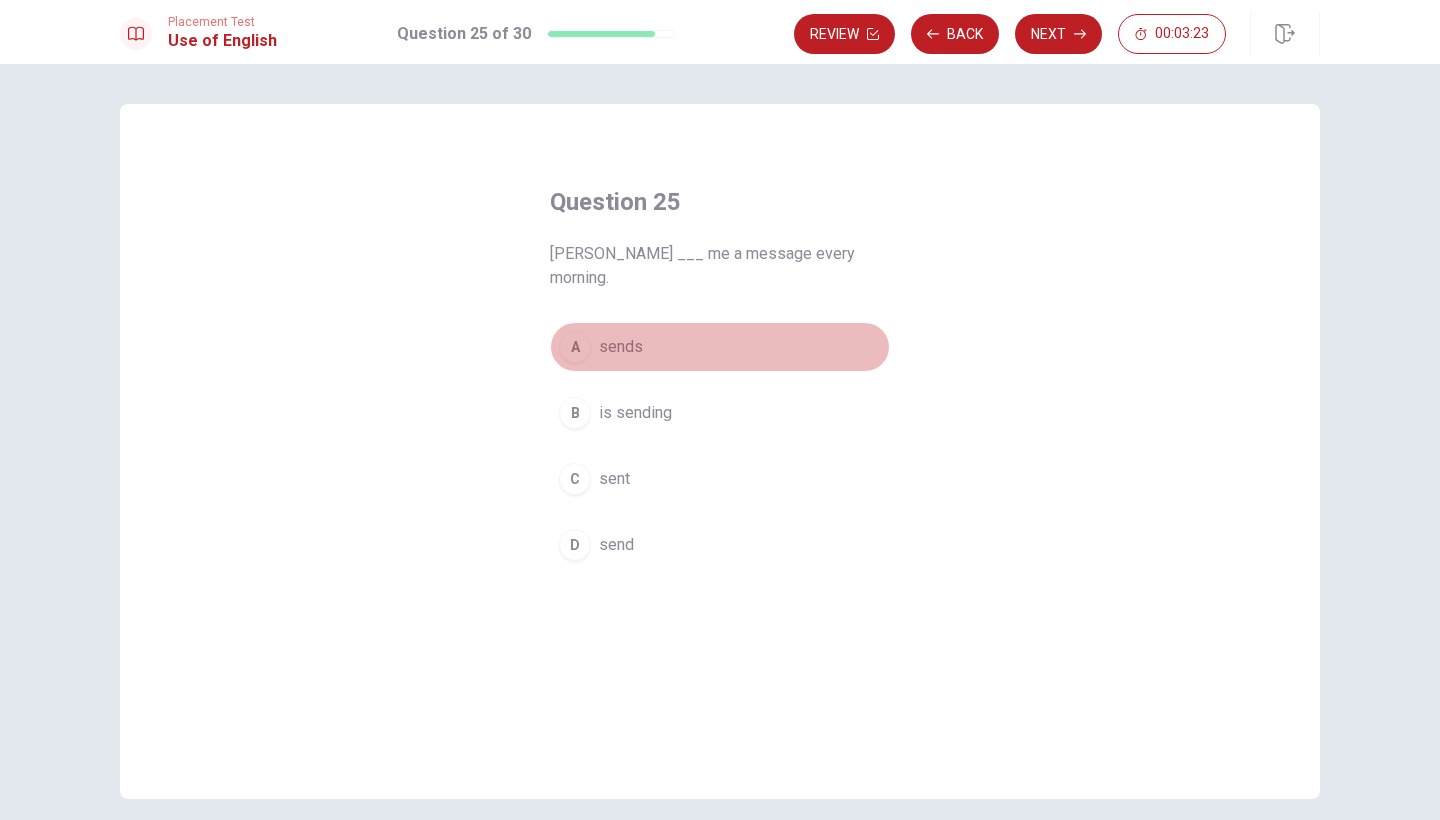 click on "A" at bounding box center [575, 347] 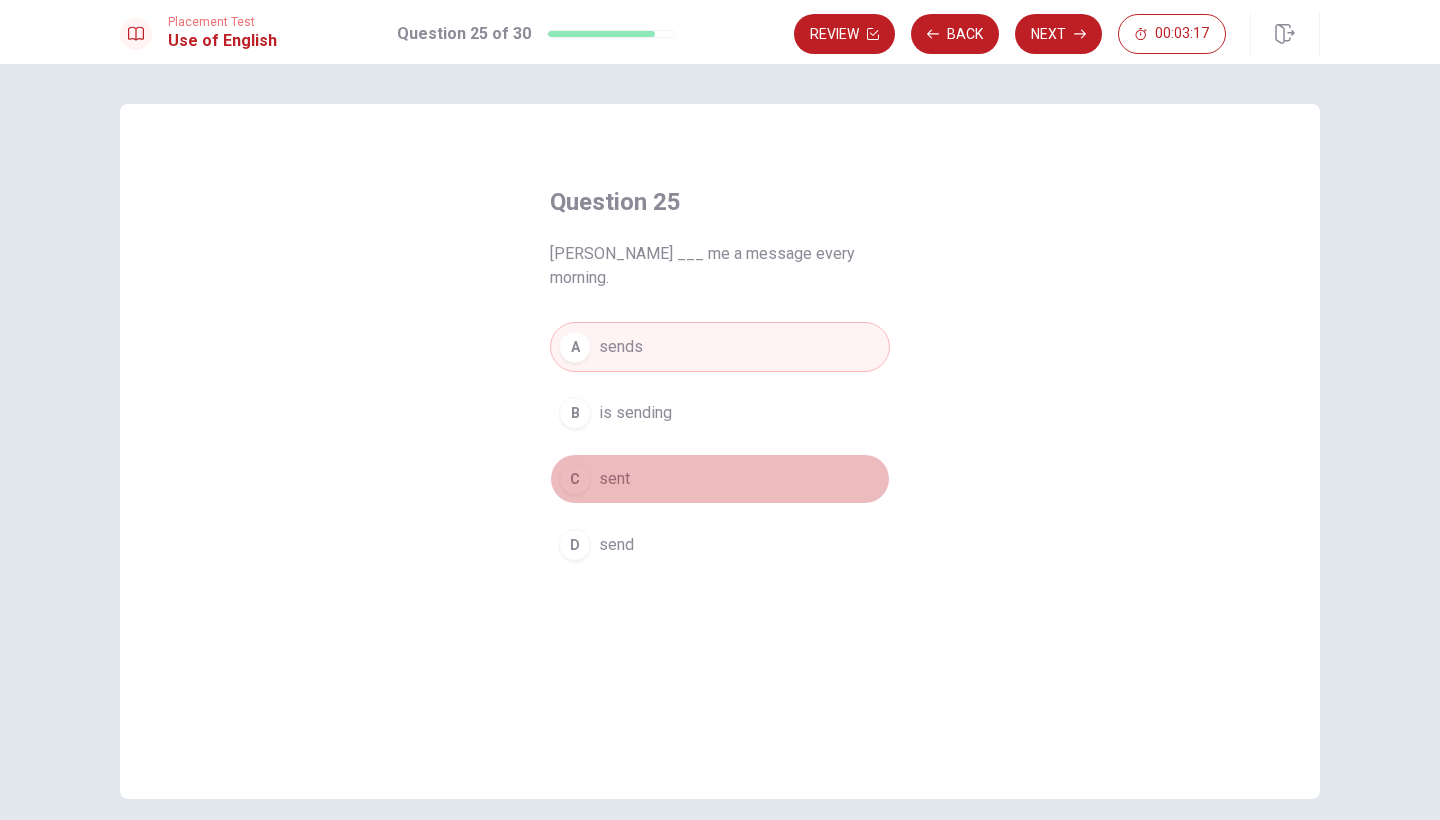 click on "C" at bounding box center (575, 479) 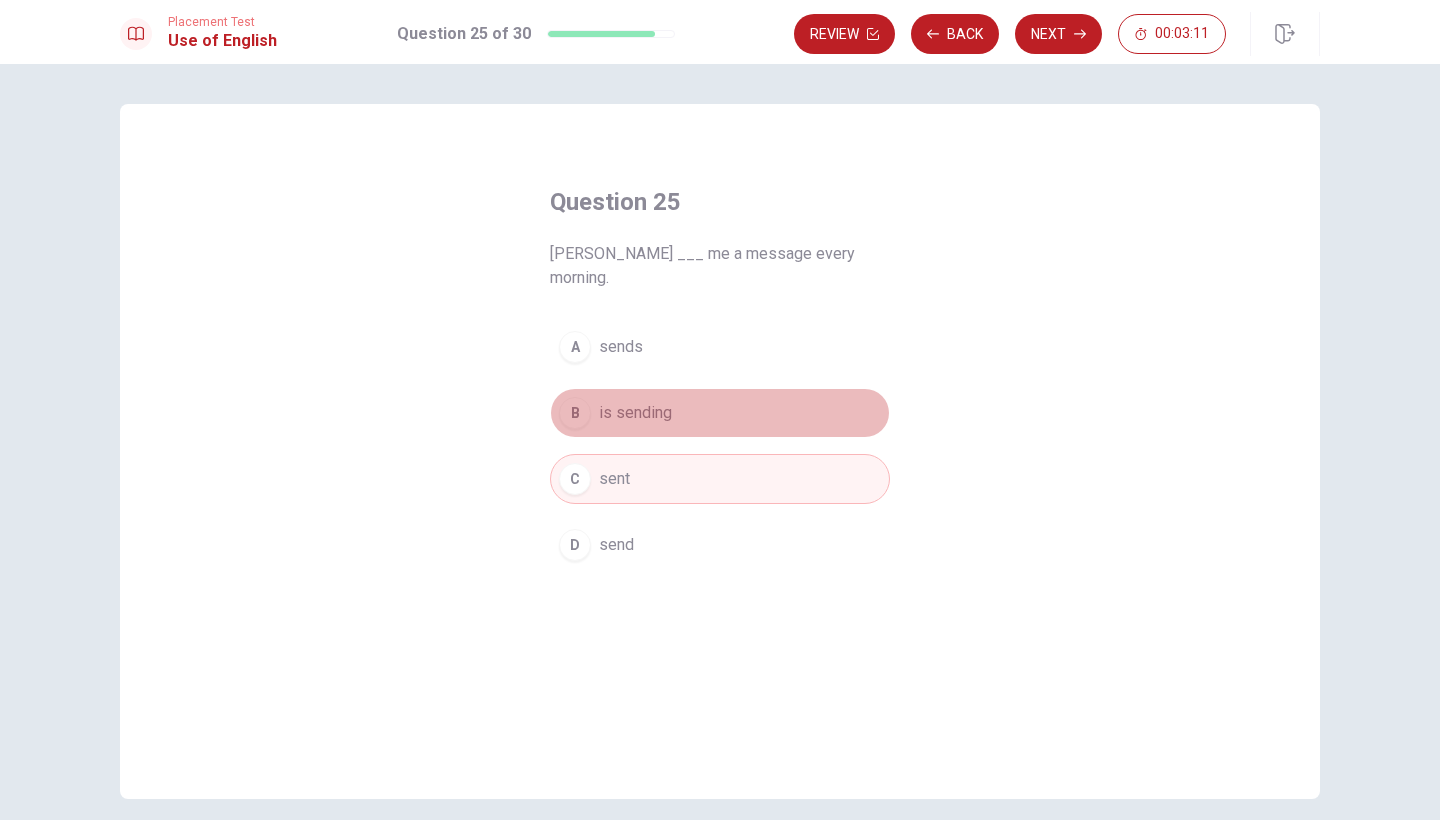 click on "B" at bounding box center (575, 413) 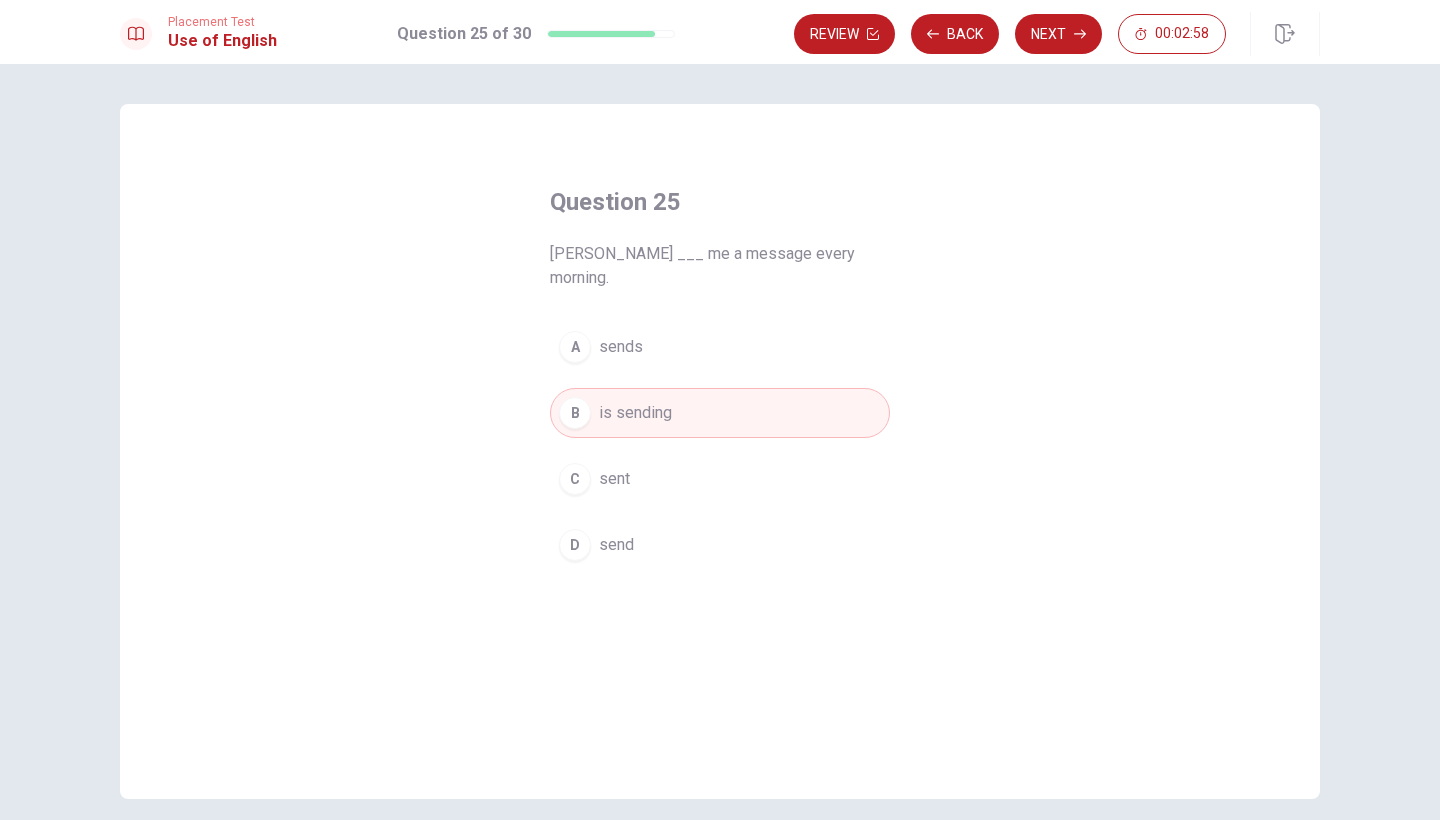 click on "A" at bounding box center [575, 347] 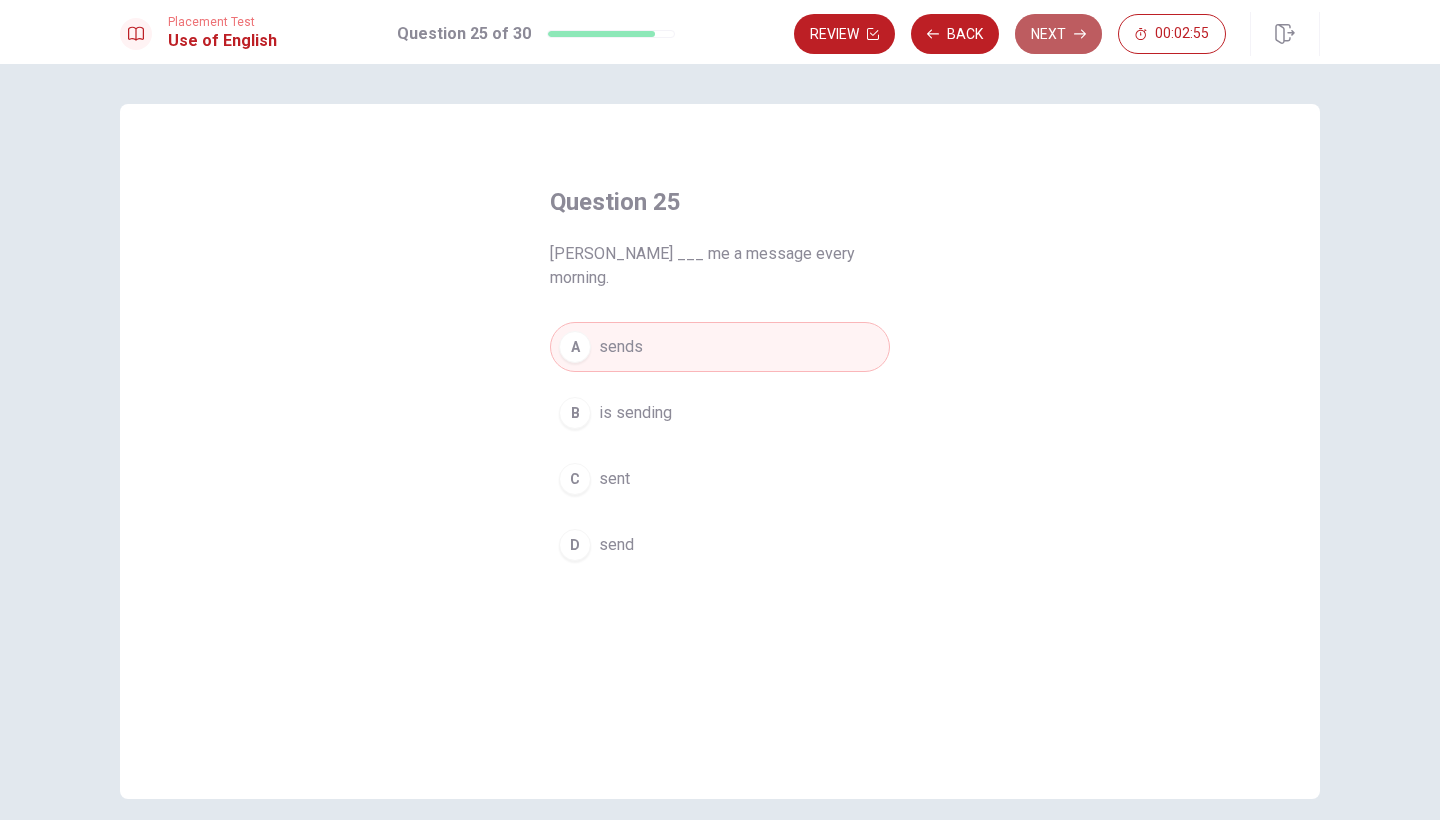 click on "Next" at bounding box center (1058, 34) 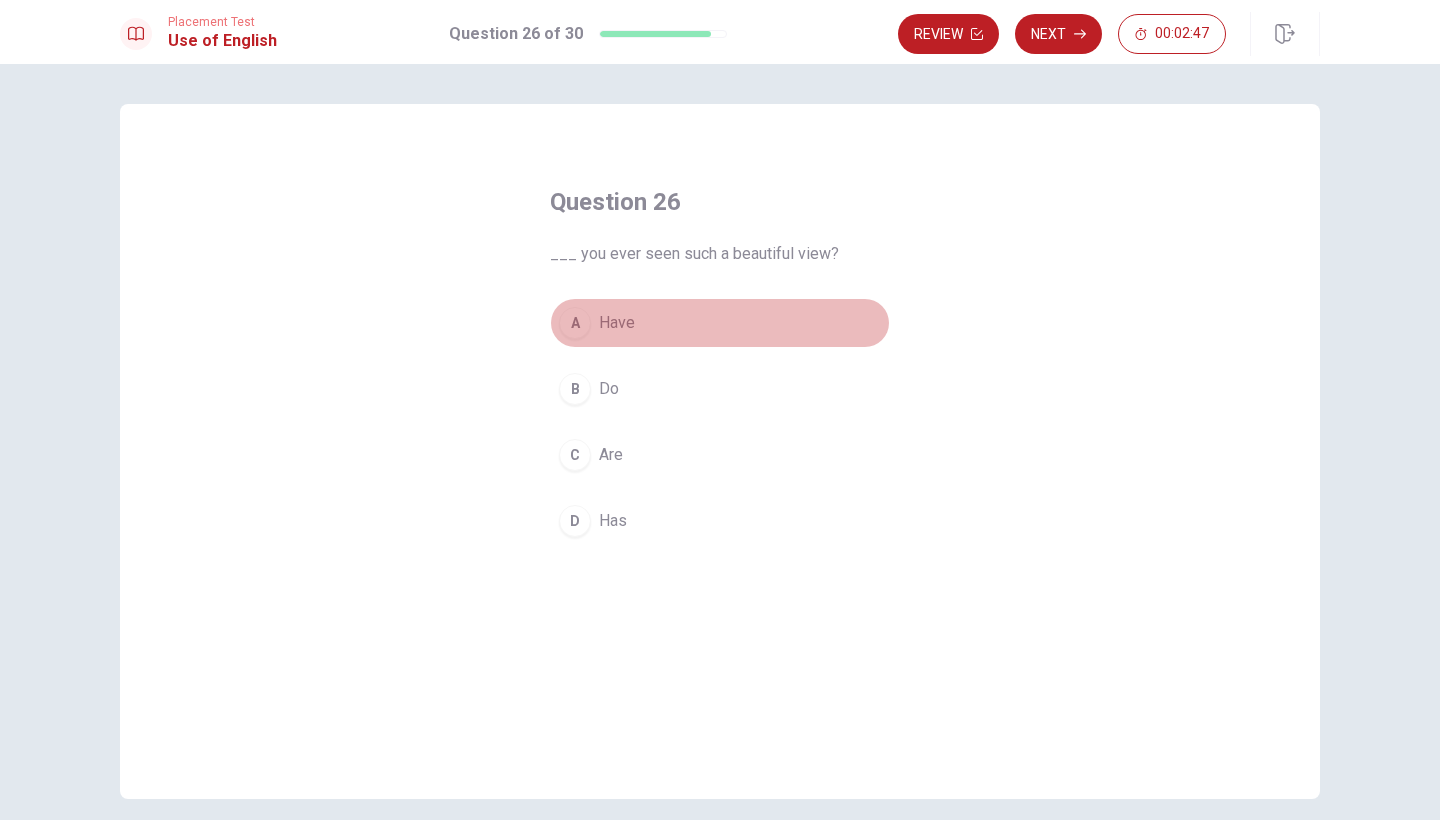 click on "A" at bounding box center [575, 323] 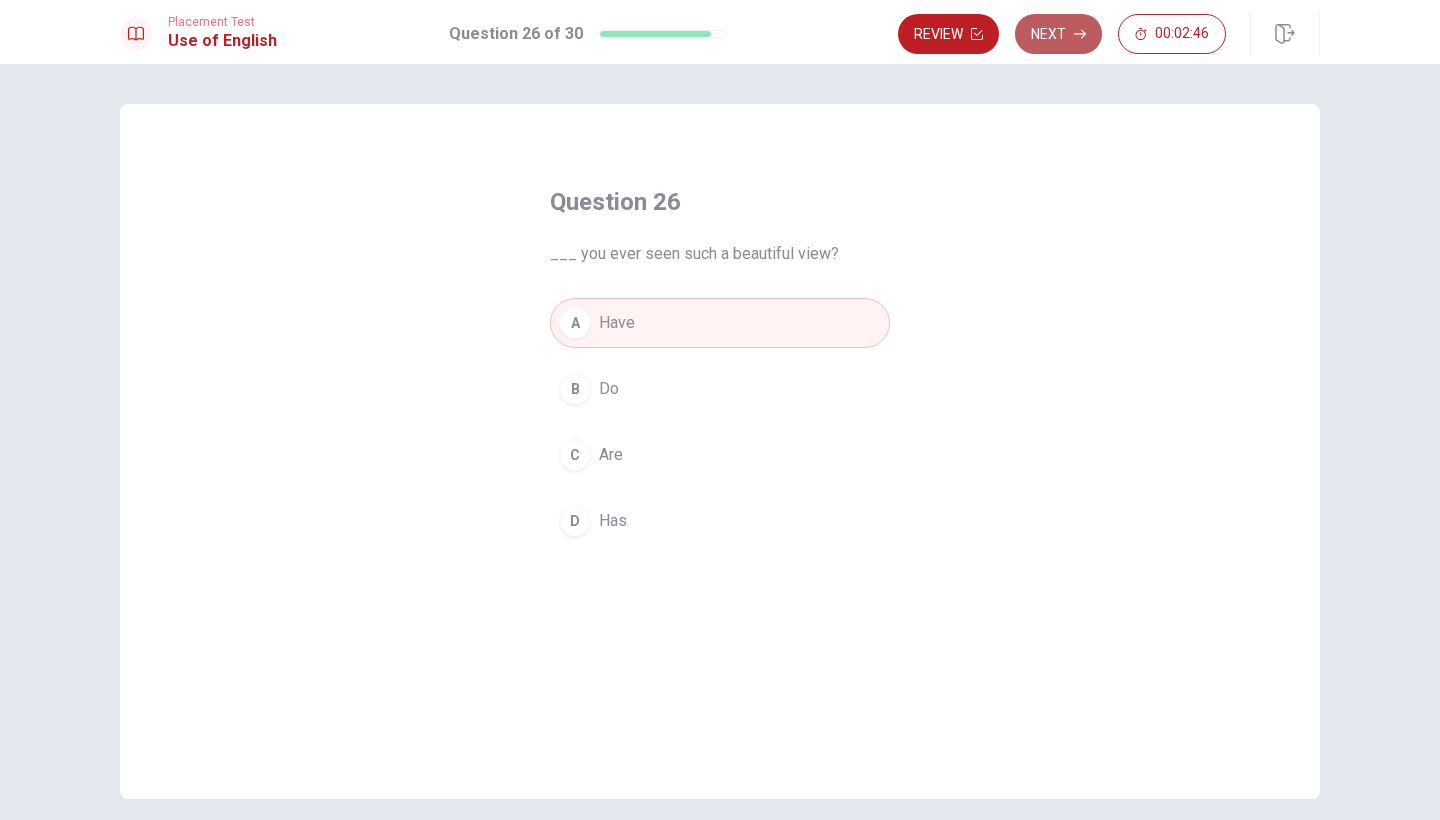 click on "Next" at bounding box center (1058, 34) 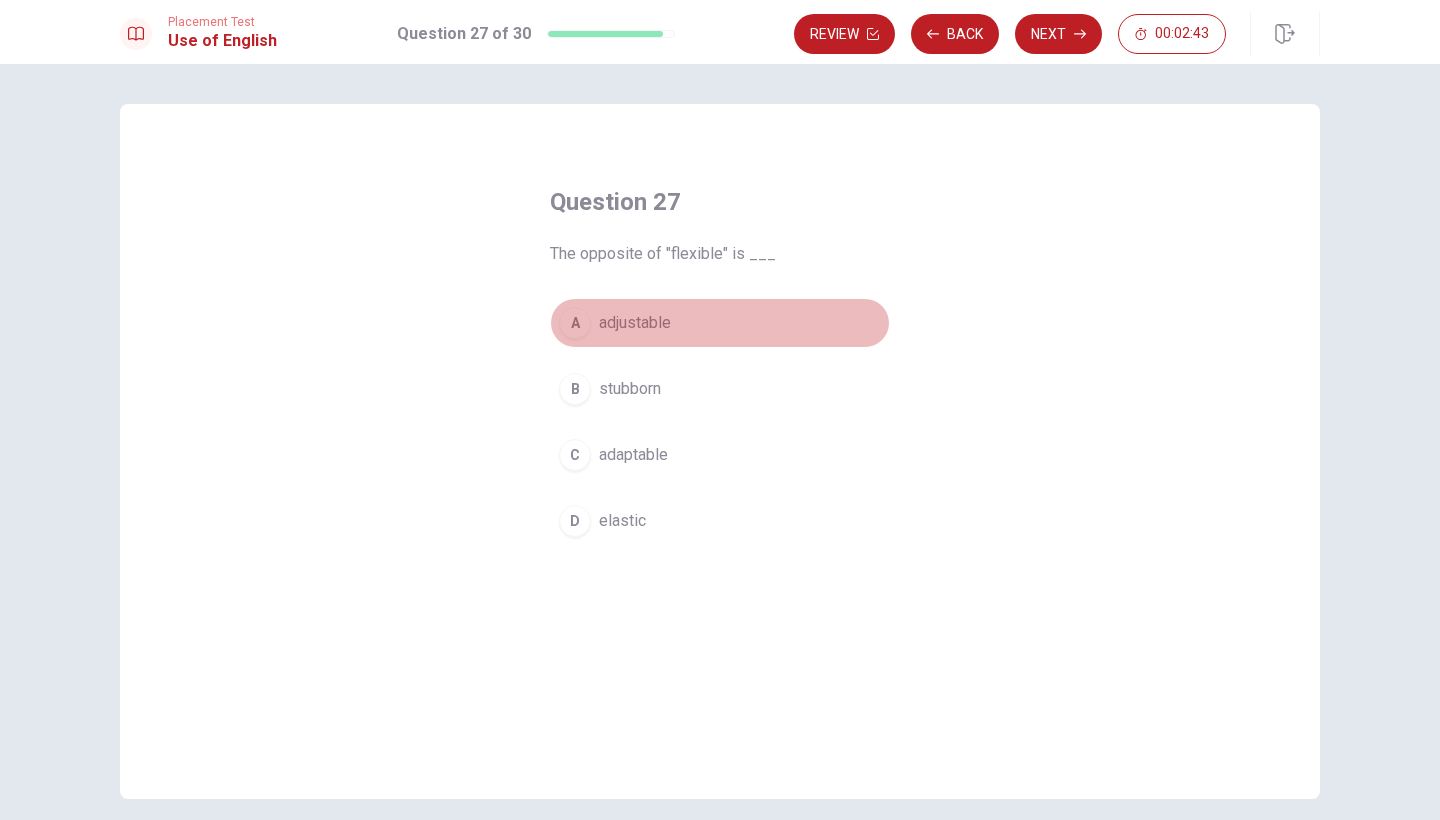 click on "A" at bounding box center [575, 323] 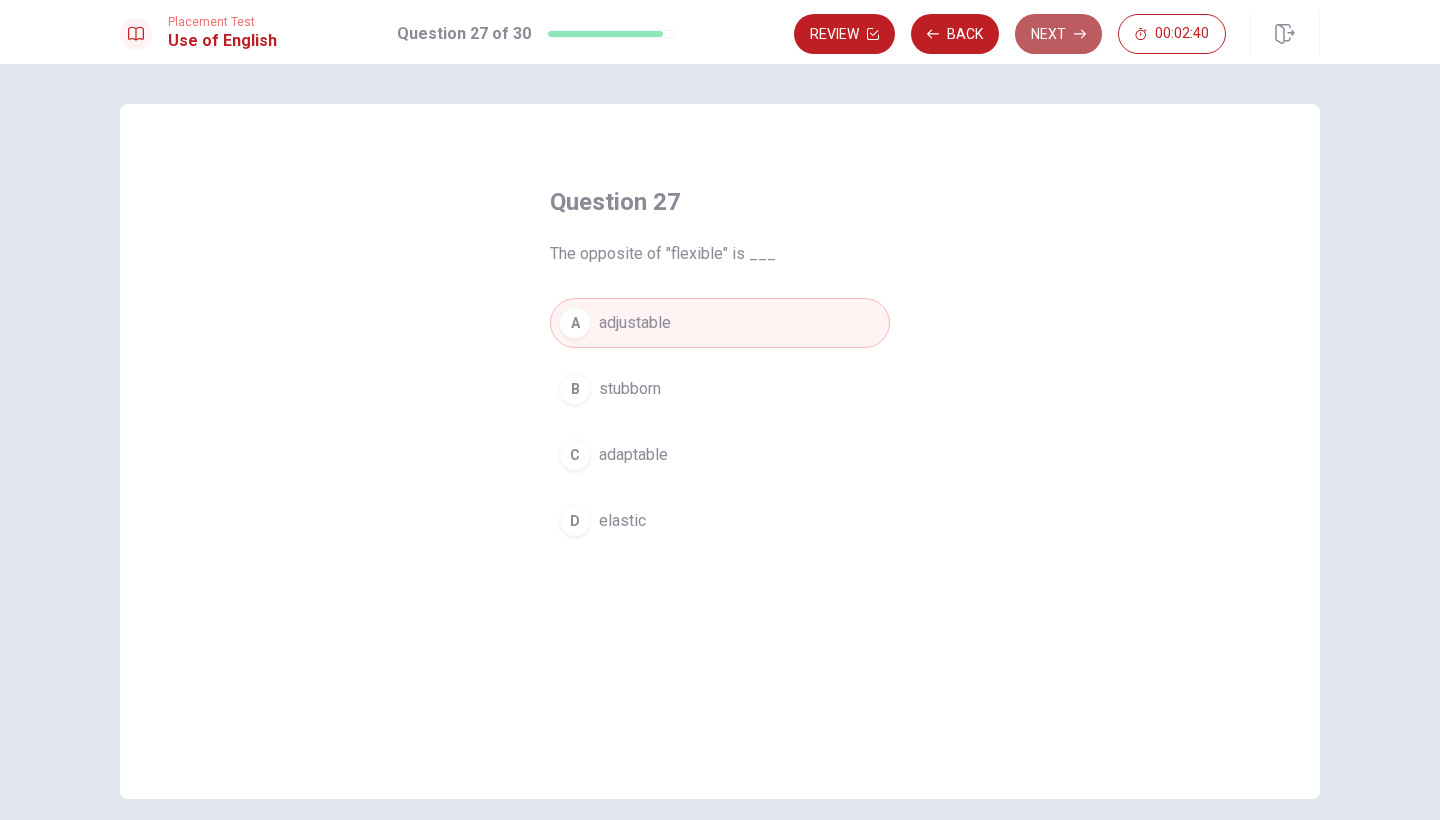click on "Next" at bounding box center (1058, 34) 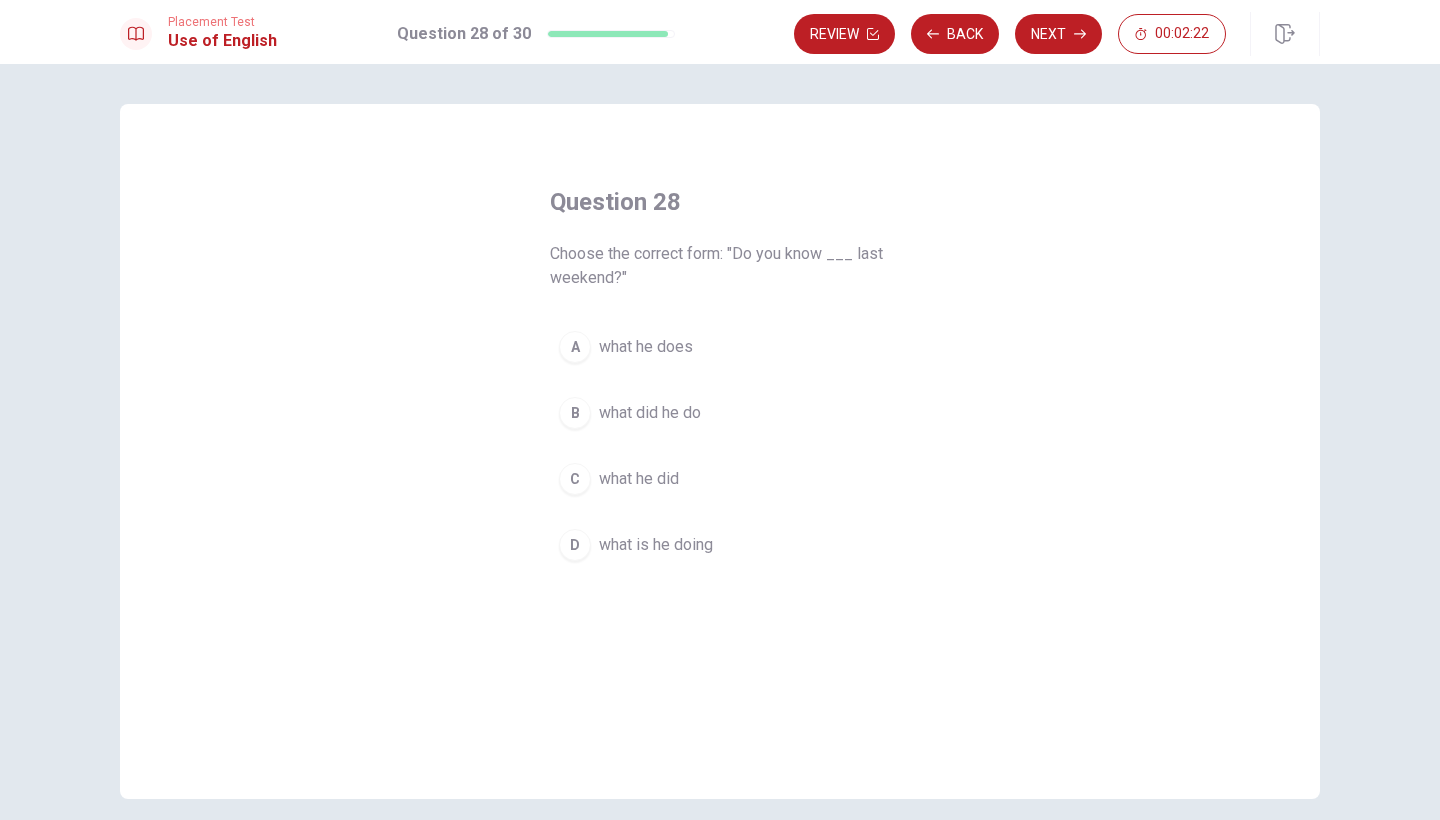 click on "C" at bounding box center (575, 479) 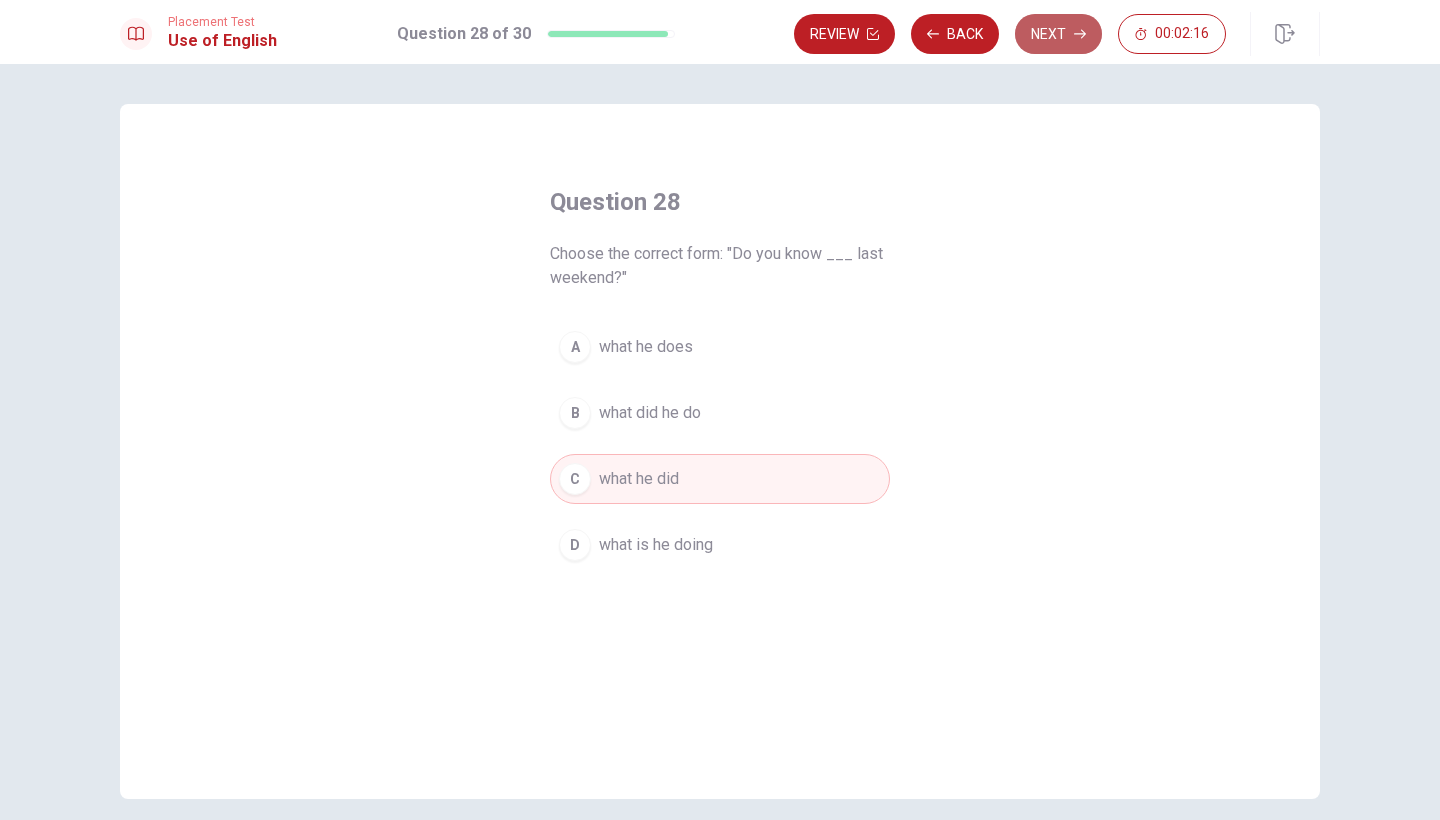 click on "Next" at bounding box center [1058, 34] 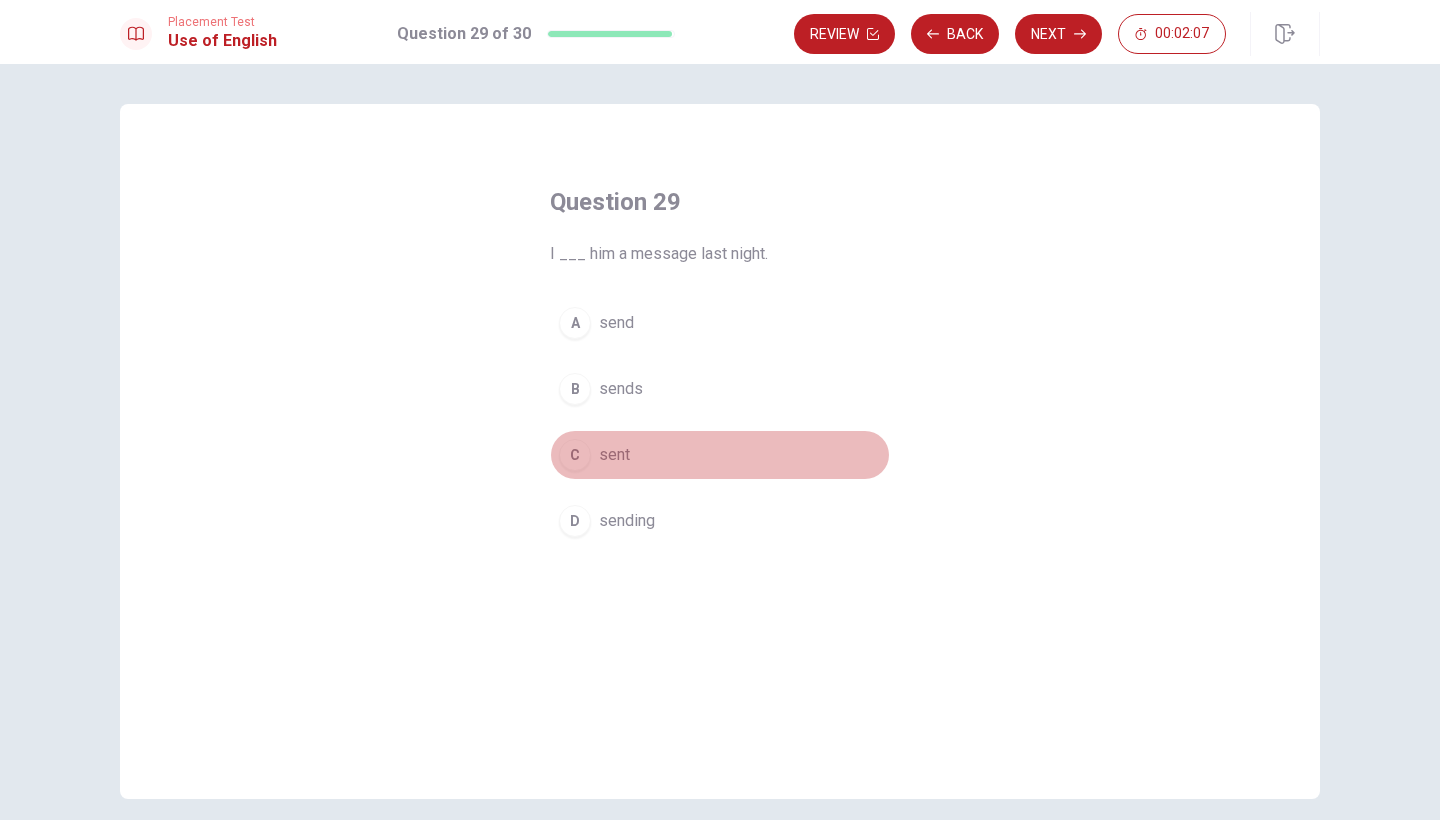 click on "C" at bounding box center (575, 455) 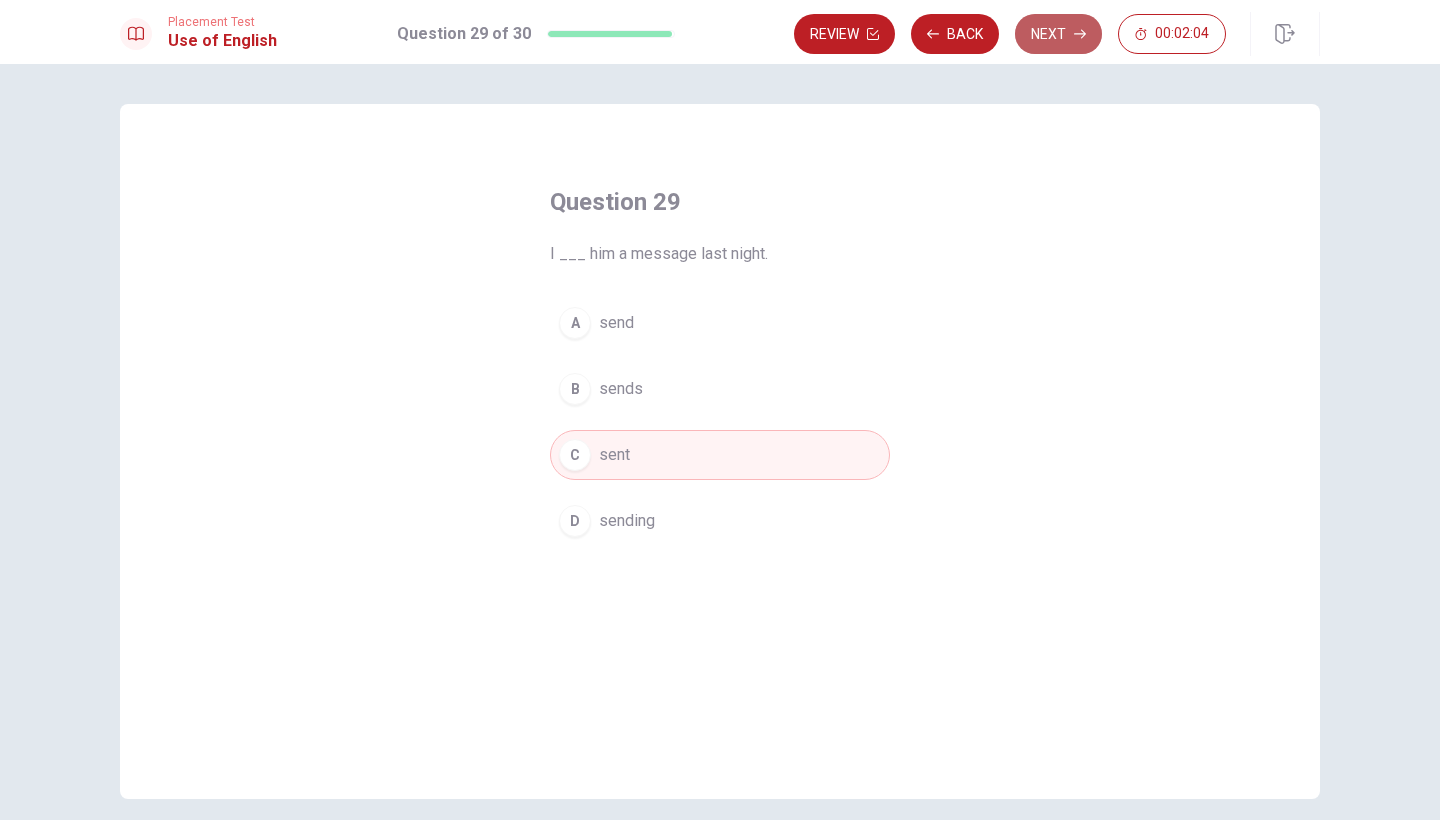 click on "Next" at bounding box center (1058, 34) 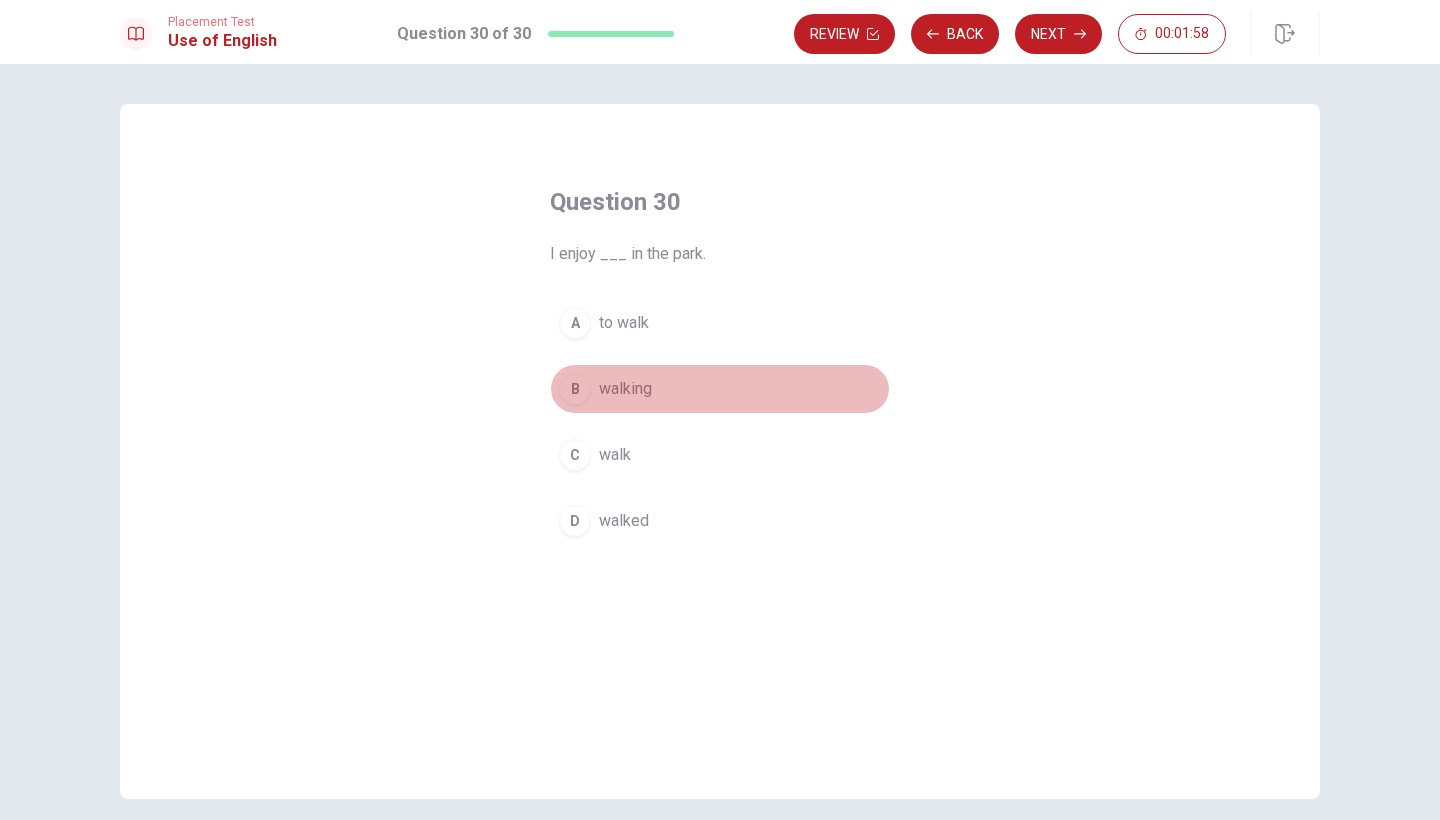 click on "B" at bounding box center [575, 389] 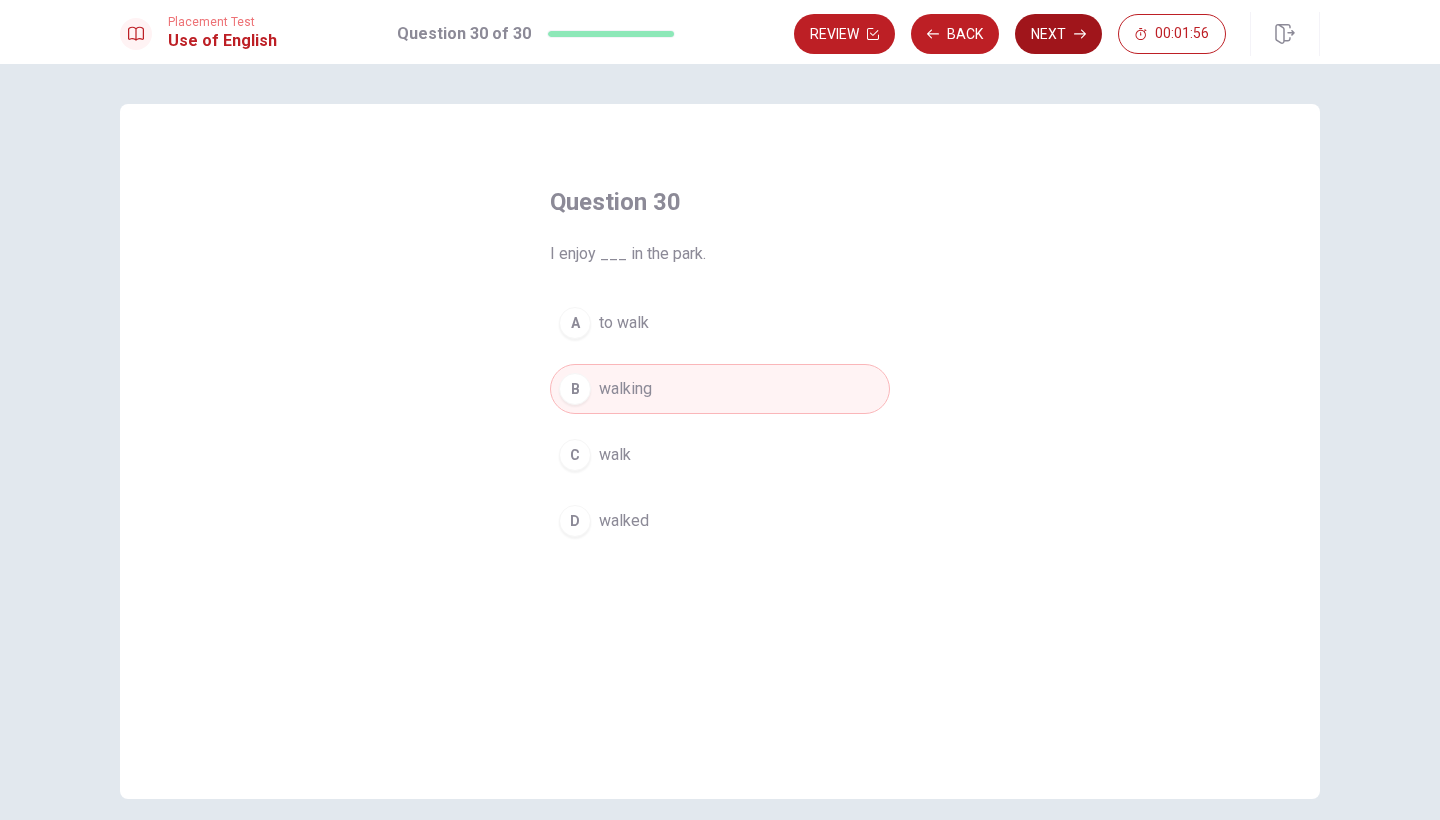 click on "Next" at bounding box center (1058, 34) 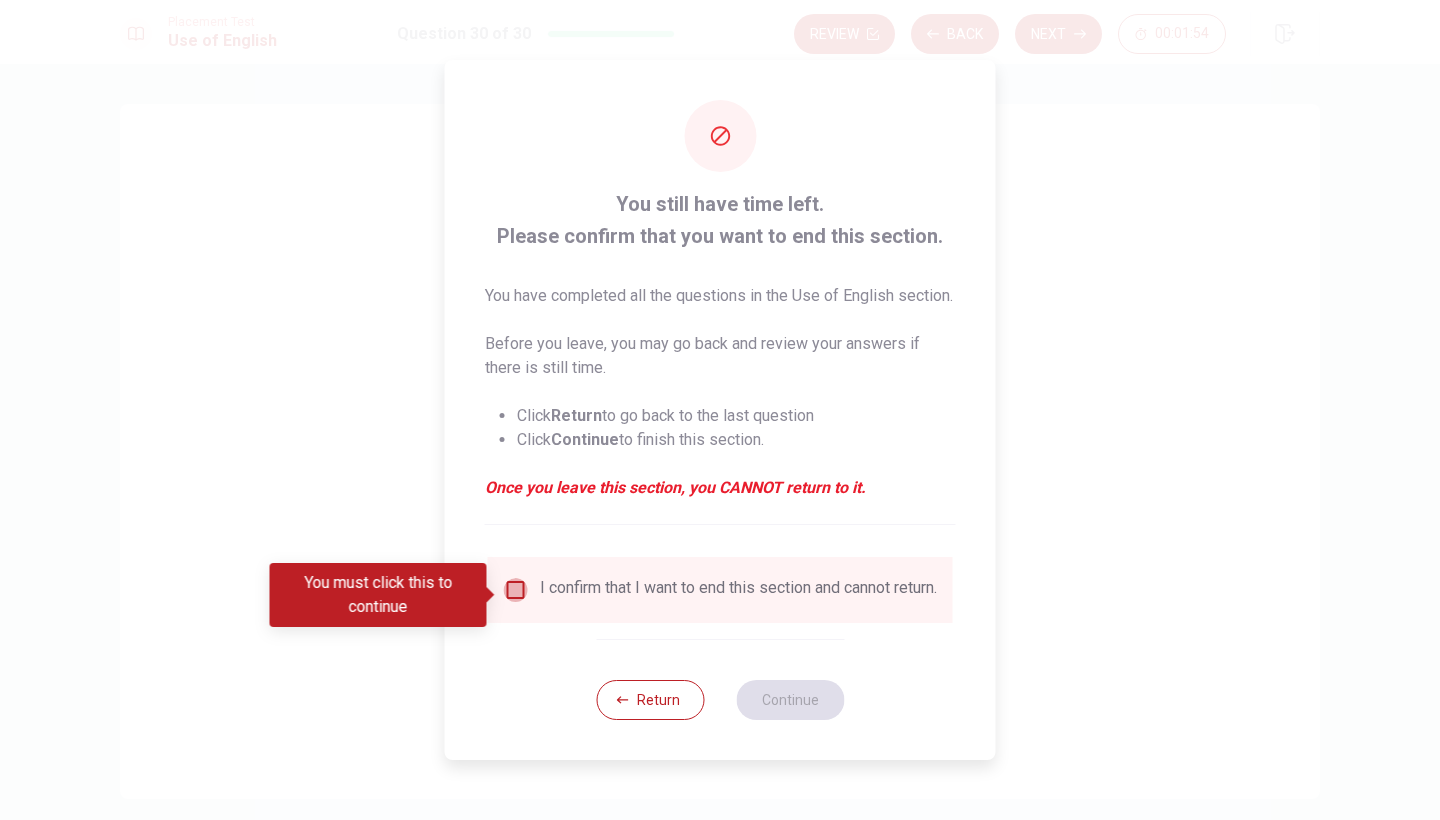 click at bounding box center (516, 590) 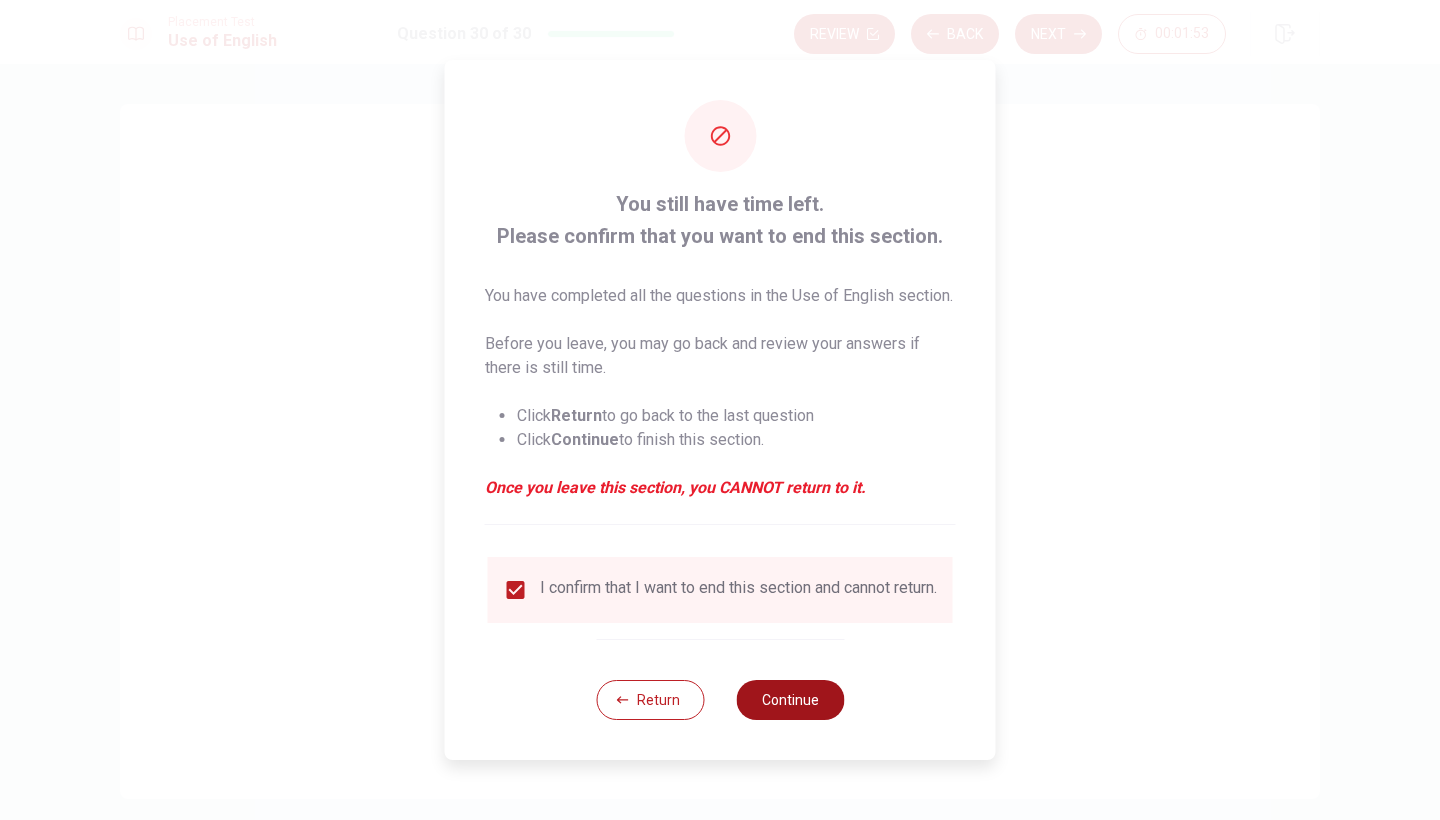 click on "Continue" at bounding box center [790, 700] 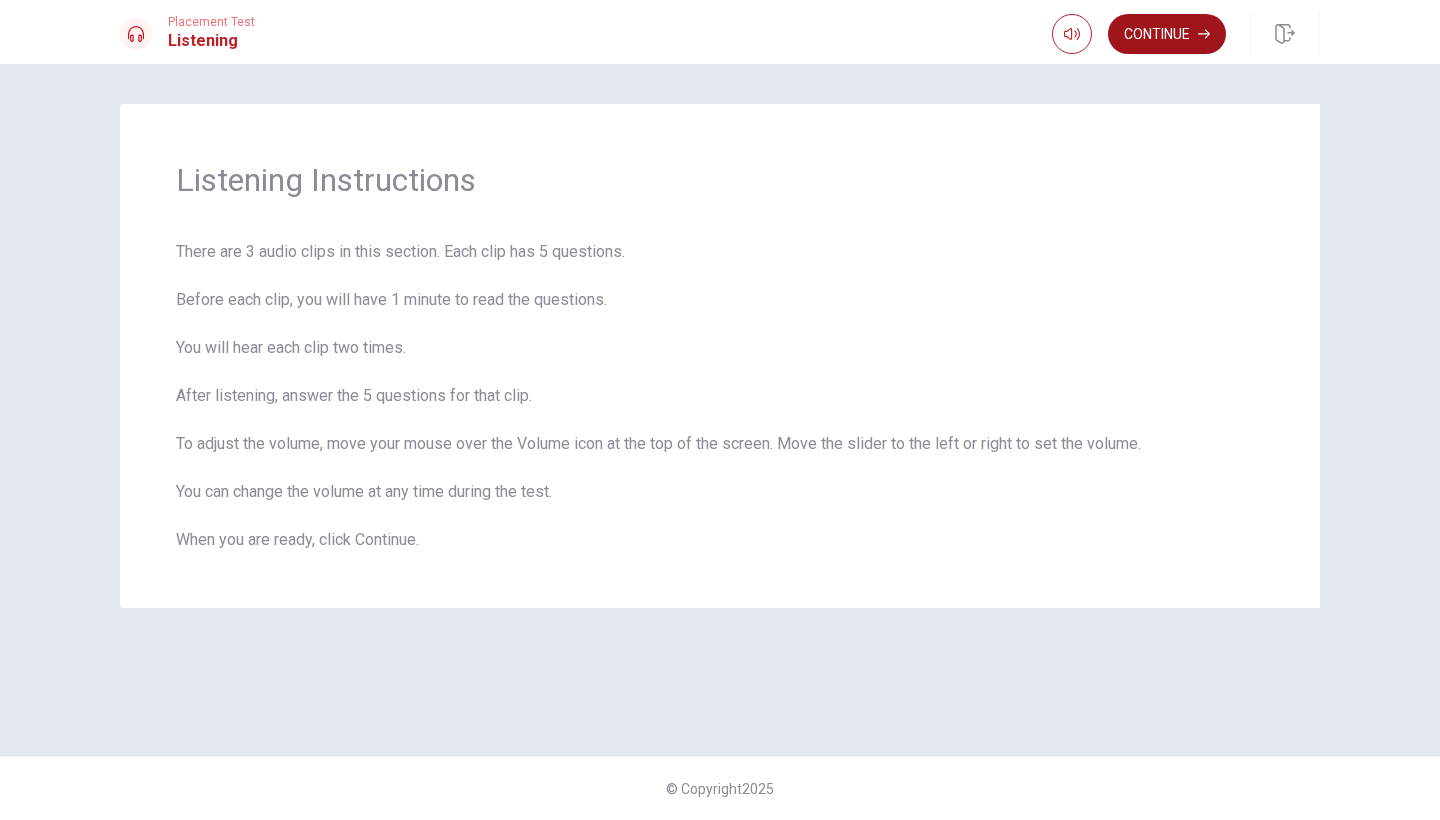 click on "Continue" at bounding box center [1167, 34] 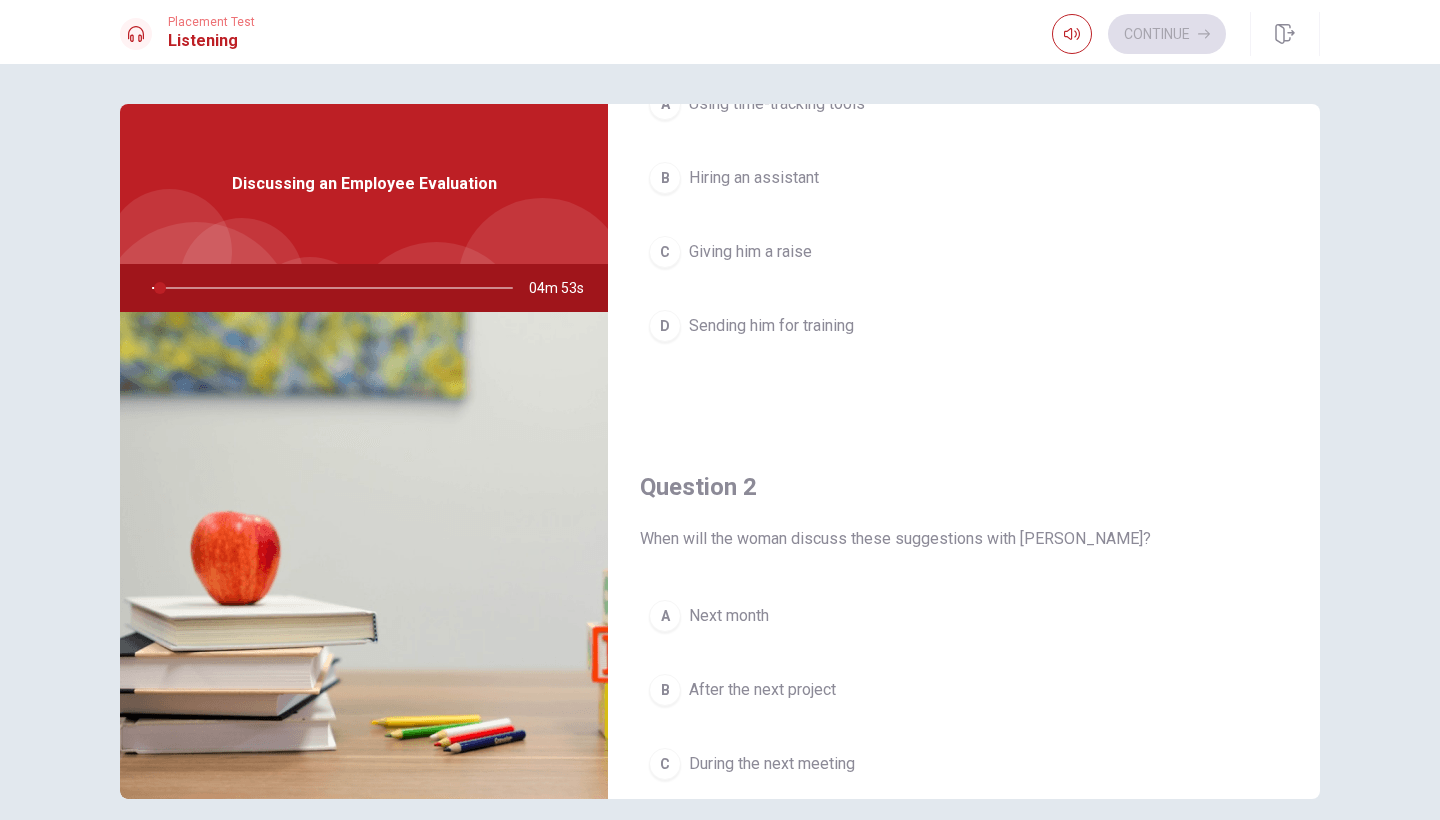 scroll, scrollTop: 240, scrollLeft: 0, axis: vertical 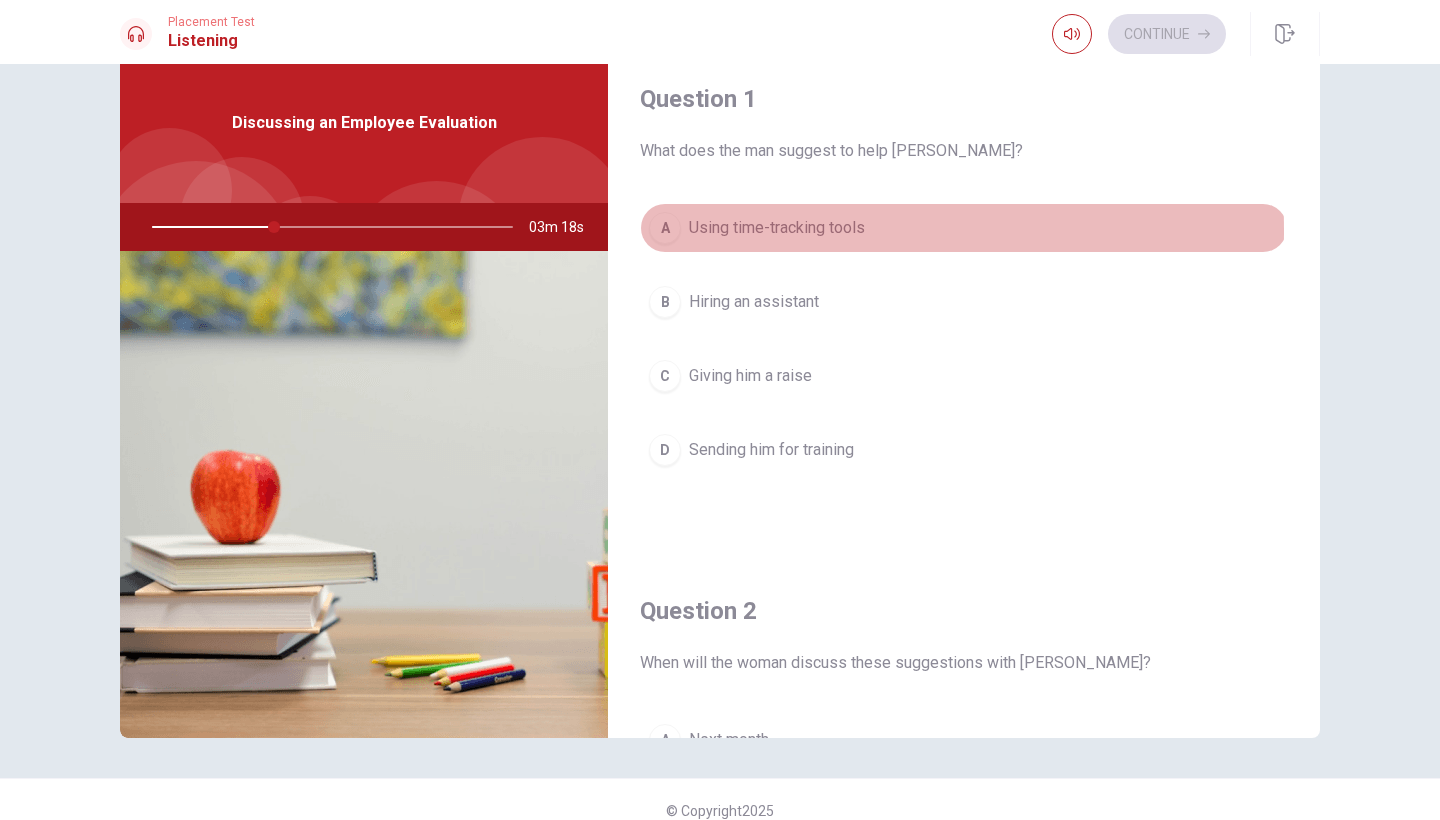 click on "A" at bounding box center [665, 228] 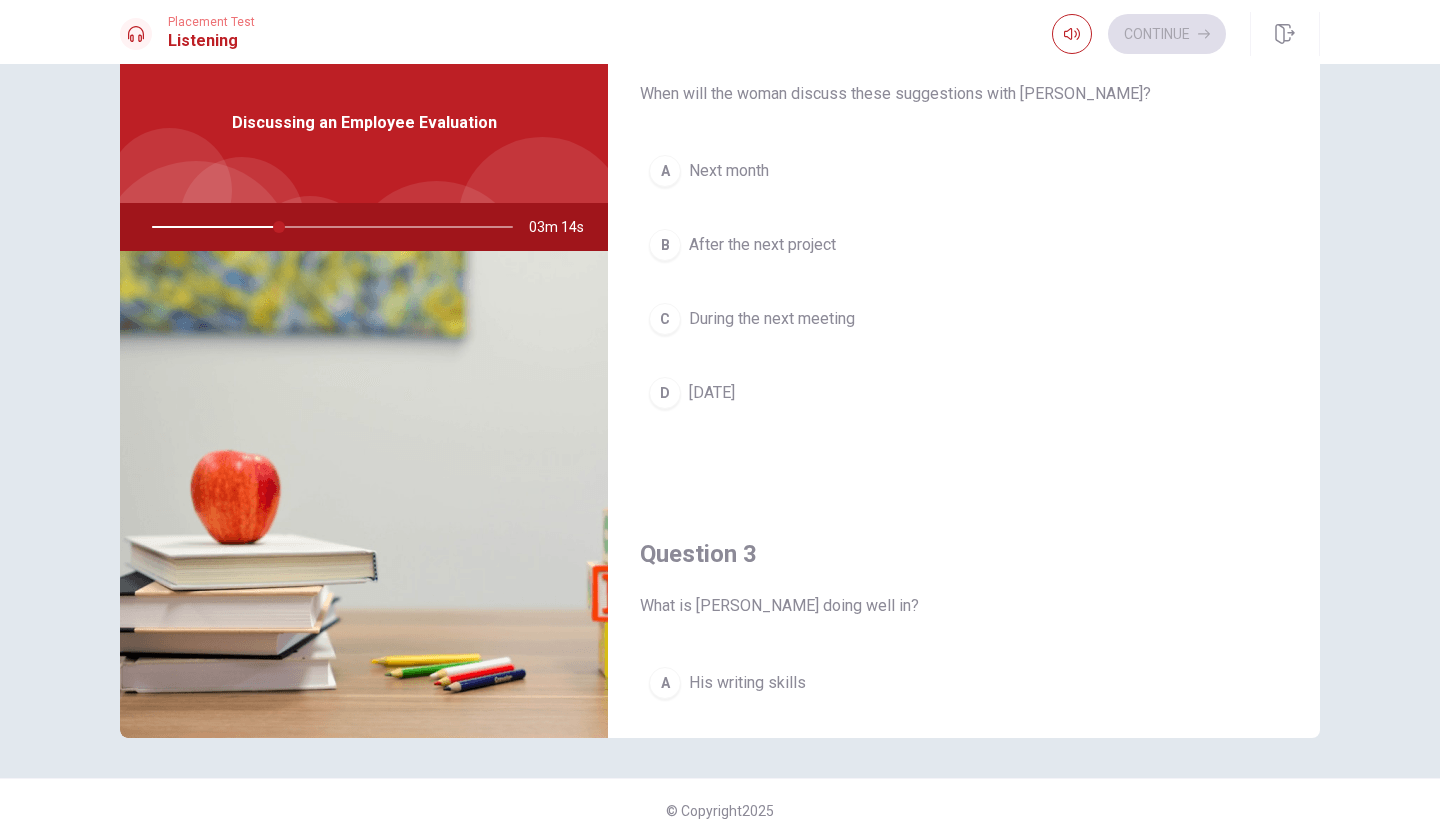 scroll, scrollTop: 571, scrollLeft: 0, axis: vertical 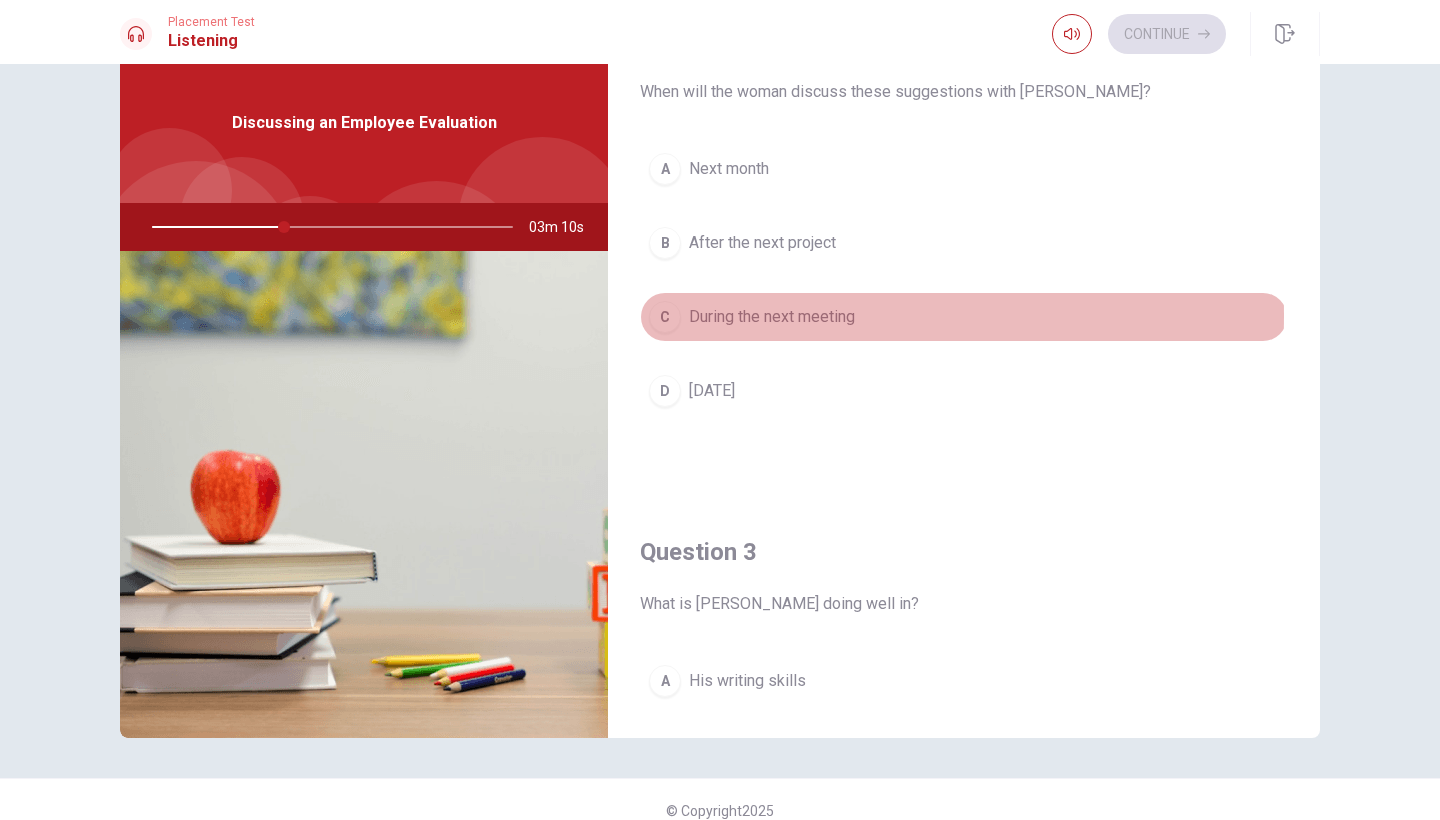 click on "C" at bounding box center (665, 317) 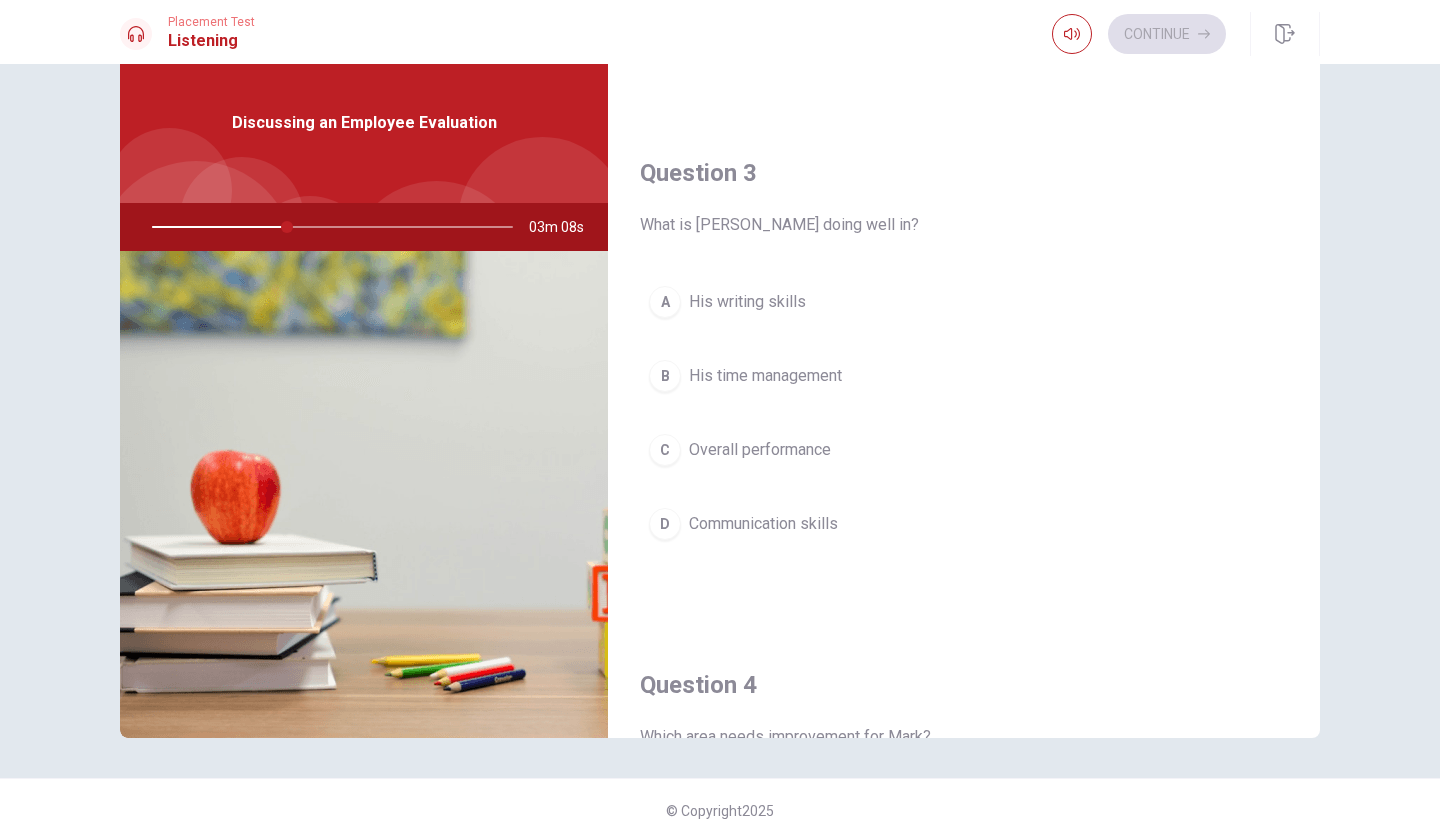 scroll, scrollTop: 1016, scrollLeft: 0, axis: vertical 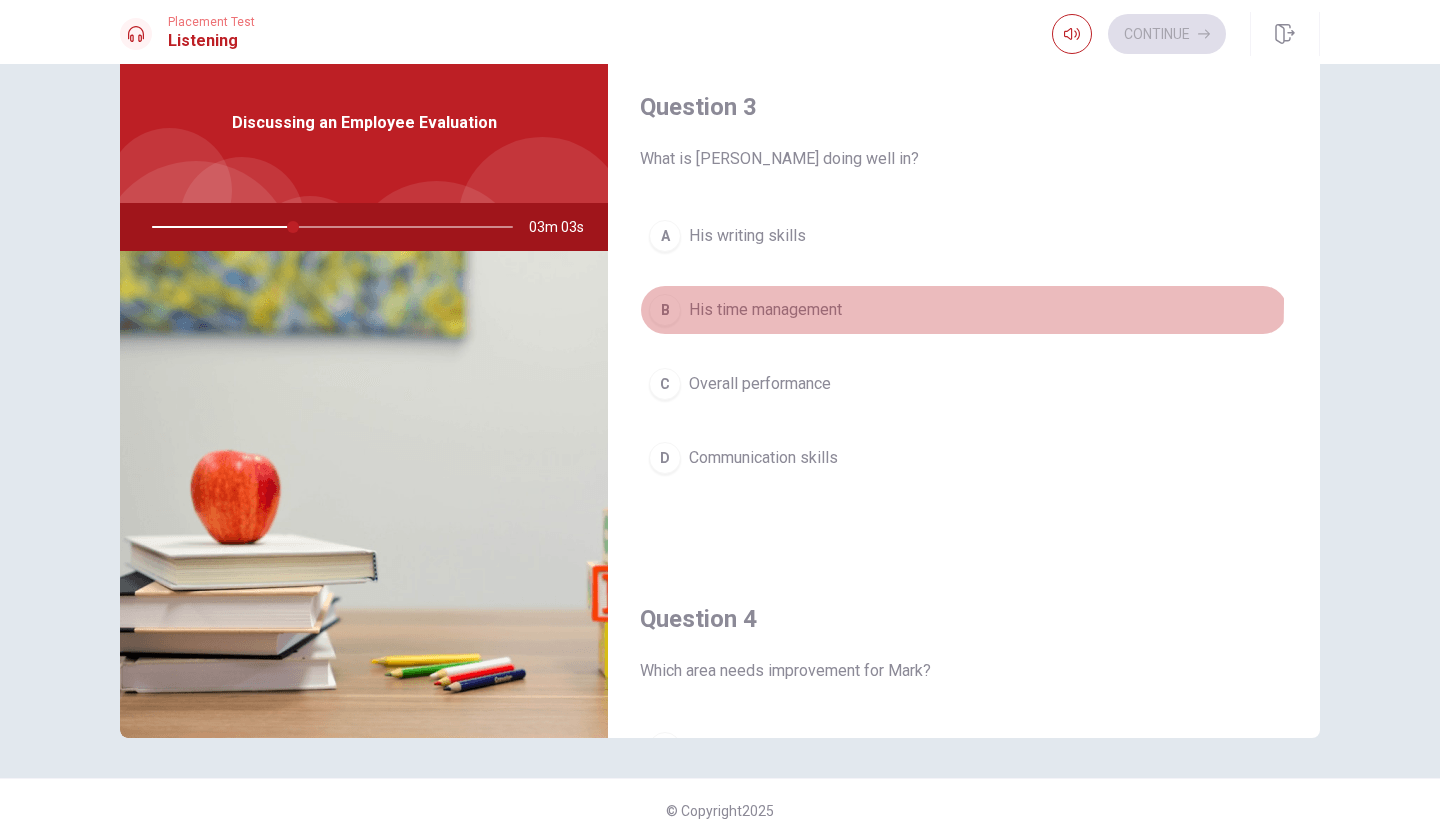 click on "B" at bounding box center [665, 310] 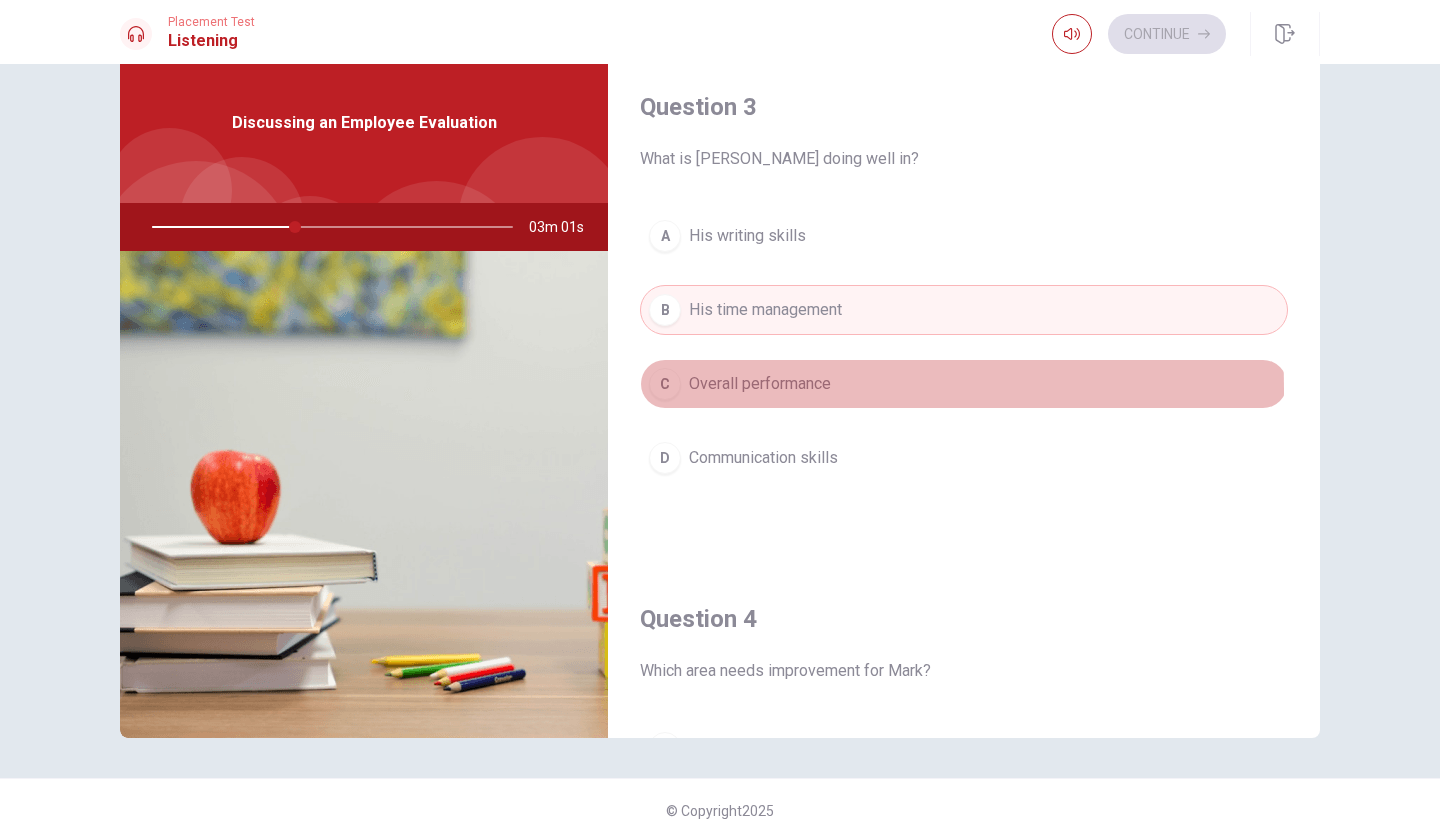 click on "C" at bounding box center [665, 384] 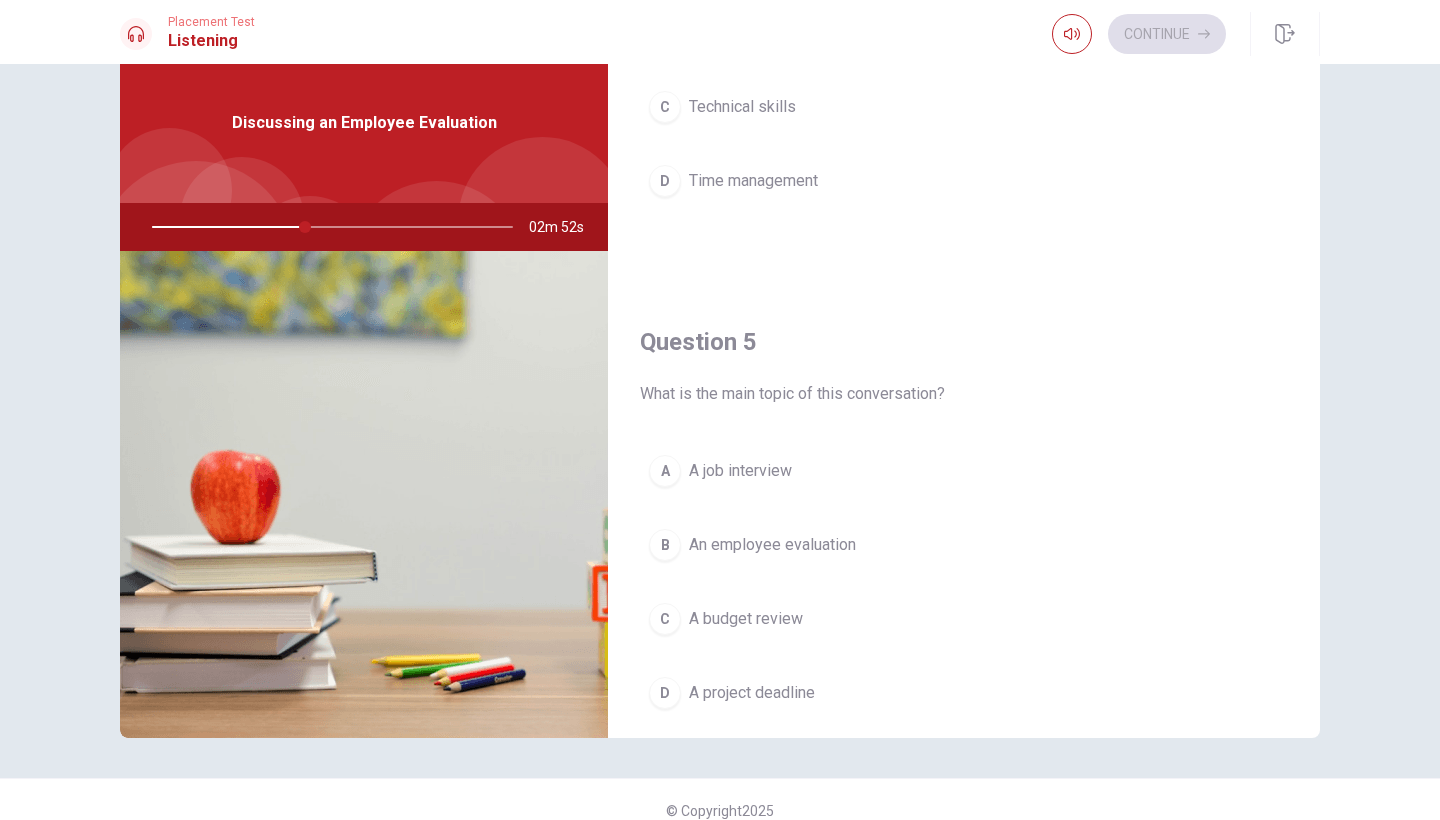 scroll, scrollTop: 1809, scrollLeft: 0, axis: vertical 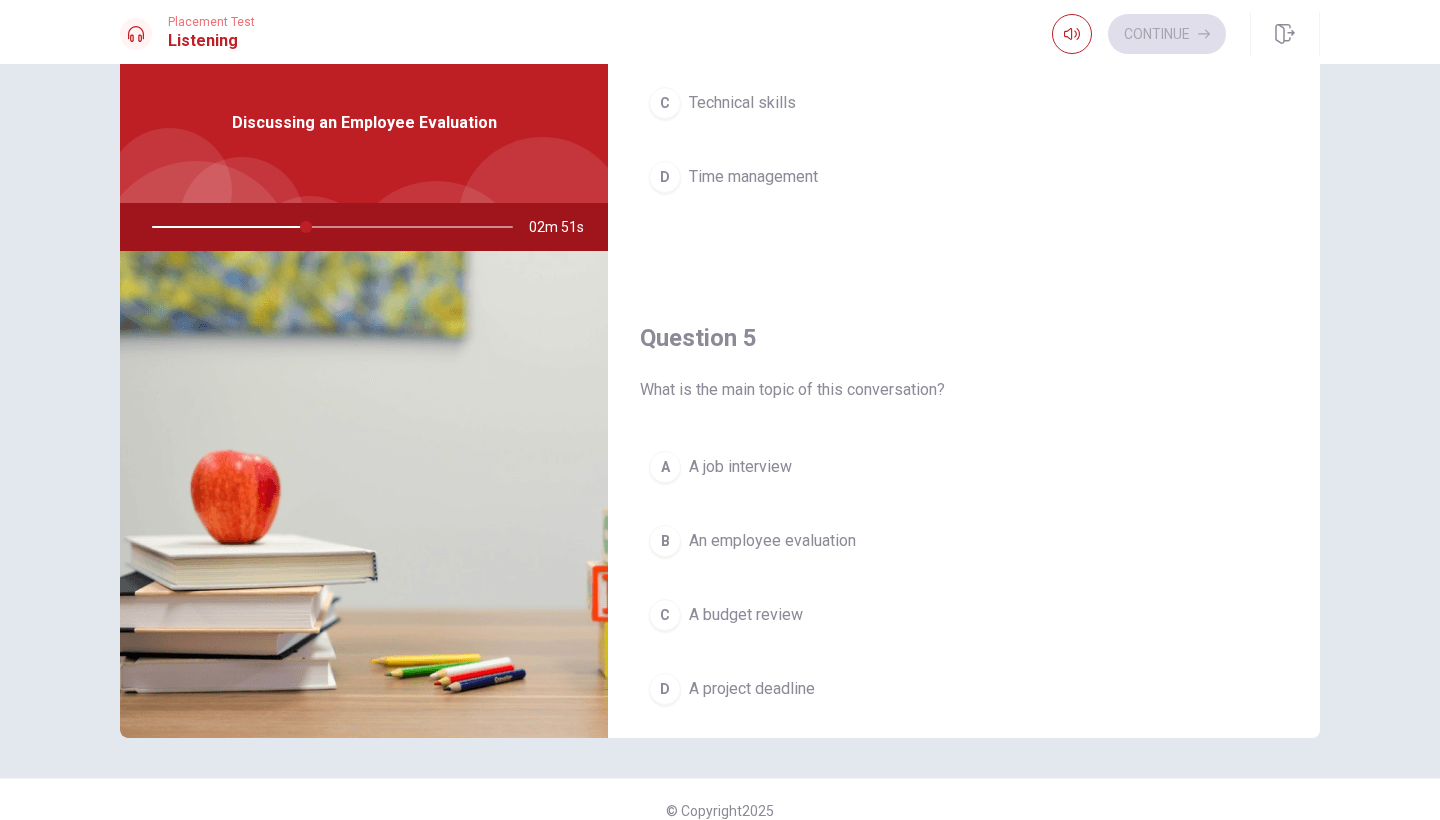 click on "B" at bounding box center [665, 541] 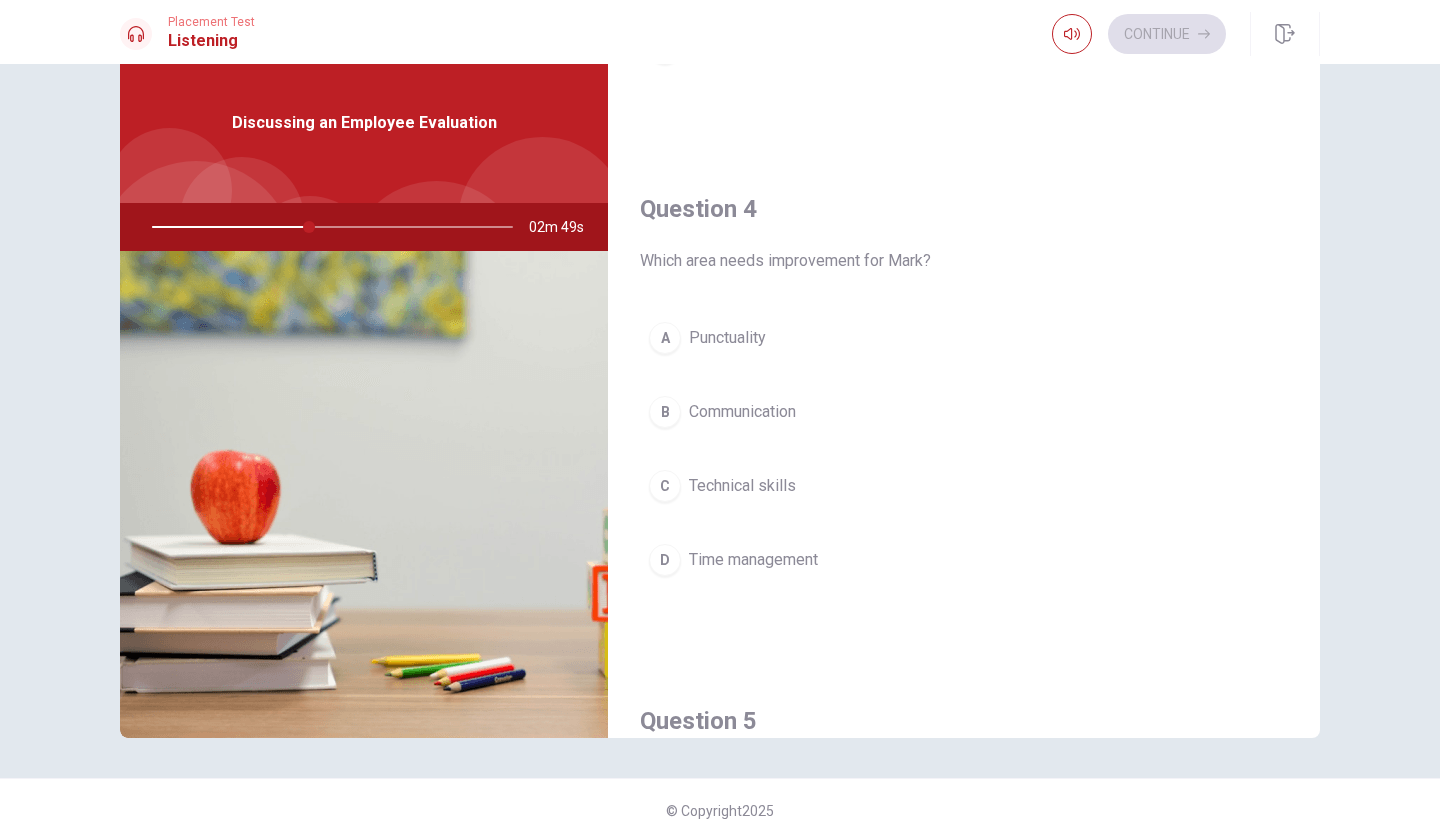 scroll, scrollTop: 1430, scrollLeft: 0, axis: vertical 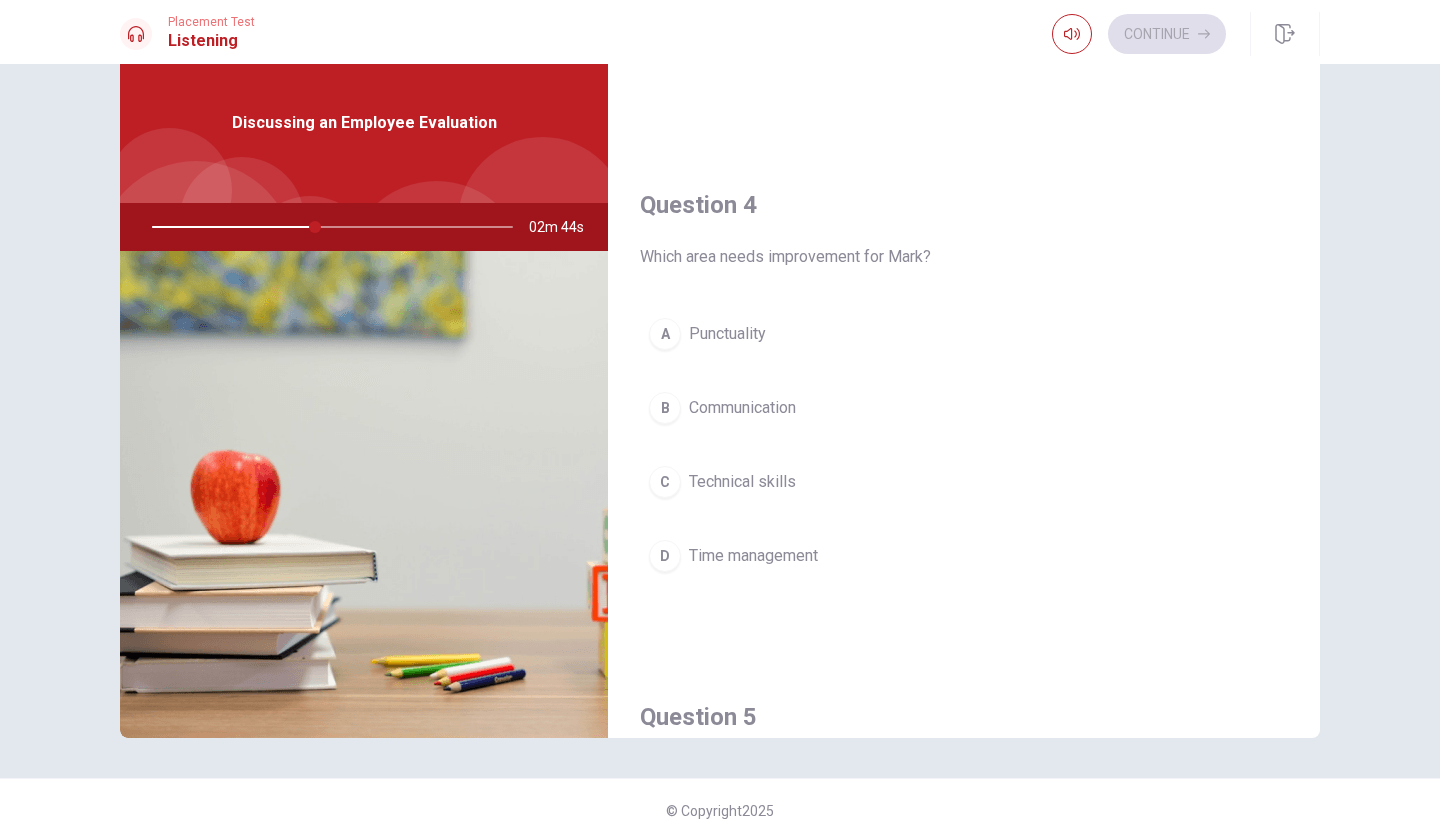 click on "D" at bounding box center (665, 556) 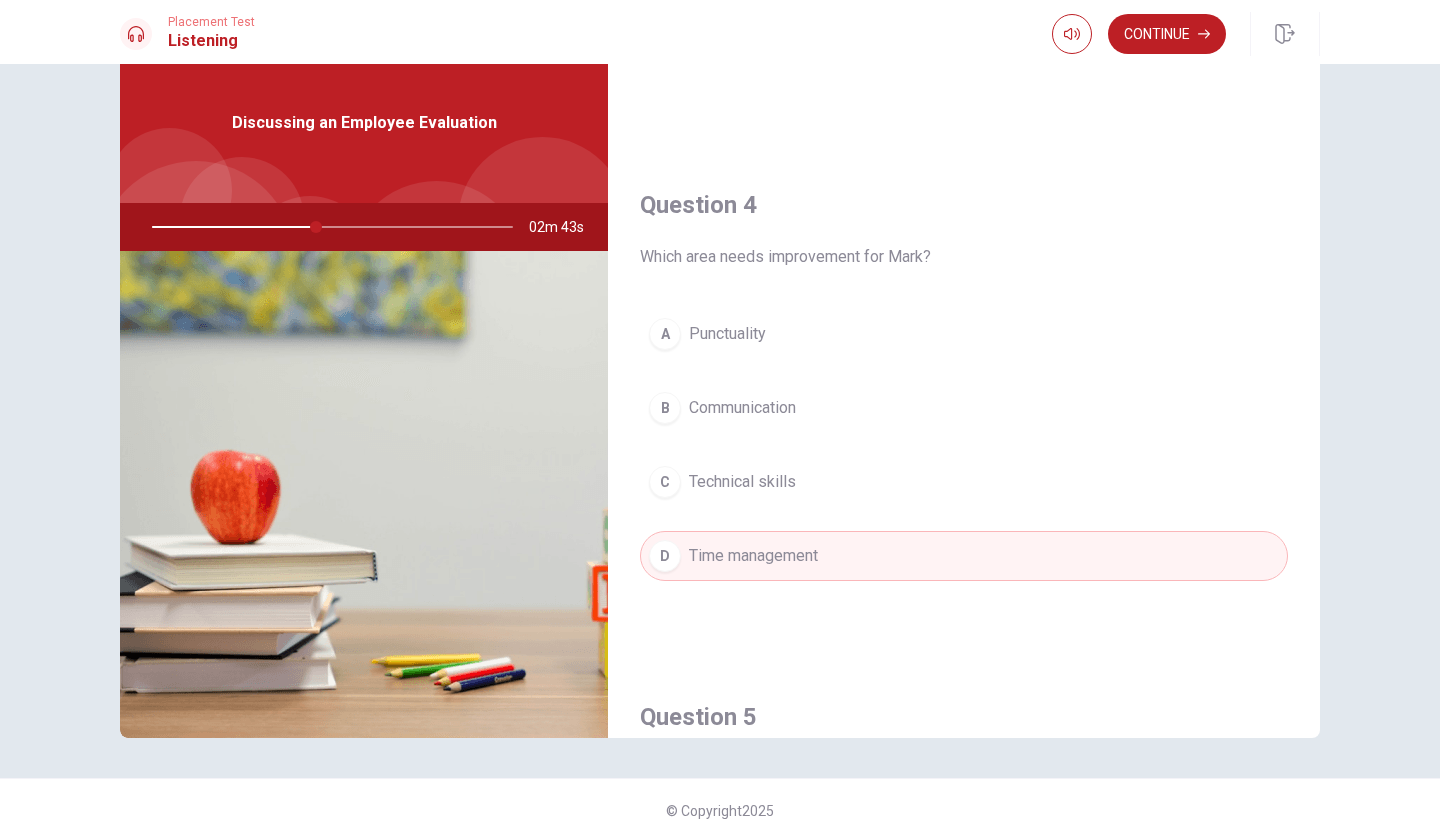 drag, startPoint x: 1009, startPoint y: 510, endPoint x: 984, endPoint y: 630, distance: 122.57651 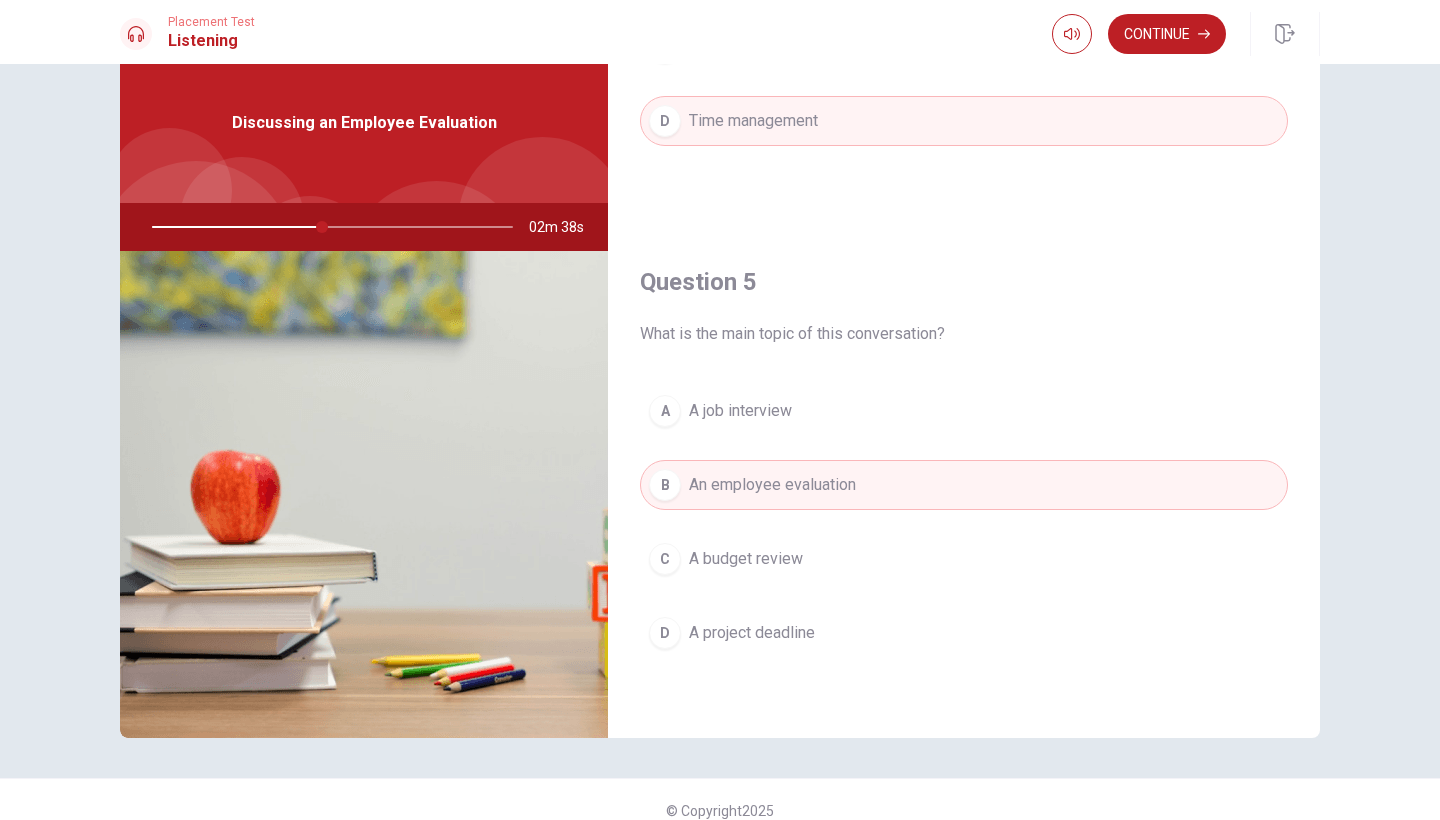 scroll, scrollTop: 1865, scrollLeft: 0, axis: vertical 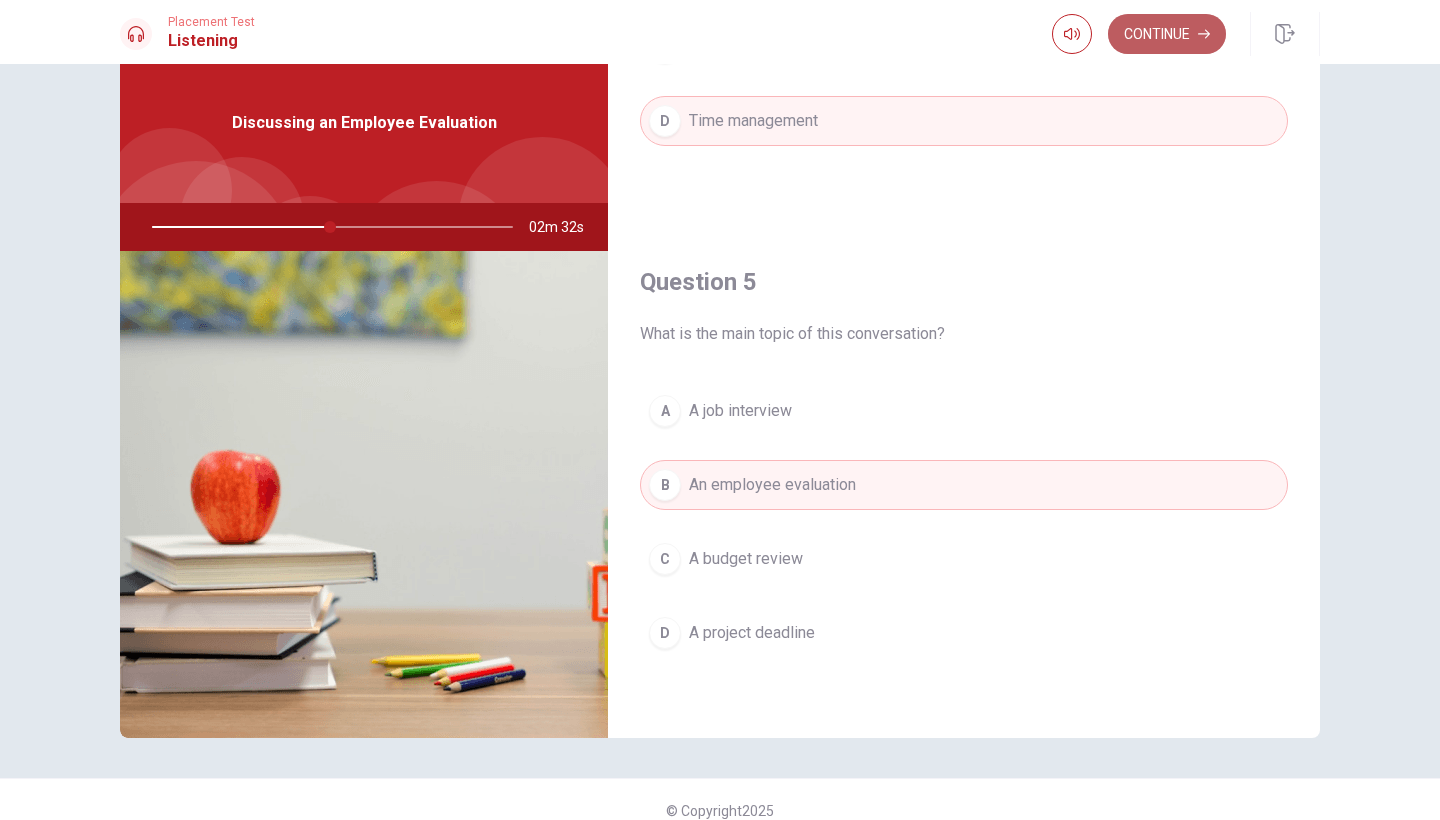 click on "Continue" at bounding box center (1167, 34) 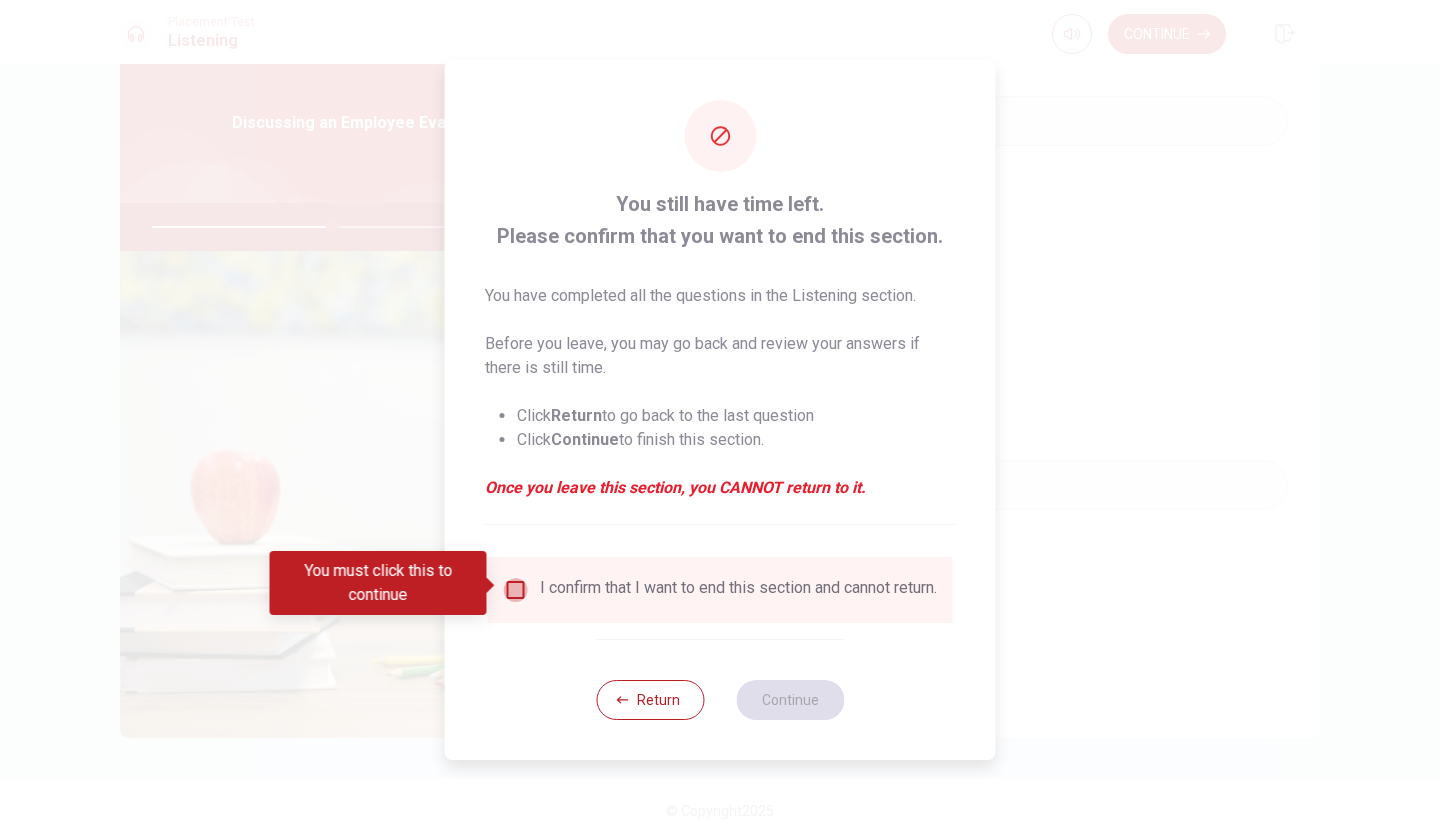 click at bounding box center (516, 590) 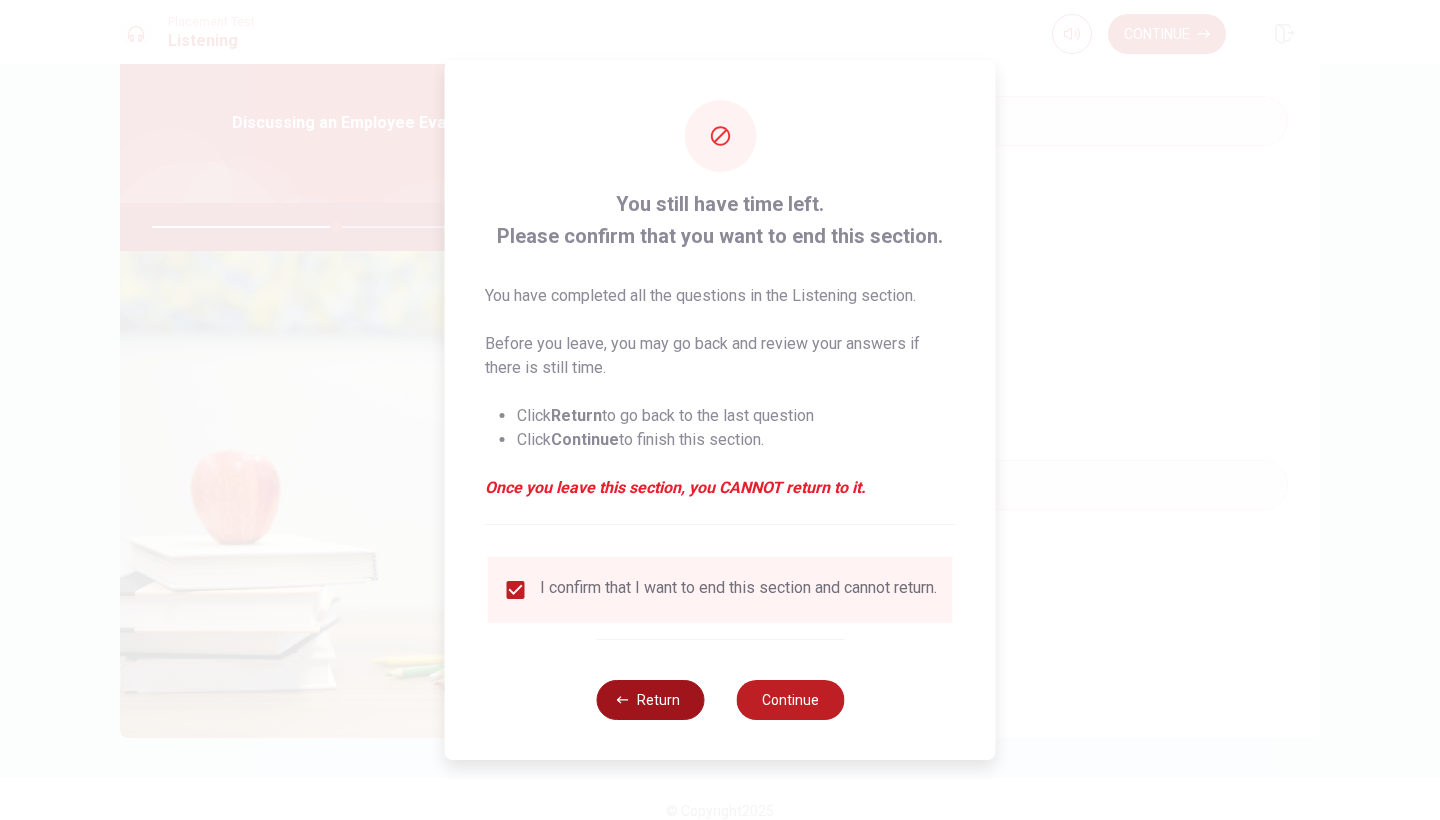 click 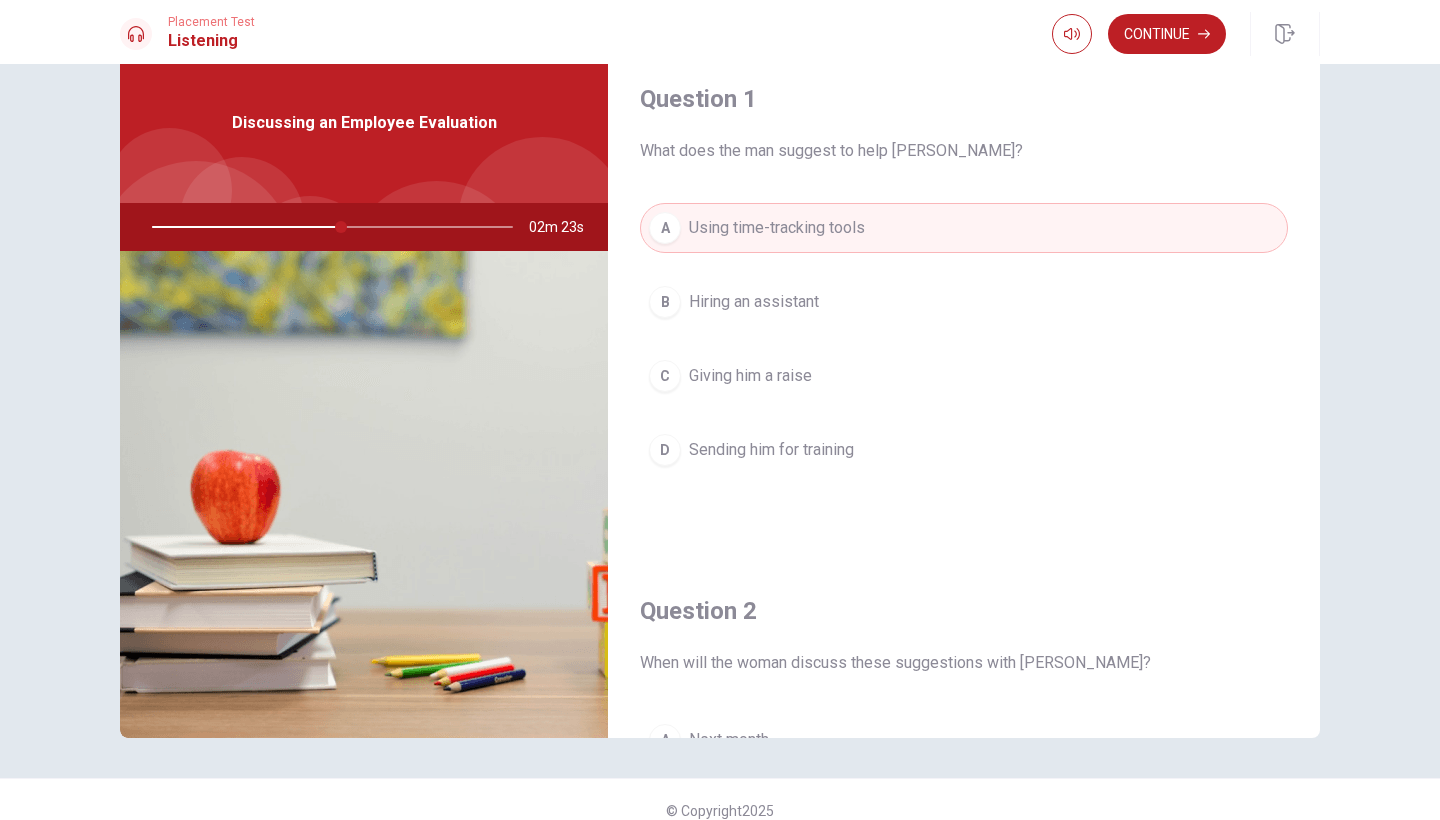 scroll, scrollTop: 0, scrollLeft: 0, axis: both 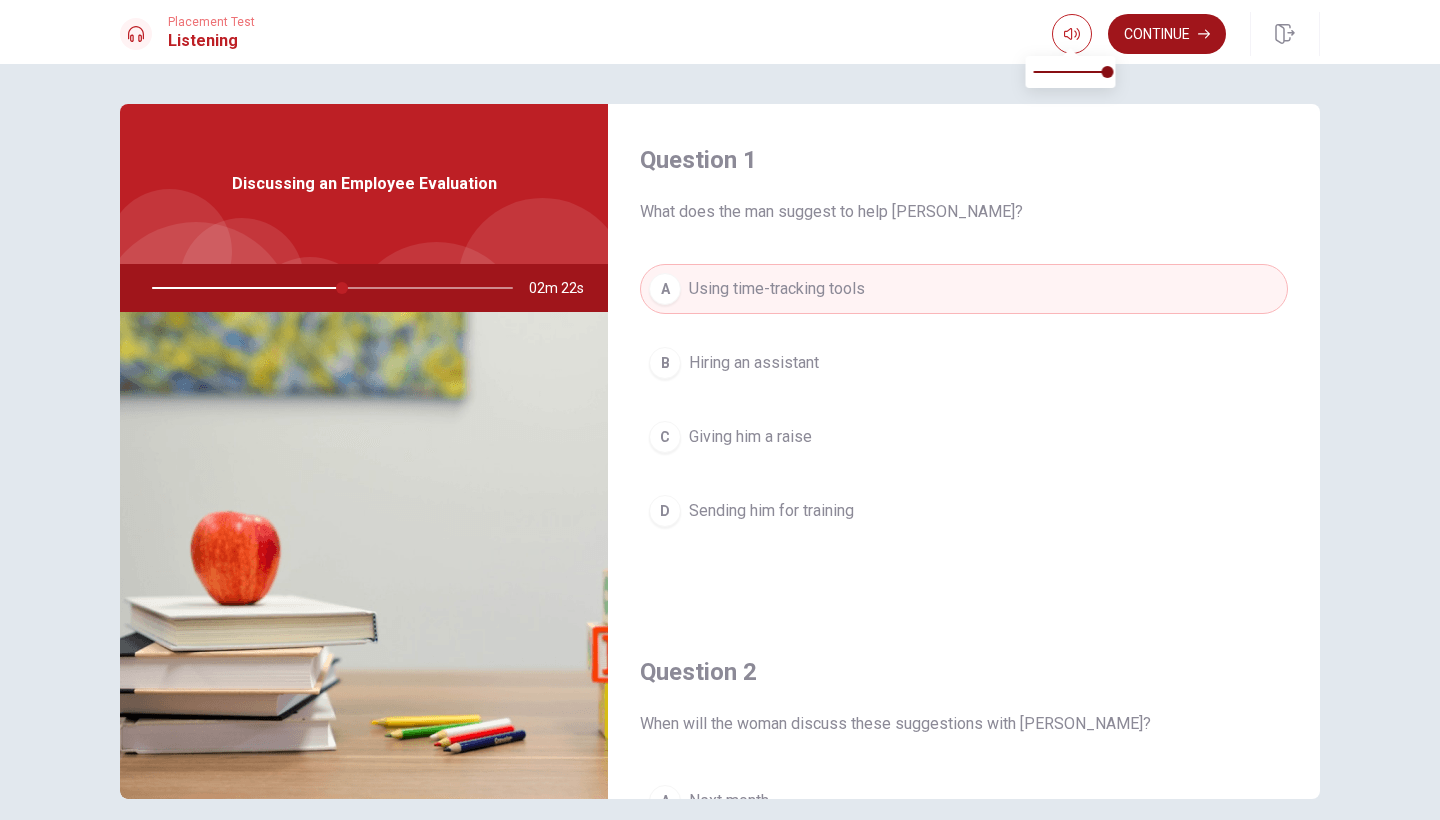 click on "Continue" at bounding box center [1167, 34] 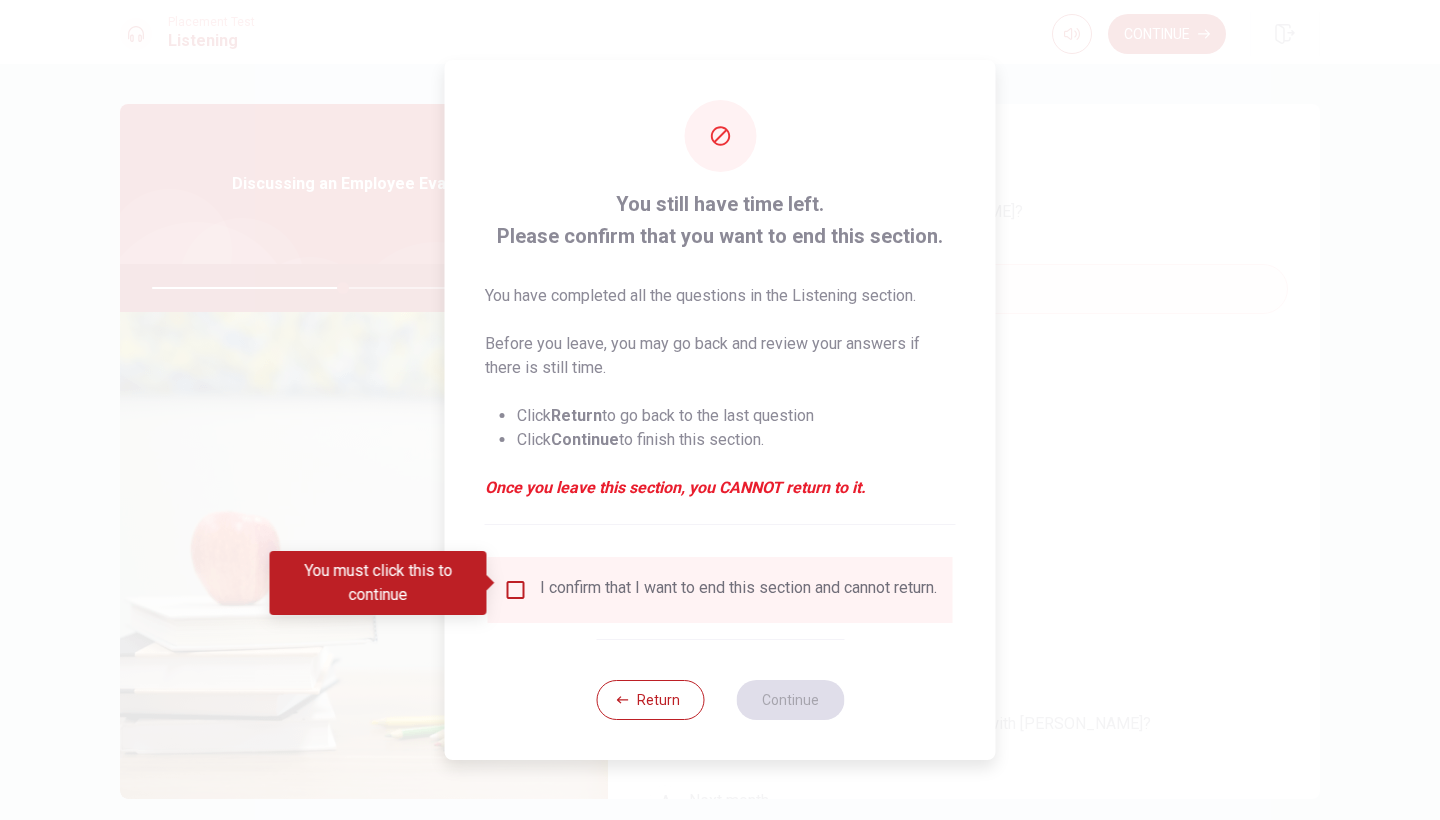 click on "I confirm that I want to end this section and cannot return." at bounding box center [720, 590] 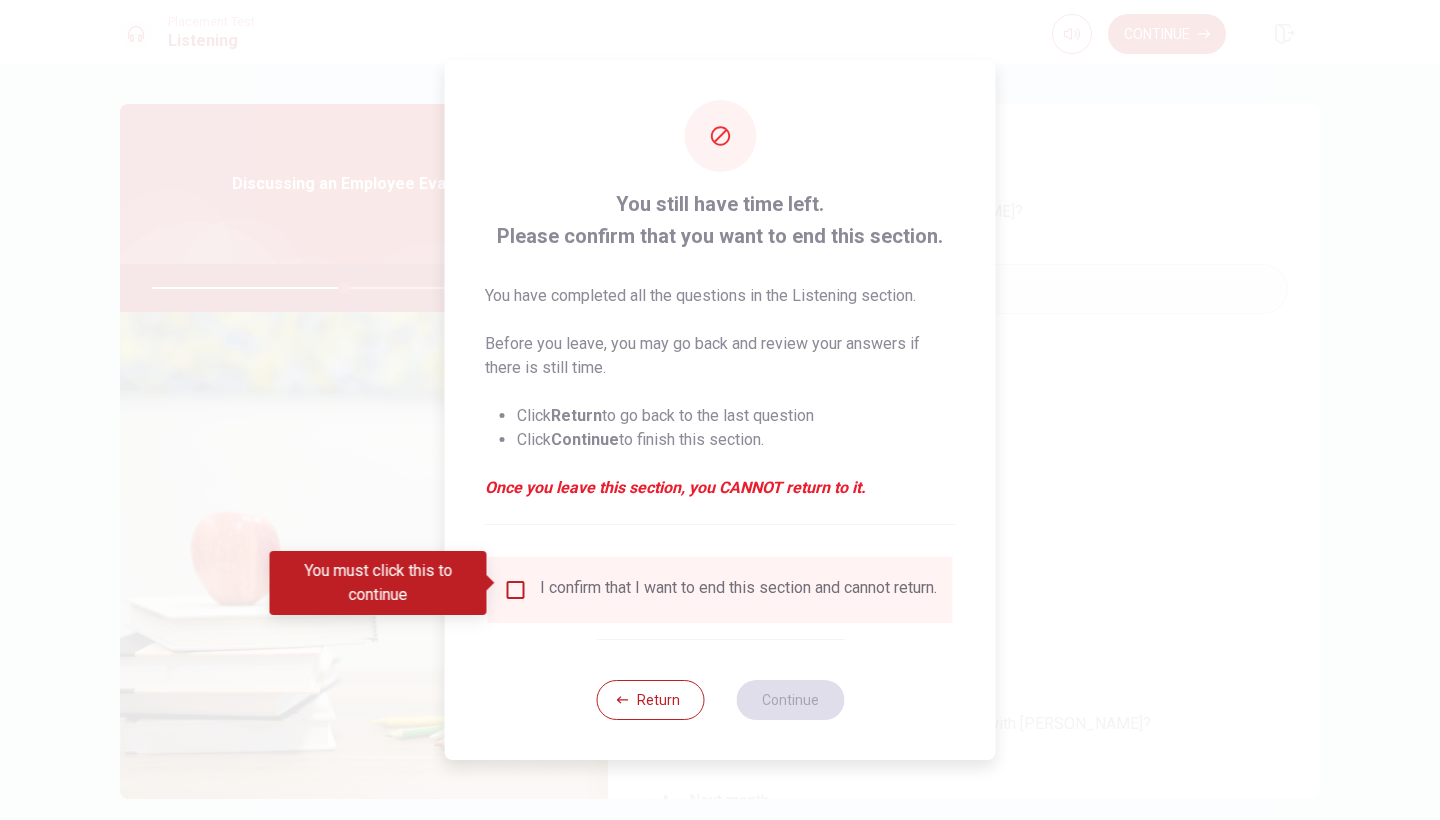 click at bounding box center (516, 590) 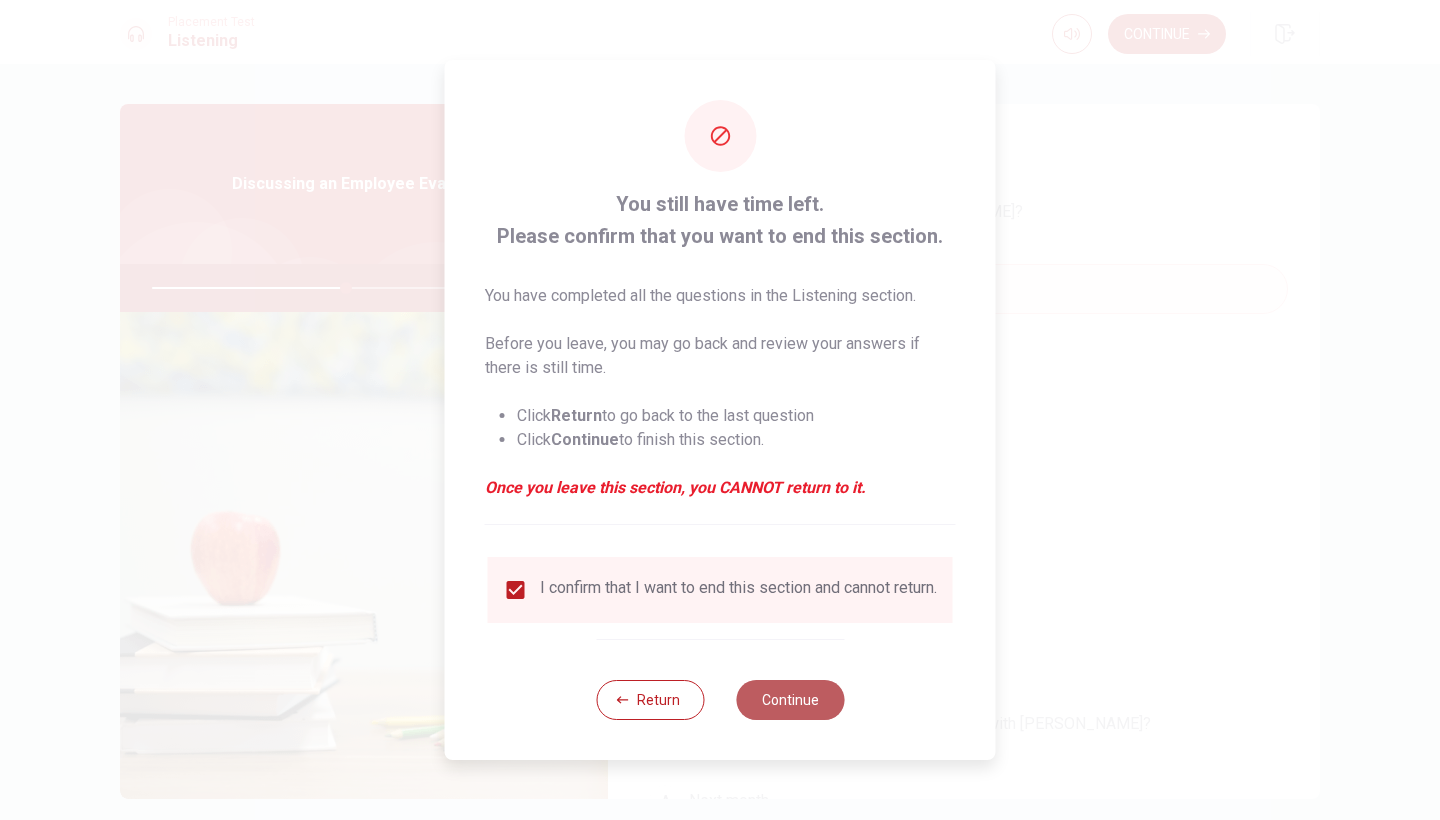 click on "Continue" at bounding box center [790, 700] 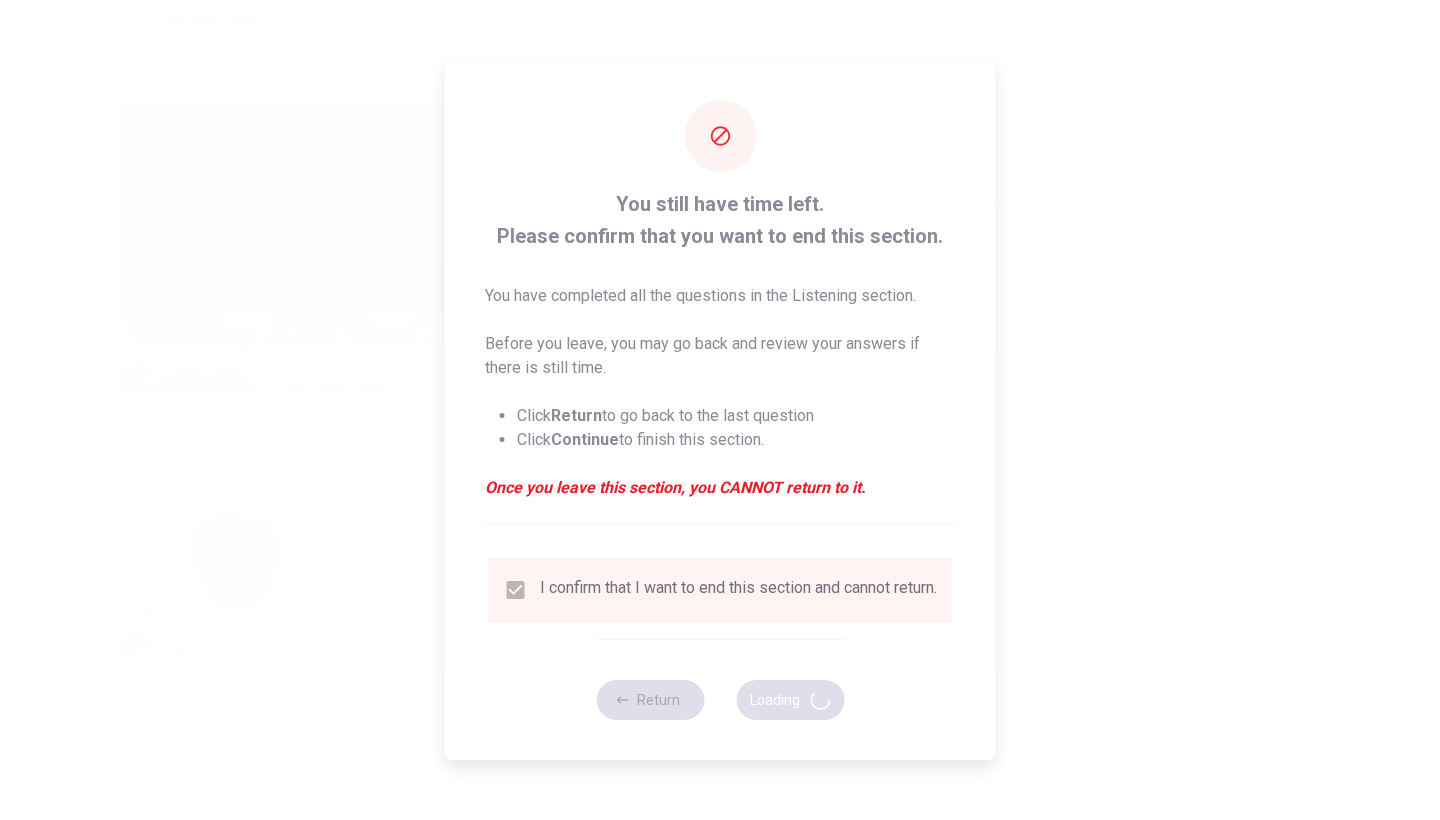 type on "54" 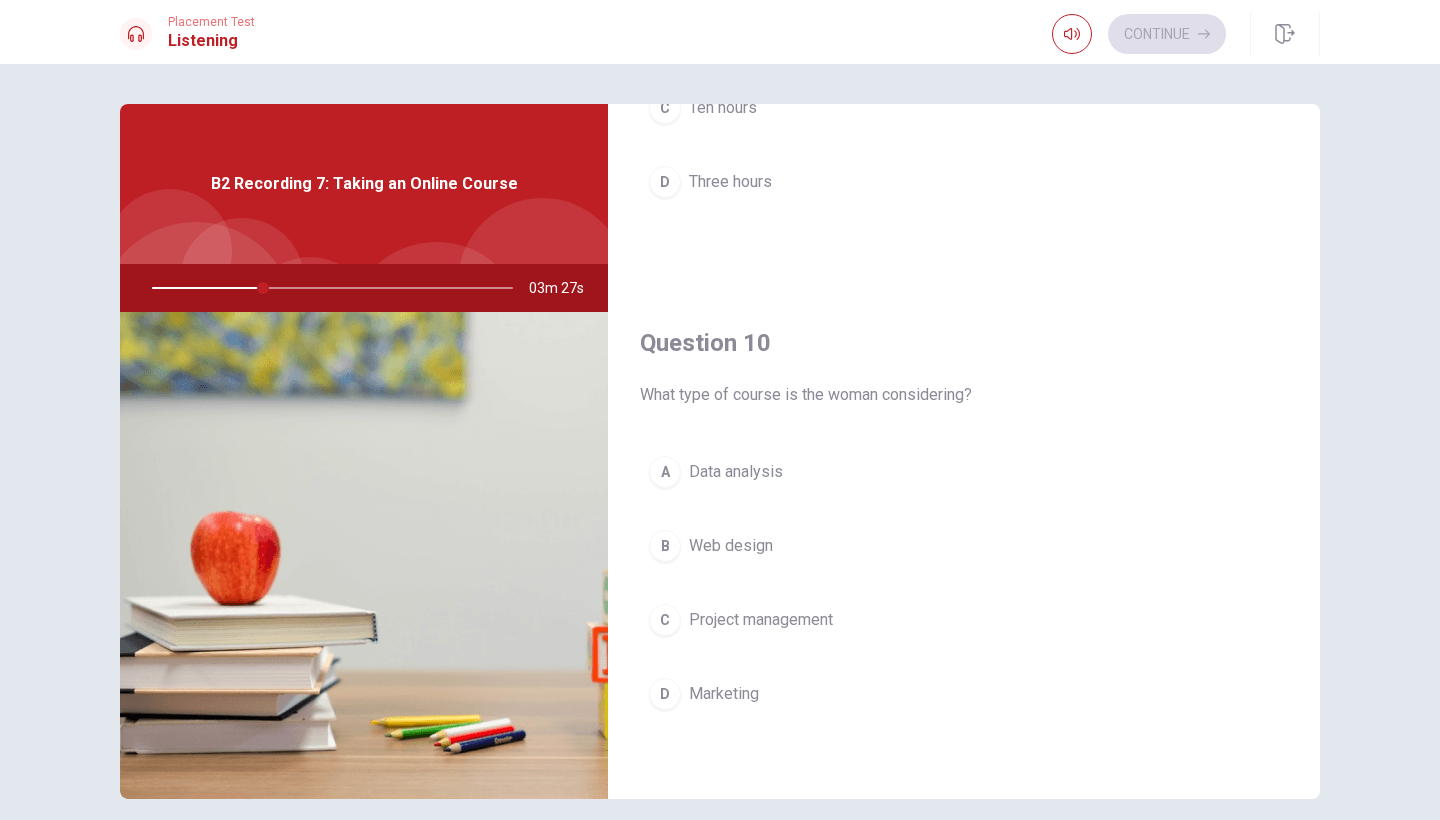 scroll, scrollTop: 1865, scrollLeft: 0, axis: vertical 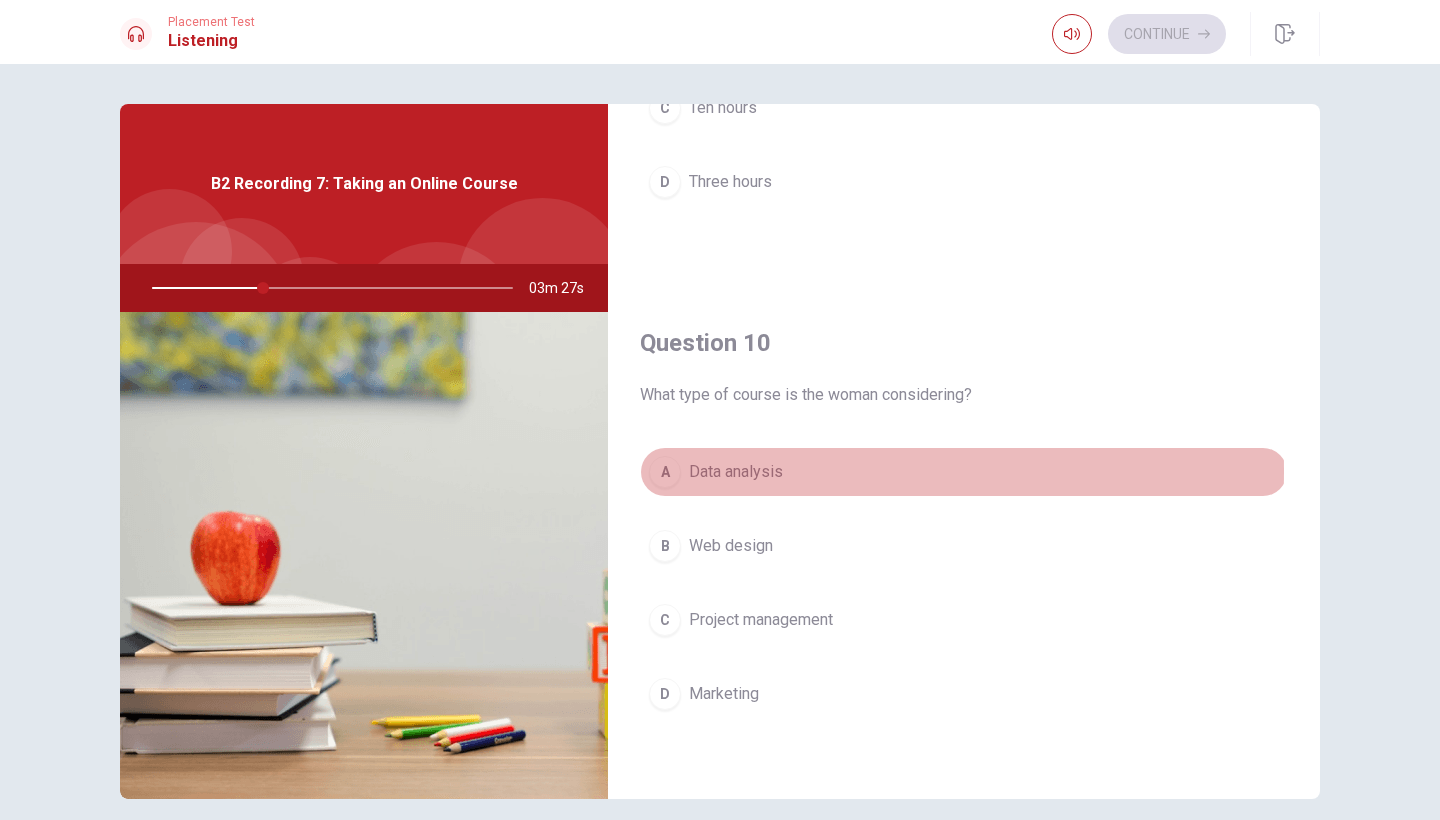 click on "A" at bounding box center [665, 472] 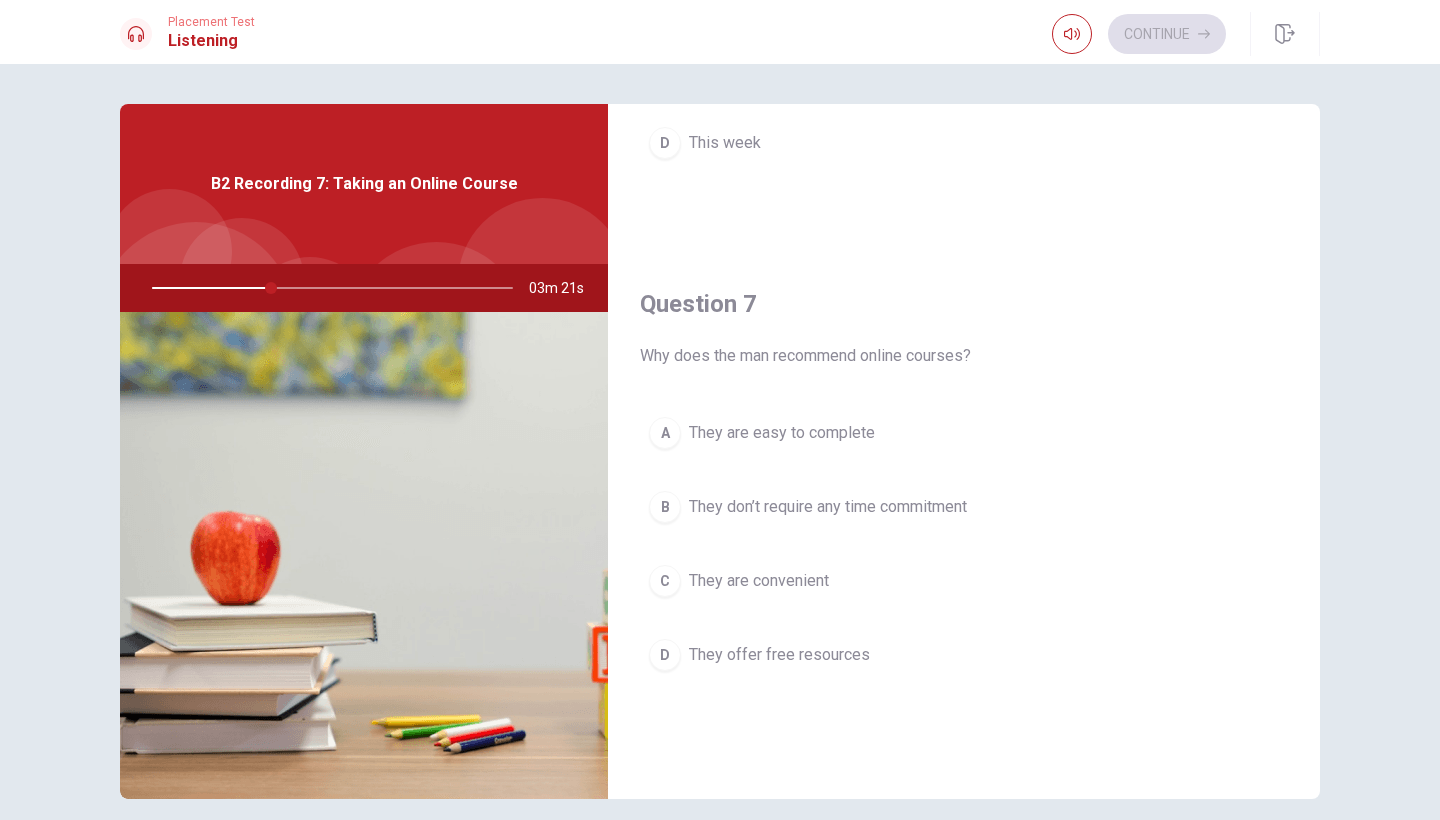 scroll, scrollTop: 369, scrollLeft: 0, axis: vertical 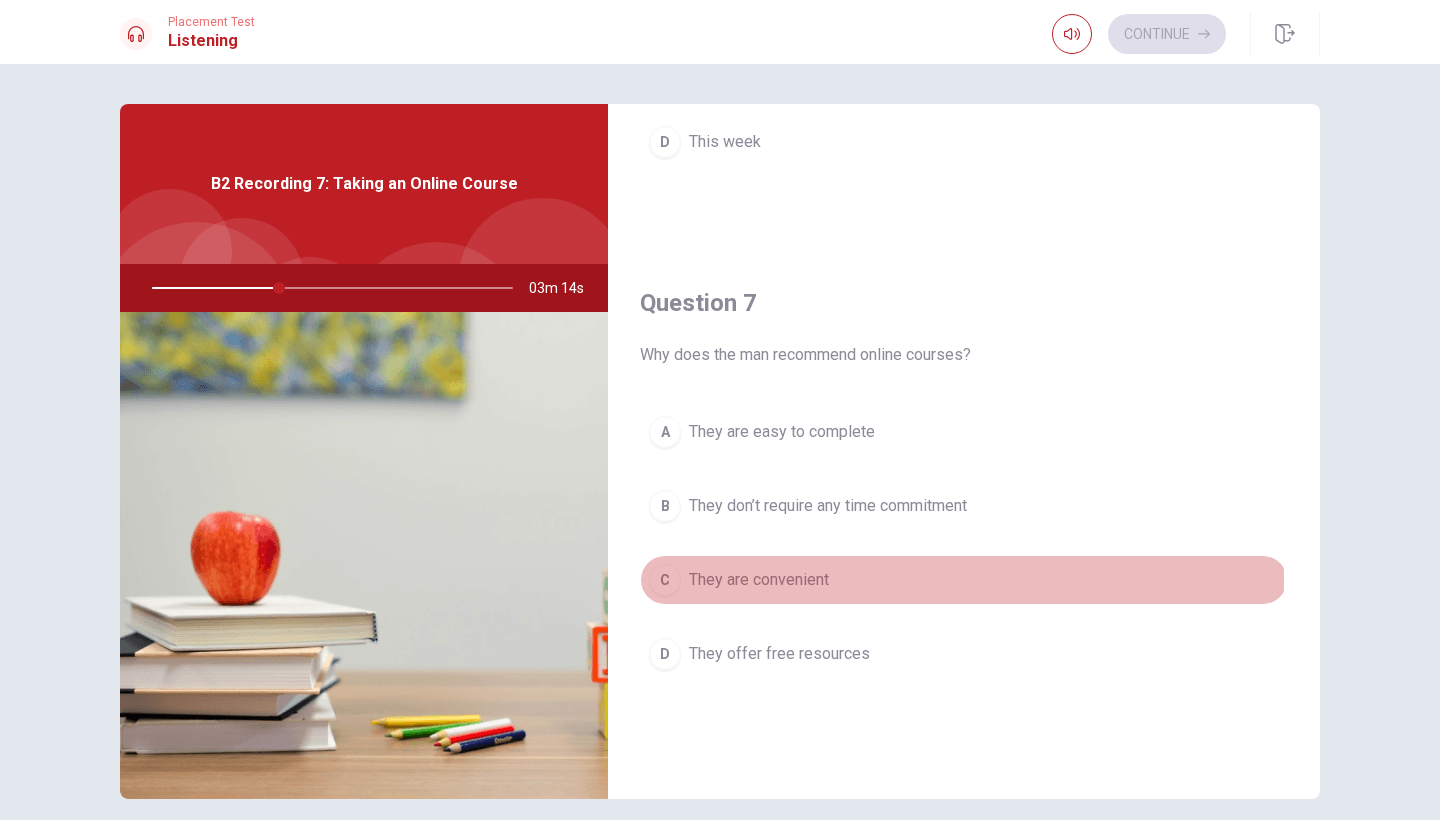 click on "C" at bounding box center (665, 580) 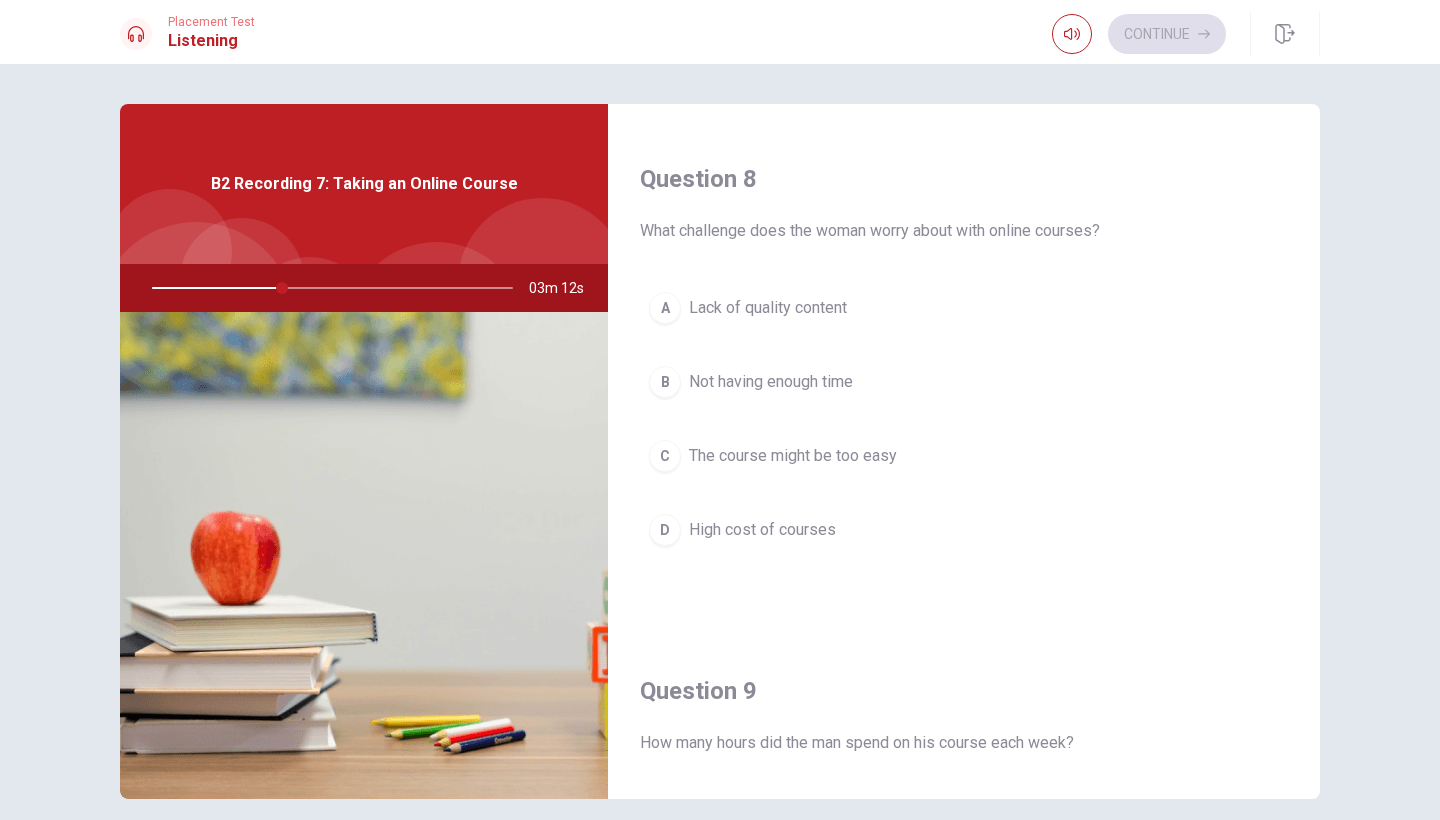 scroll, scrollTop: 1000, scrollLeft: 0, axis: vertical 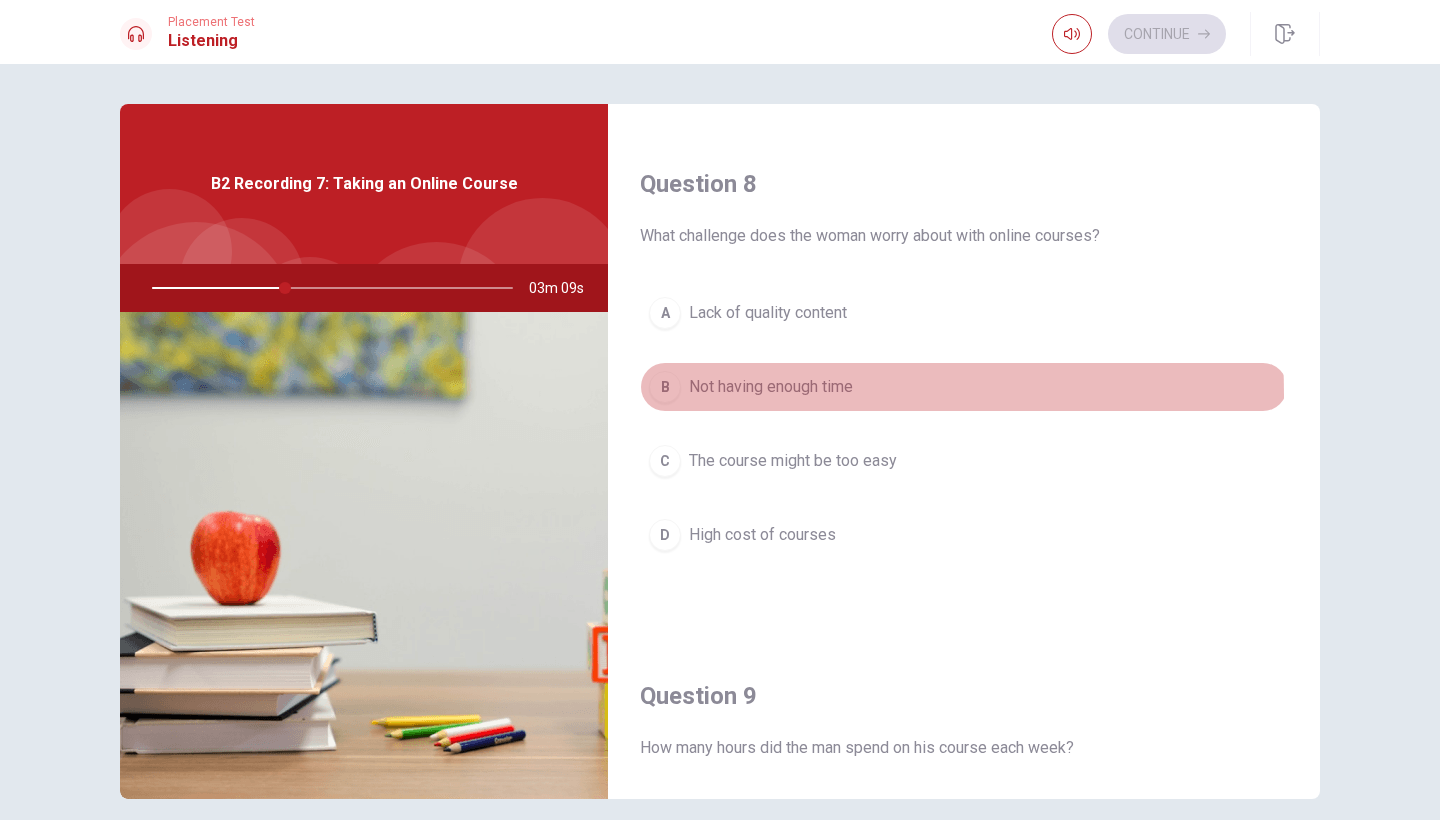 click on "B" at bounding box center [665, 387] 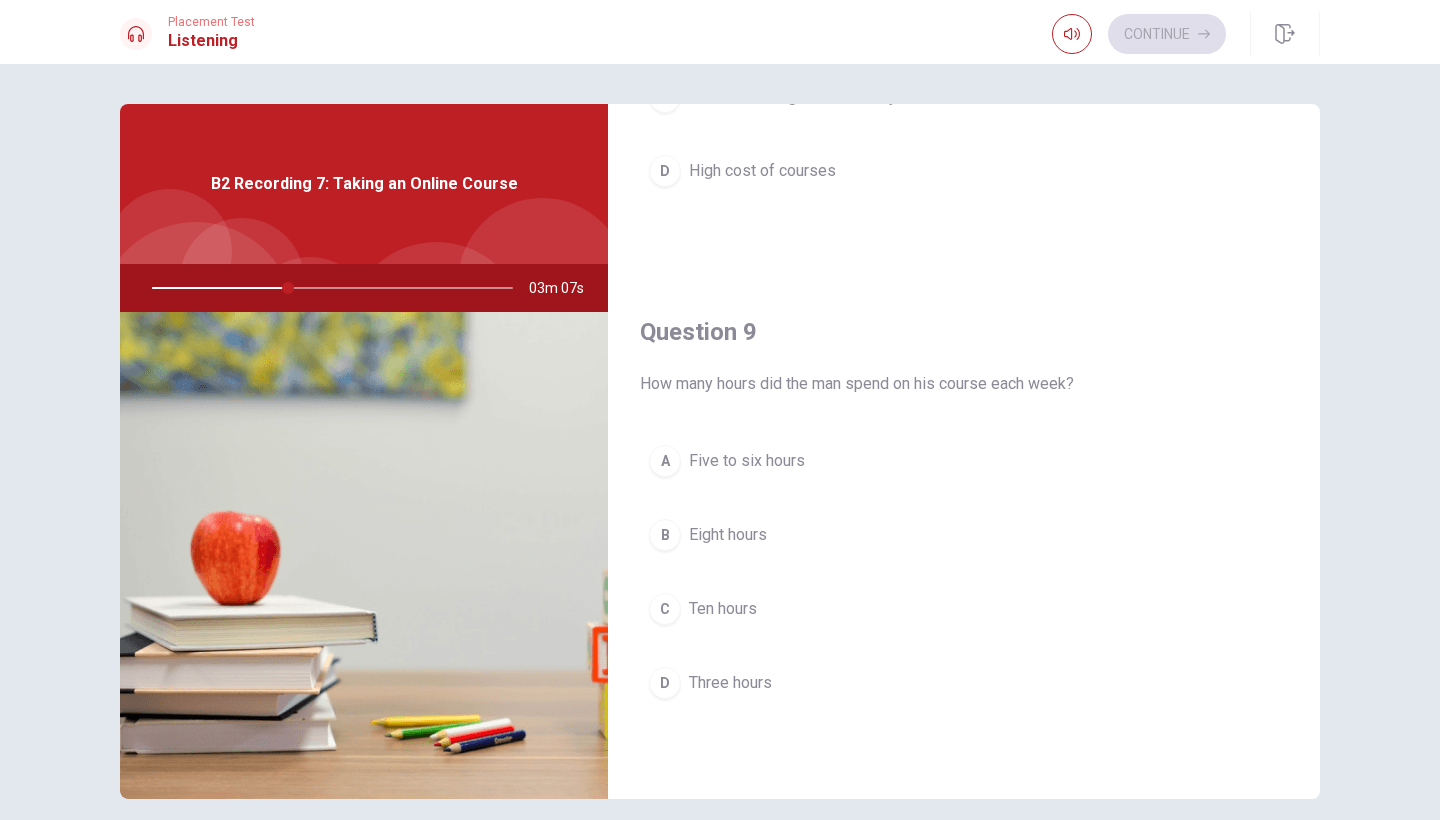scroll, scrollTop: 1365, scrollLeft: 0, axis: vertical 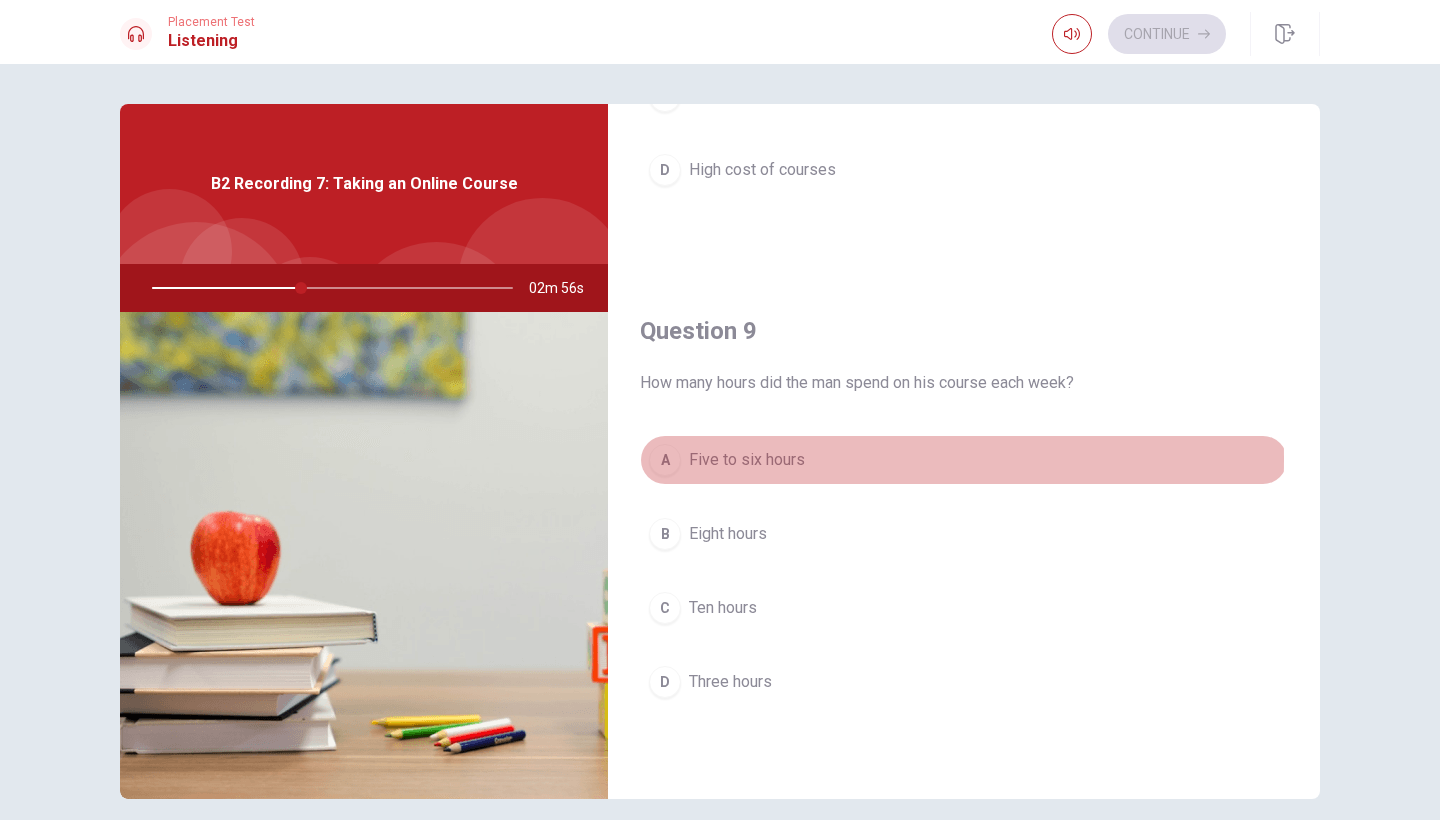 click on "A" at bounding box center [665, 460] 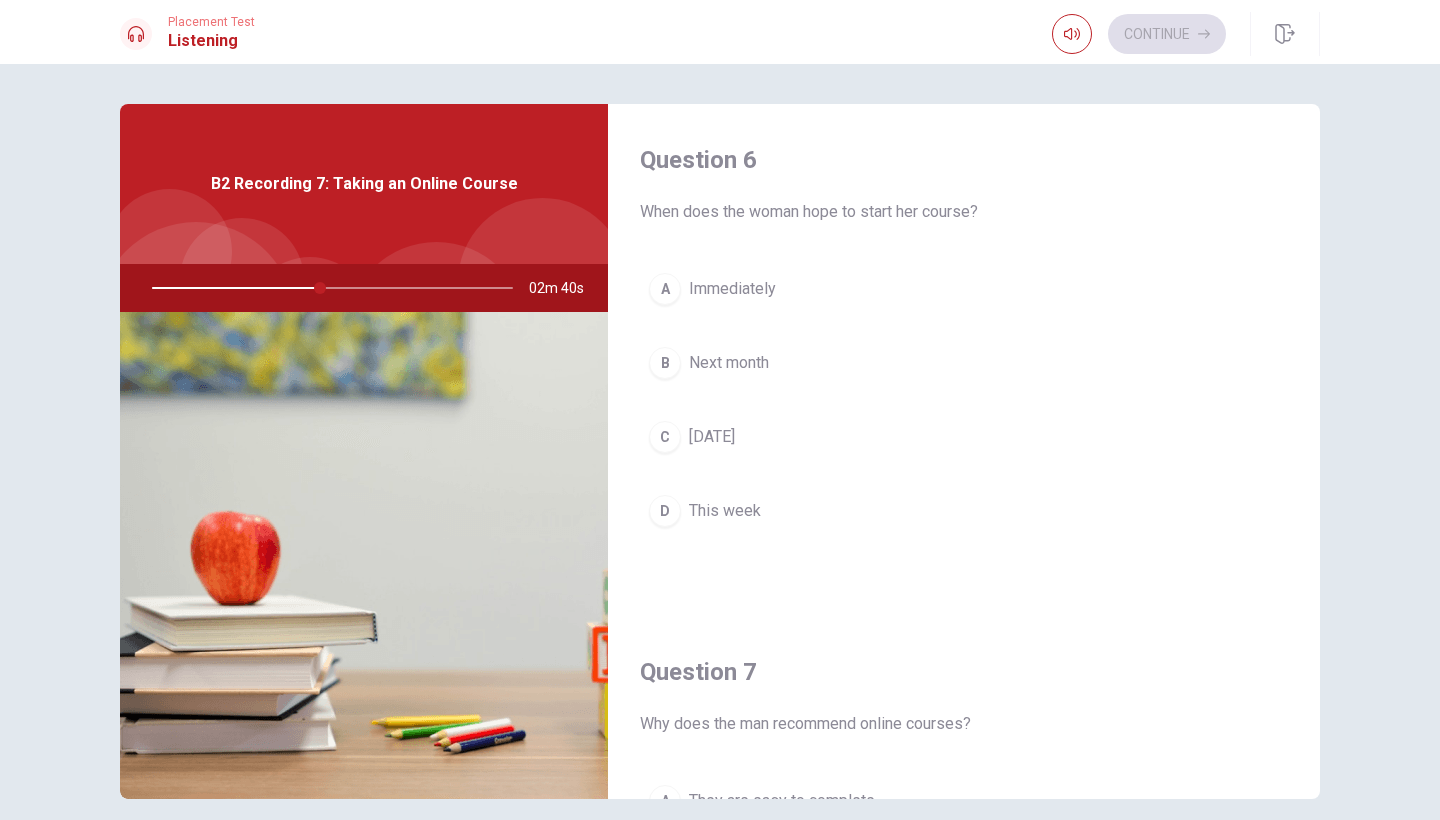 scroll, scrollTop: 0, scrollLeft: 0, axis: both 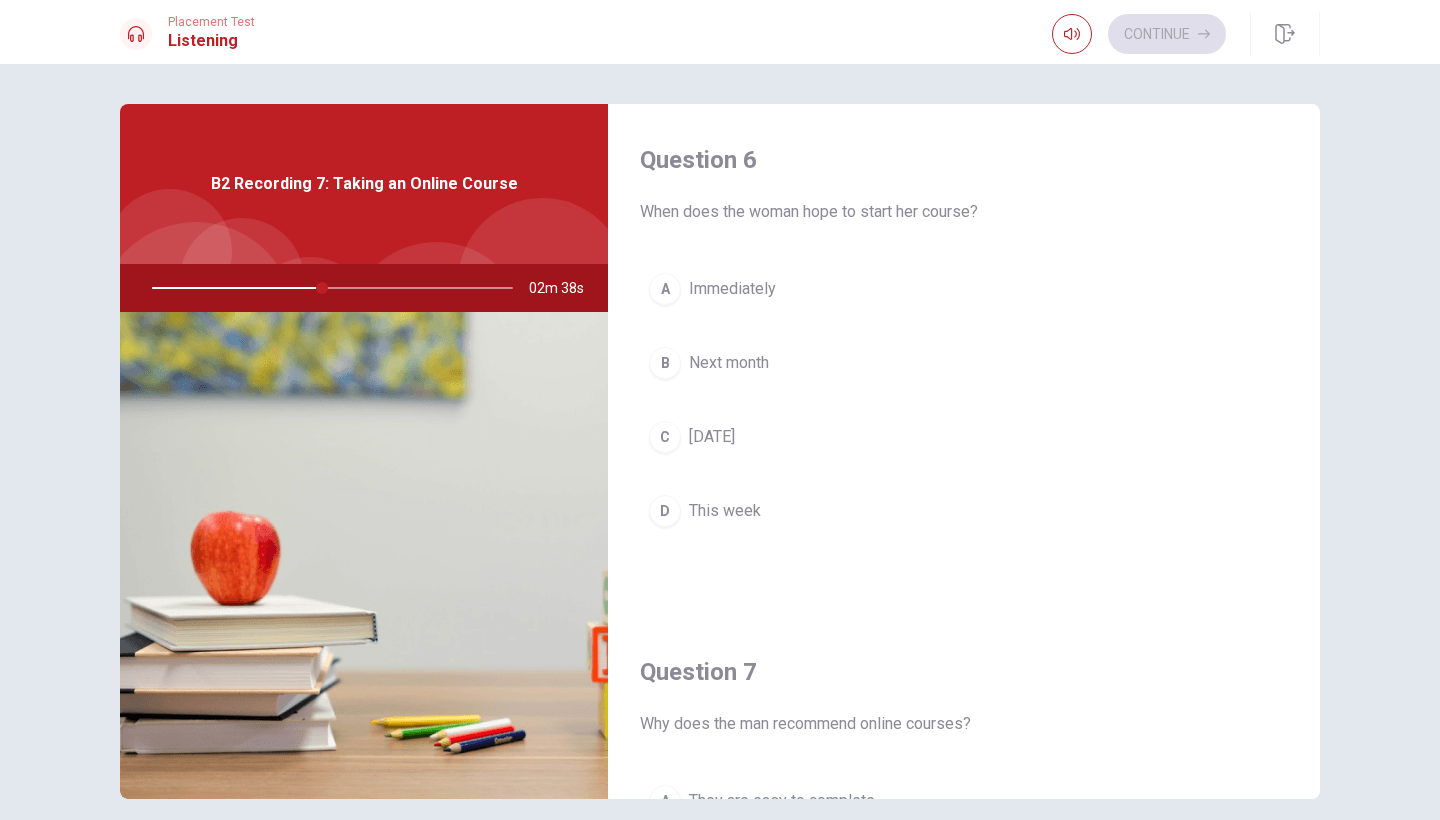 click on "B" at bounding box center (665, 363) 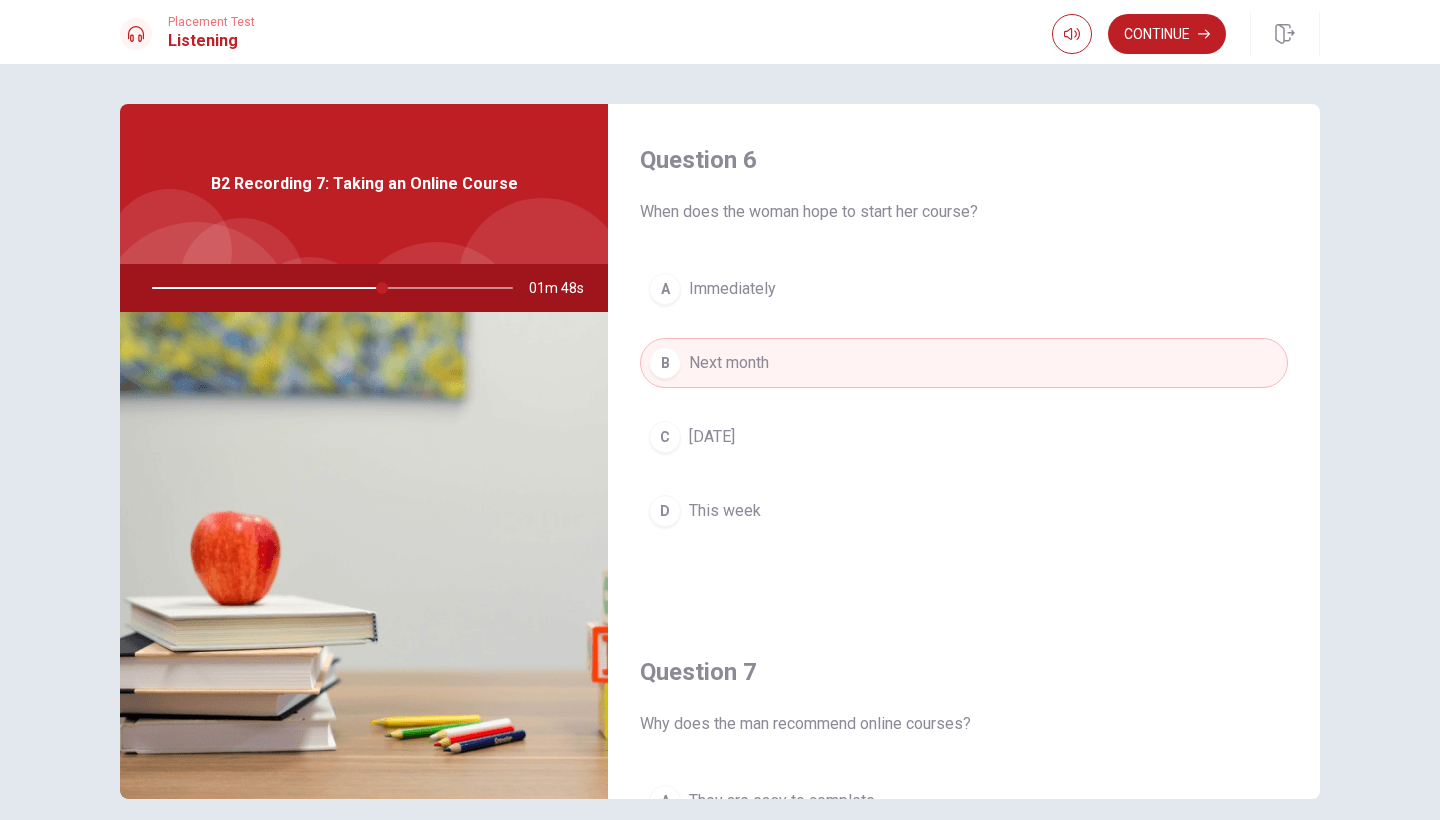 scroll, scrollTop: 0, scrollLeft: 0, axis: both 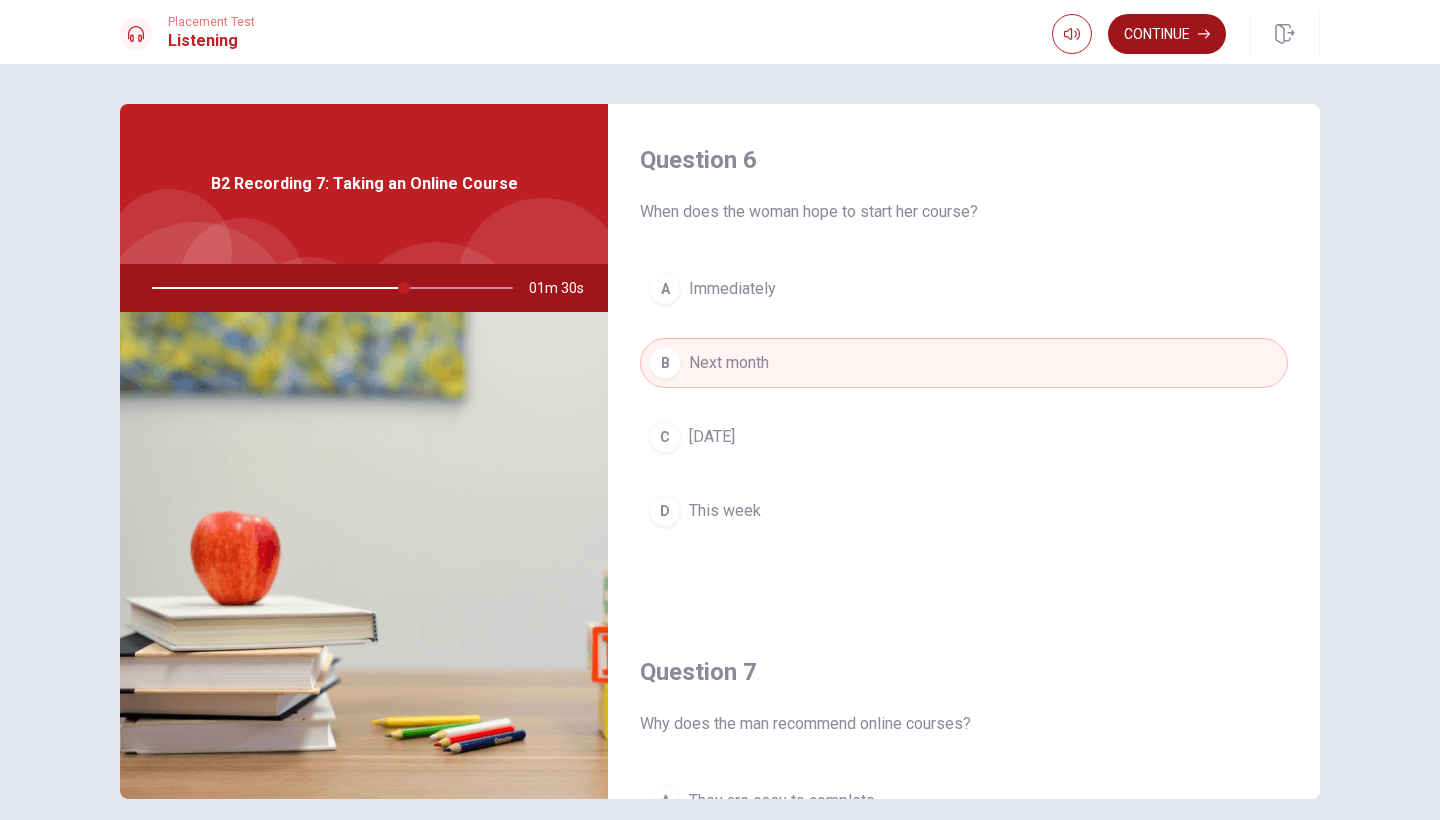 click on "Continue" at bounding box center [1167, 34] 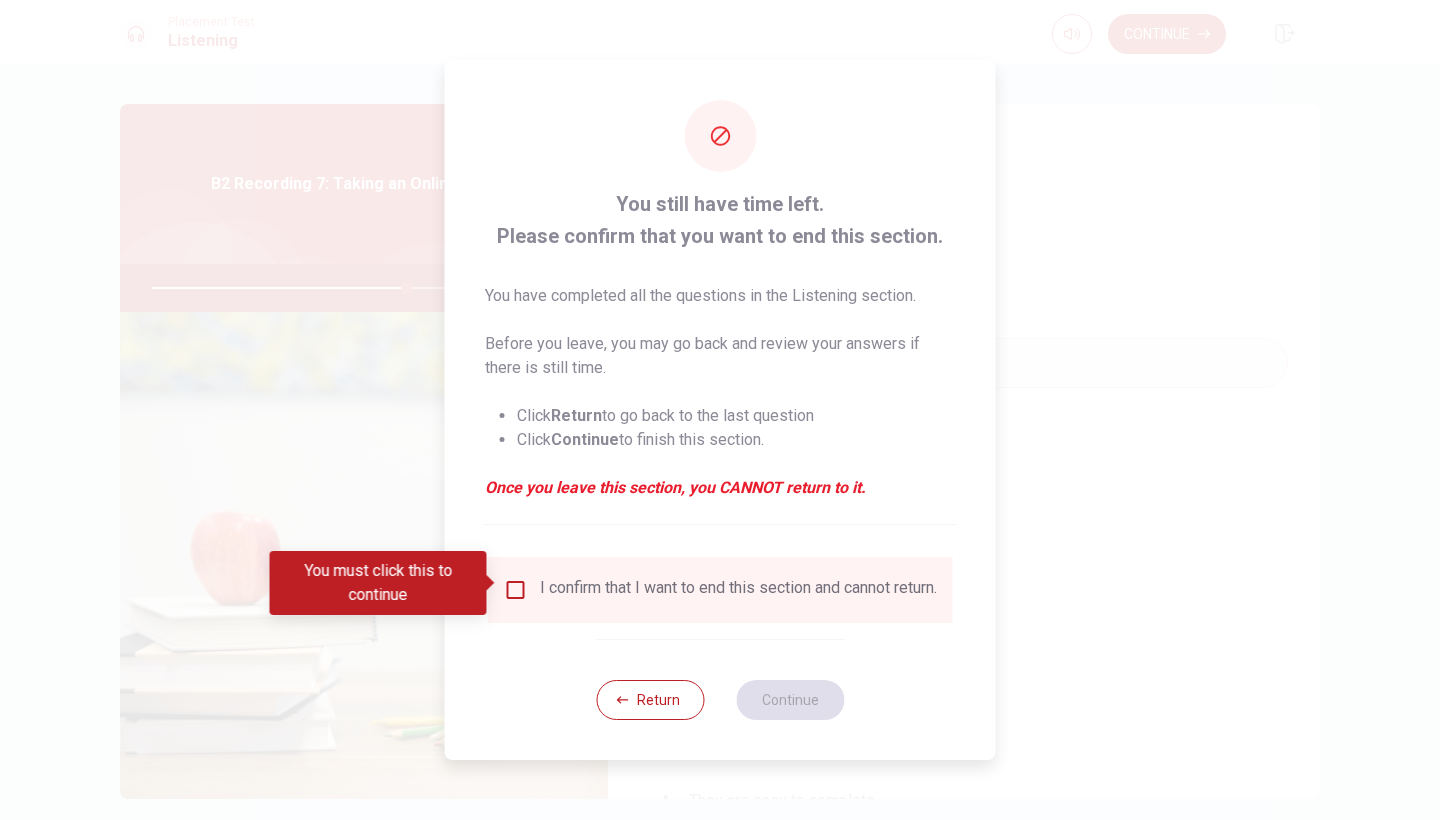 click at bounding box center [516, 590] 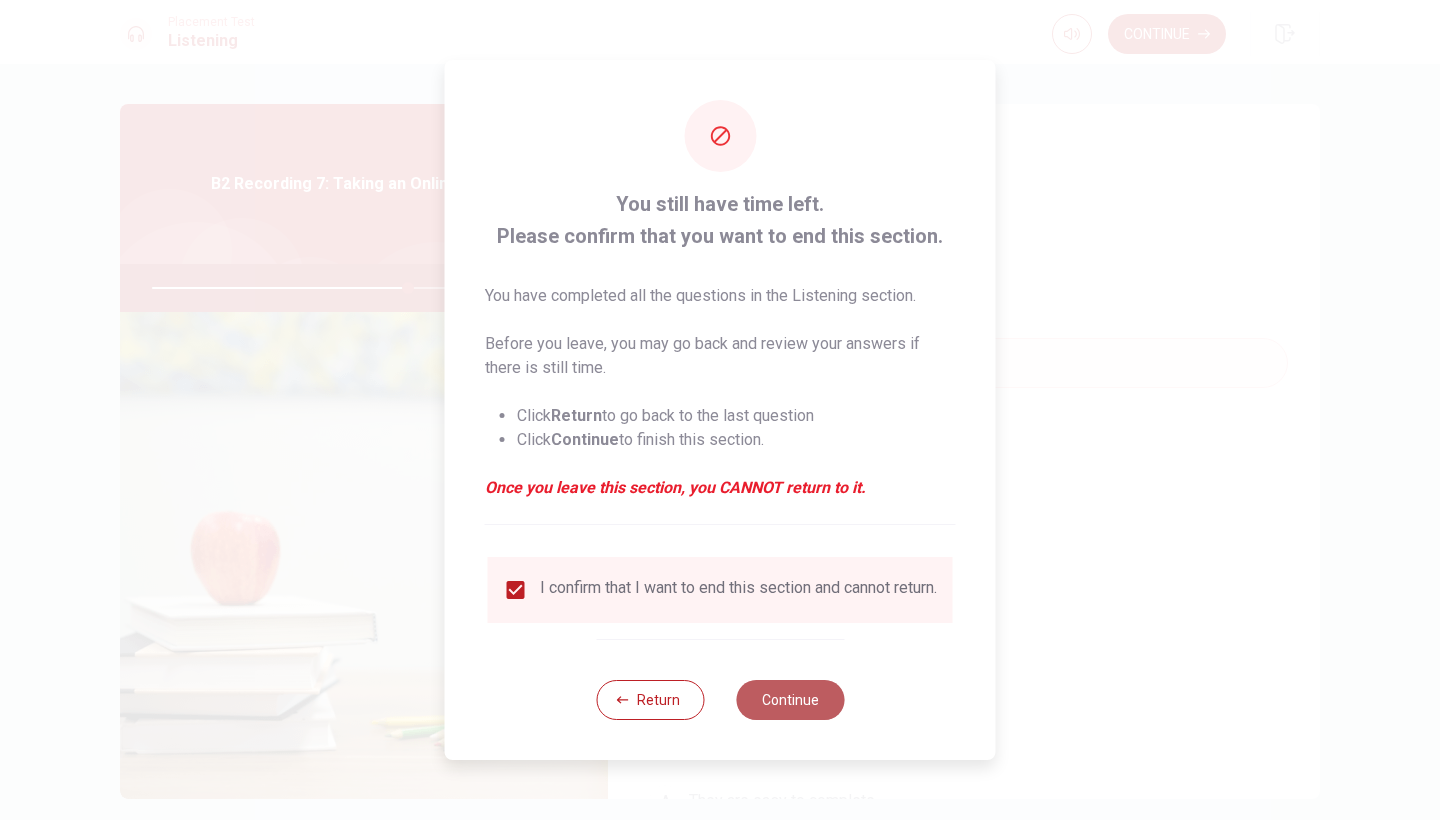 click on "Continue" at bounding box center [790, 700] 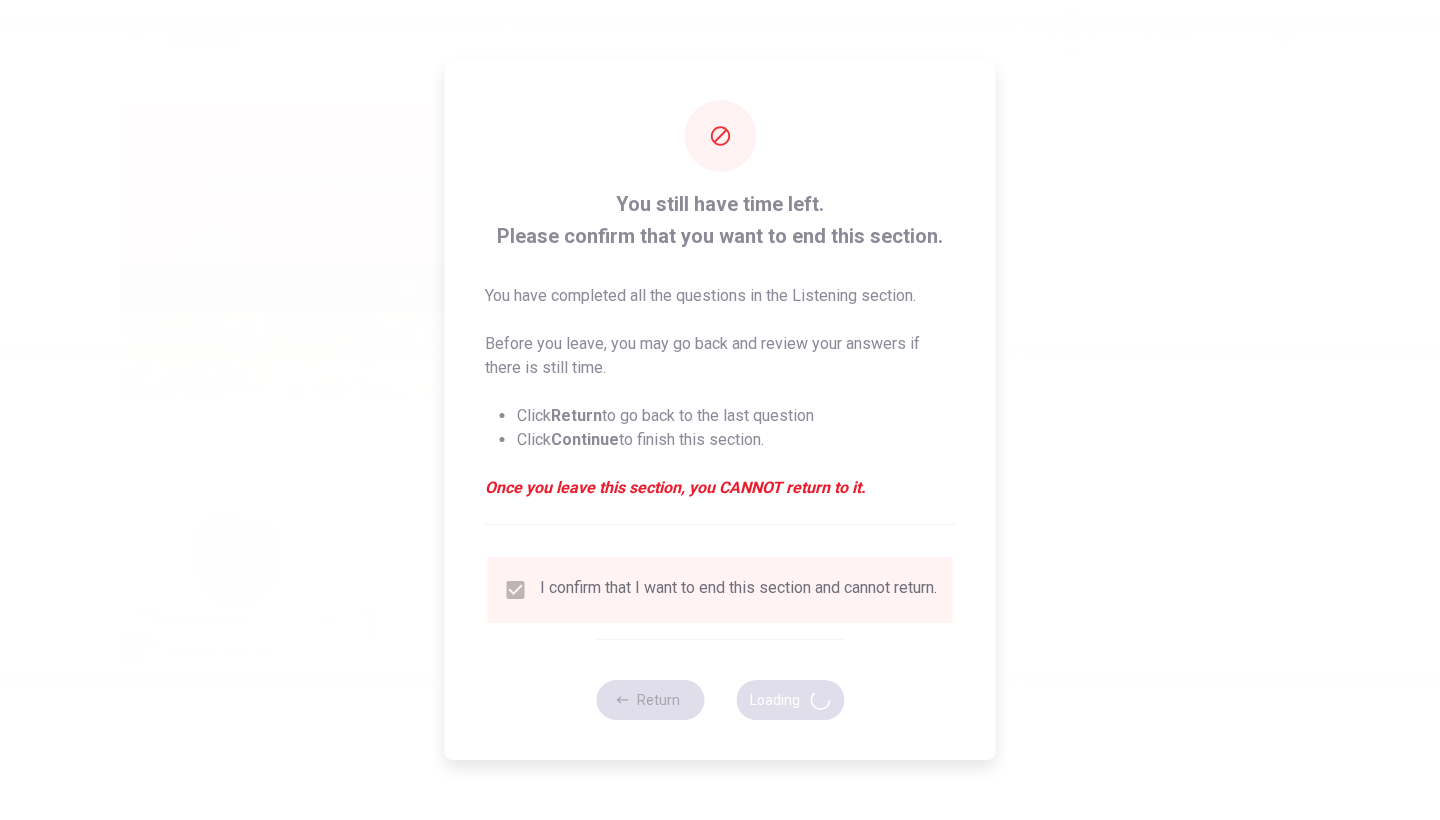 type on "72" 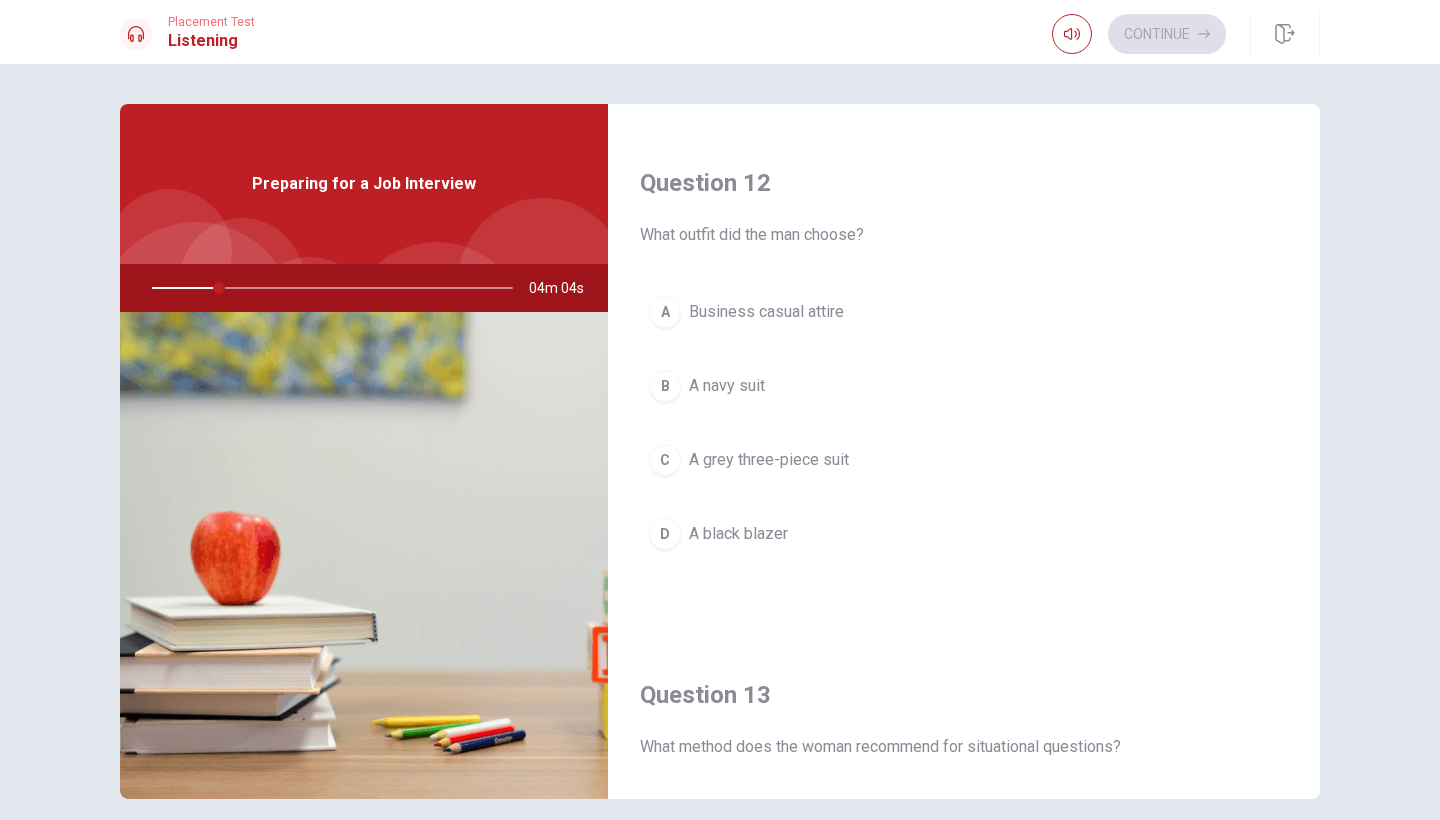 scroll, scrollTop: 498, scrollLeft: 0, axis: vertical 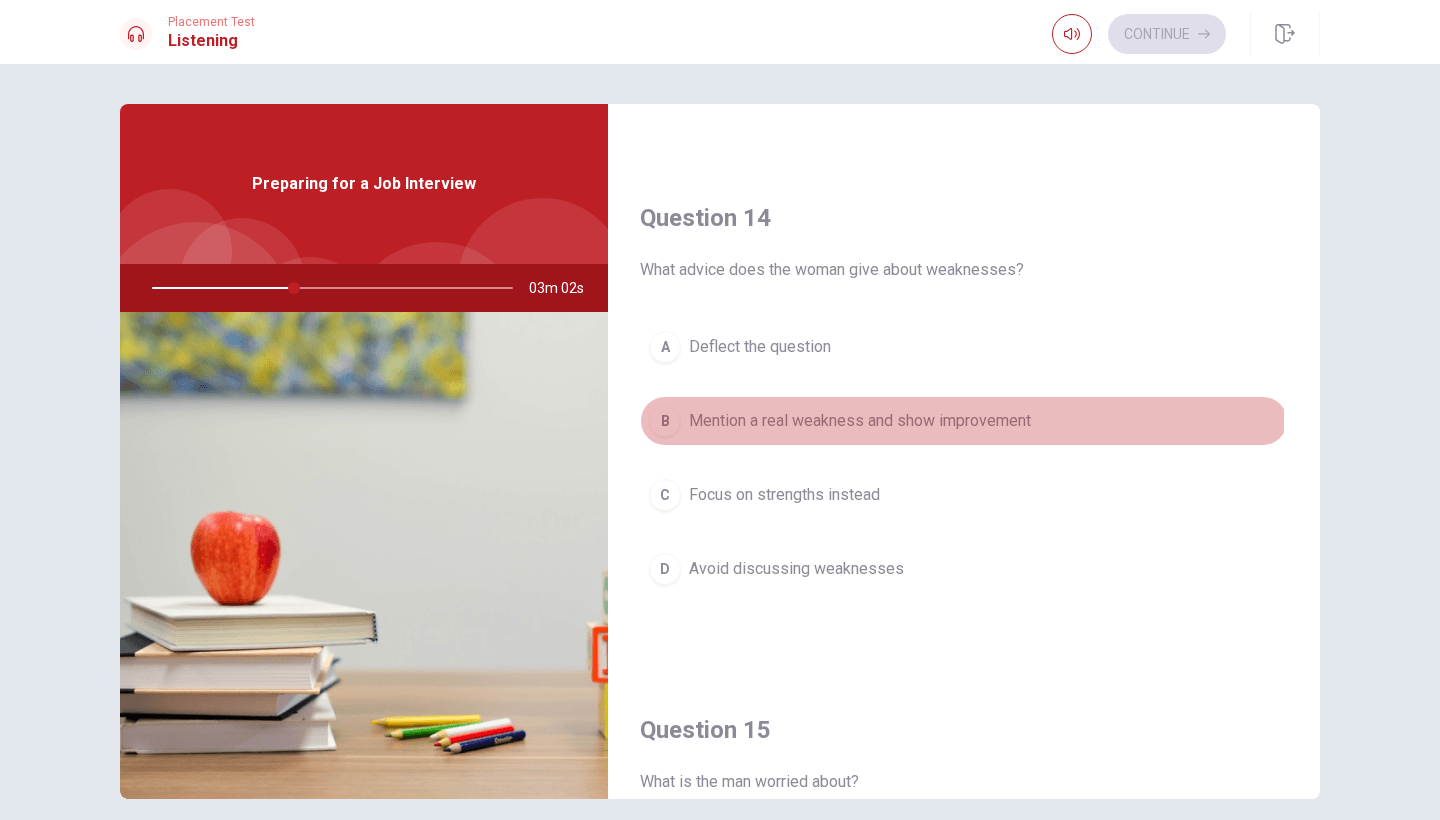 click on "B" at bounding box center (665, 421) 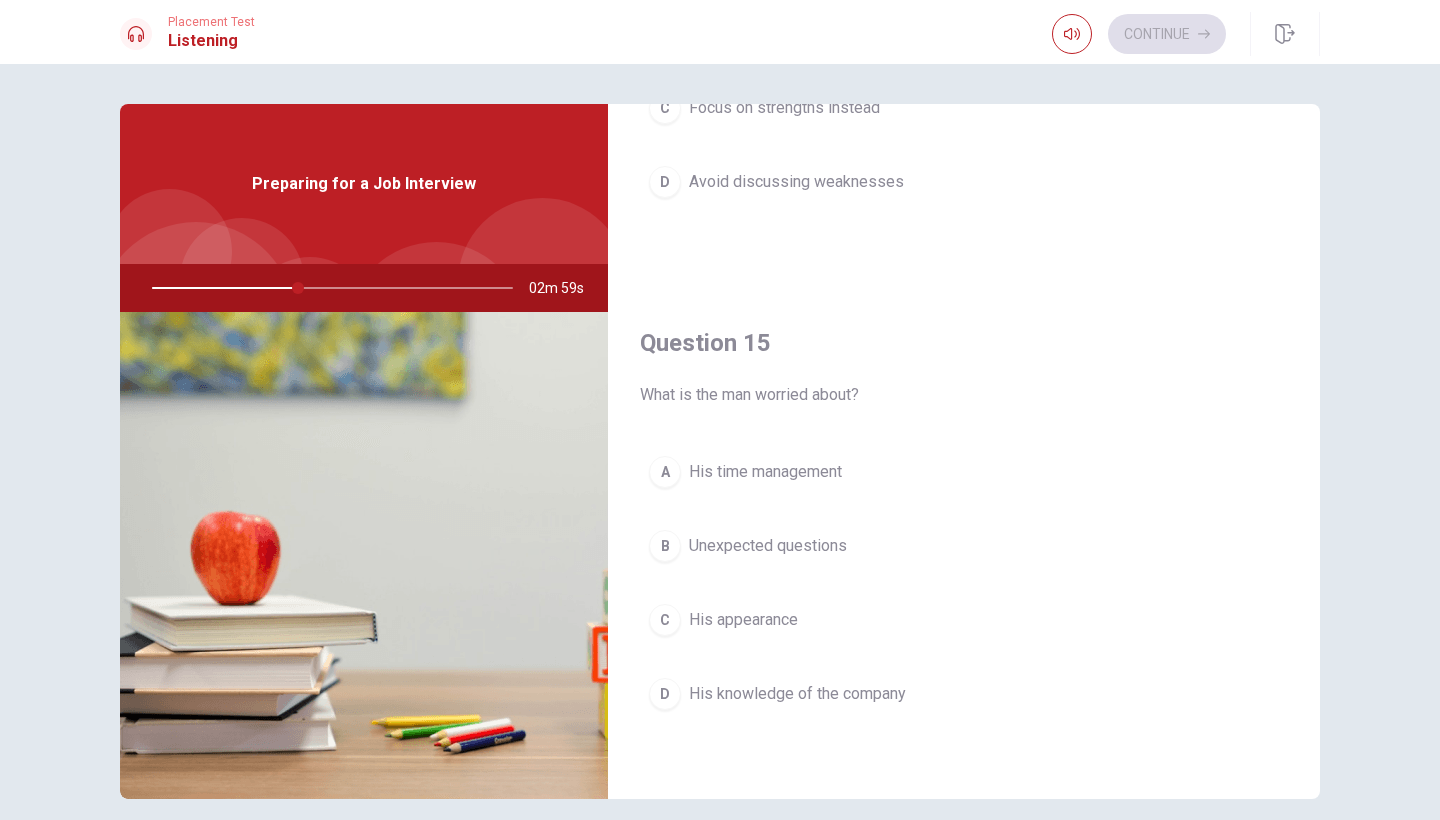 scroll, scrollTop: 1865, scrollLeft: 0, axis: vertical 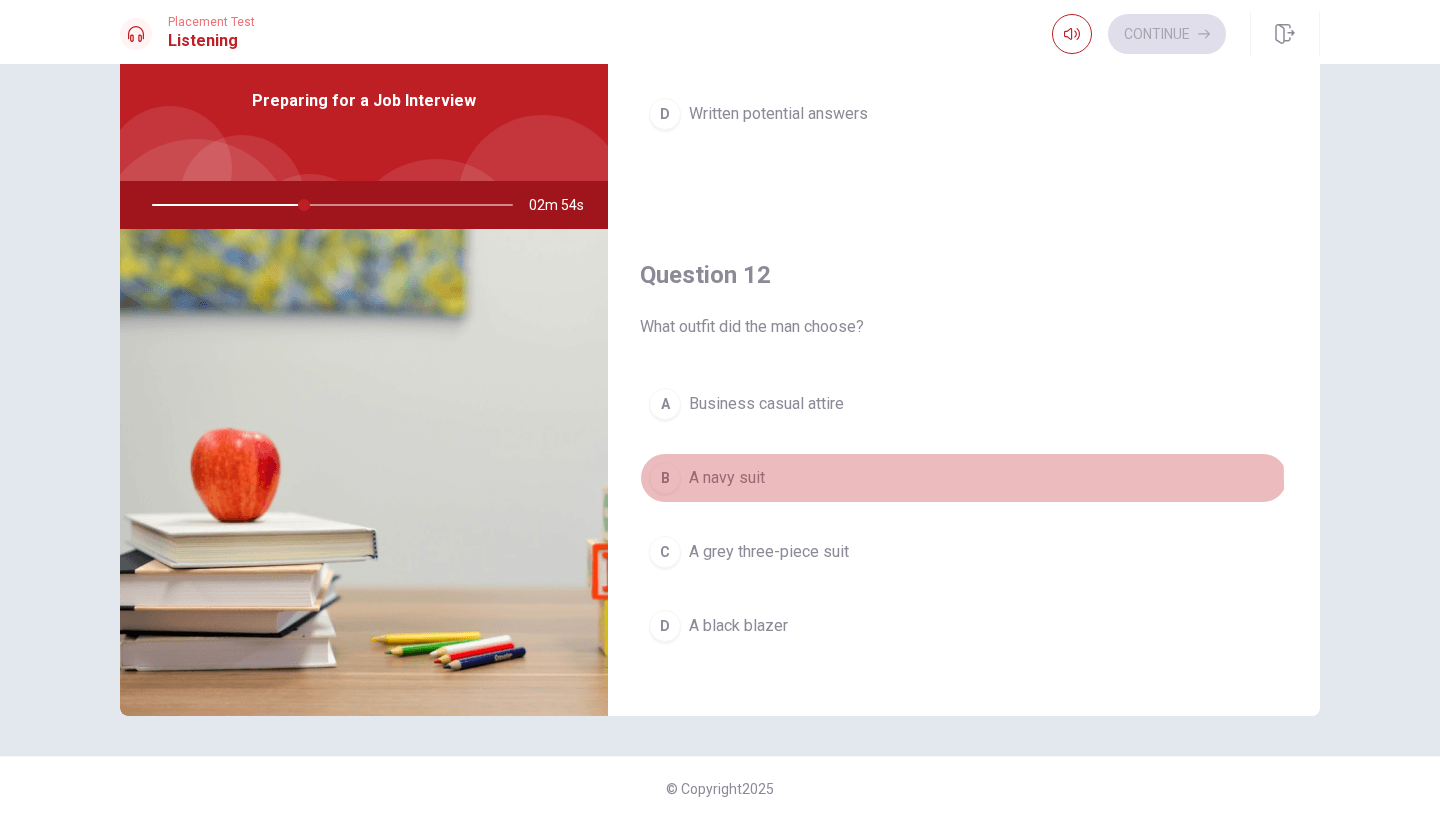 click on "B" at bounding box center [665, 478] 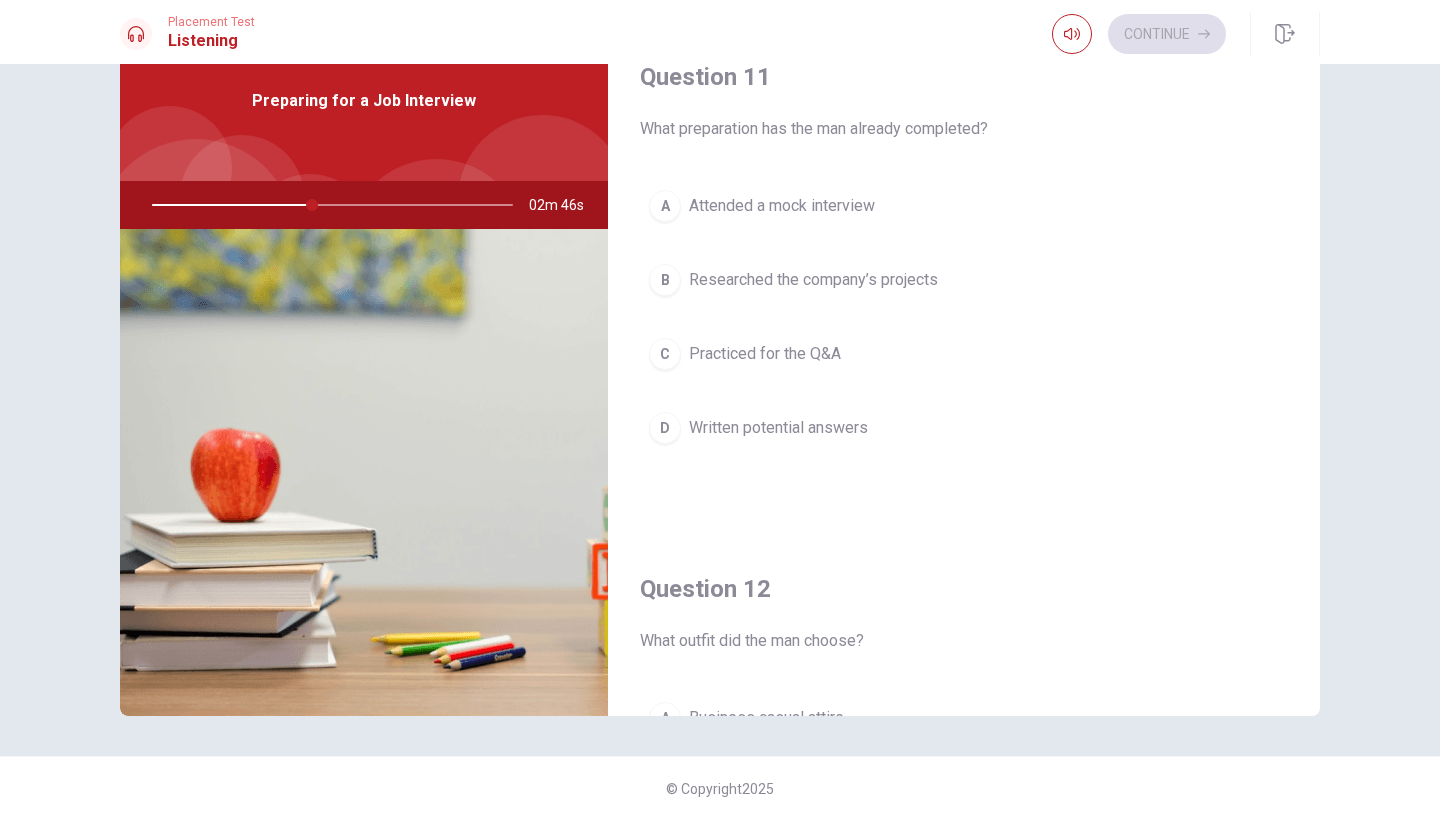 scroll, scrollTop: 0, scrollLeft: 0, axis: both 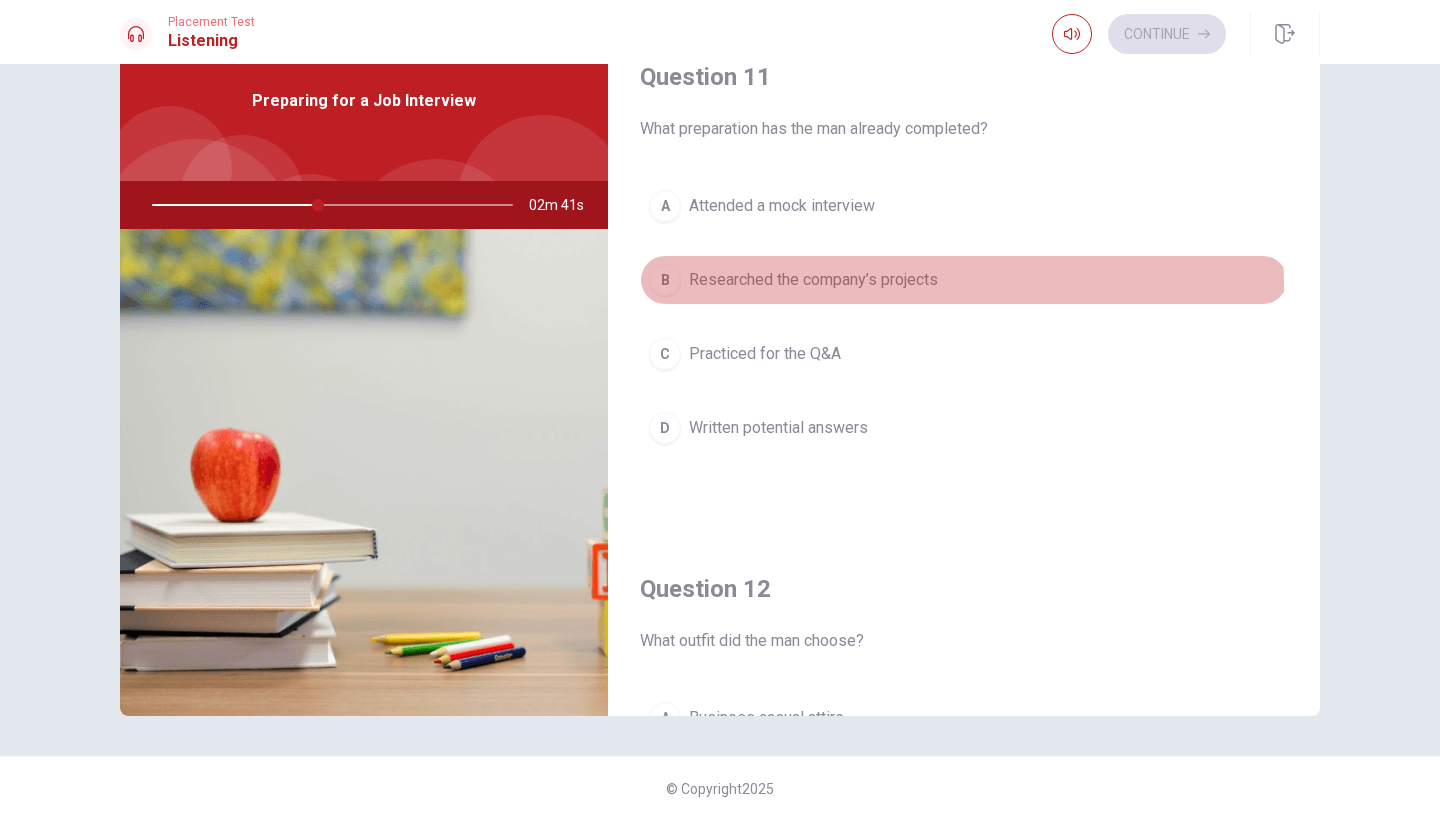 click on "B" at bounding box center (665, 280) 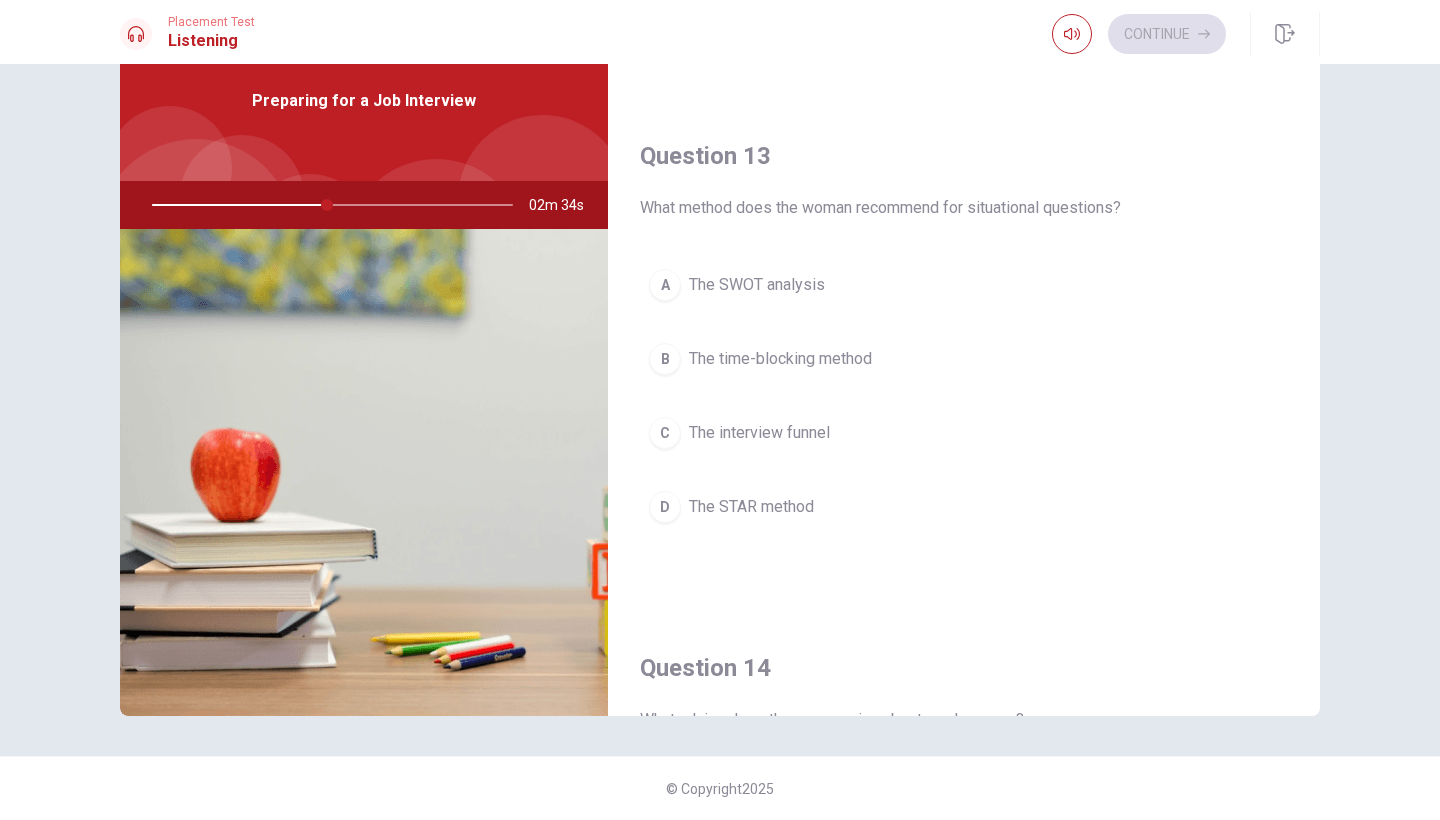 scroll, scrollTop: 942, scrollLeft: 0, axis: vertical 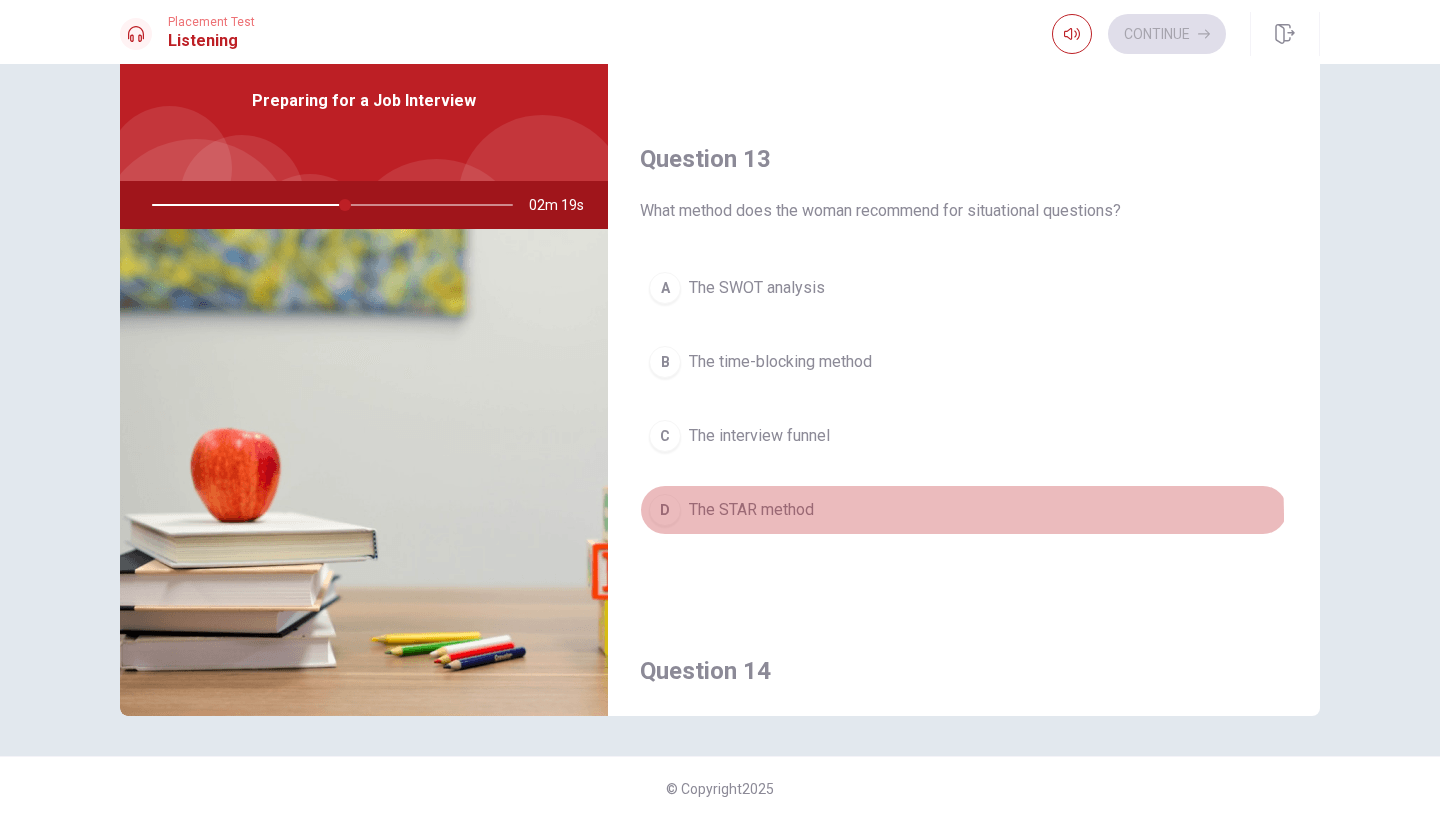 click on "D" at bounding box center (665, 510) 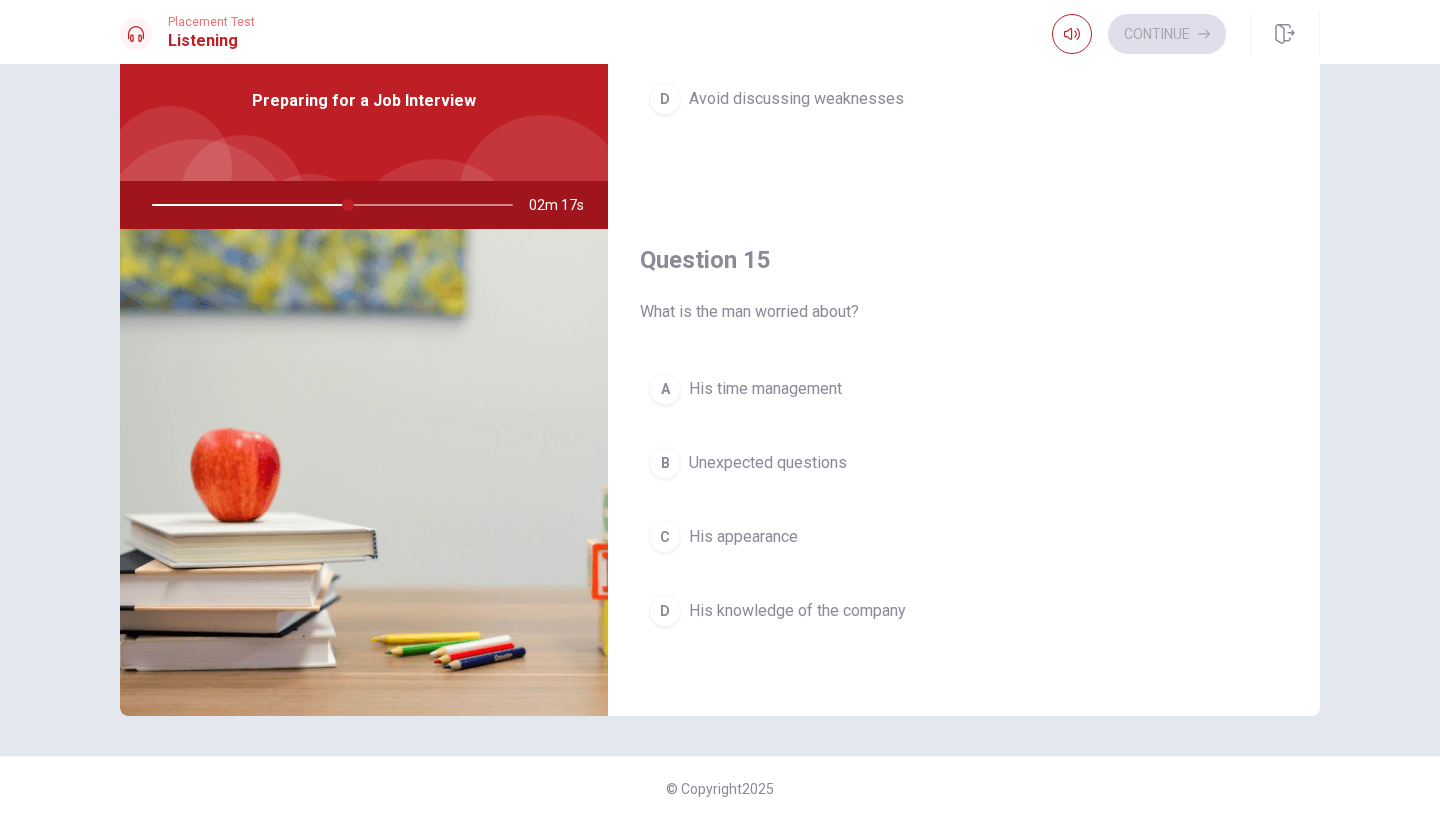 scroll, scrollTop: 1865, scrollLeft: 0, axis: vertical 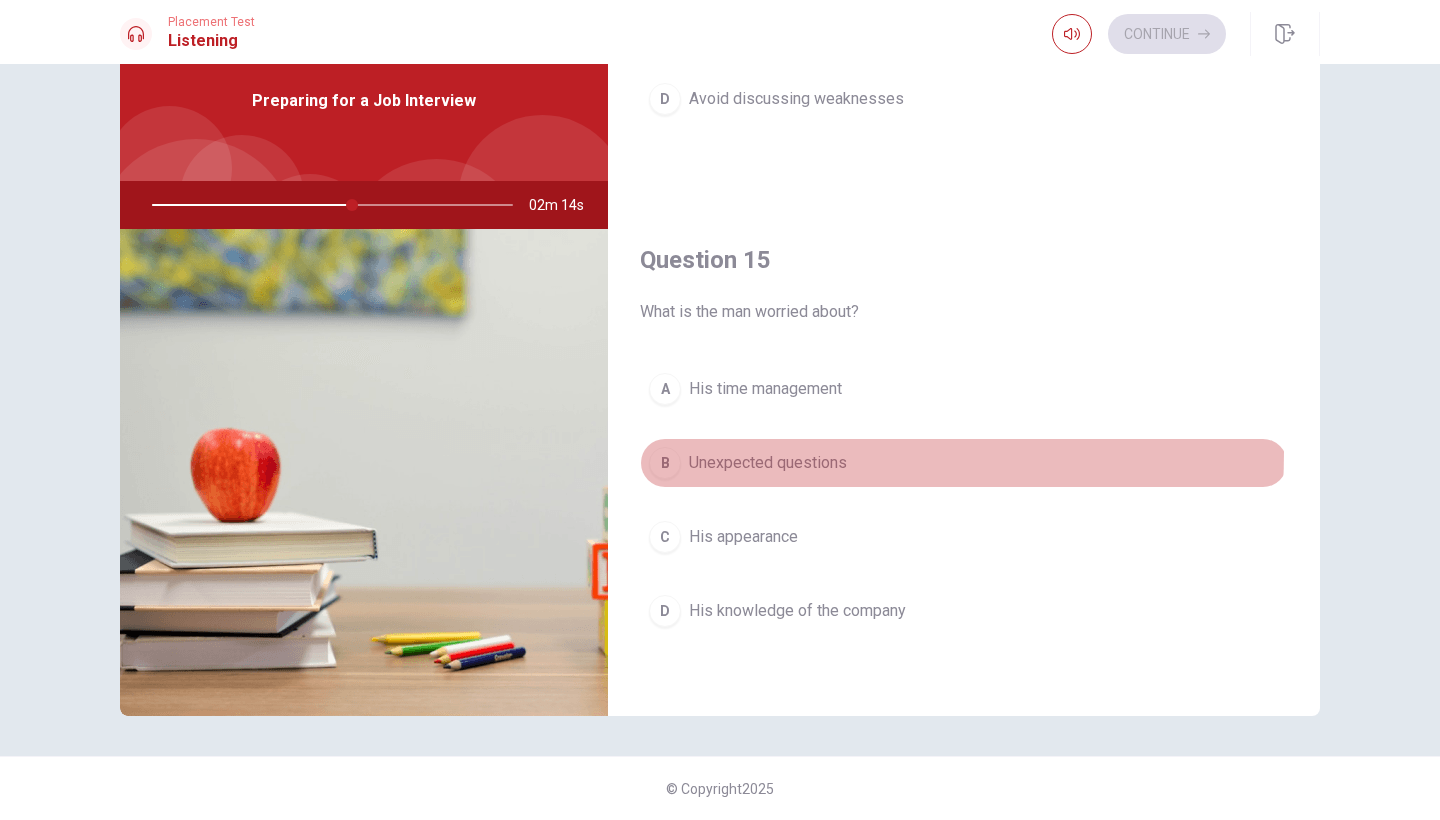 click on "B" at bounding box center (665, 463) 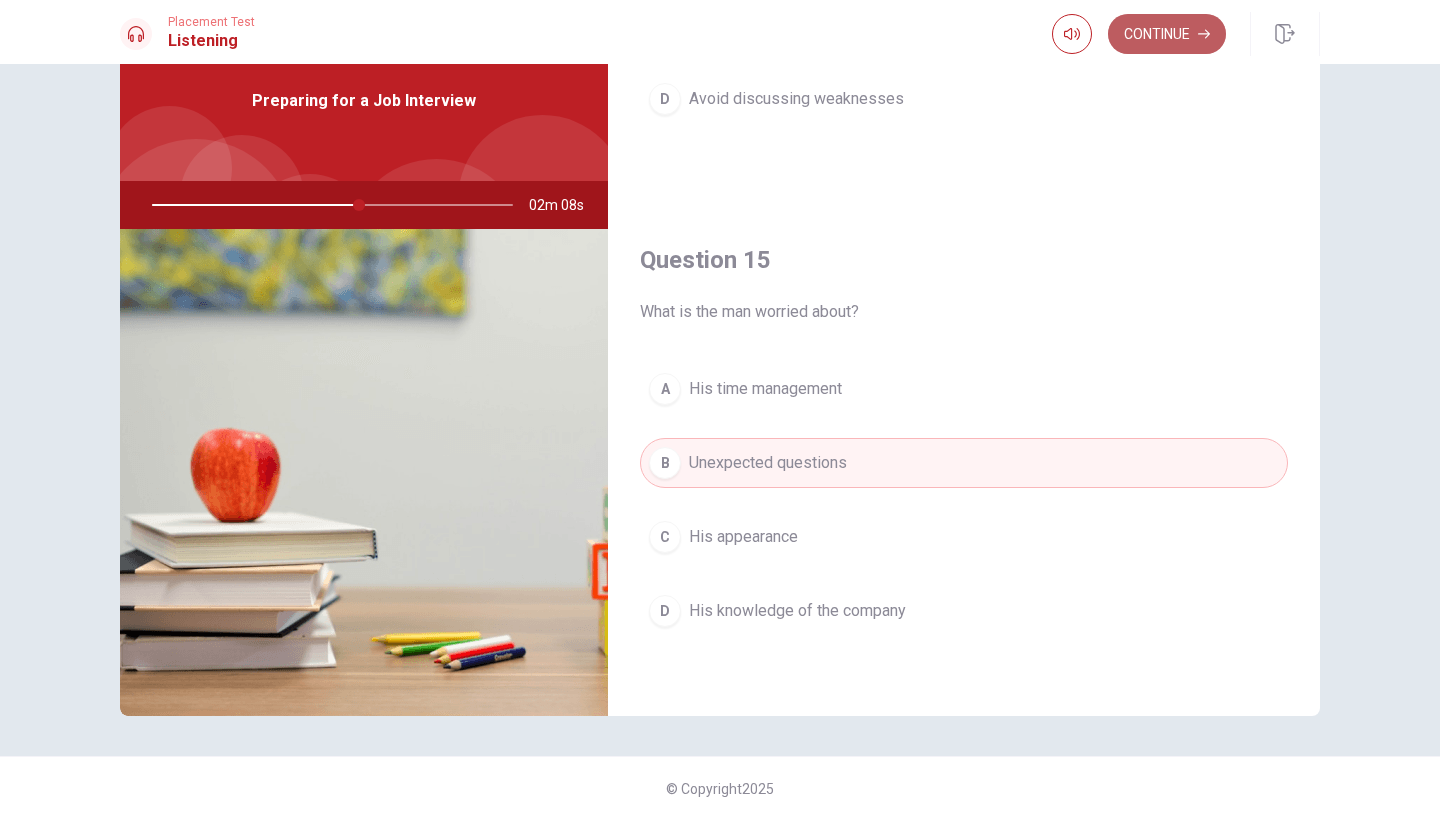 click on "Continue" at bounding box center (1167, 34) 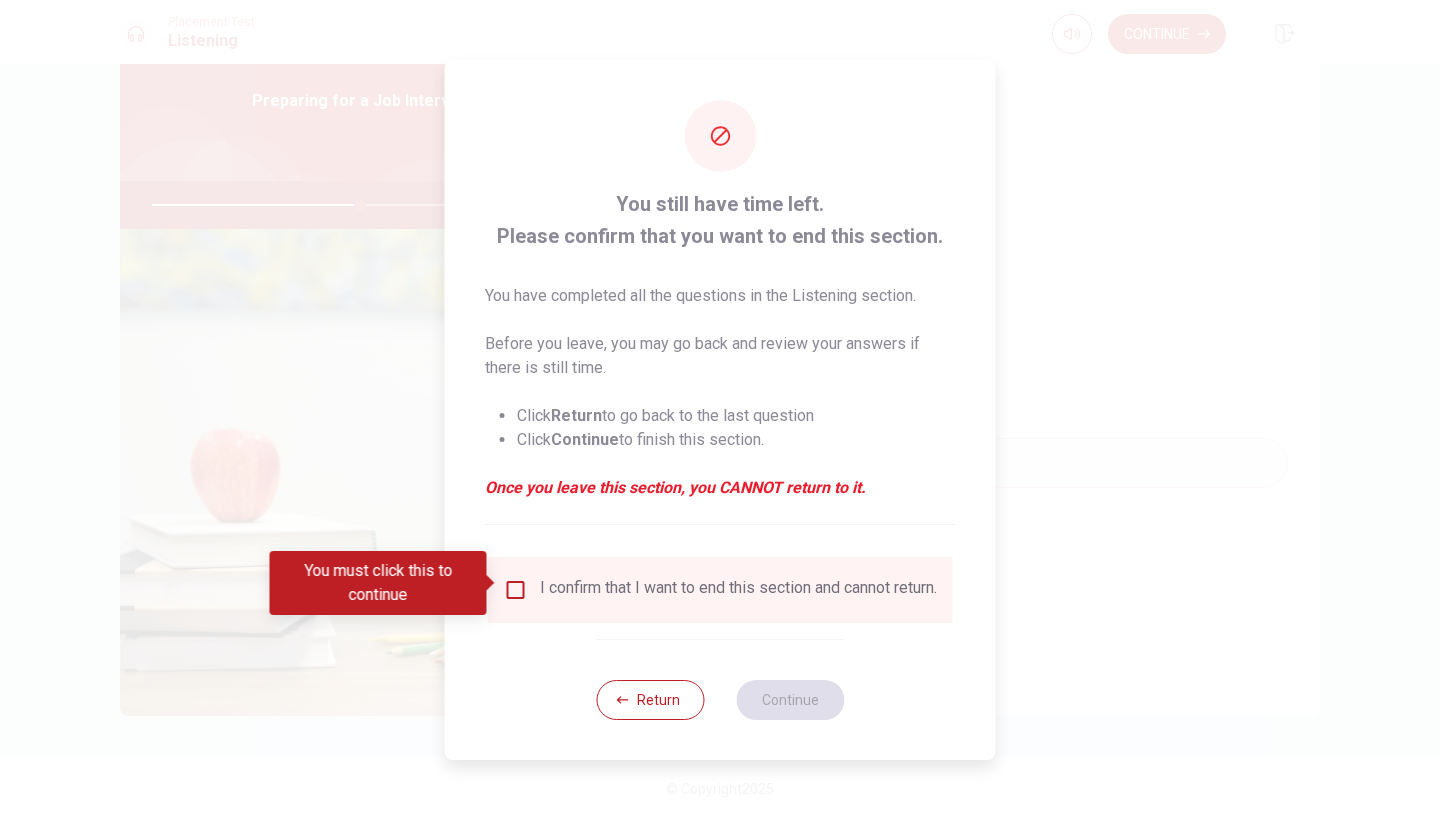 click at bounding box center [516, 590] 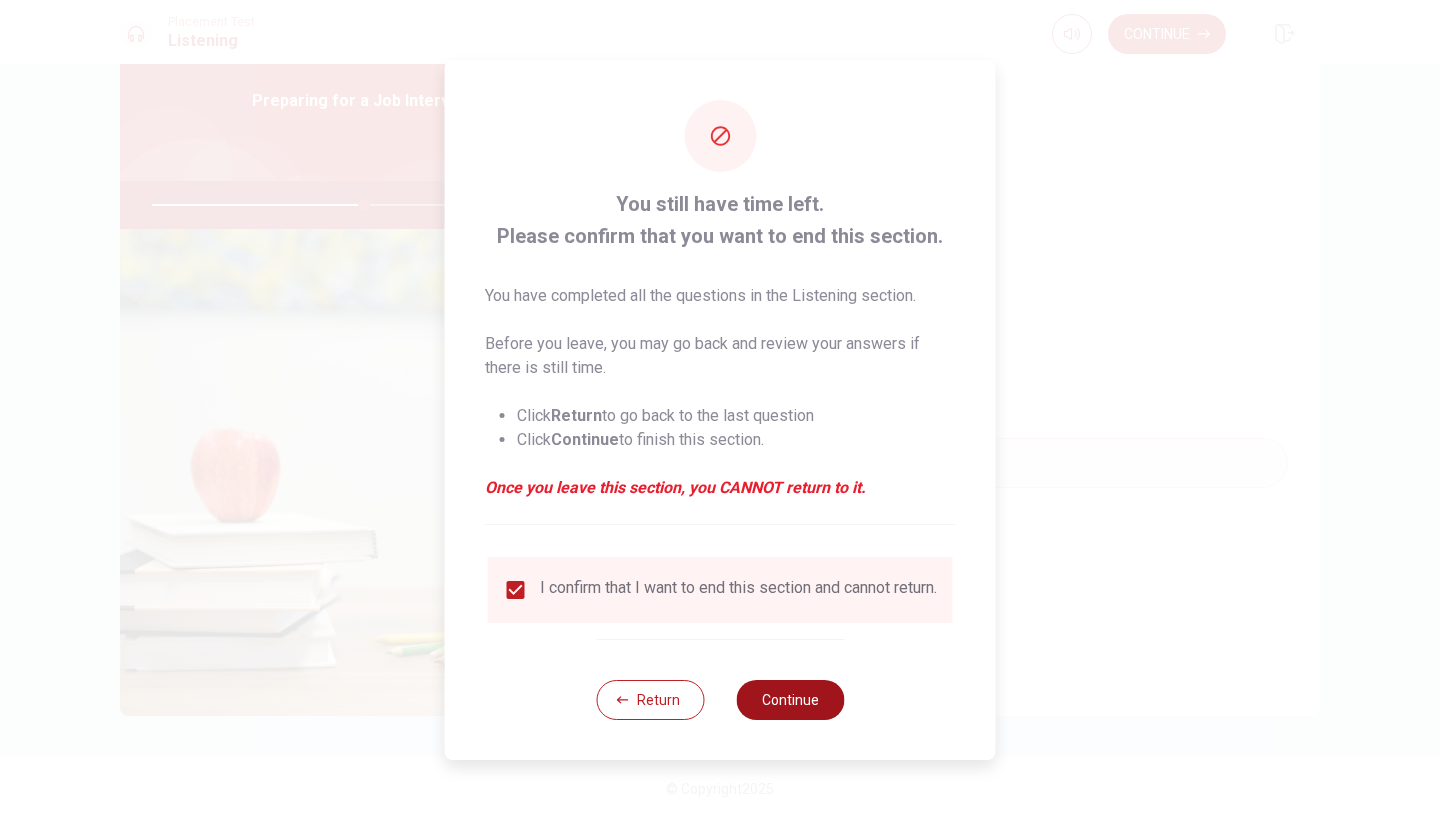 click on "Continue" at bounding box center [790, 700] 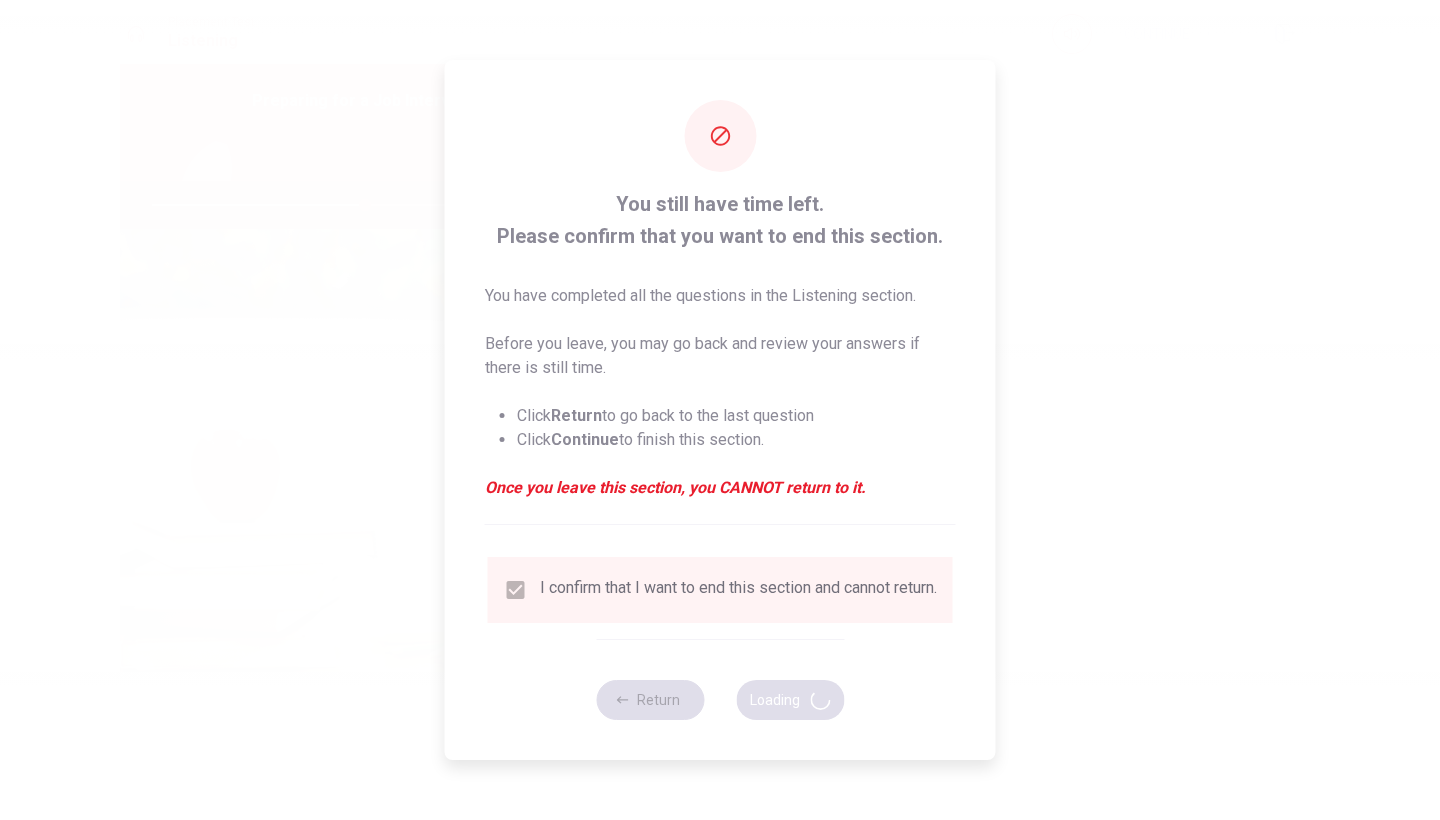 type on "59" 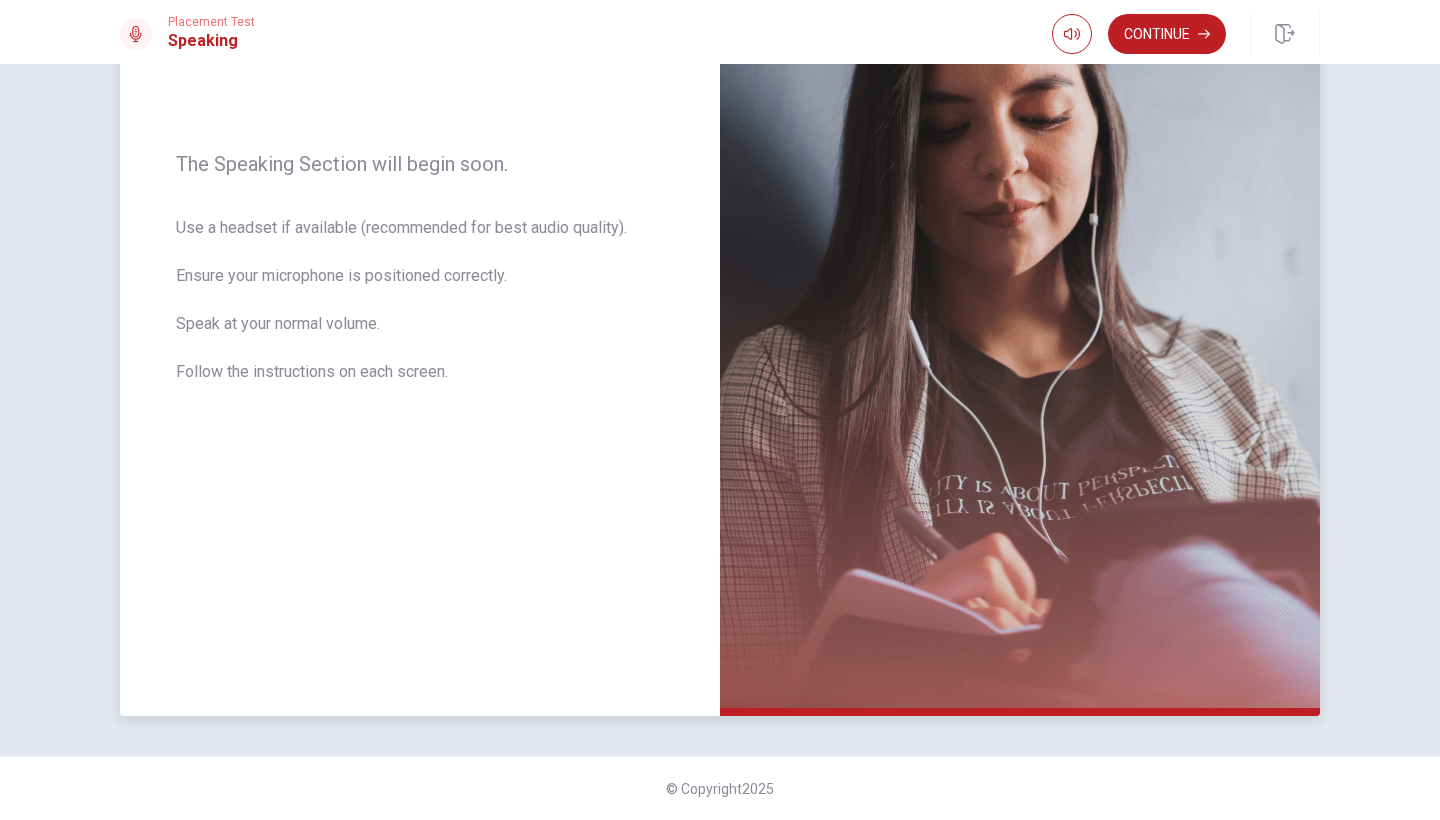 scroll, scrollTop: 260, scrollLeft: 0, axis: vertical 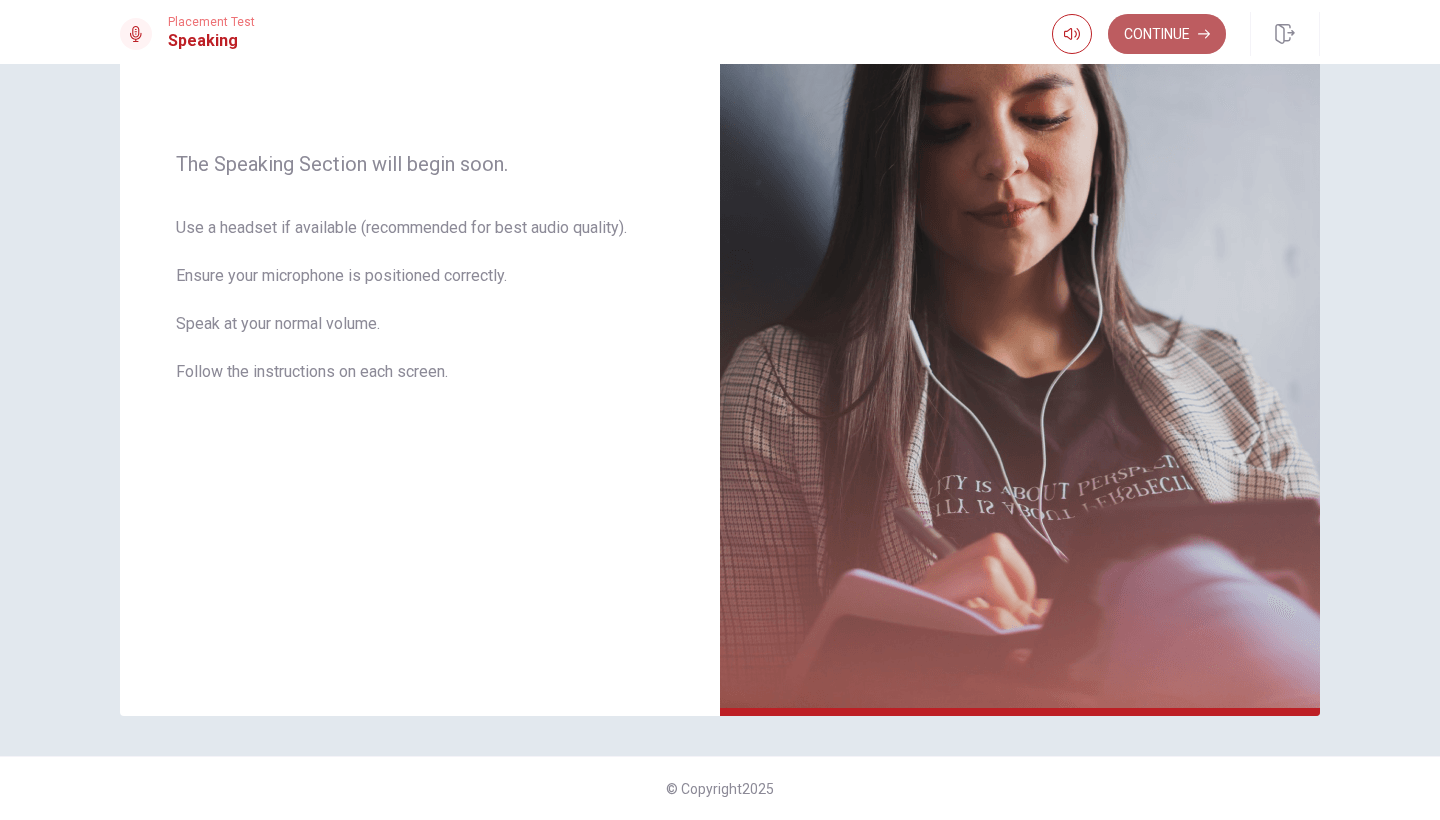 click on "Continue" at bounding box center (1167, 34) 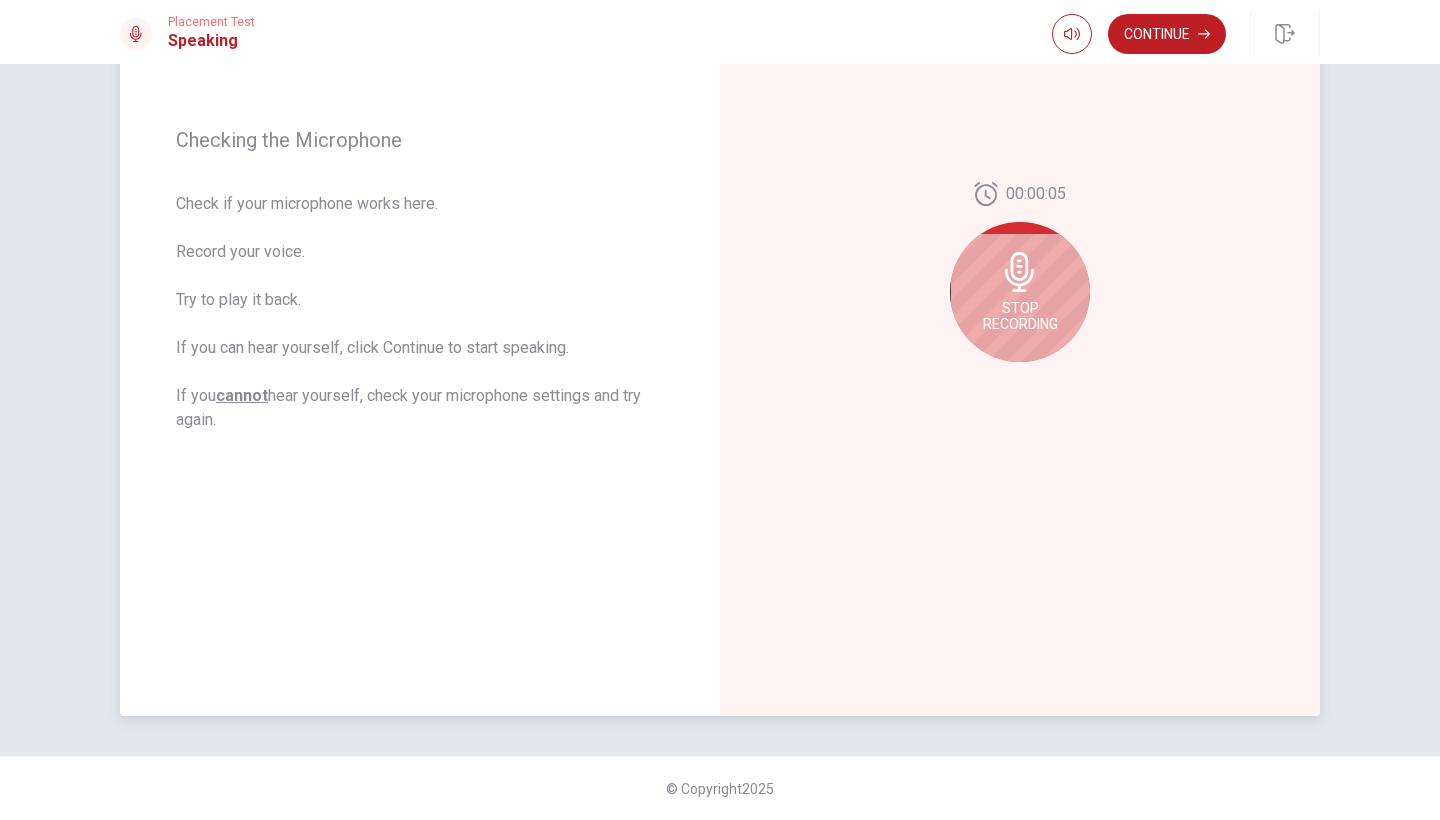 click on "Stop   Recording" at bounding box center (1020, 292) 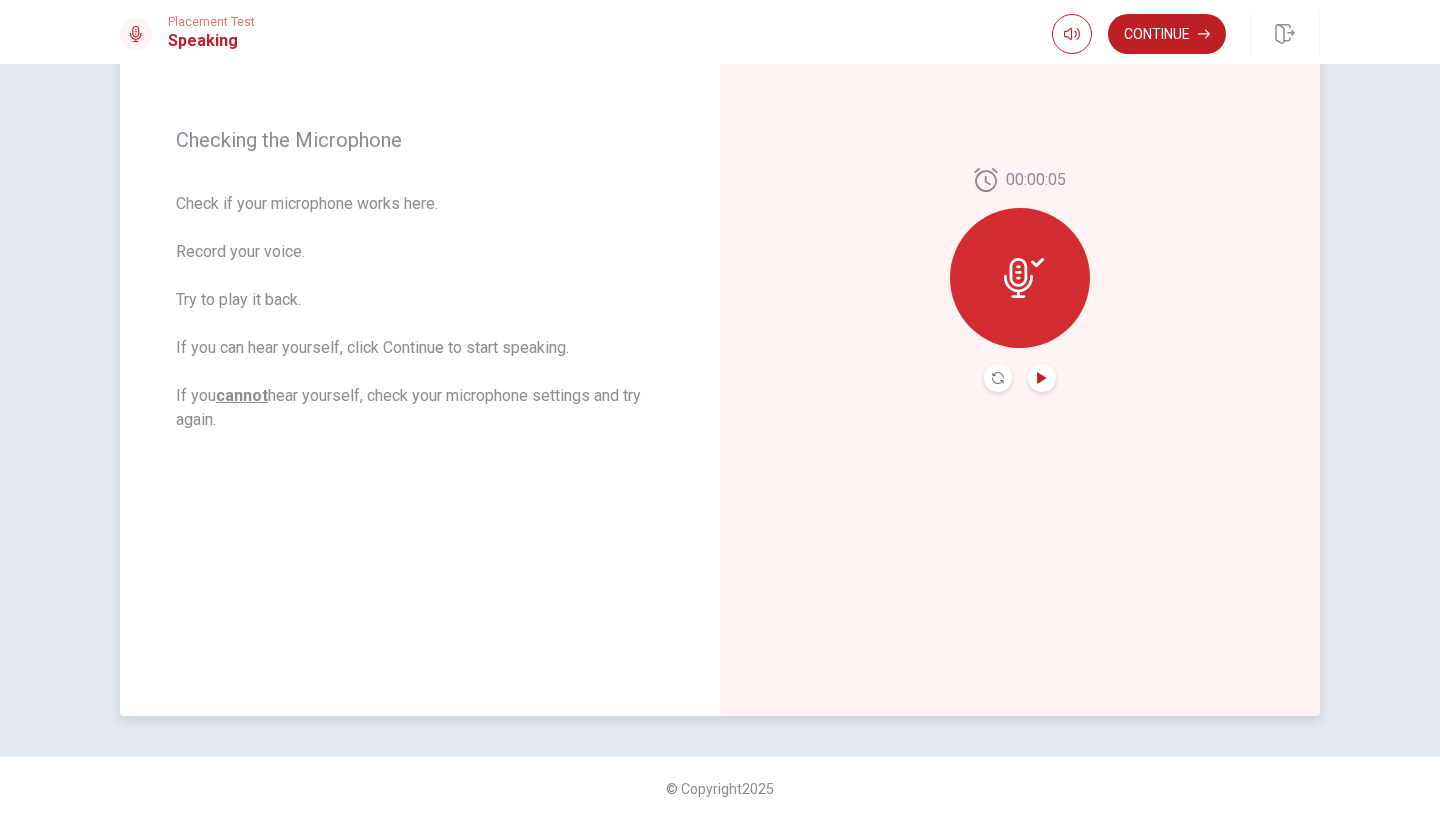 click 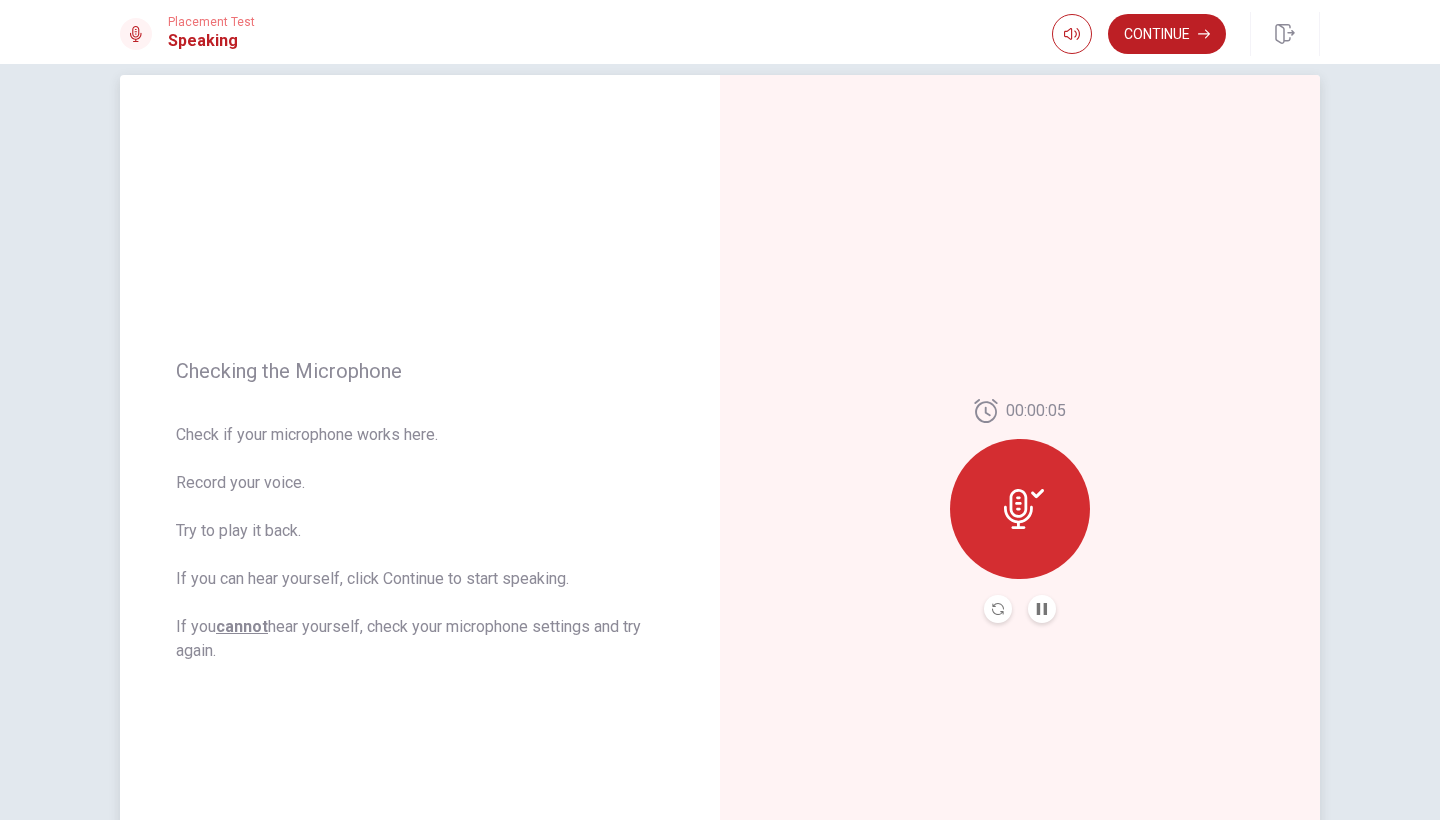 scroll, scrollTop: 27, scrollLeft: 0, axis: vertical 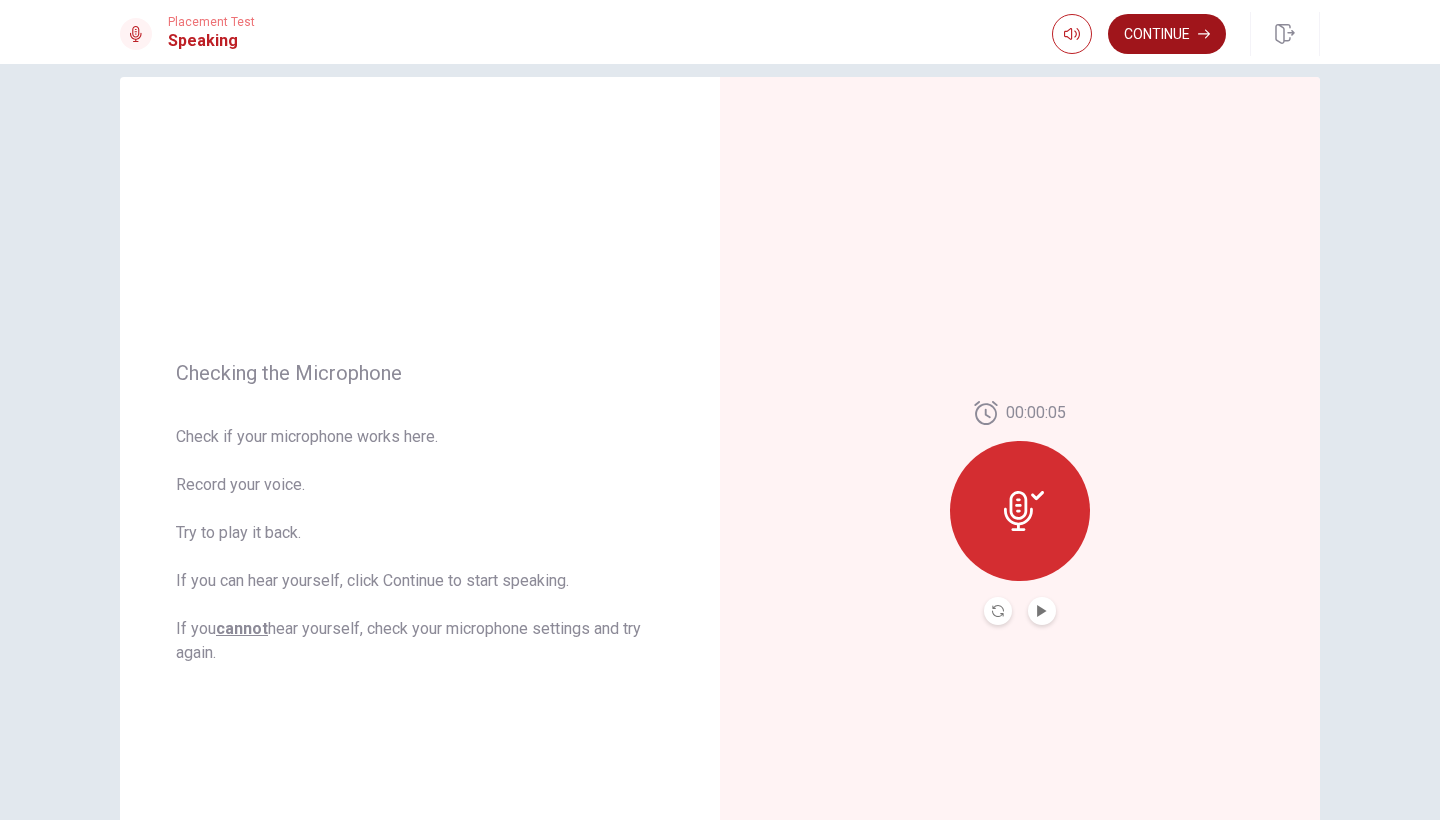 click on "Continue" at bounding box center (1167, 34) 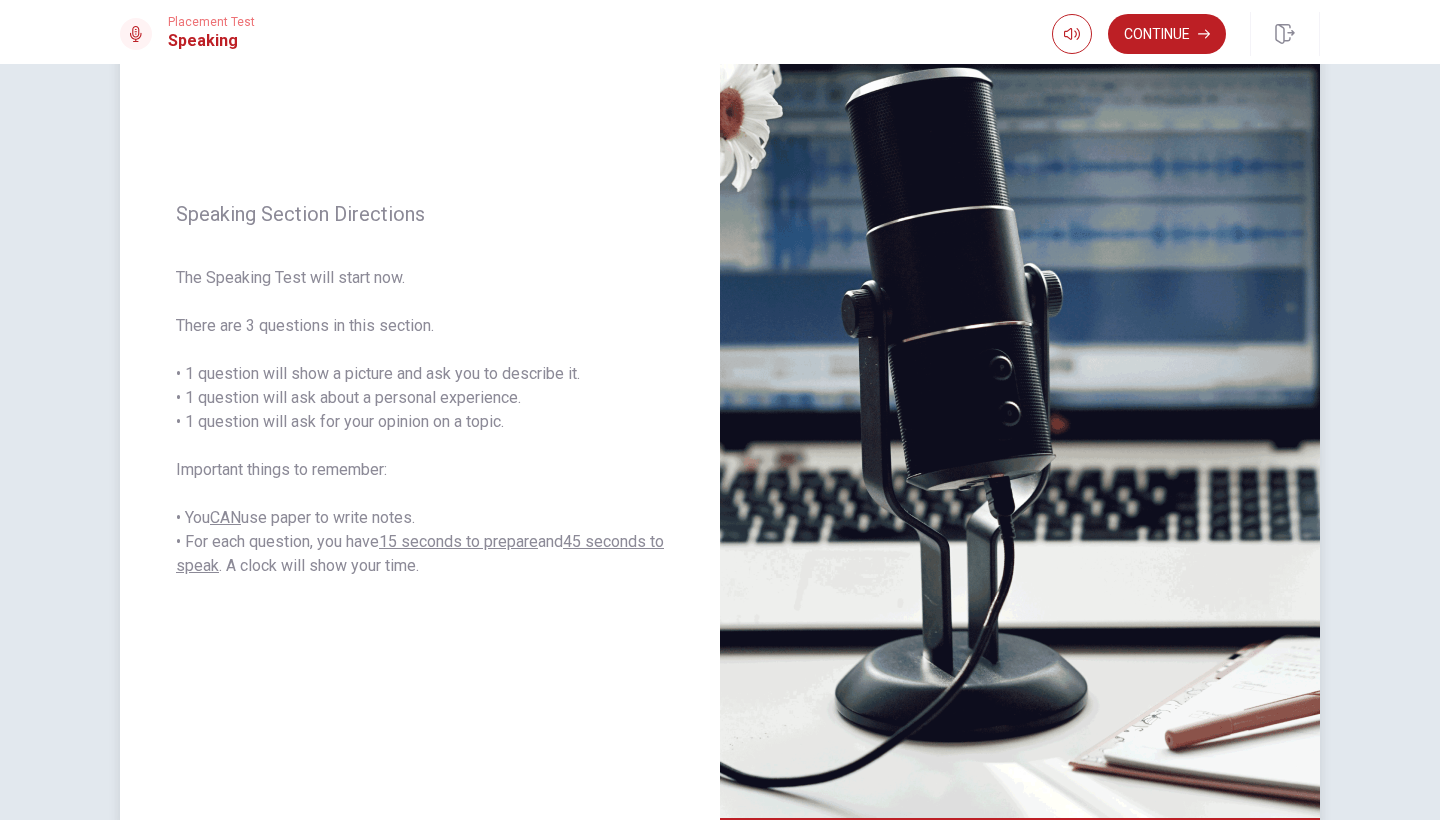 scroll, scrollTop: 151, scrollLeft: 0, axis: vertical 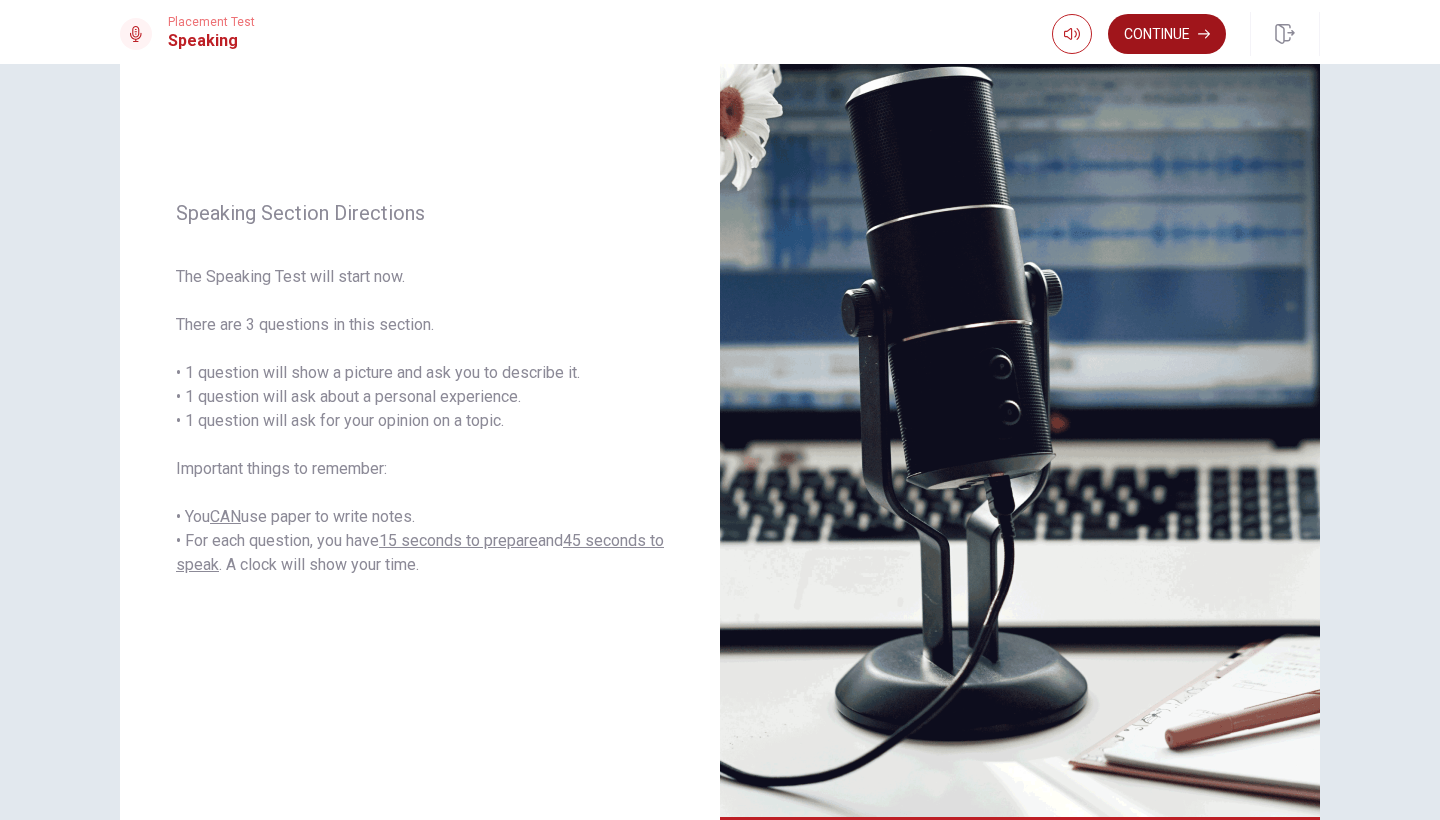 click on "Continue" at bounding box center (1167, 34) 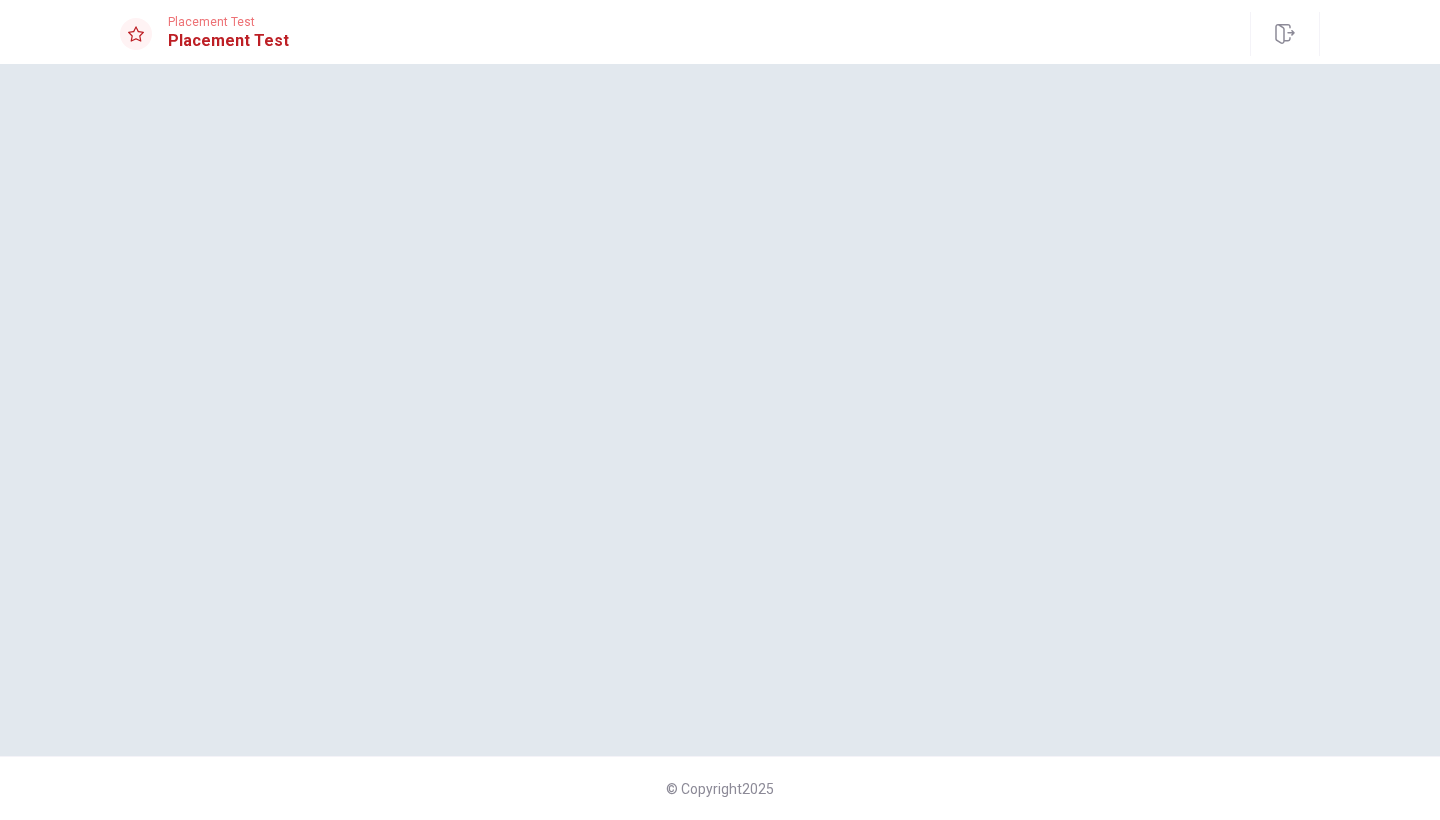 scroll, scrollTop: 0, scrollLeft: 0, axis: both 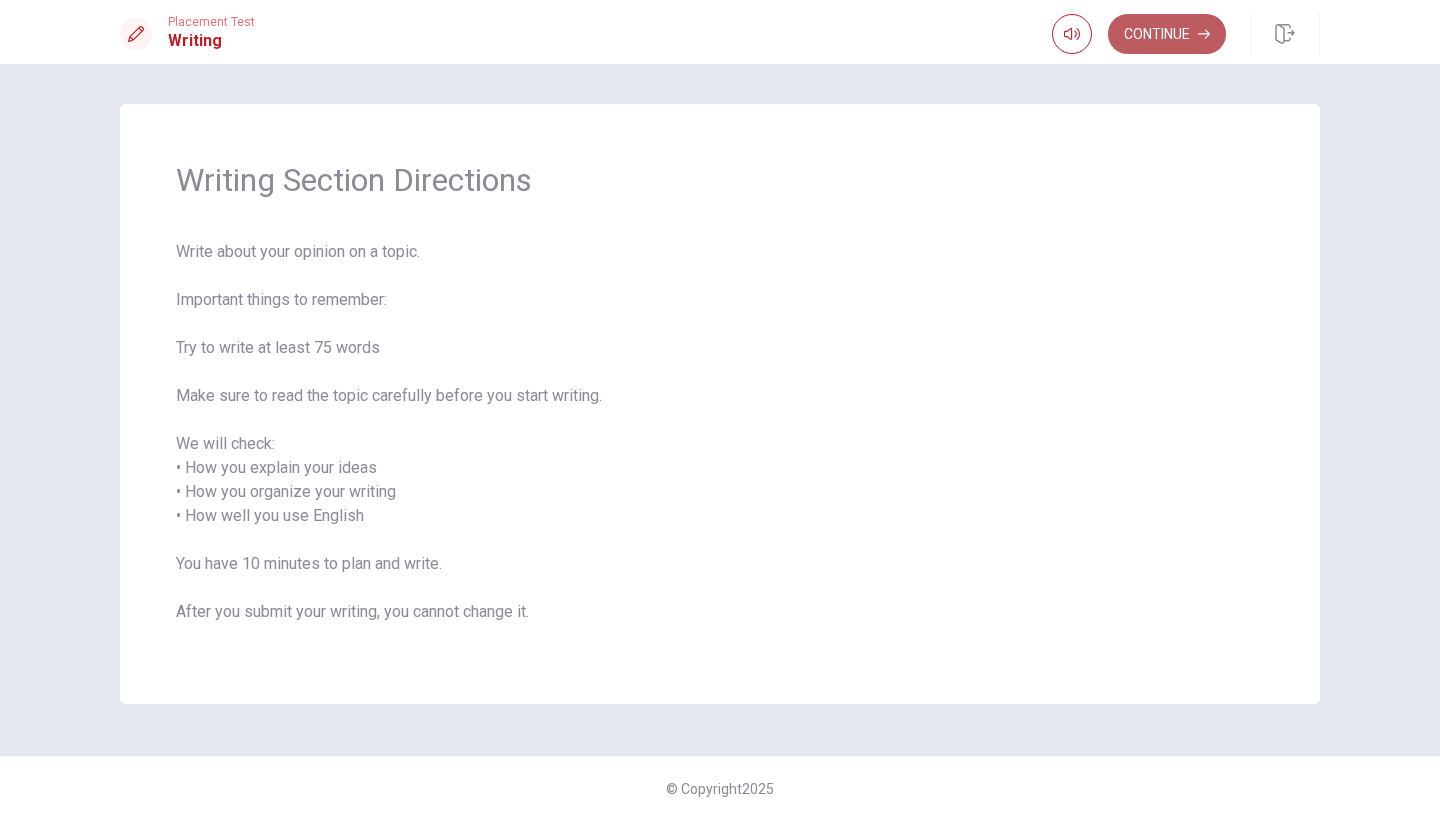 click on "Continue" at bounding box center [1167, 34] 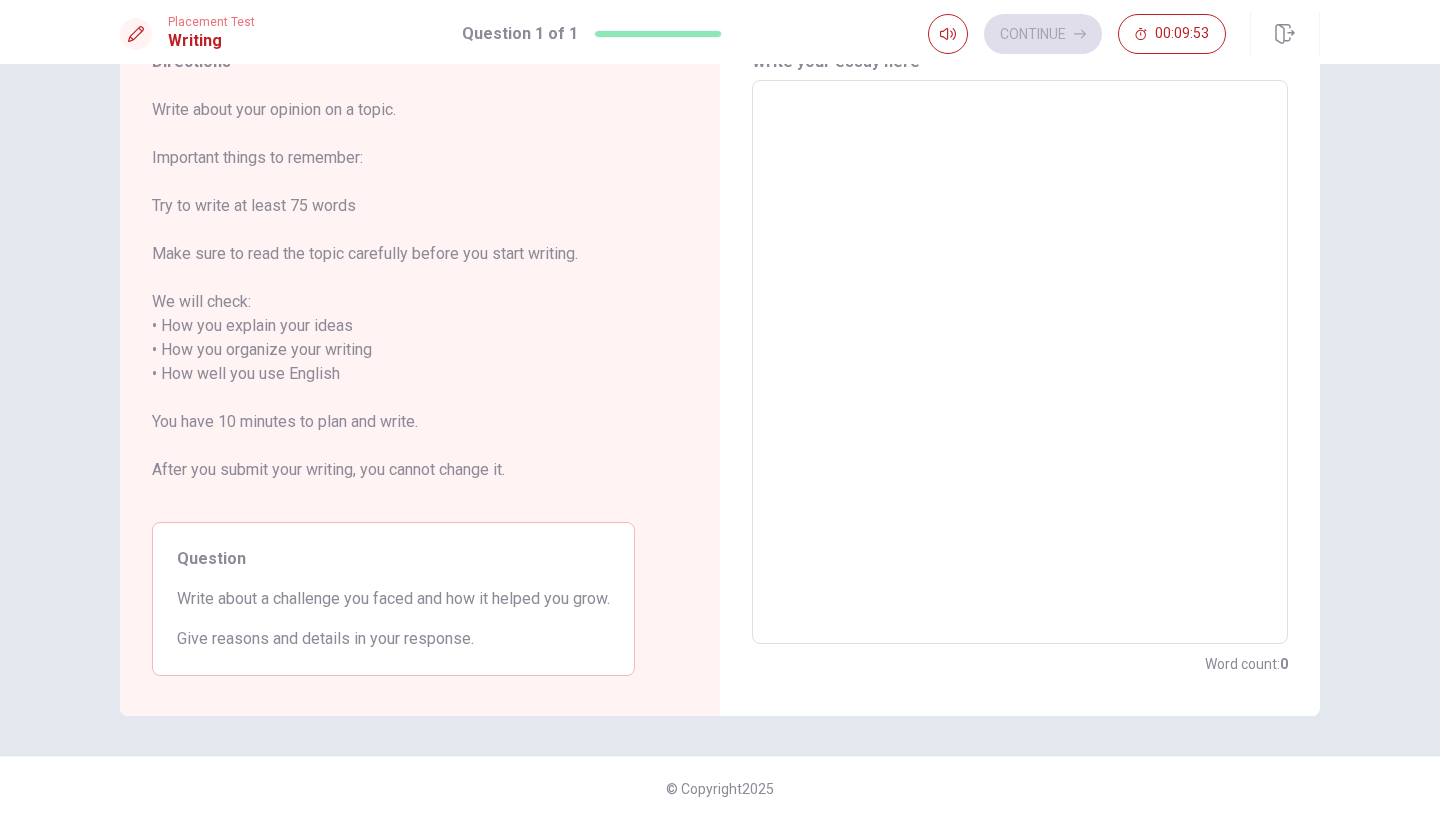 scroll, scrollTop: 94, scrollLeft: 0, axis: vertical 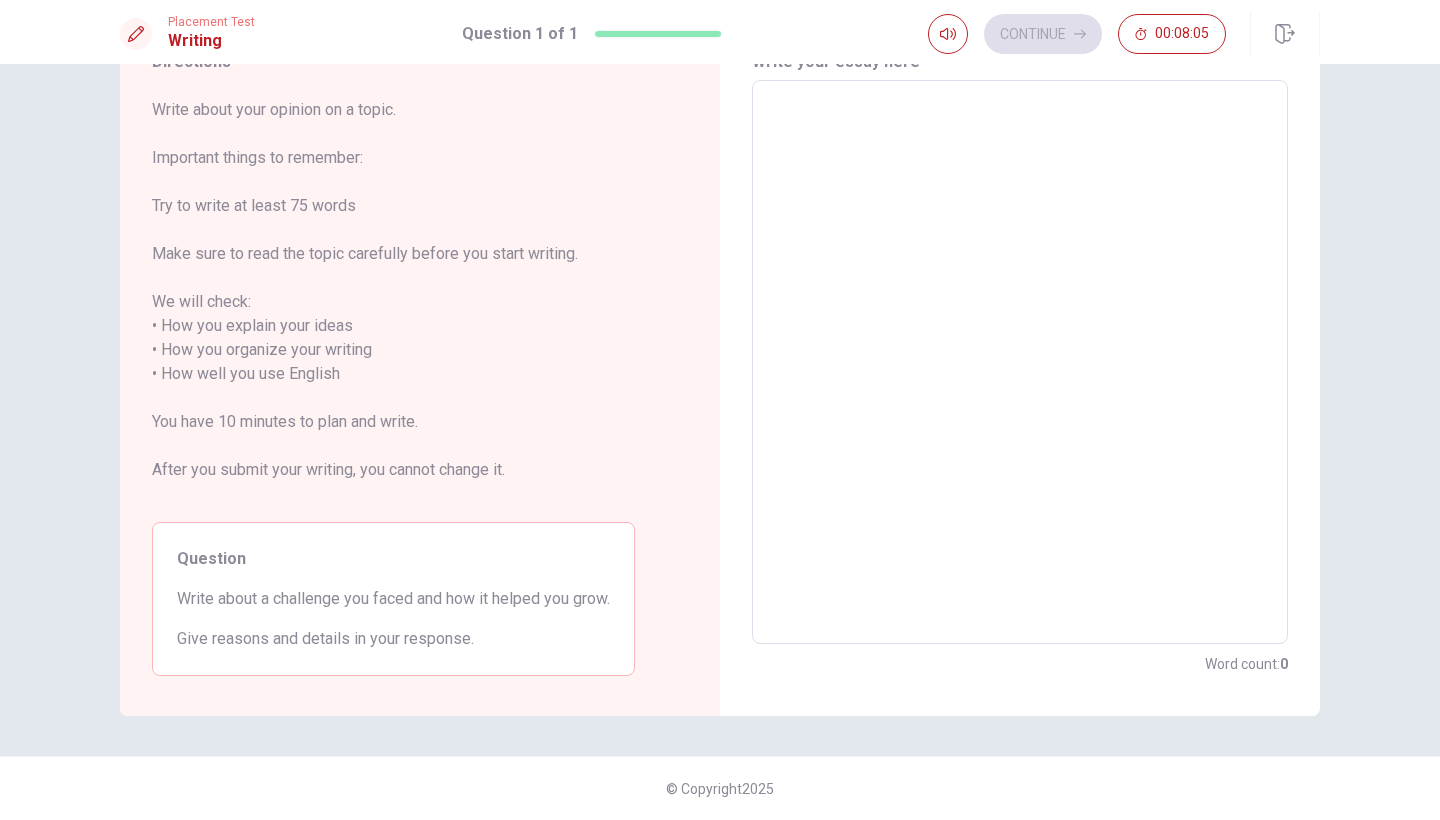 click at bounding box center [1020, 362] 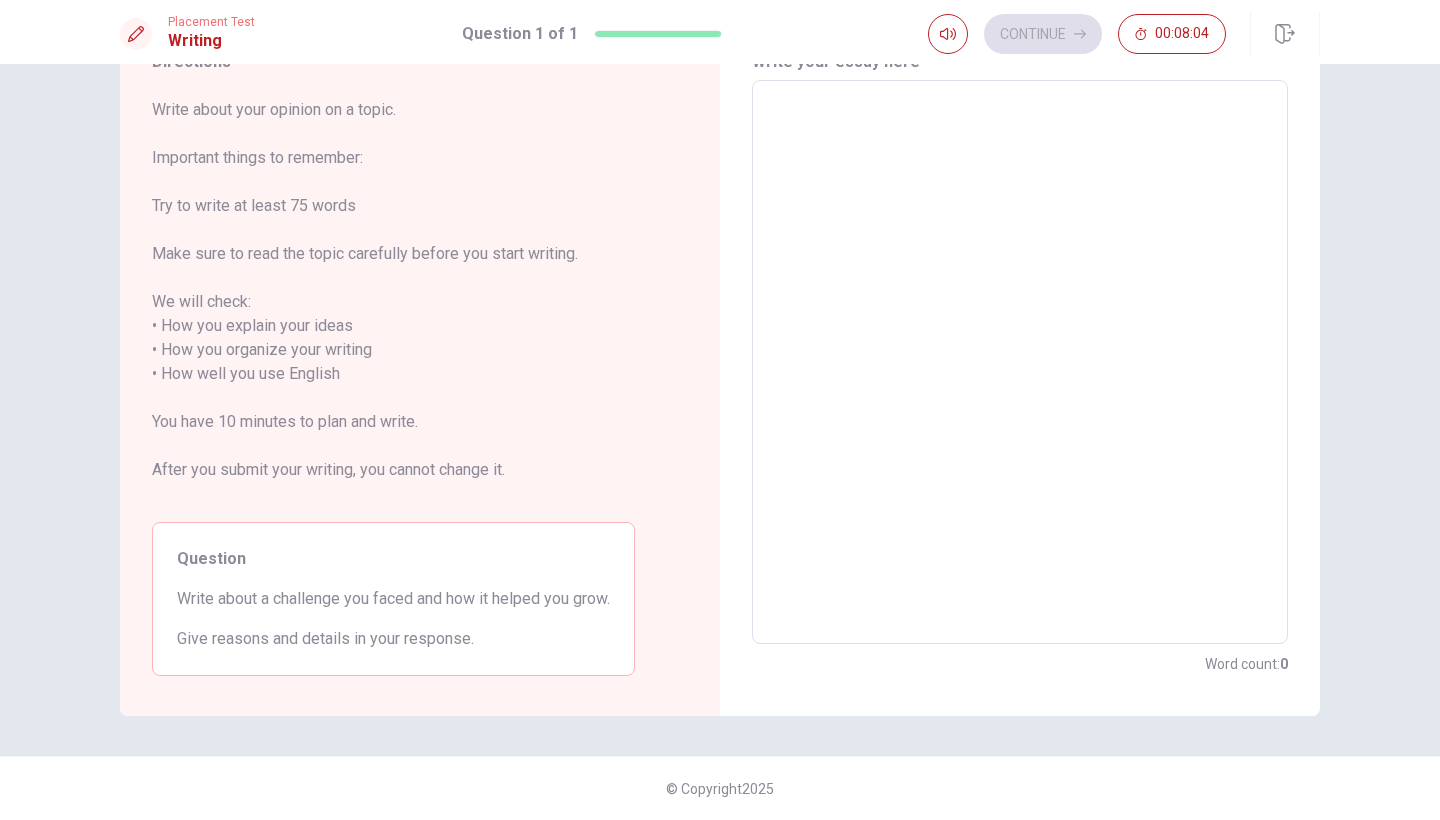 scroll, scrollTop: 0, scrollLeft: 0, axis: both 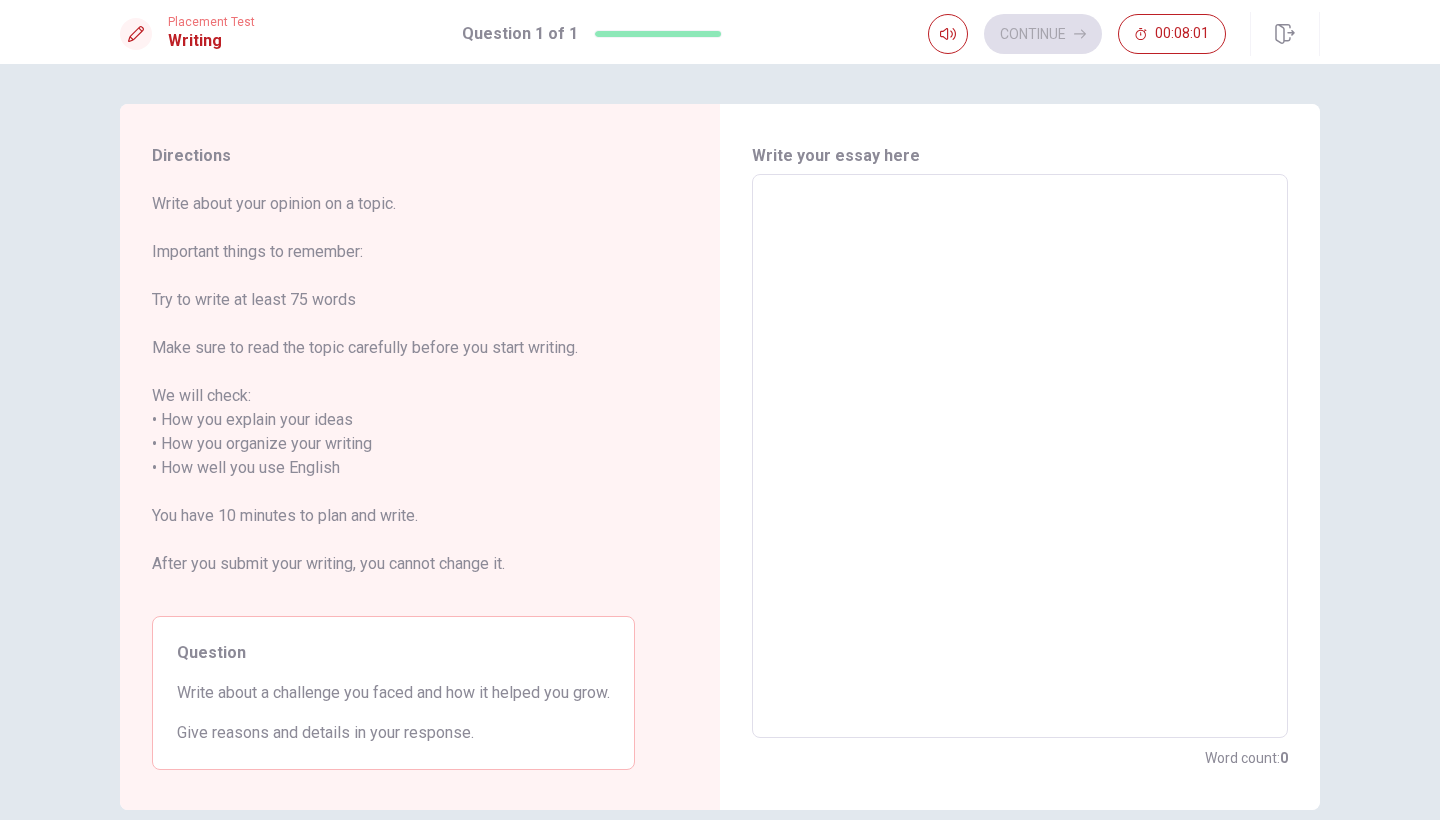 type on "i" 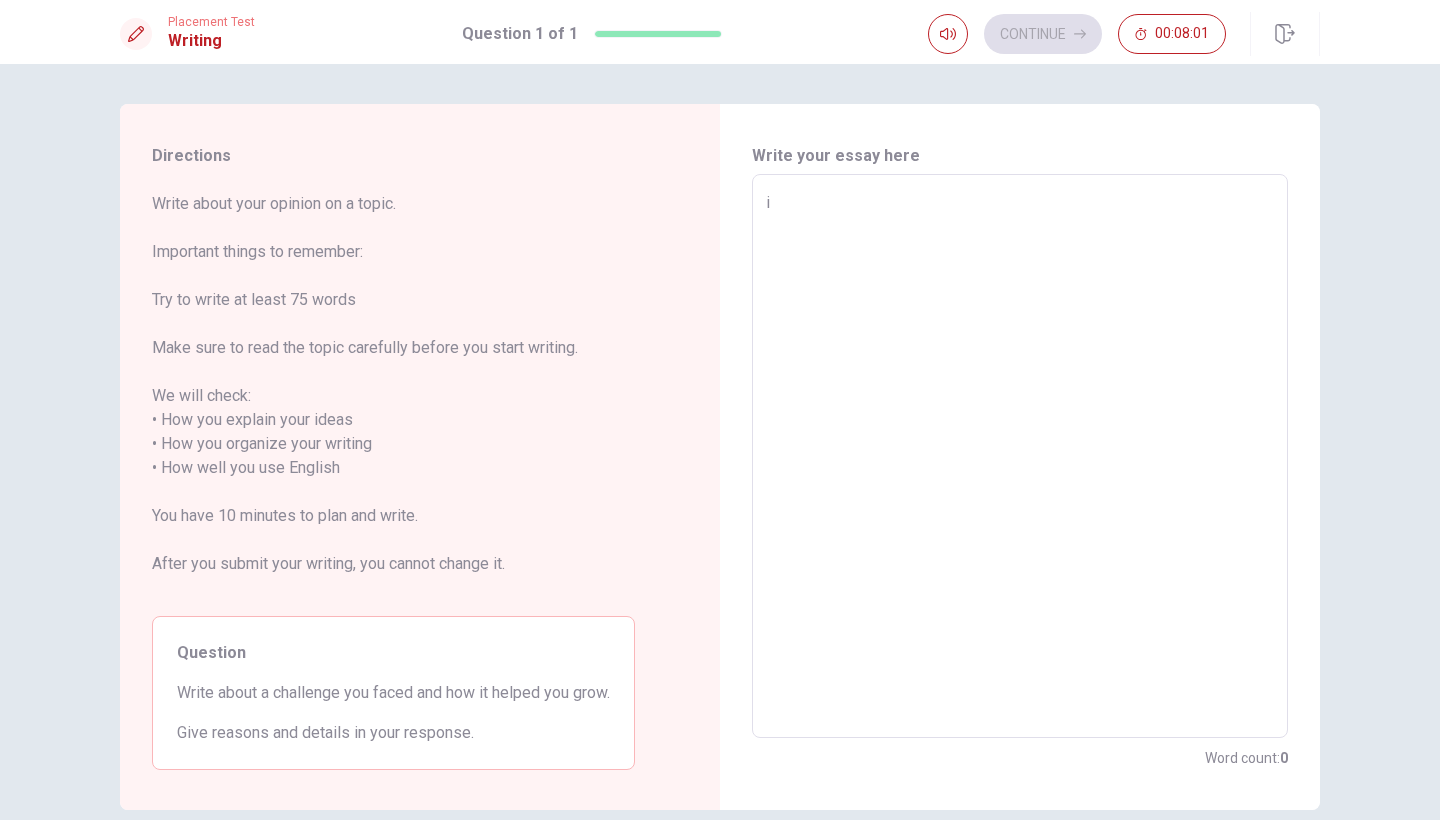 type on "x" 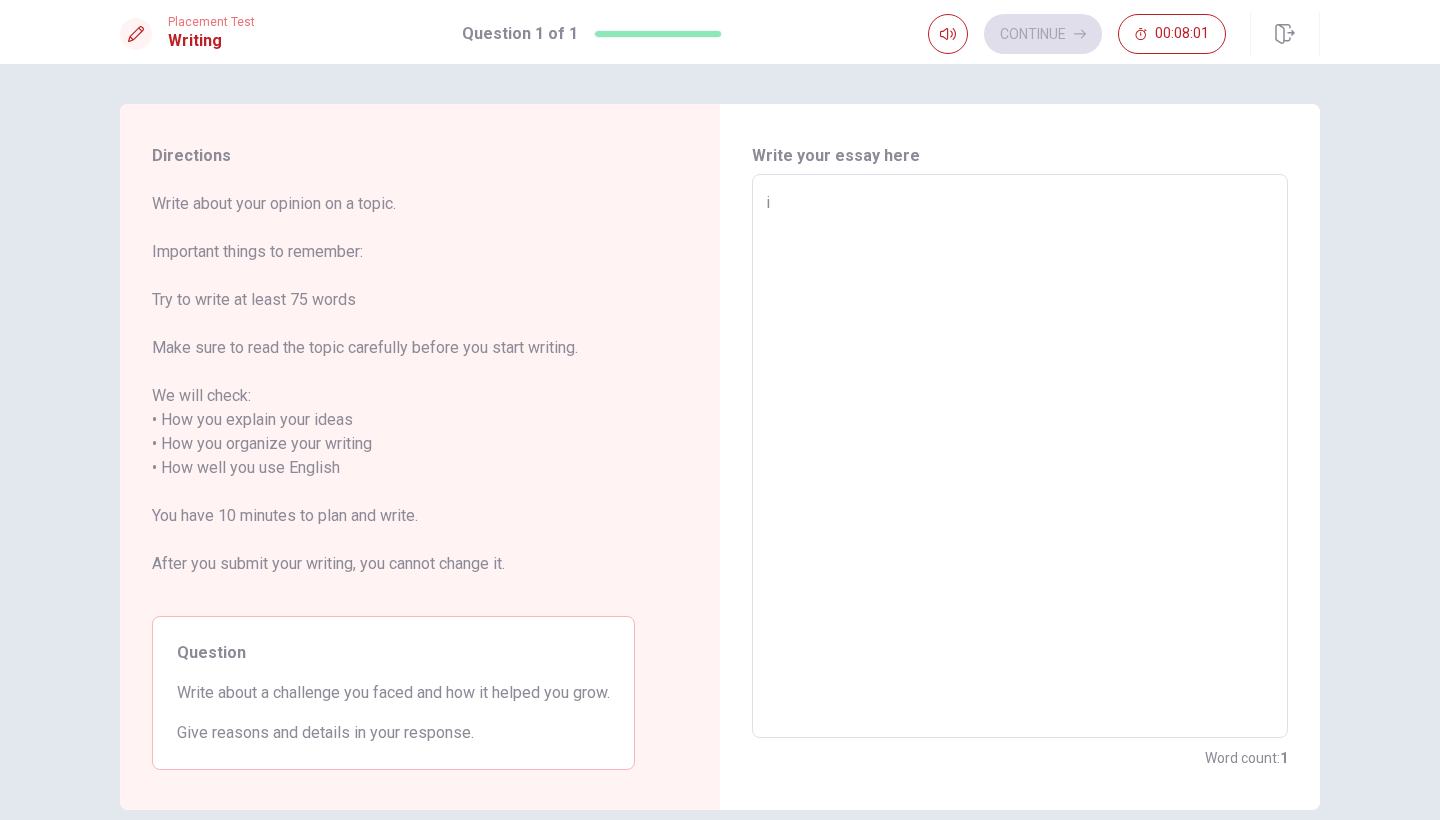 type on "i" 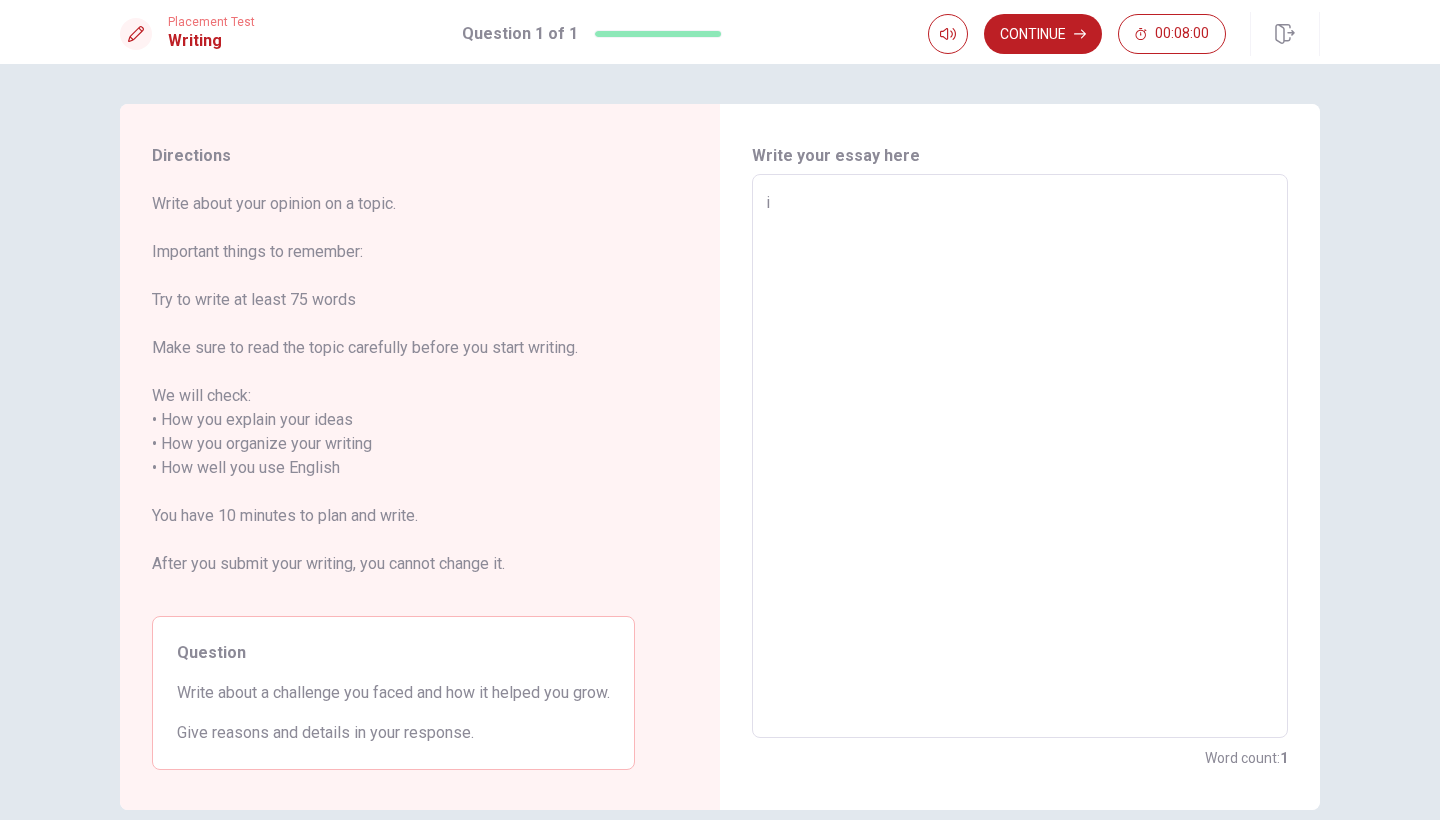 type on "x" 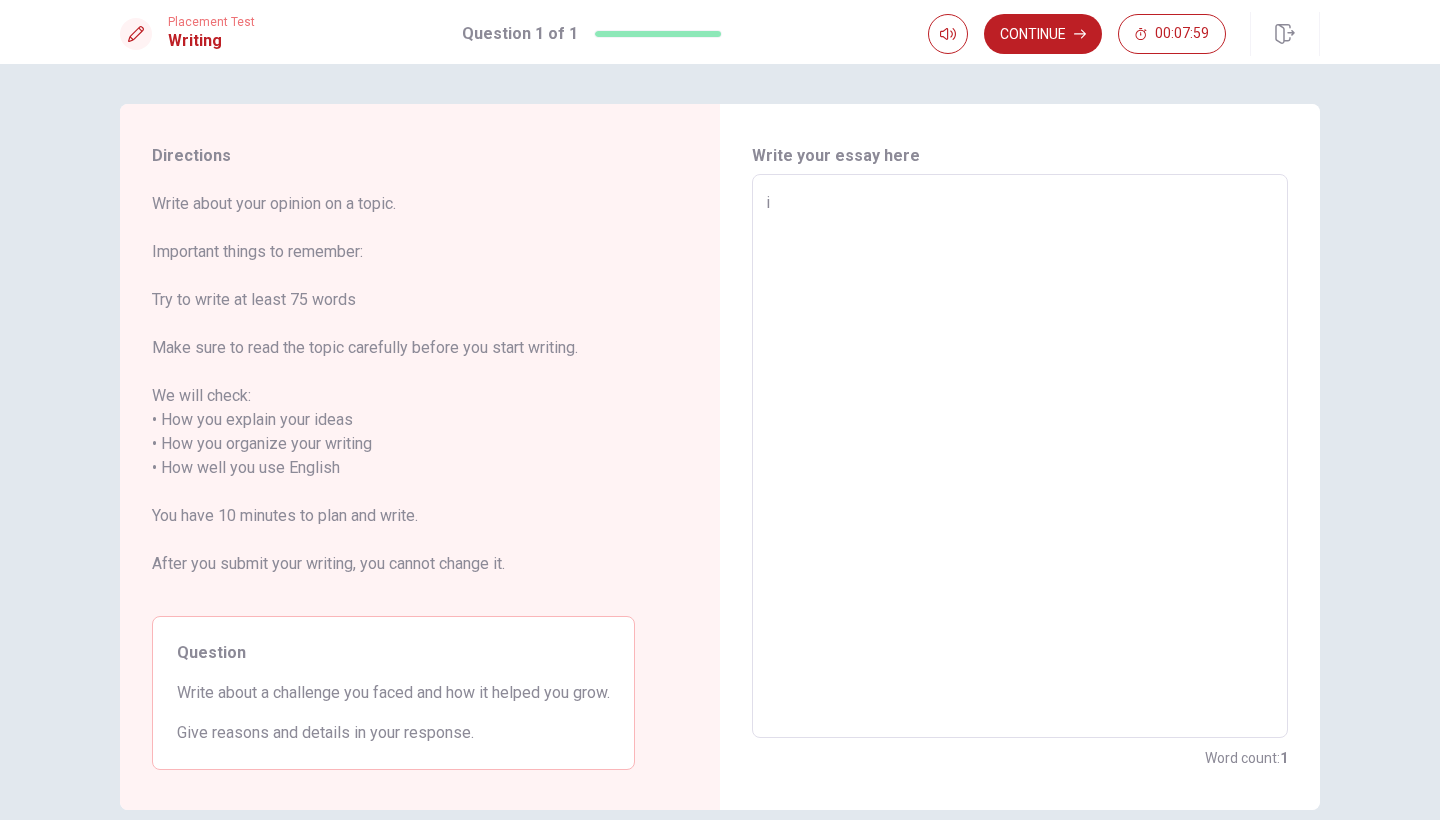 type on "i w" 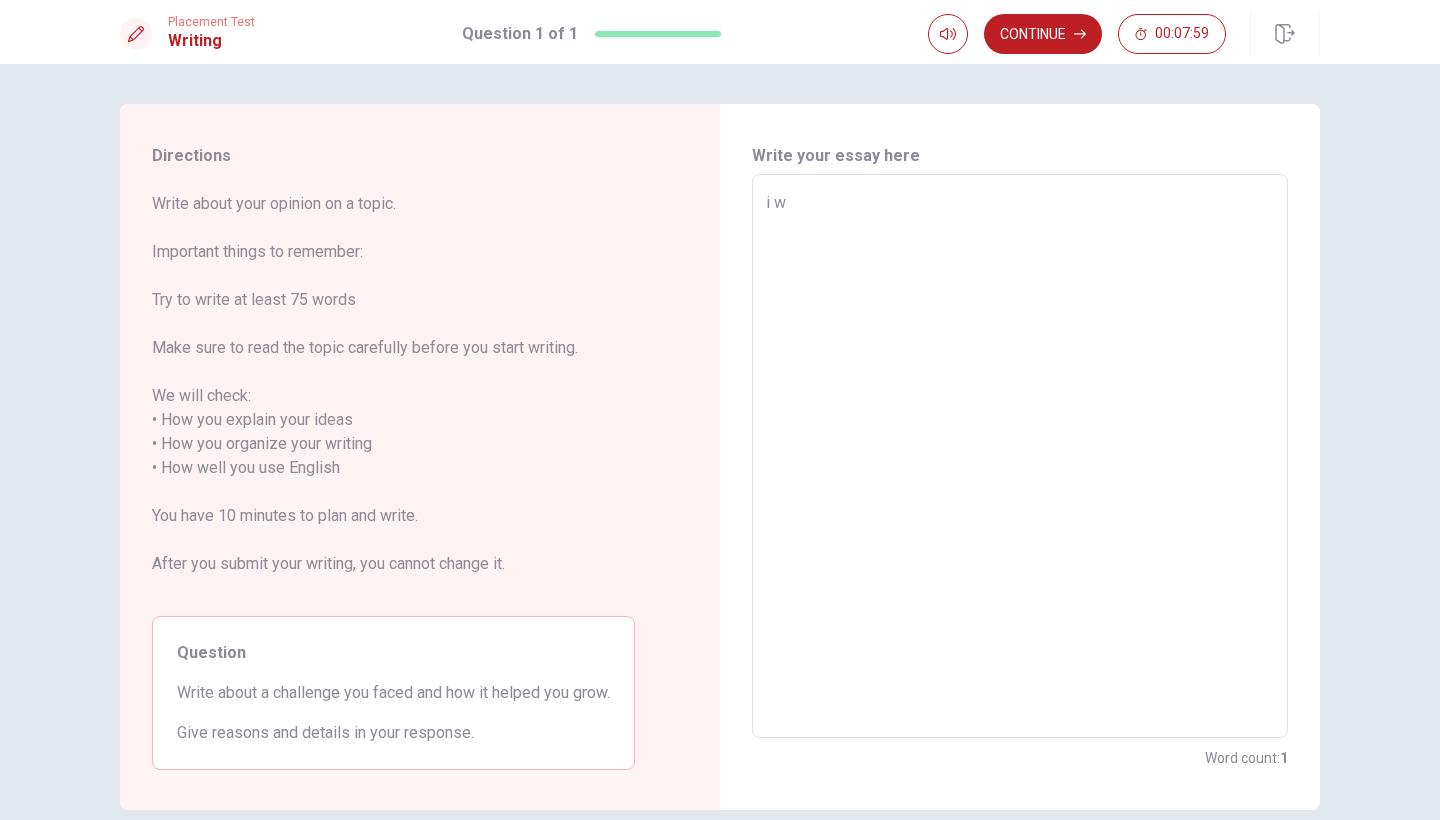 type on "x" 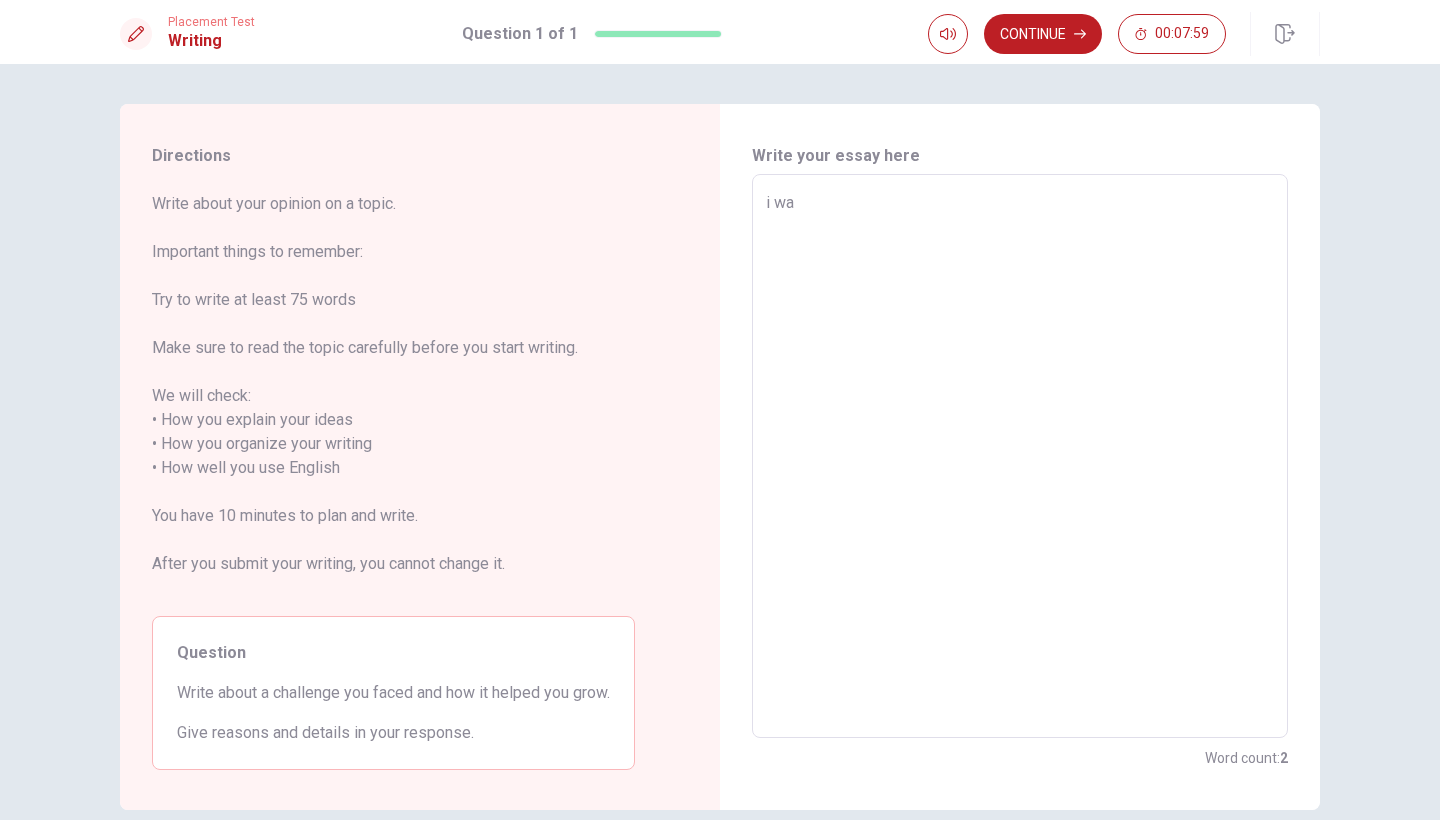type on "x" 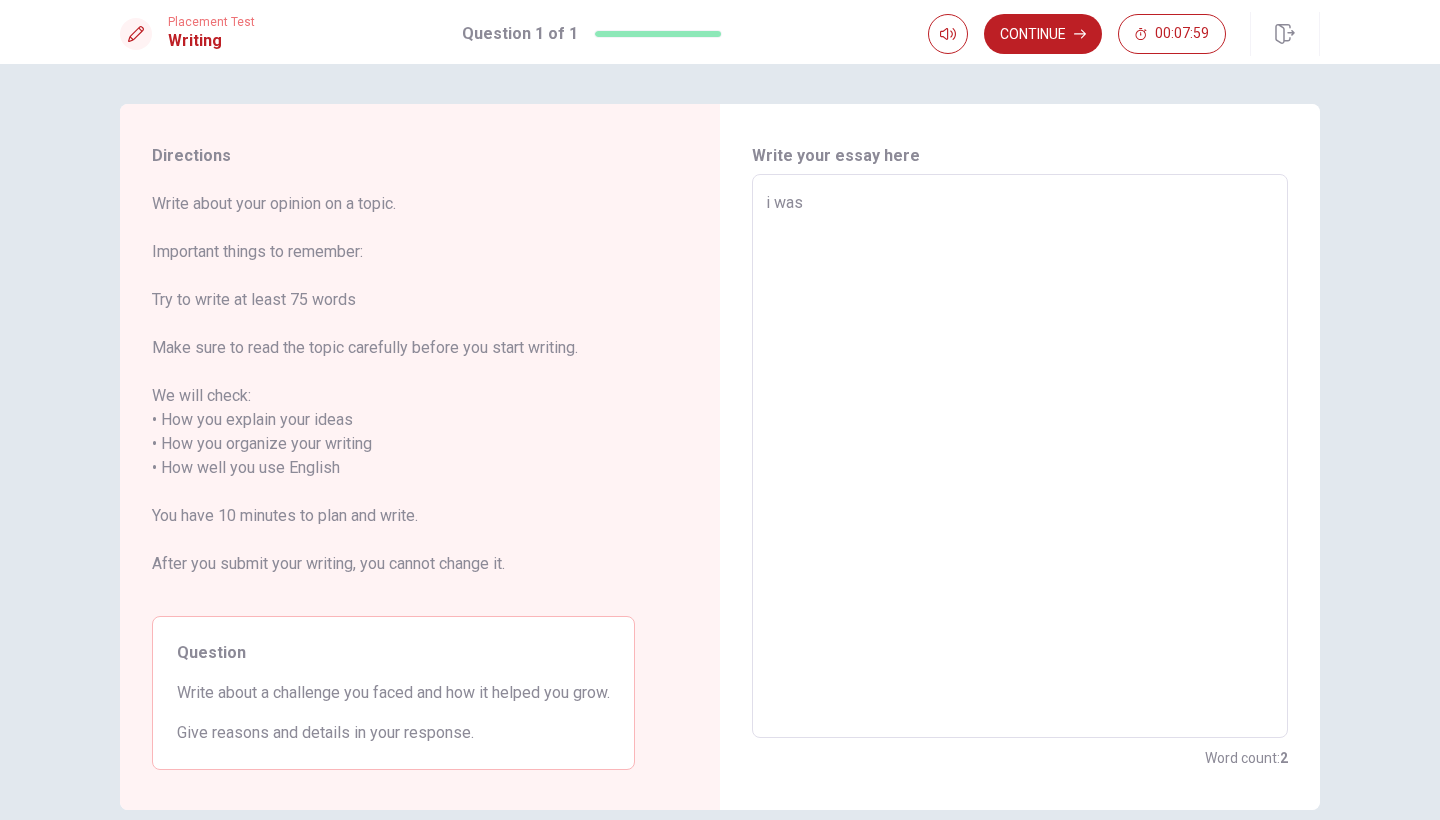 type on "x" 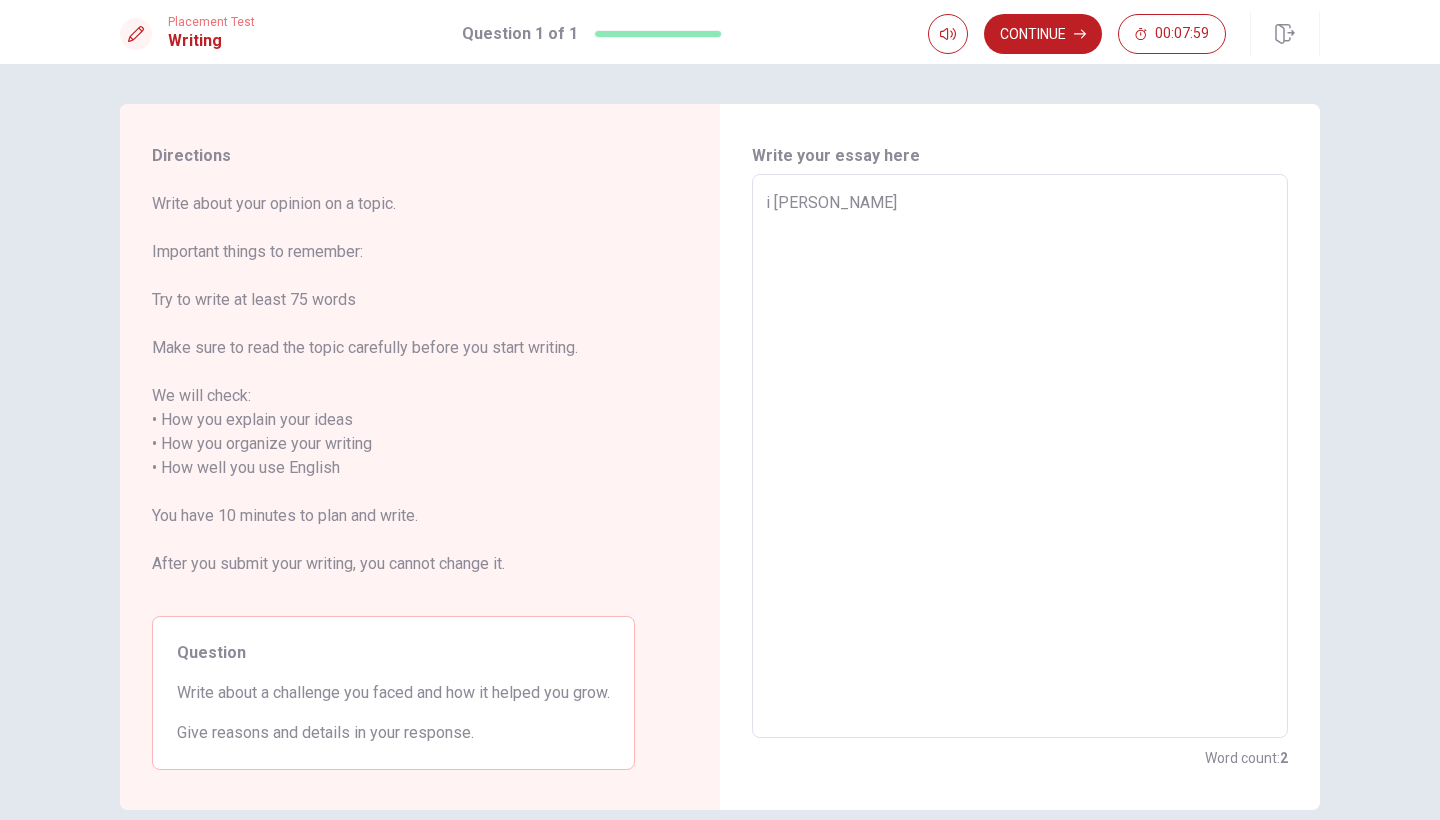 type on "x" 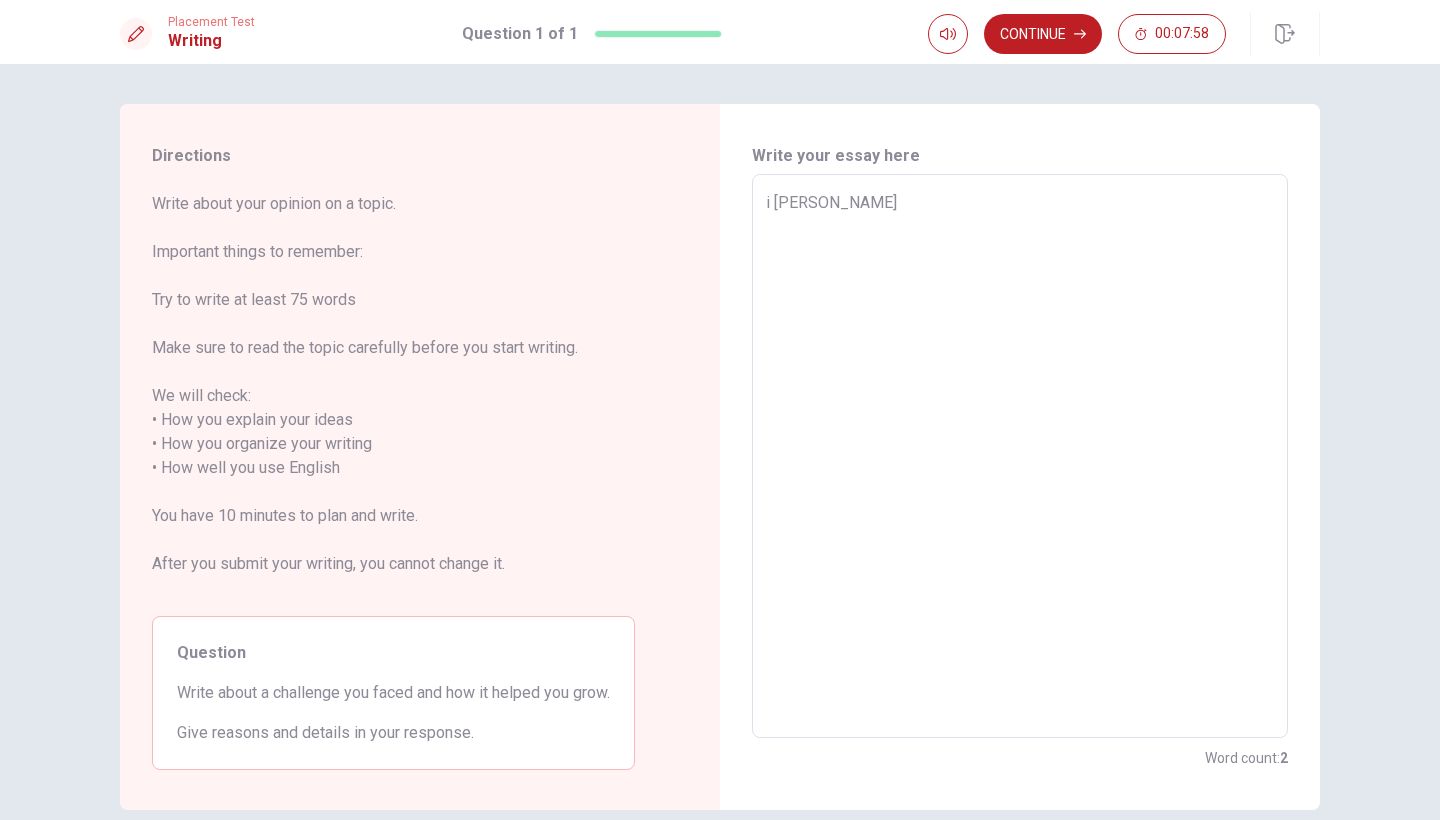 type on "i was" 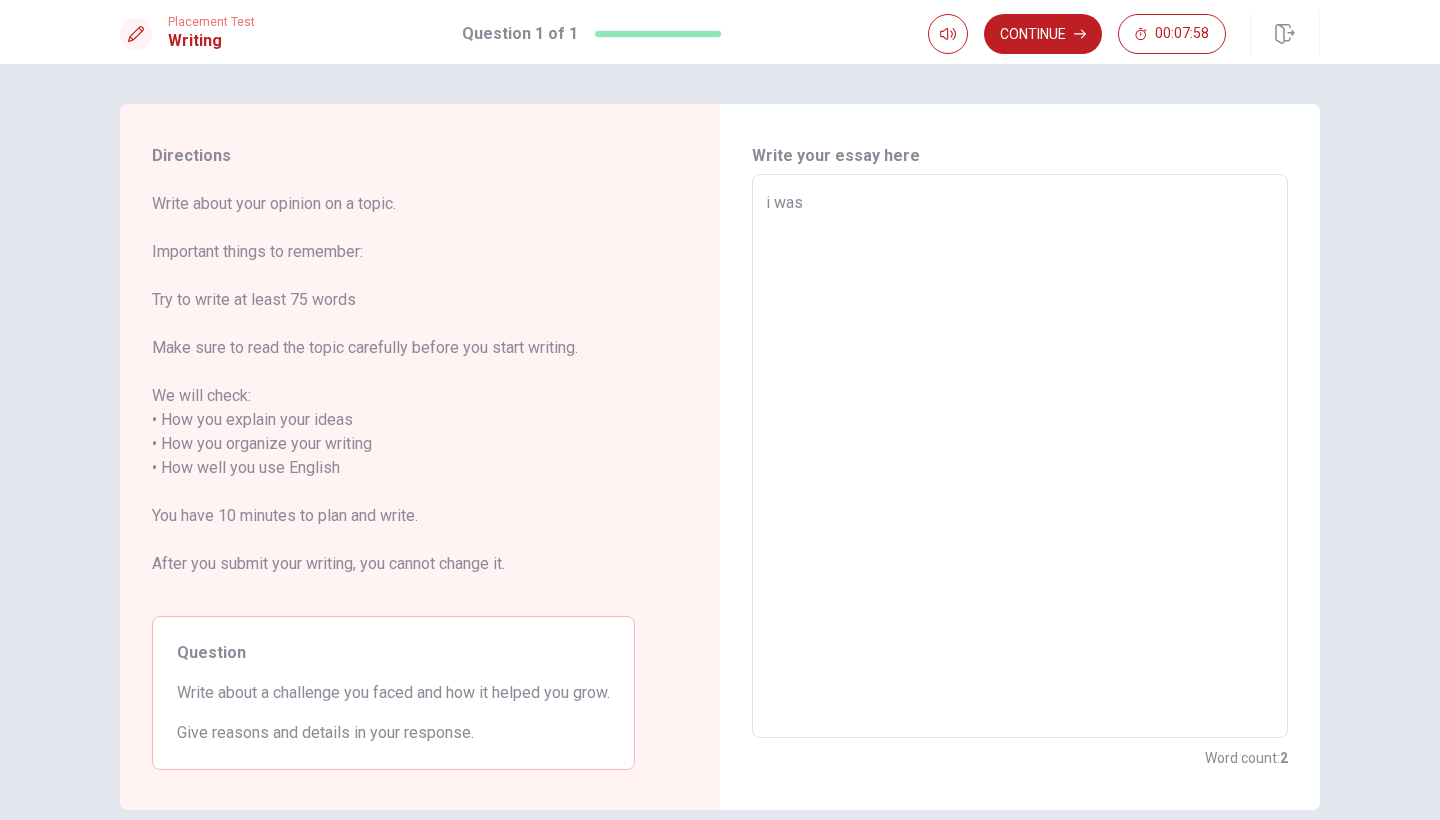 type on "x" 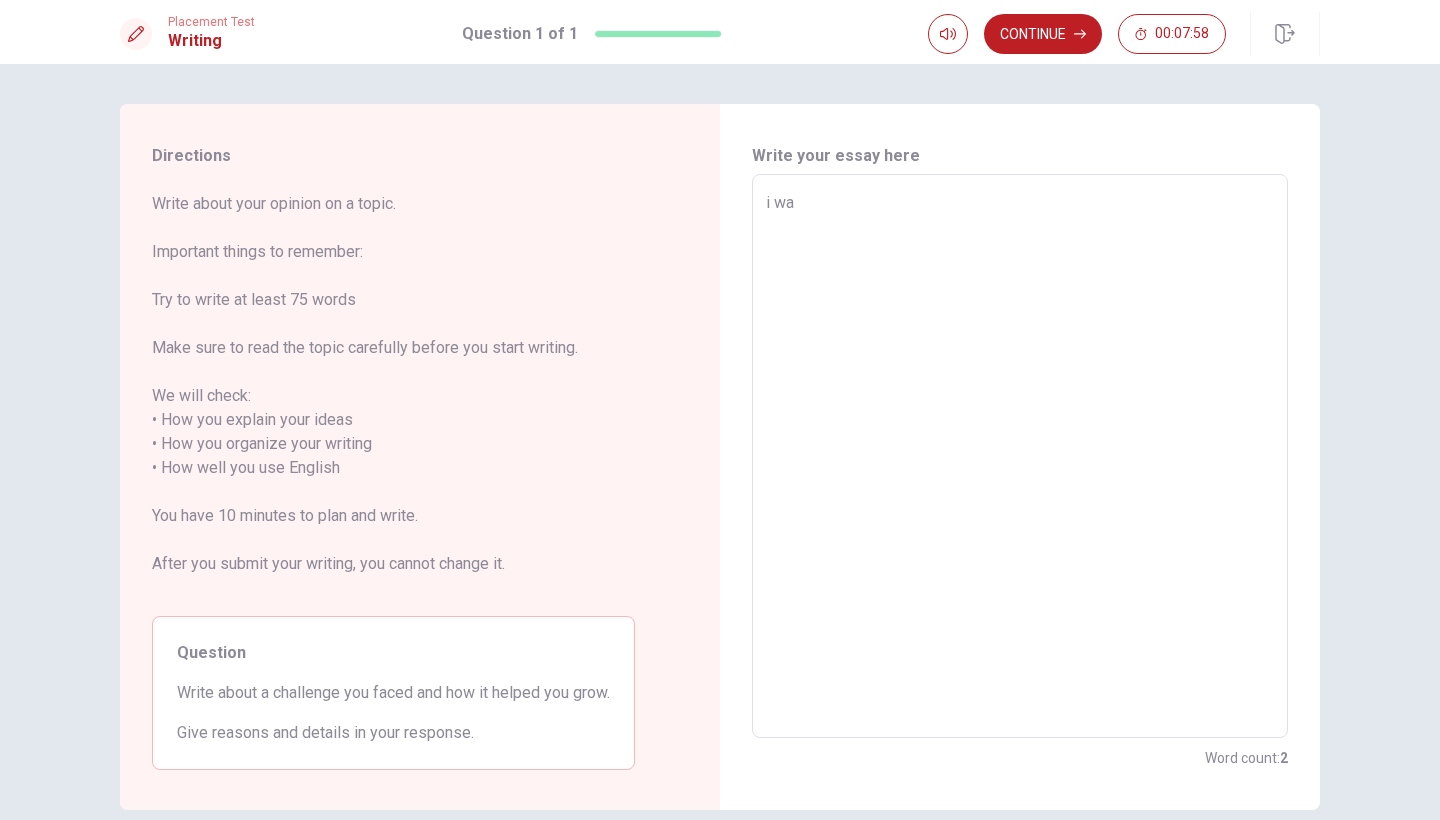 type on "x" 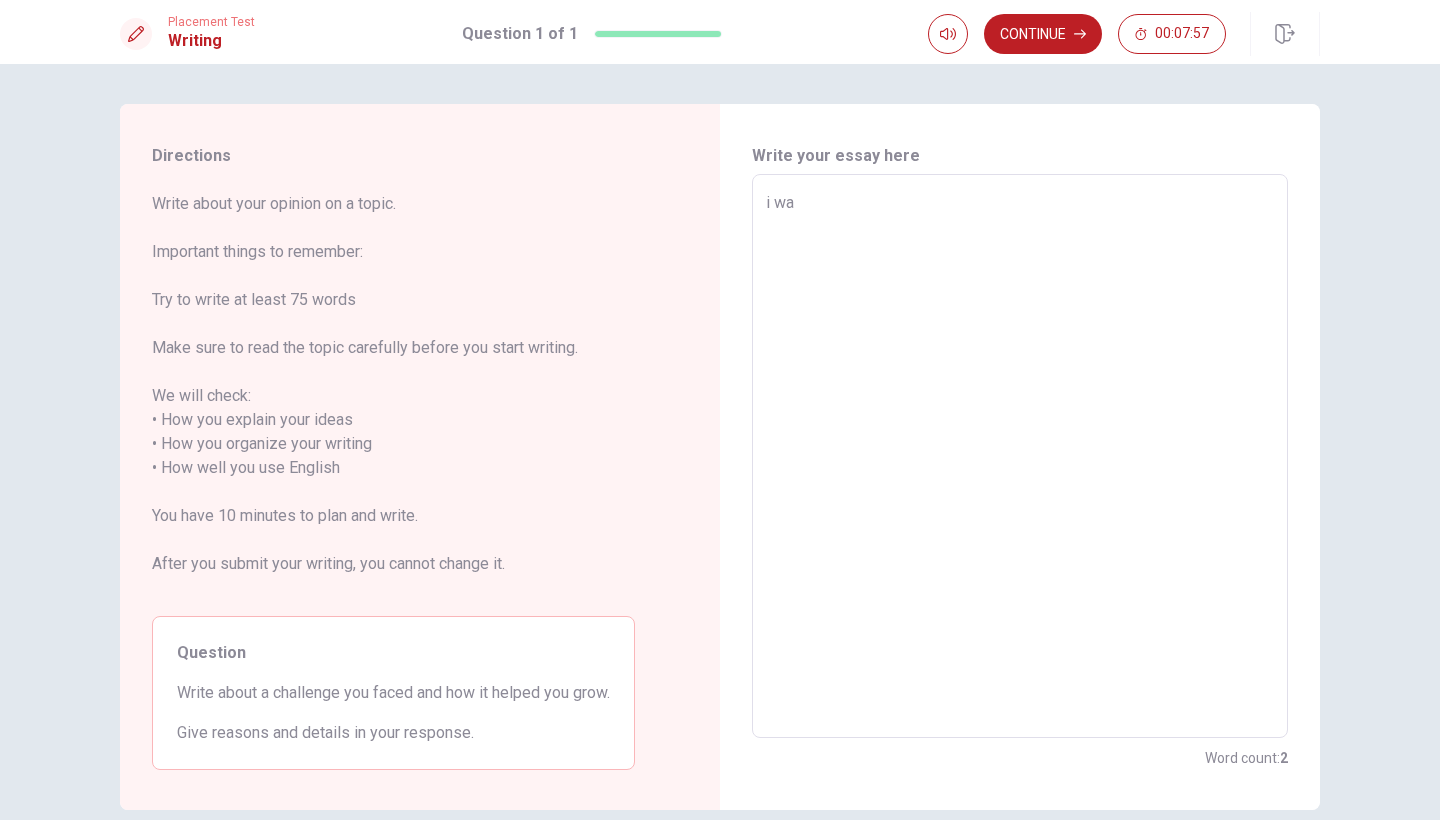 type on "i w" 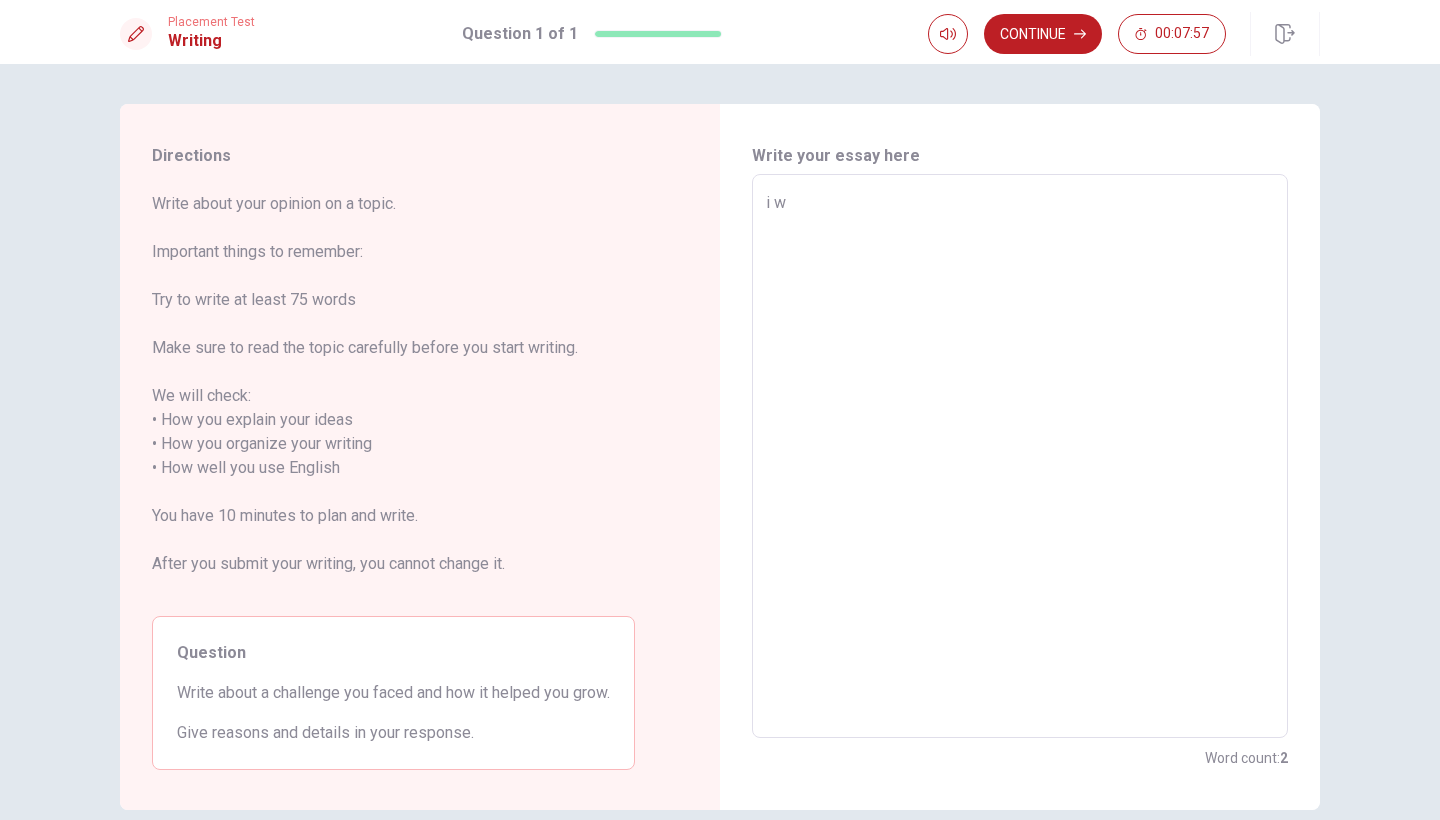 type on "x" 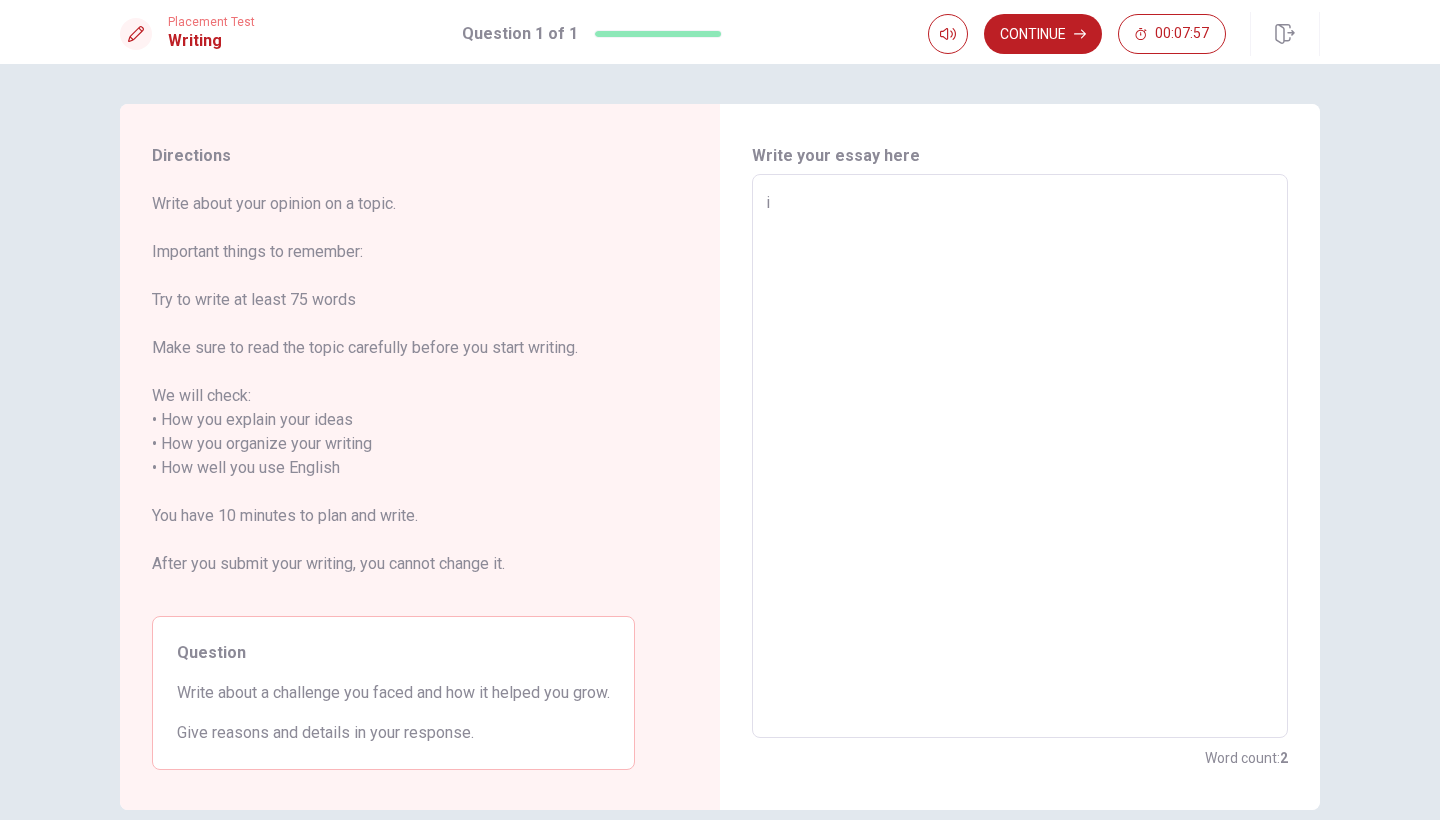 type on "x" 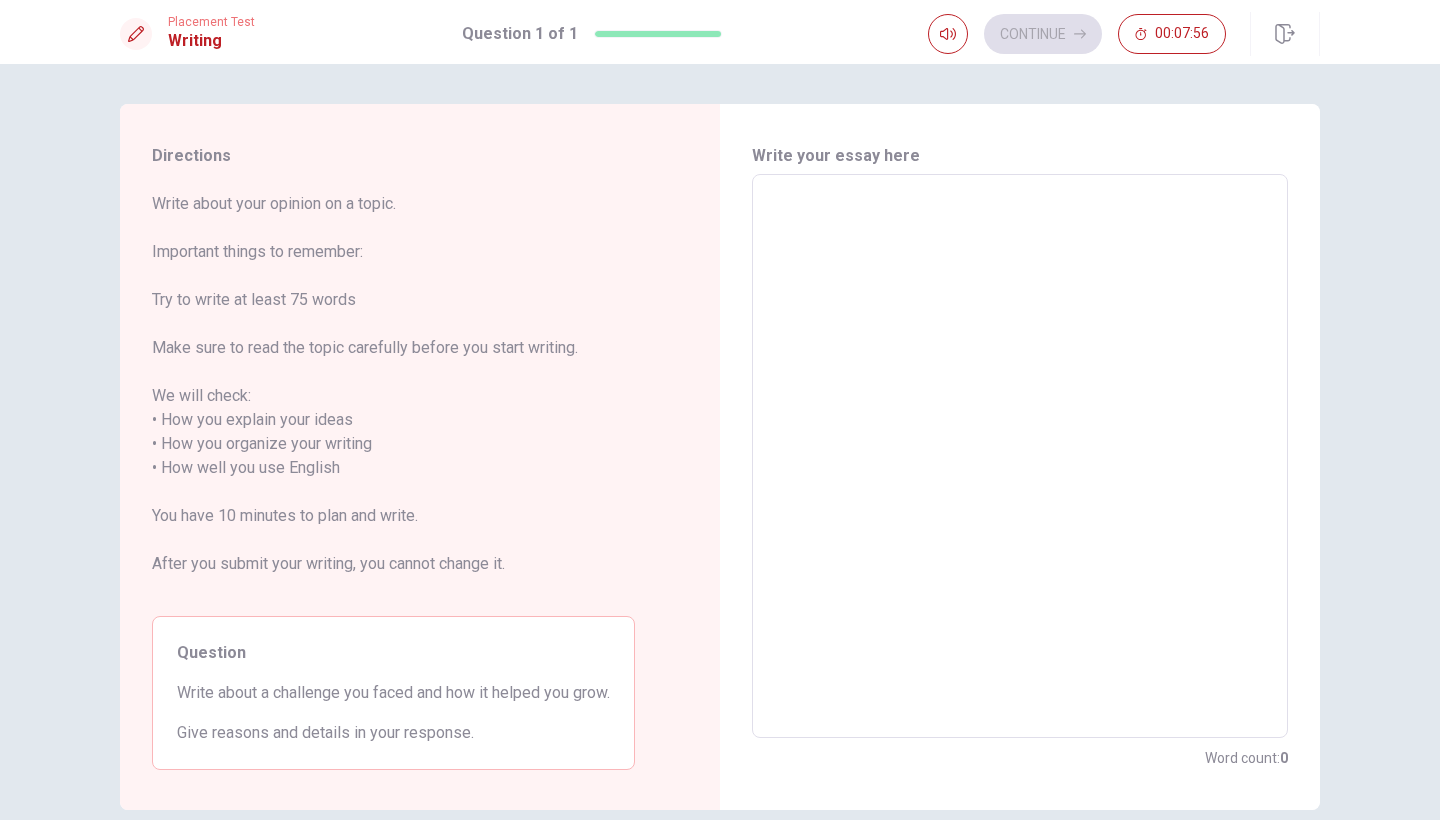 type on "I" 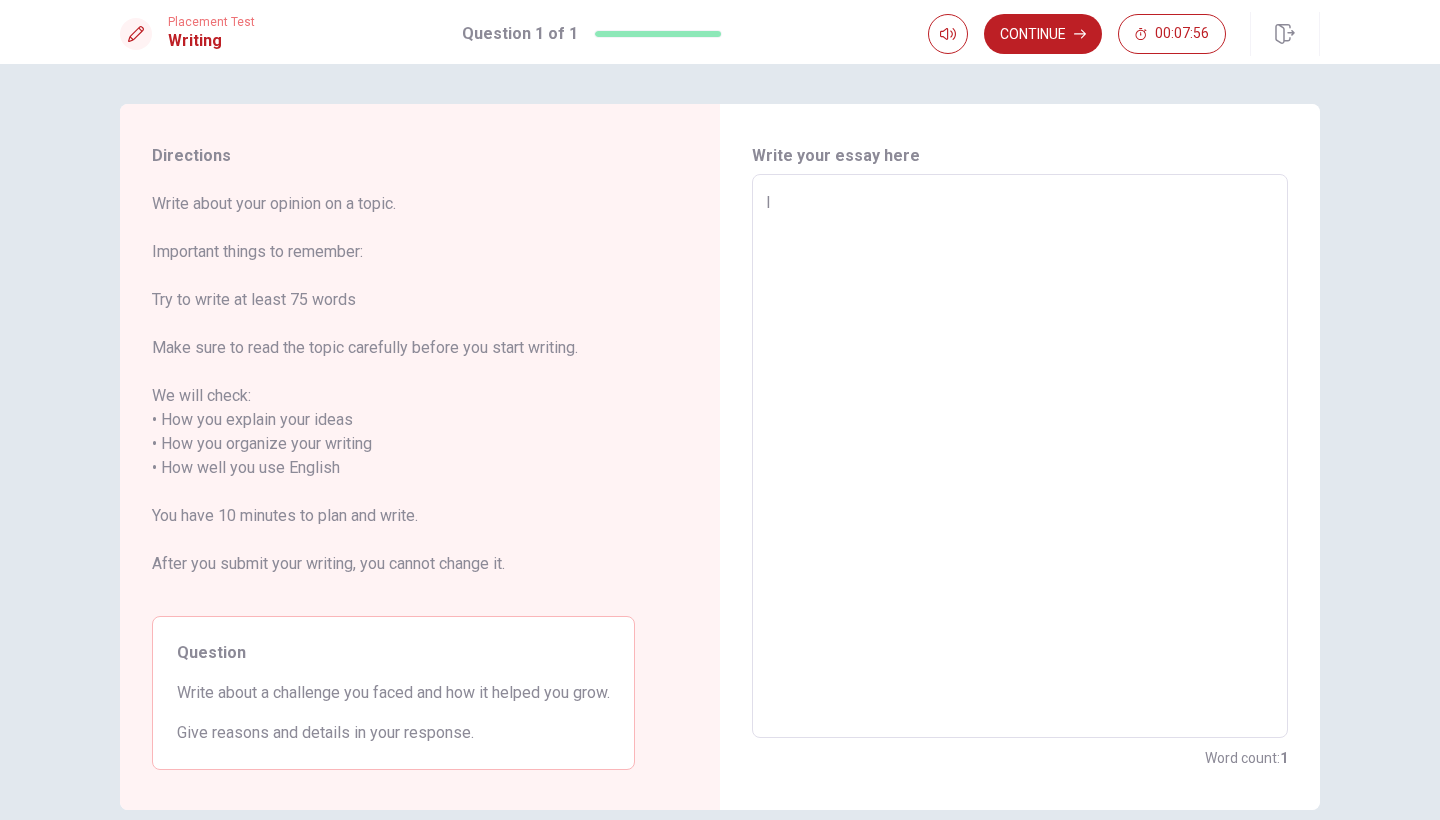 type on "x" 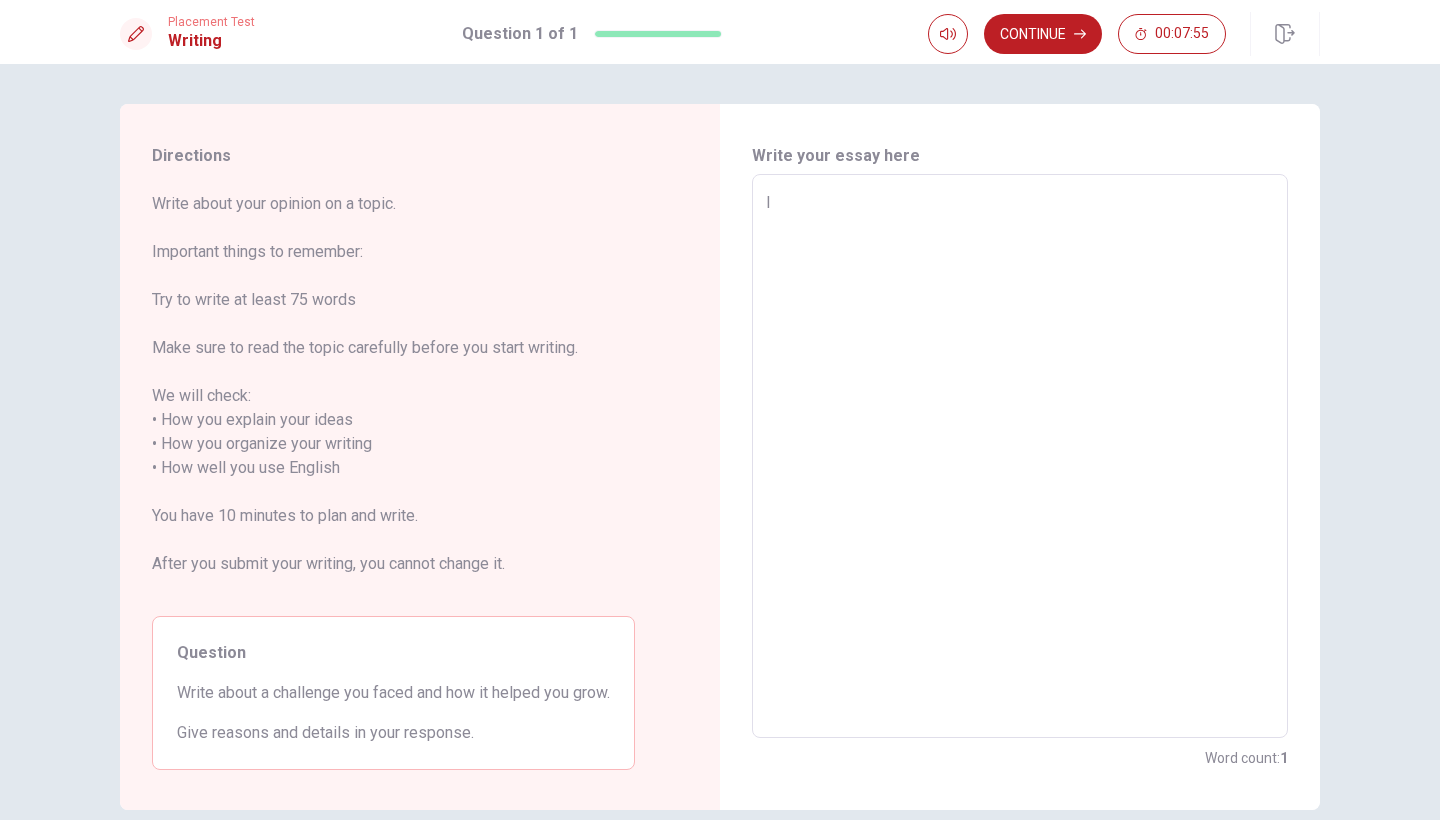 type on "I" 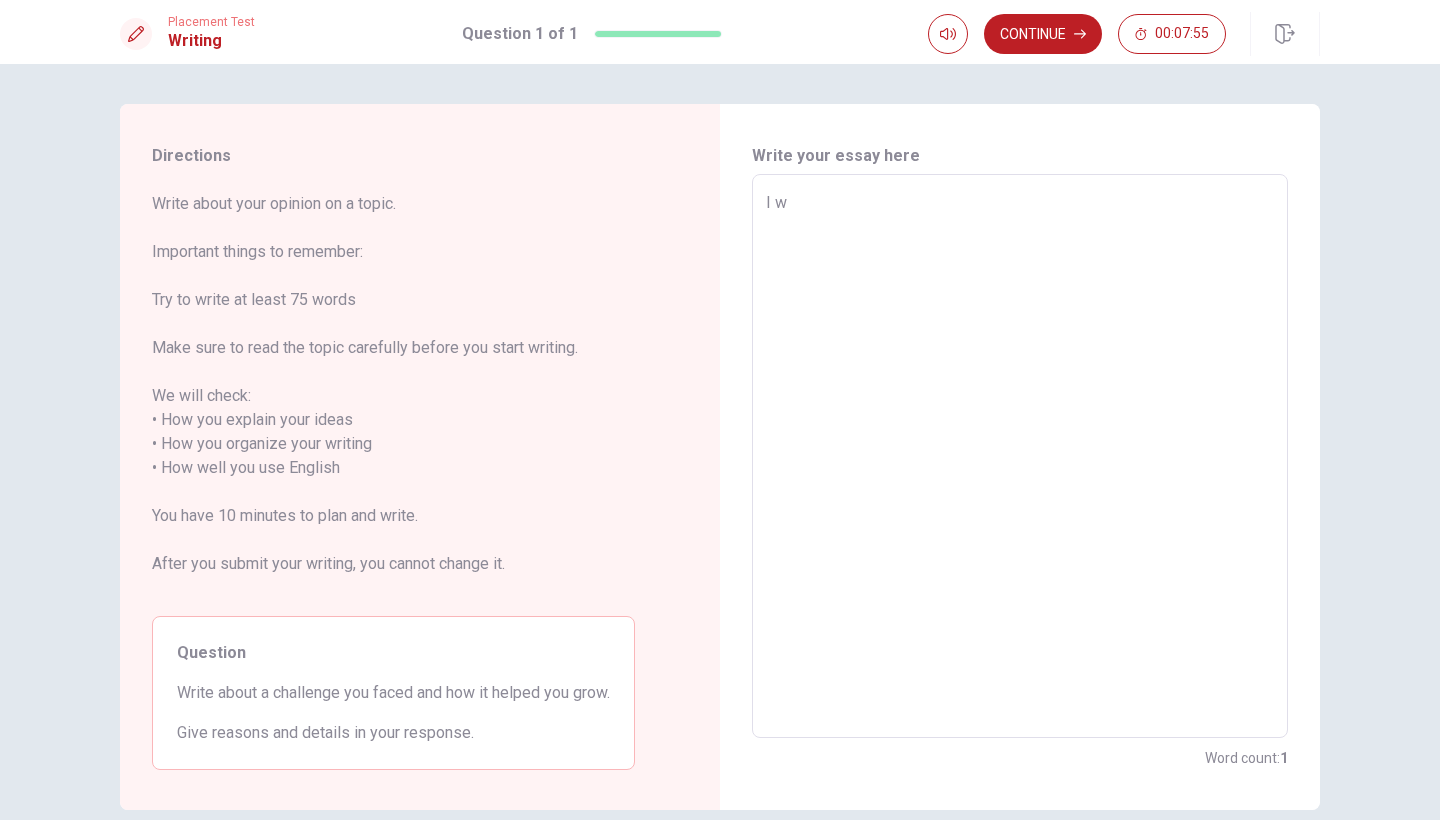 type on "x" 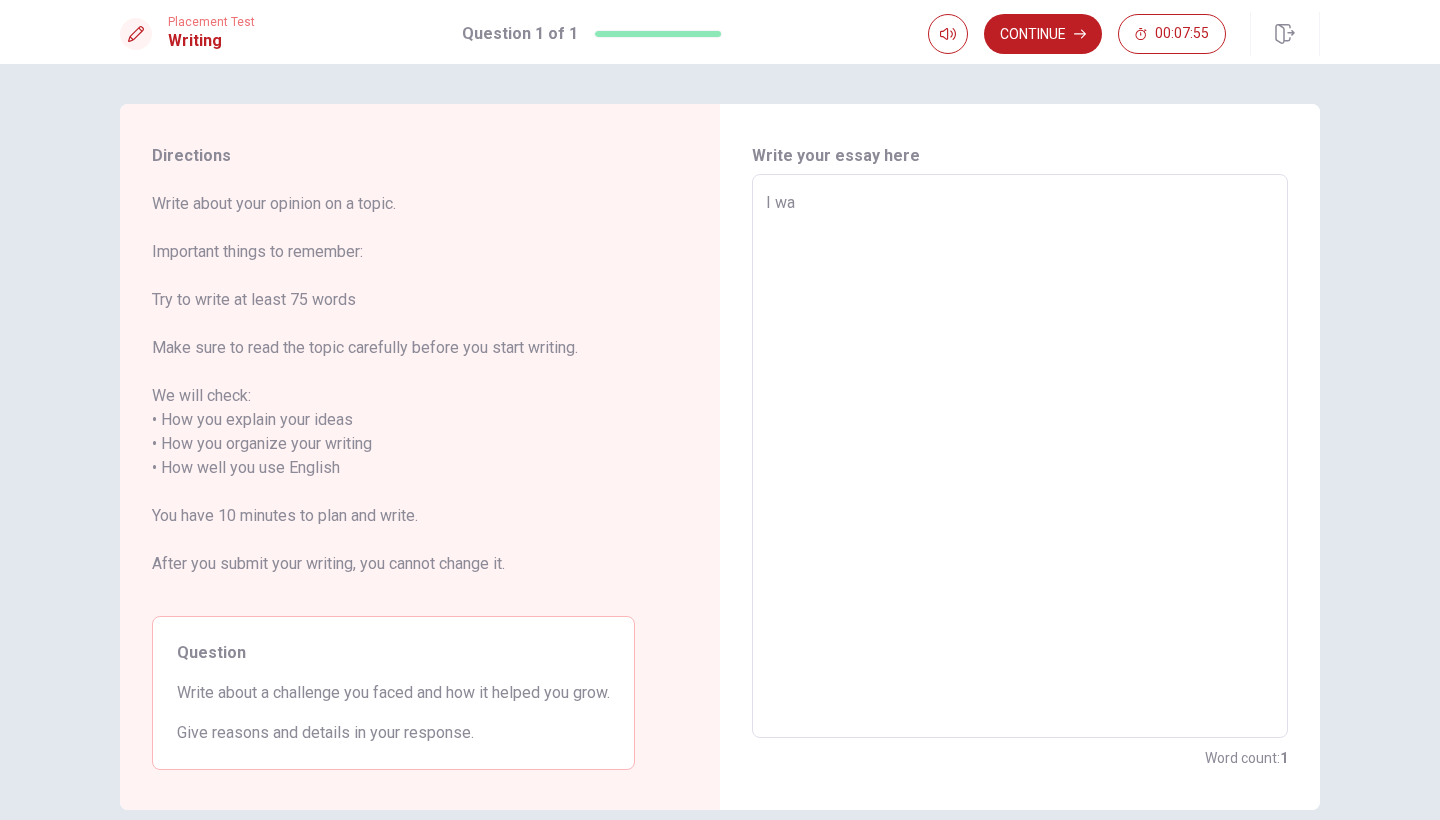 type on "x" 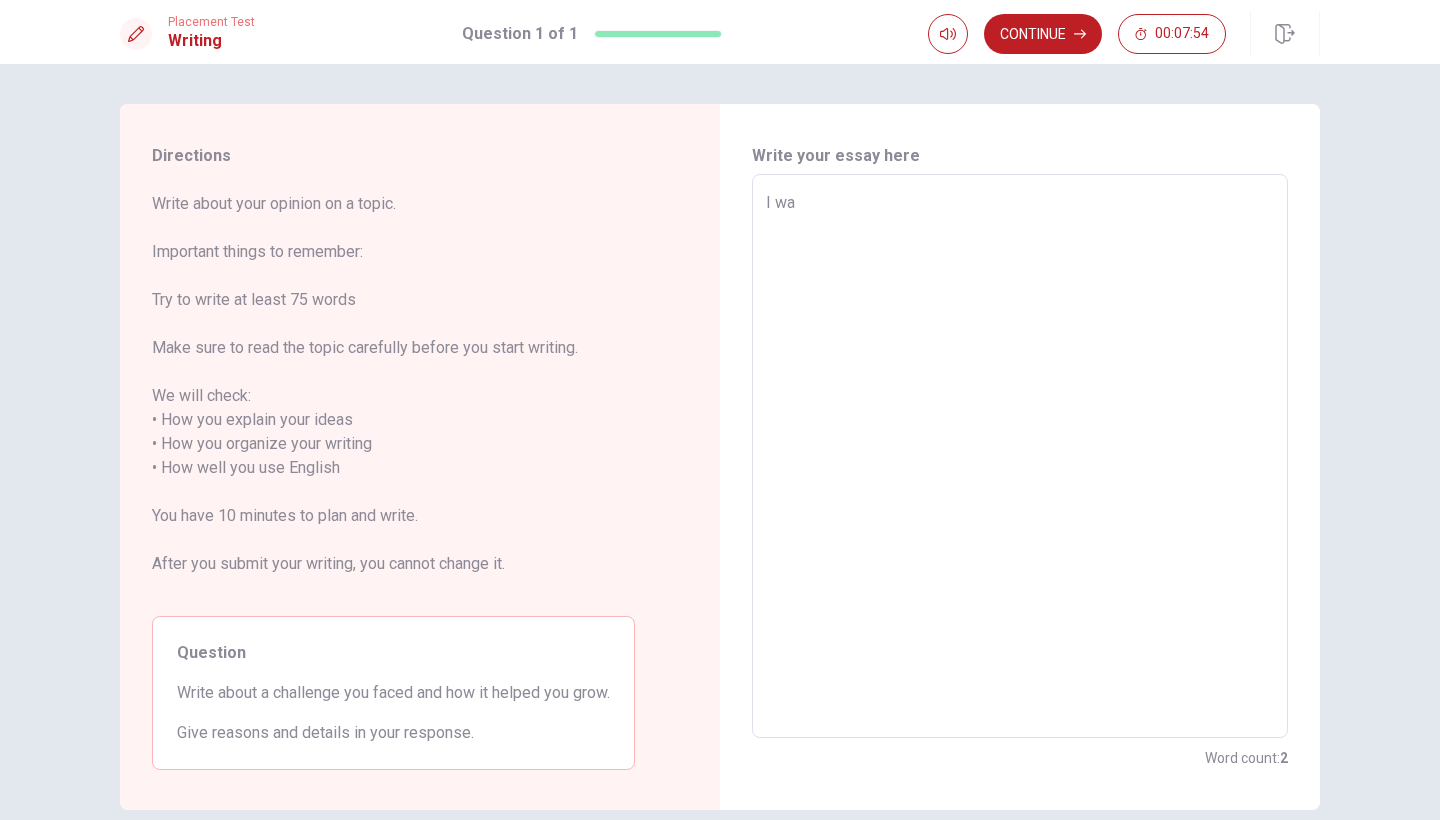 type on "I was" 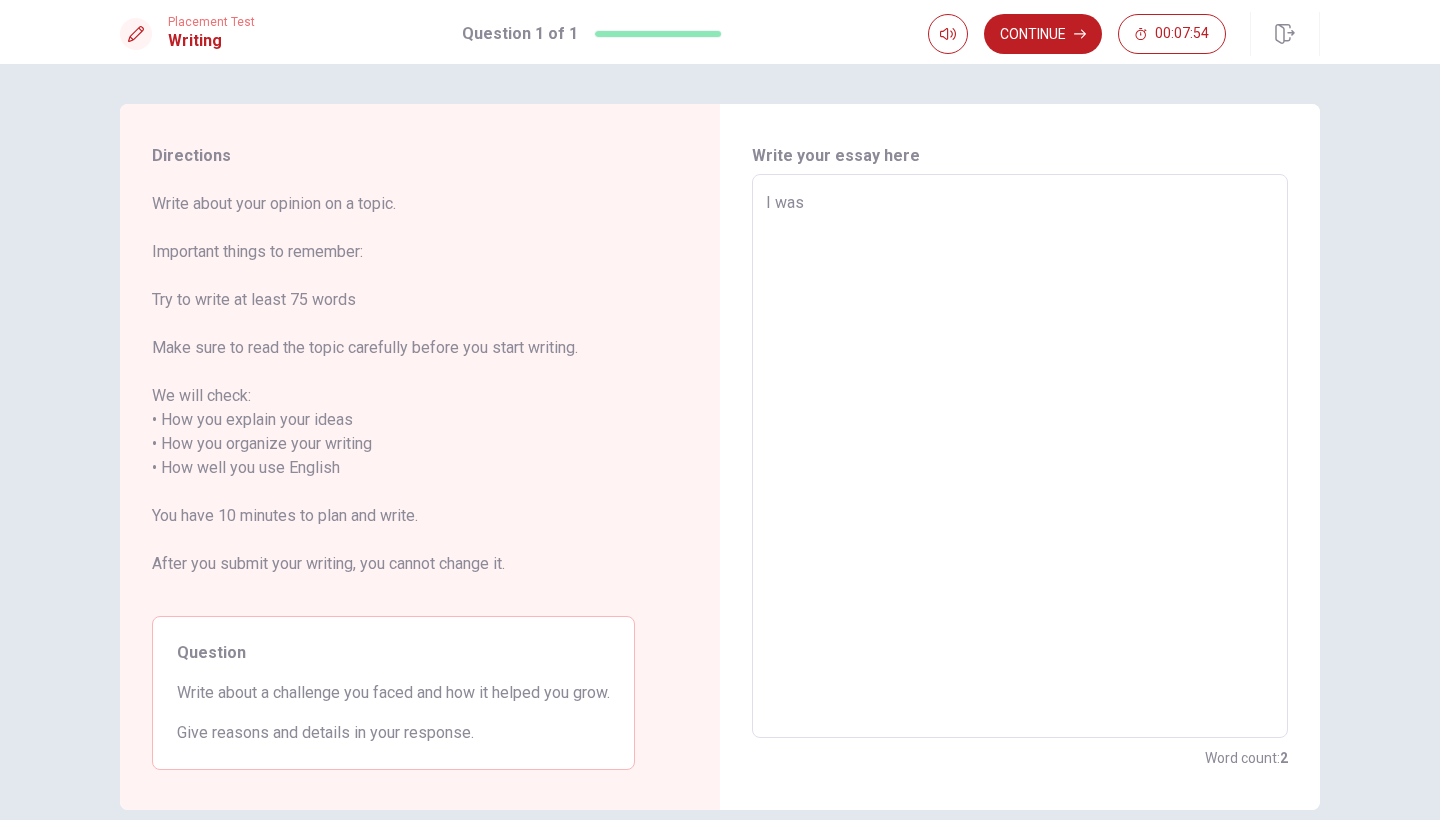 type on "x" 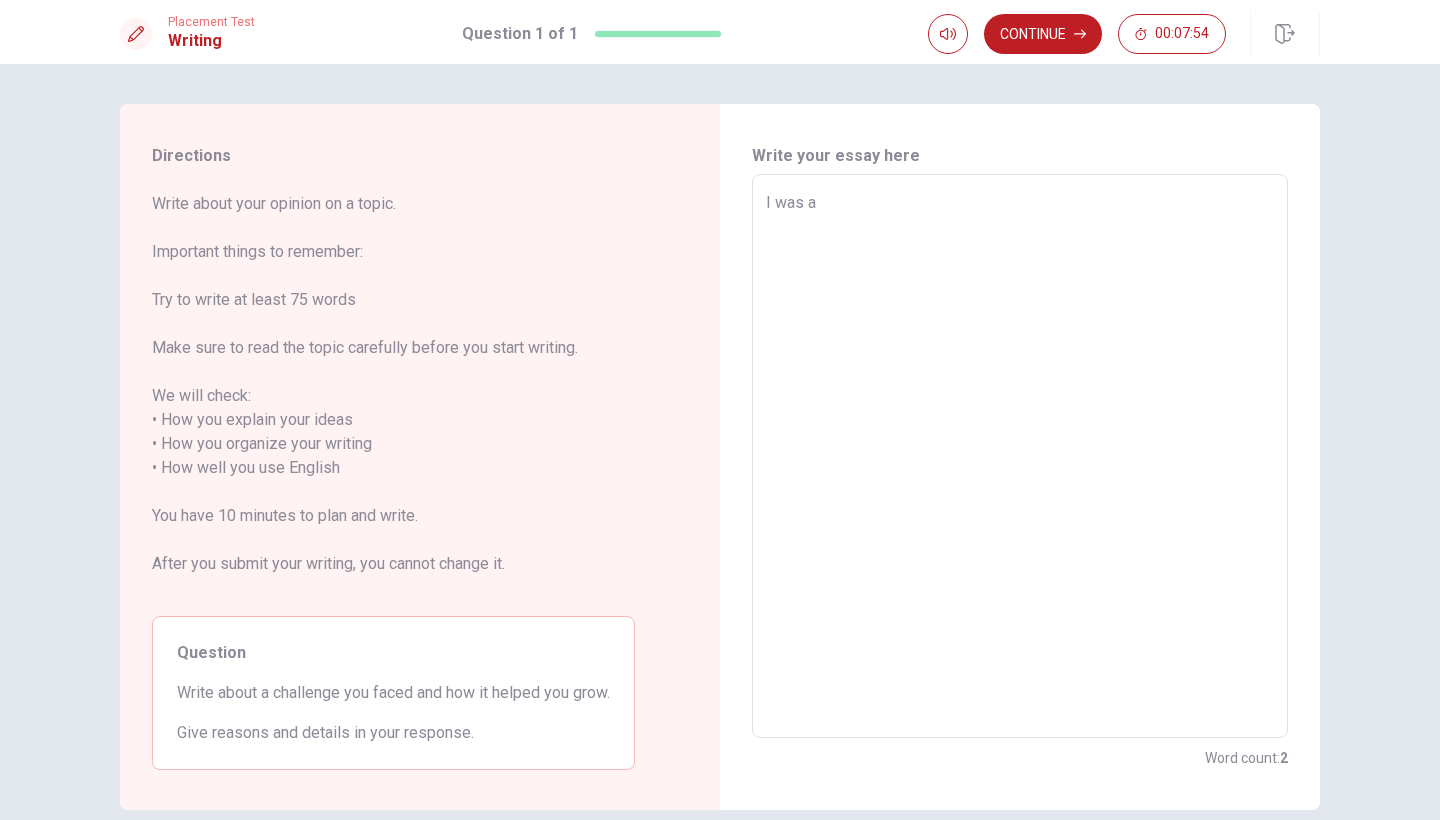 type on "x" 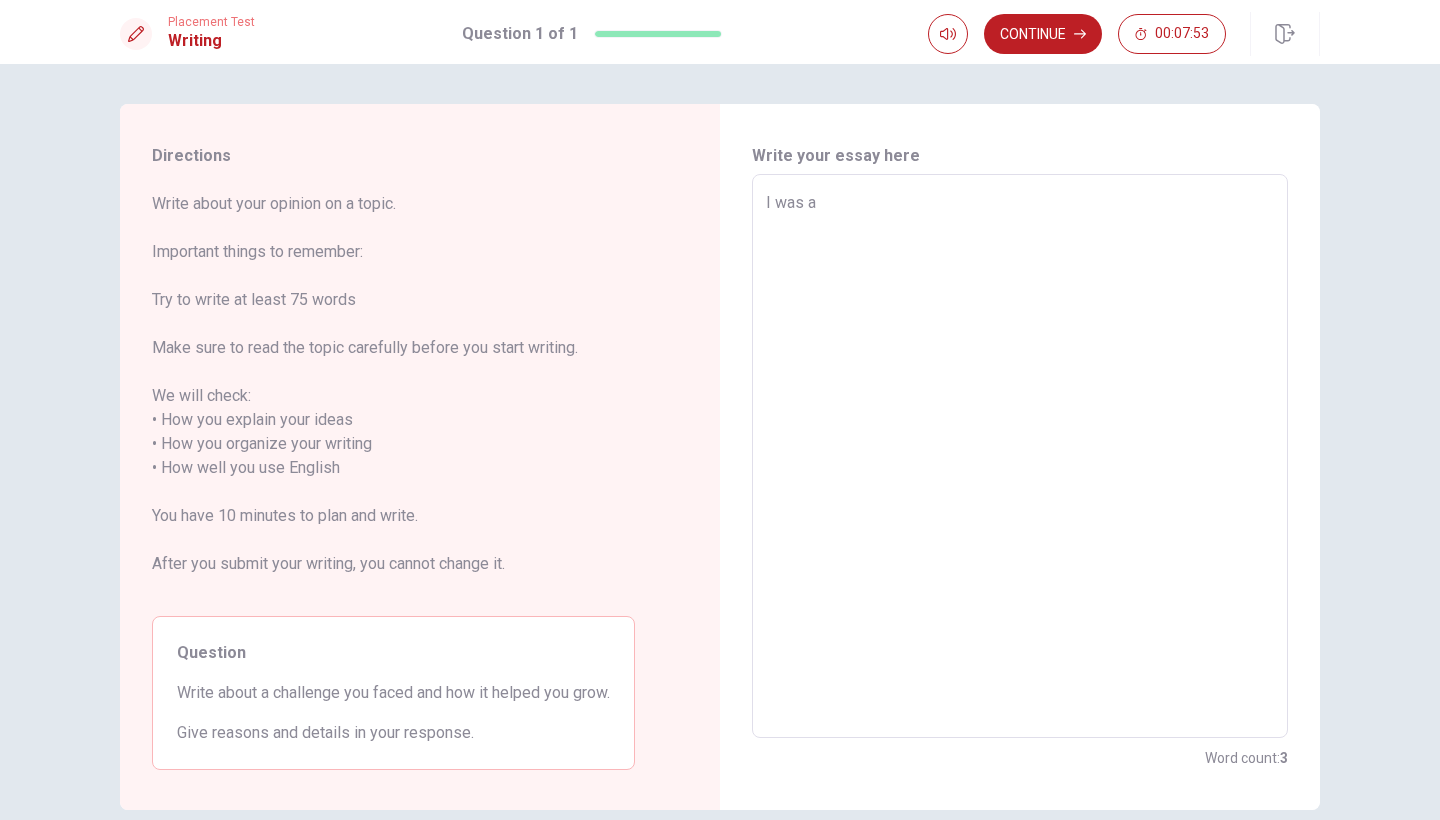 type on "I was a" 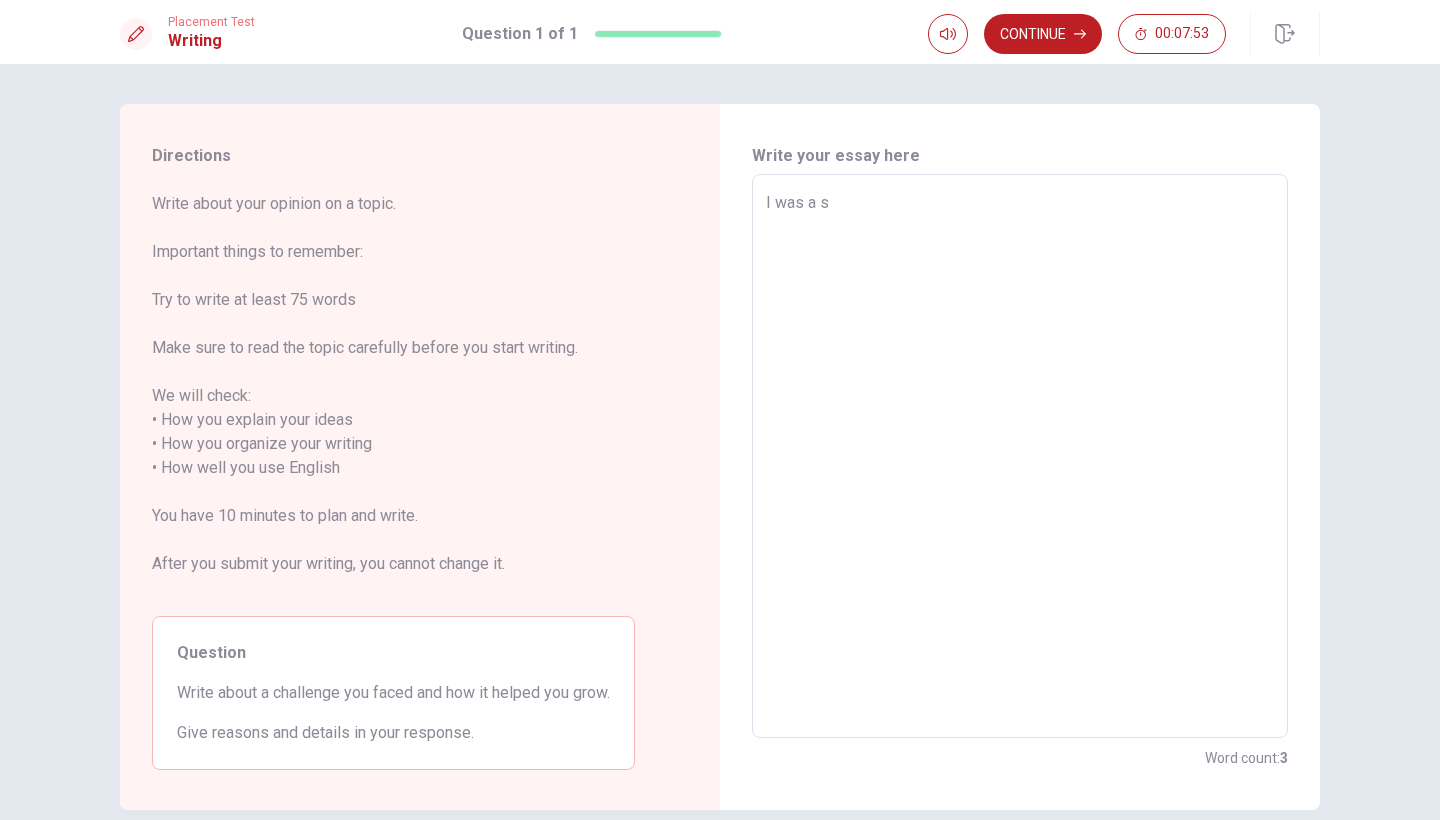type on "x" 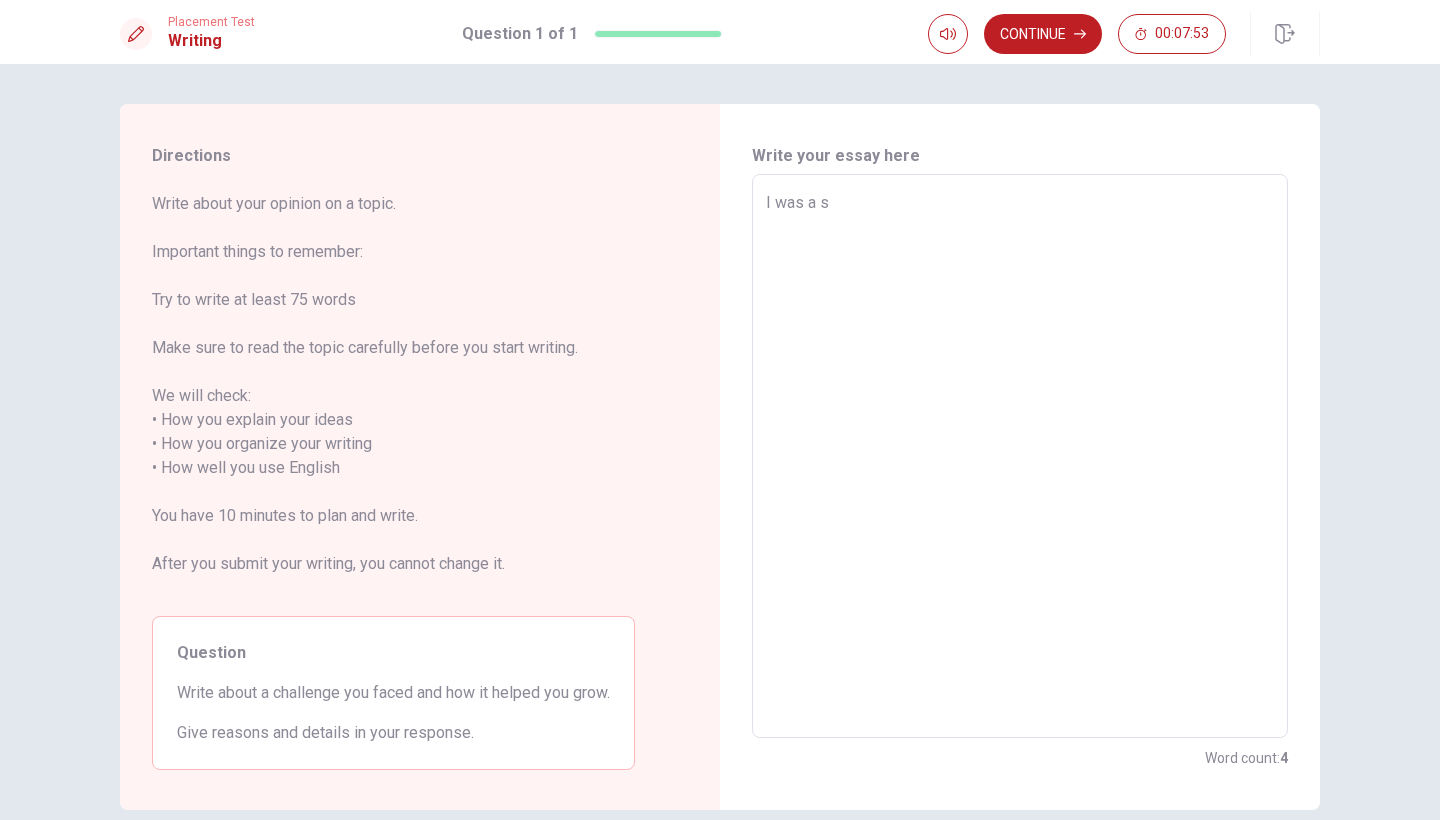 type on "I was a st" 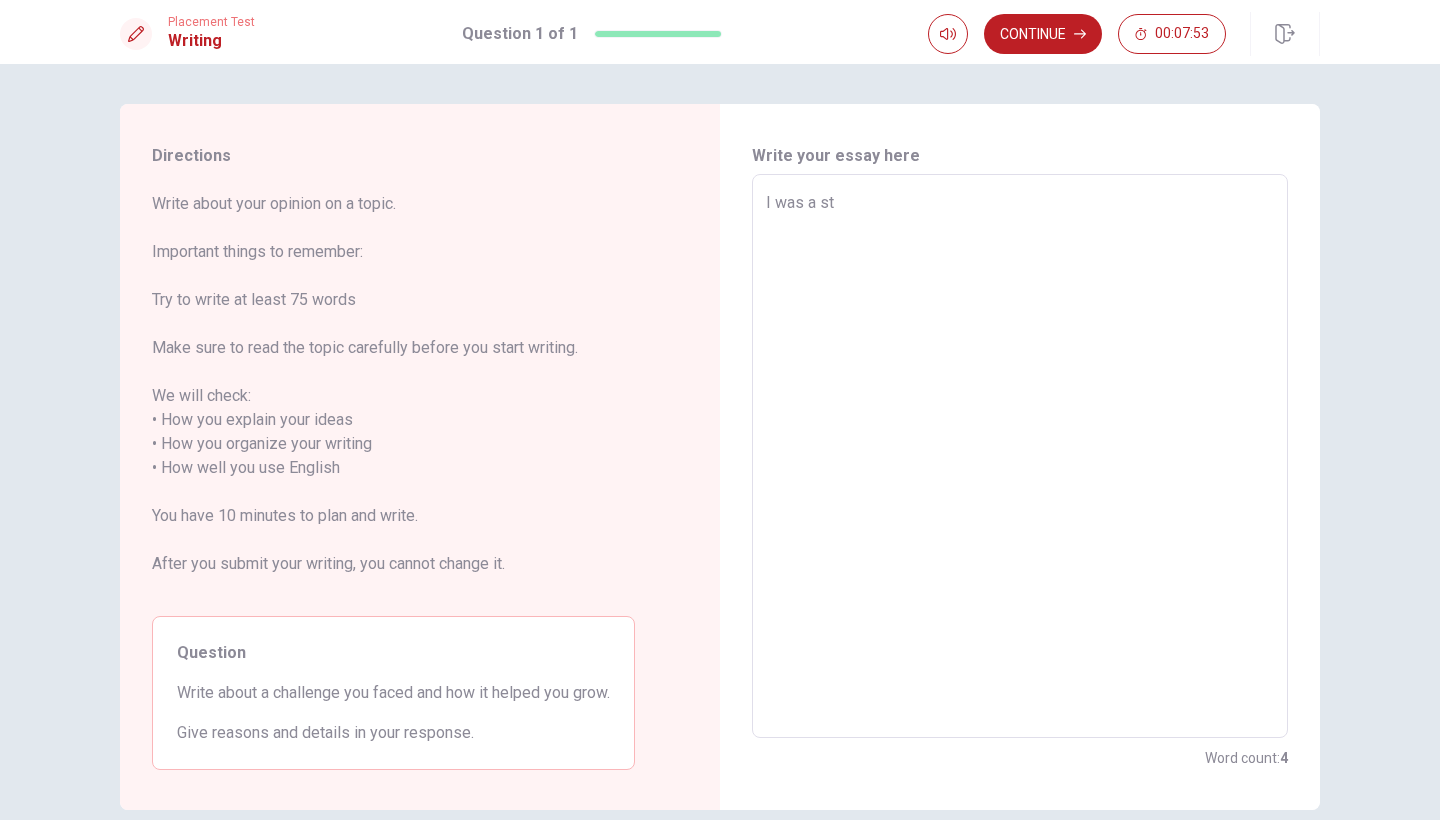 type on "x" 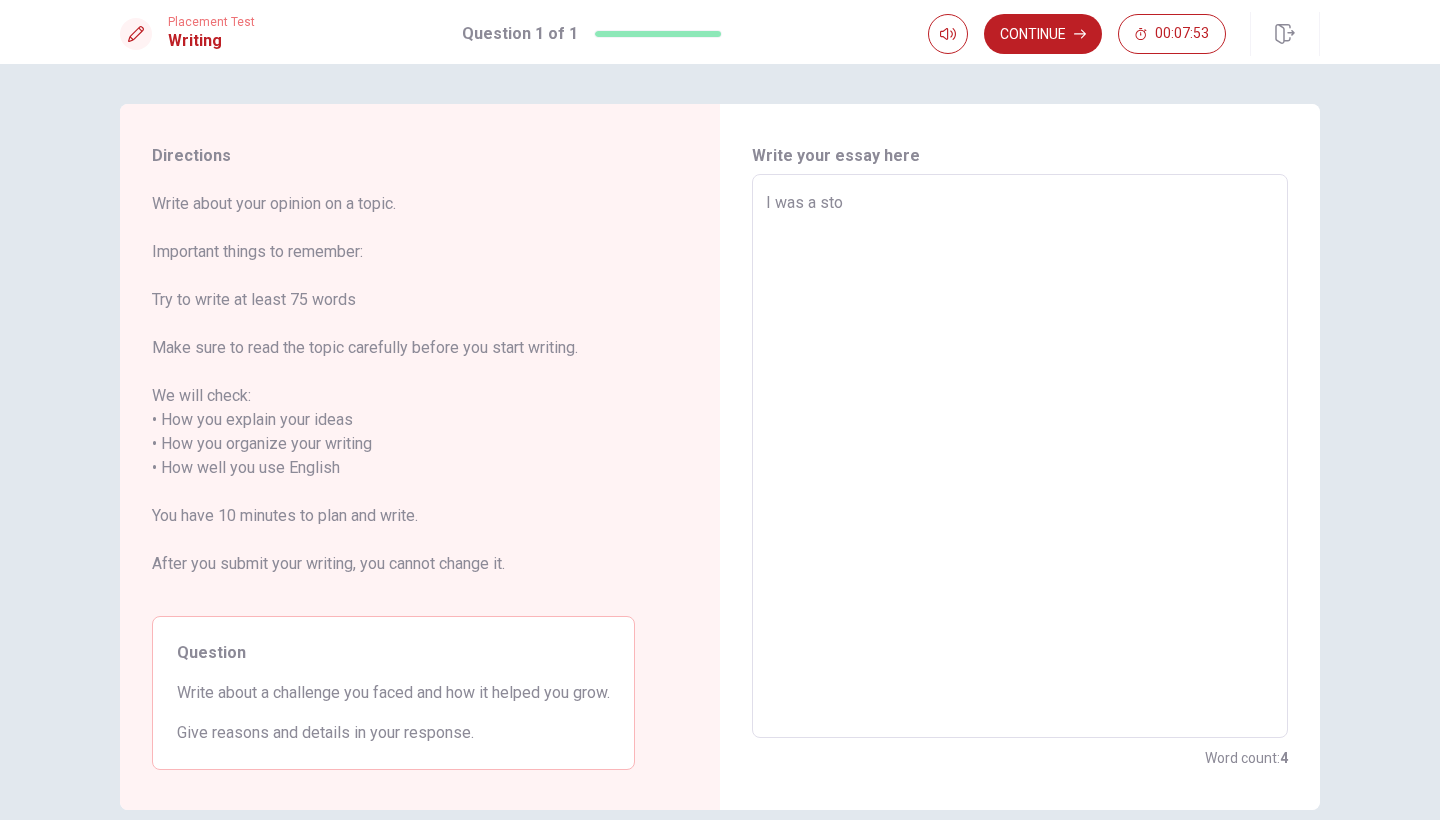 type on "x" 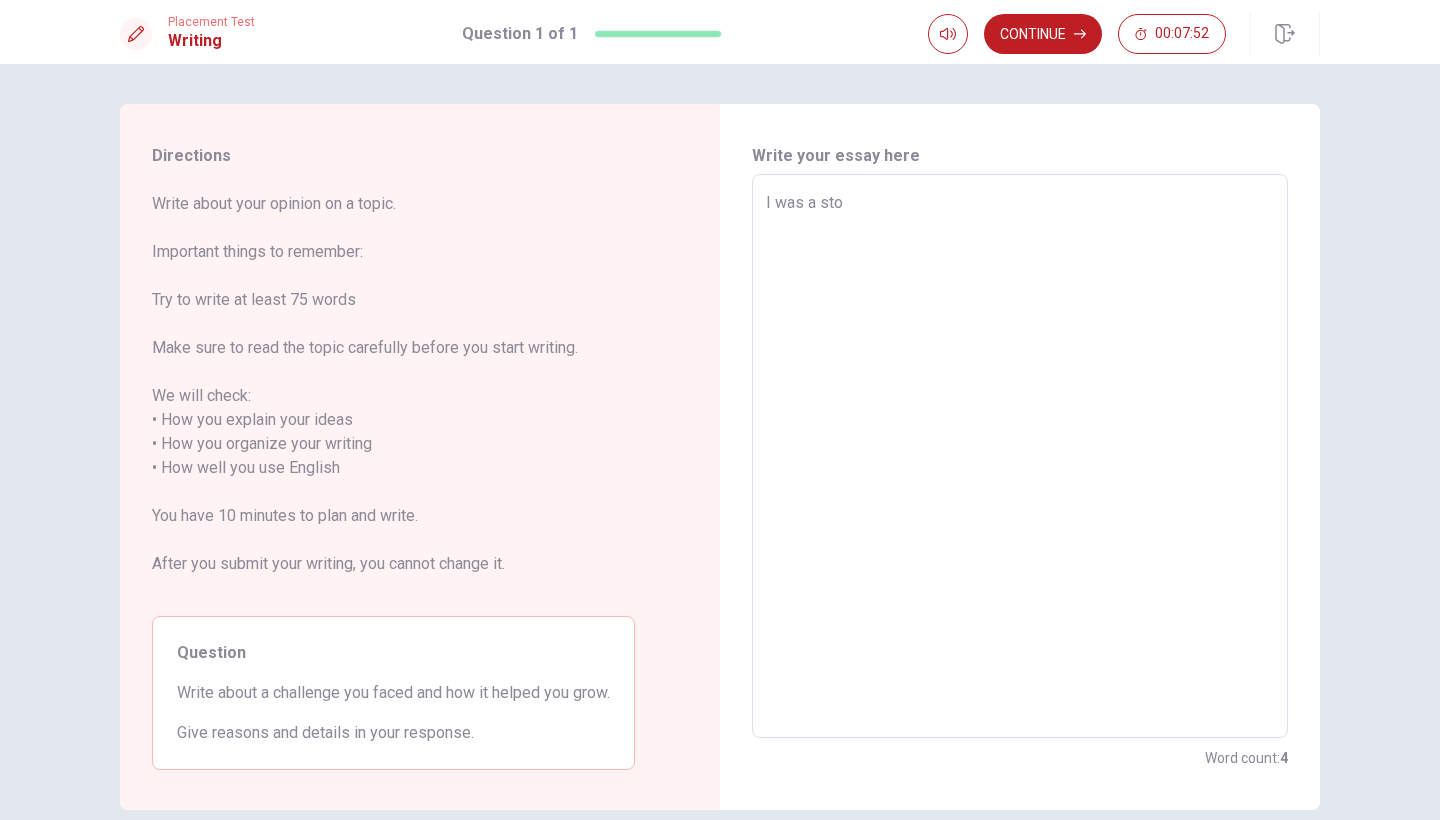 type on "I was a stor" 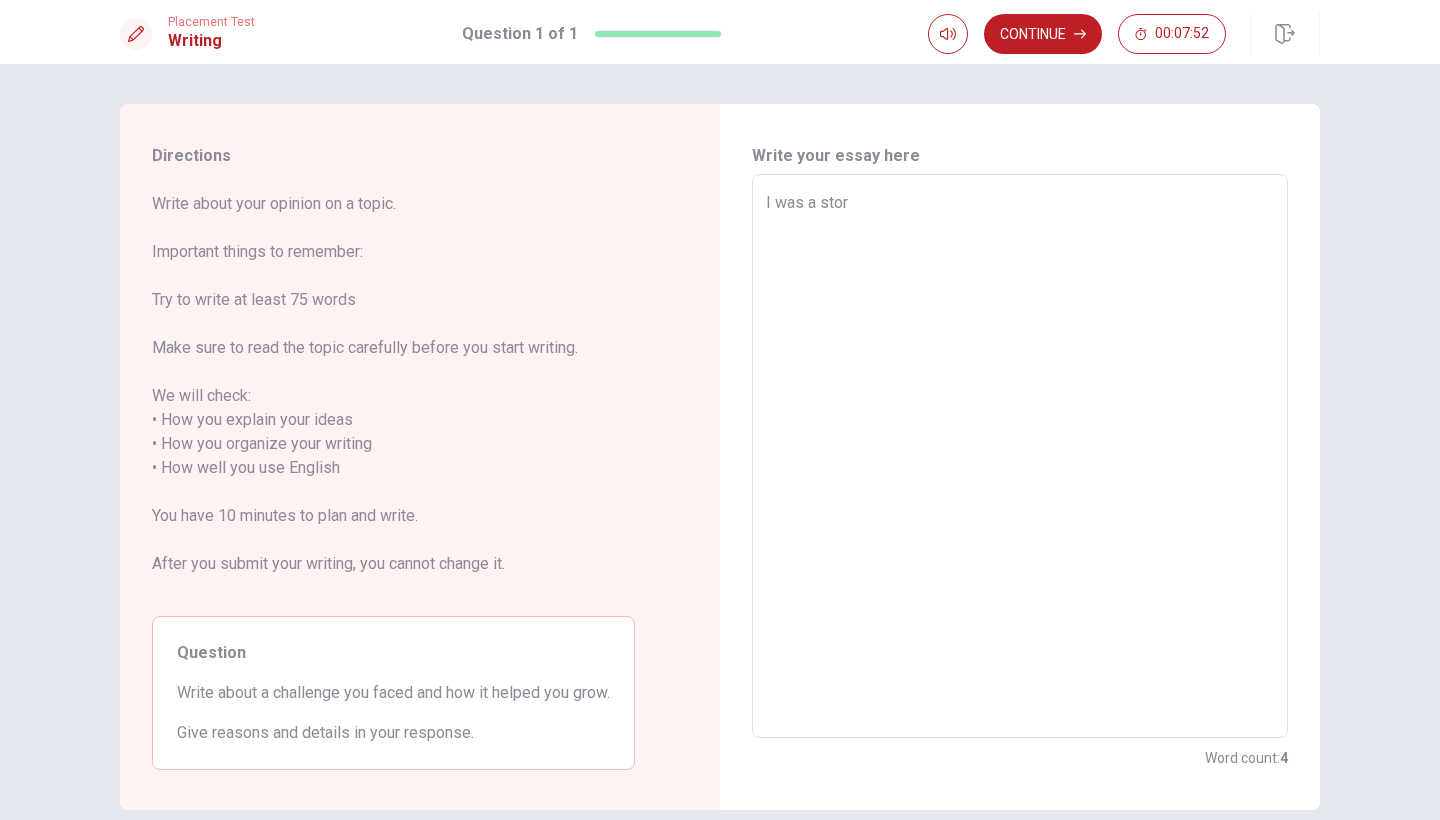 type on "x" 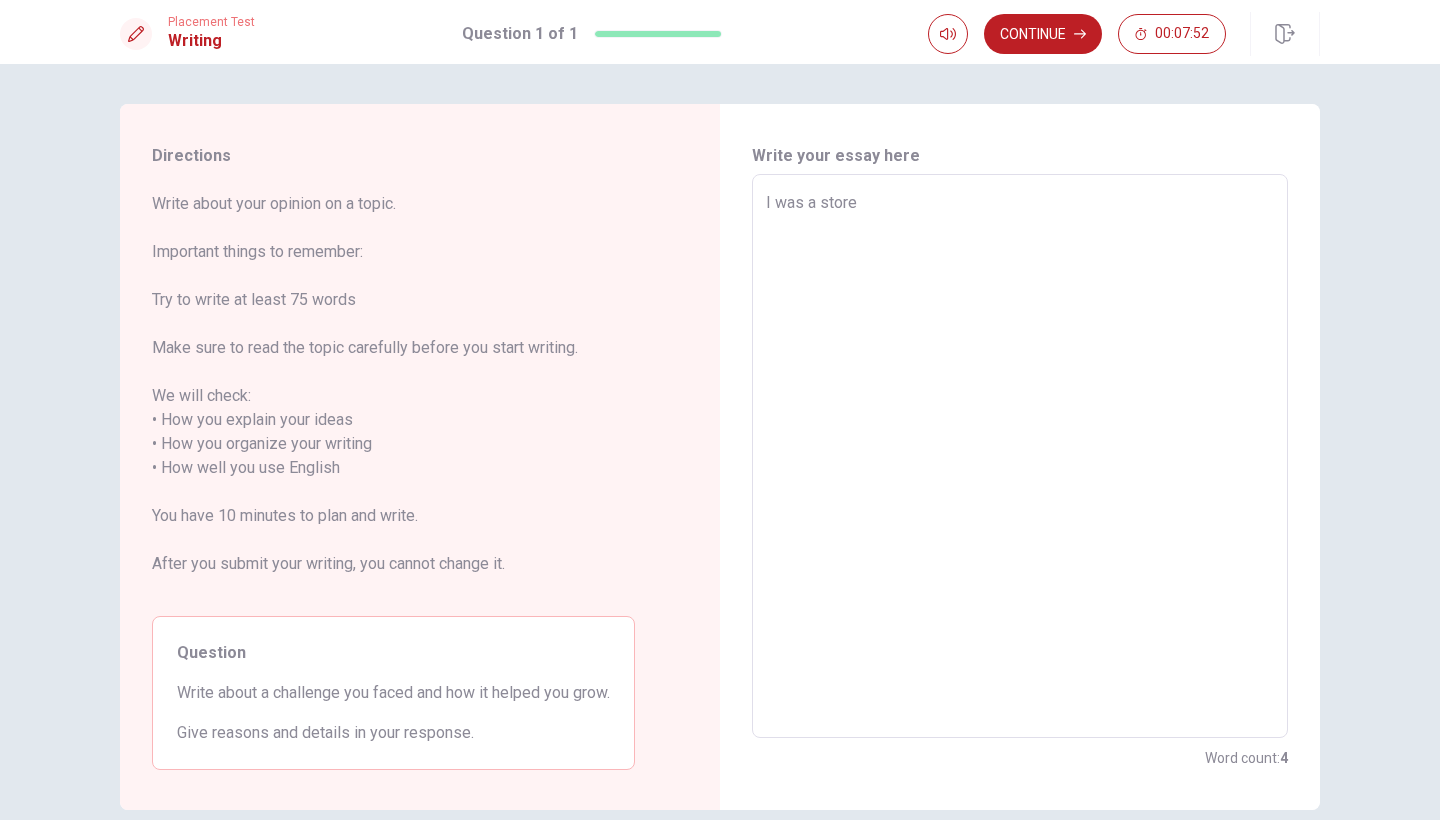 type on "x" 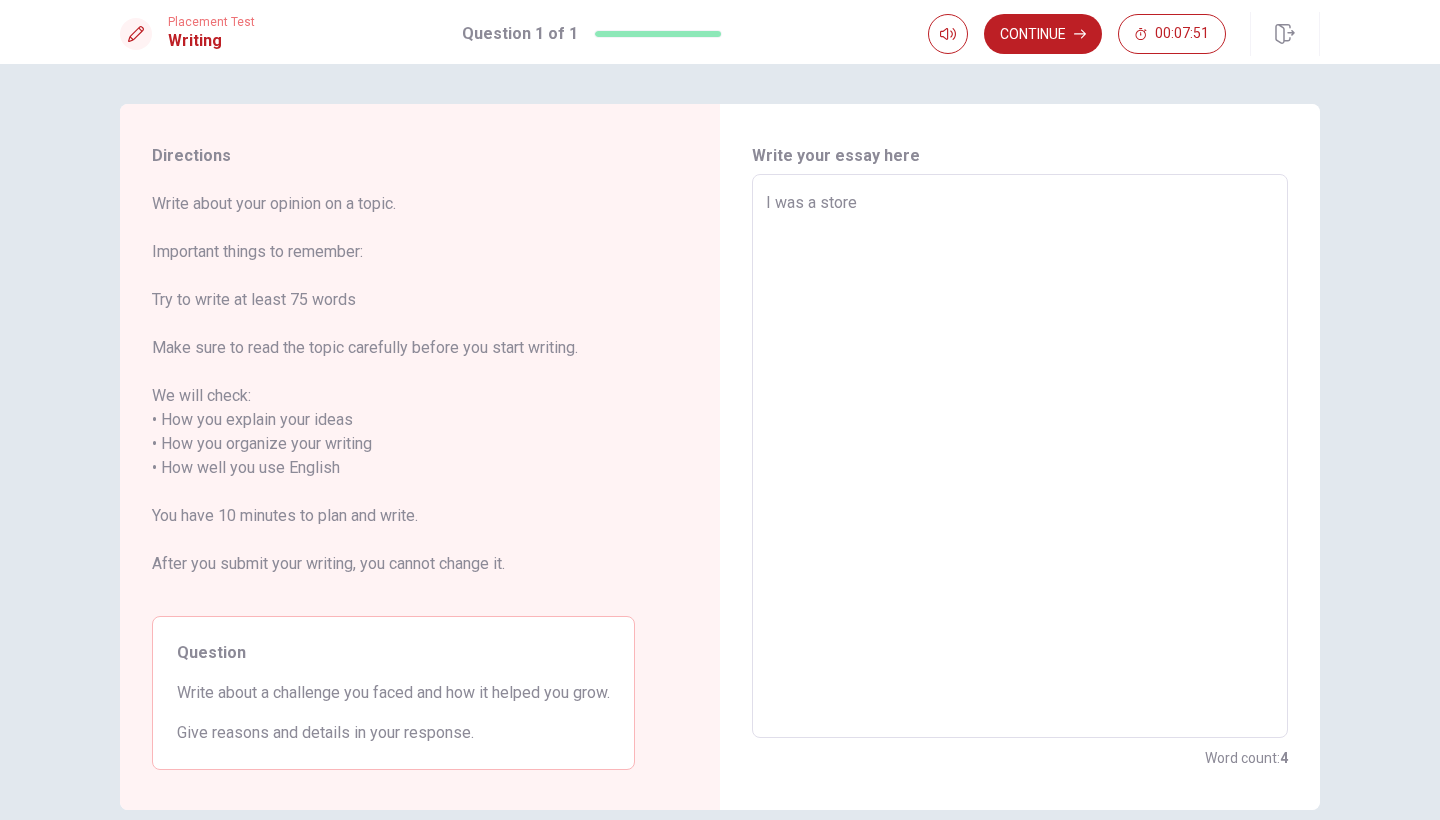 type on "I was a store m" 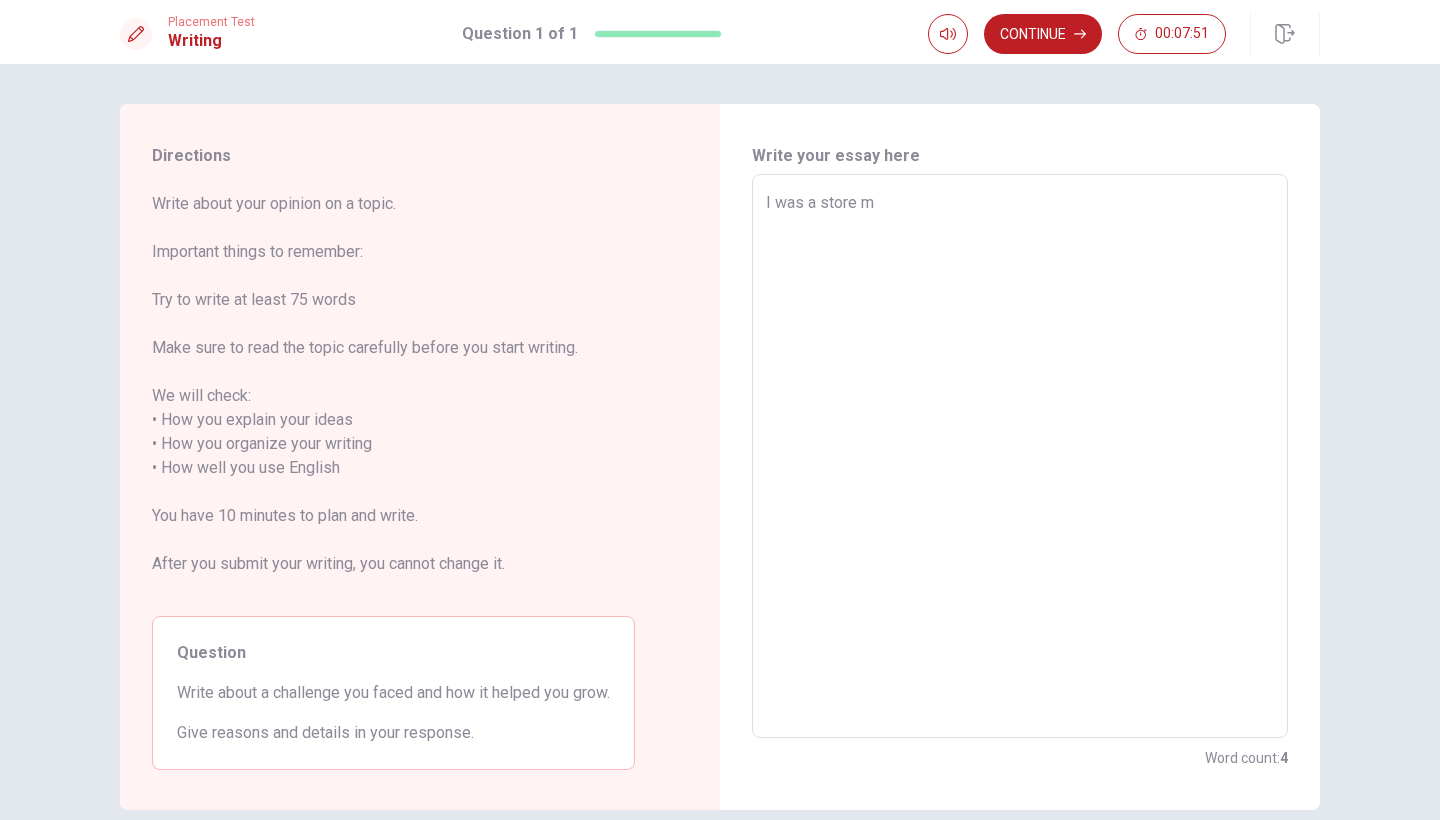type on "x" 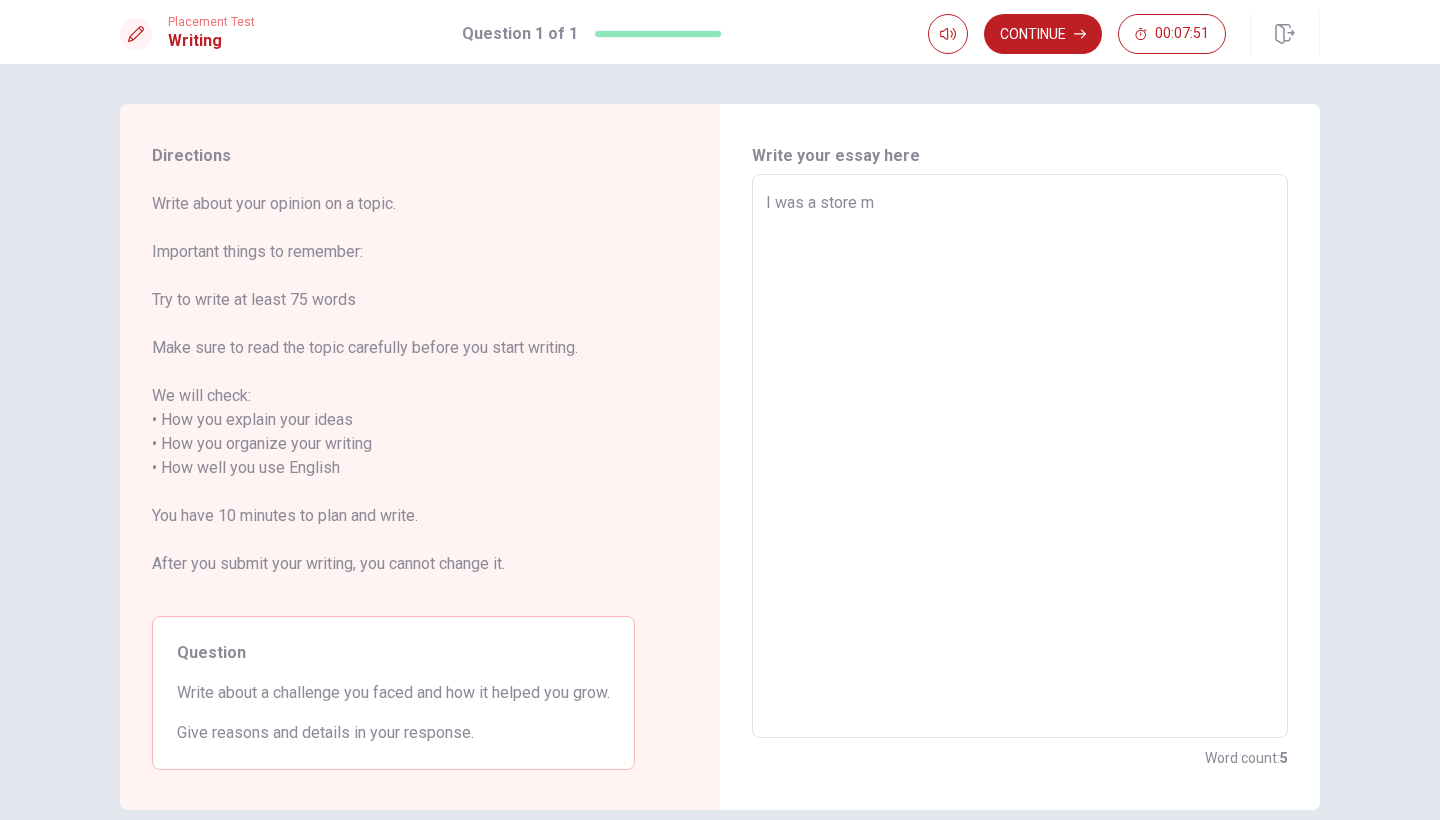 type on "I was a store ma" 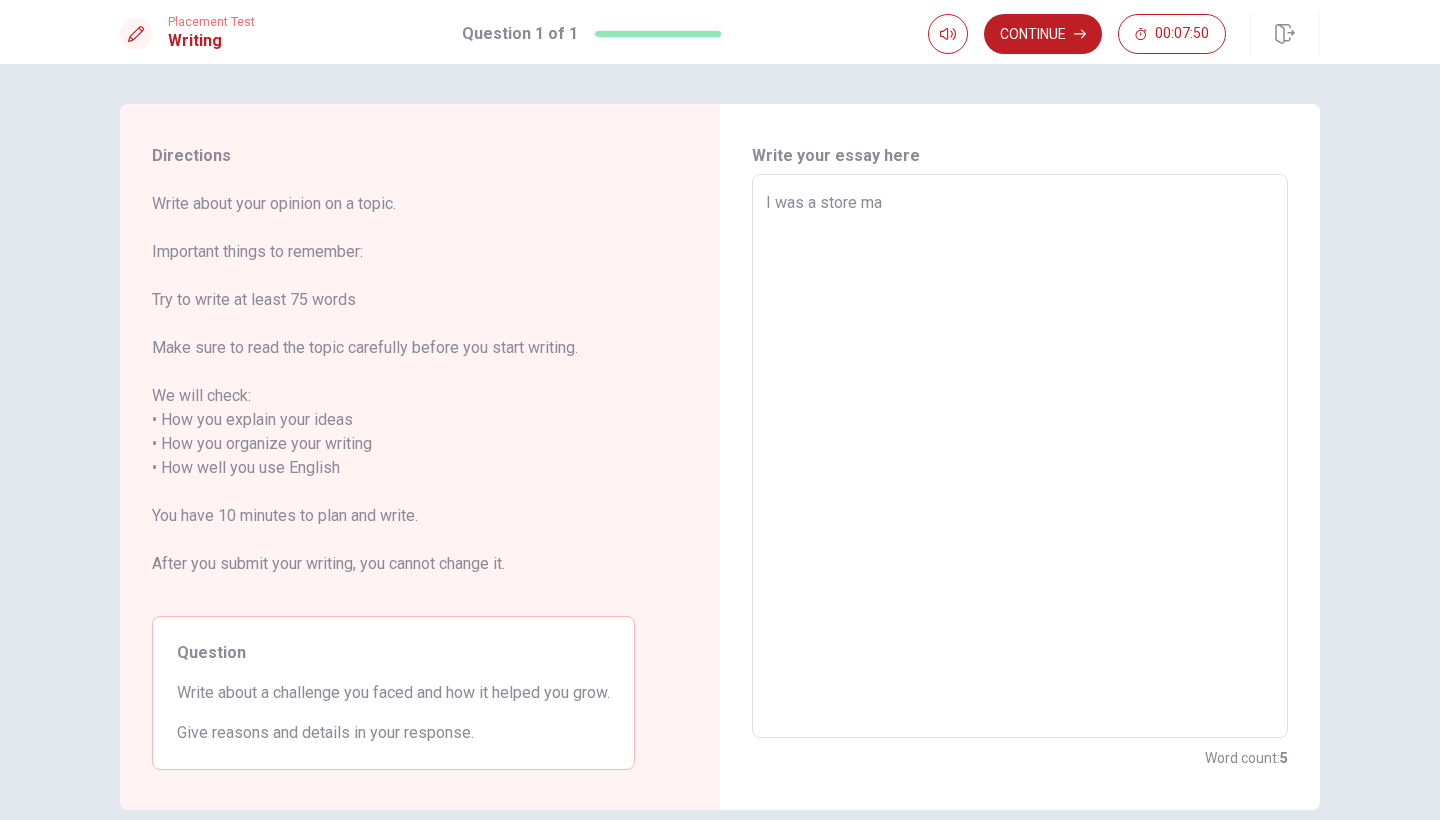 type on "x" 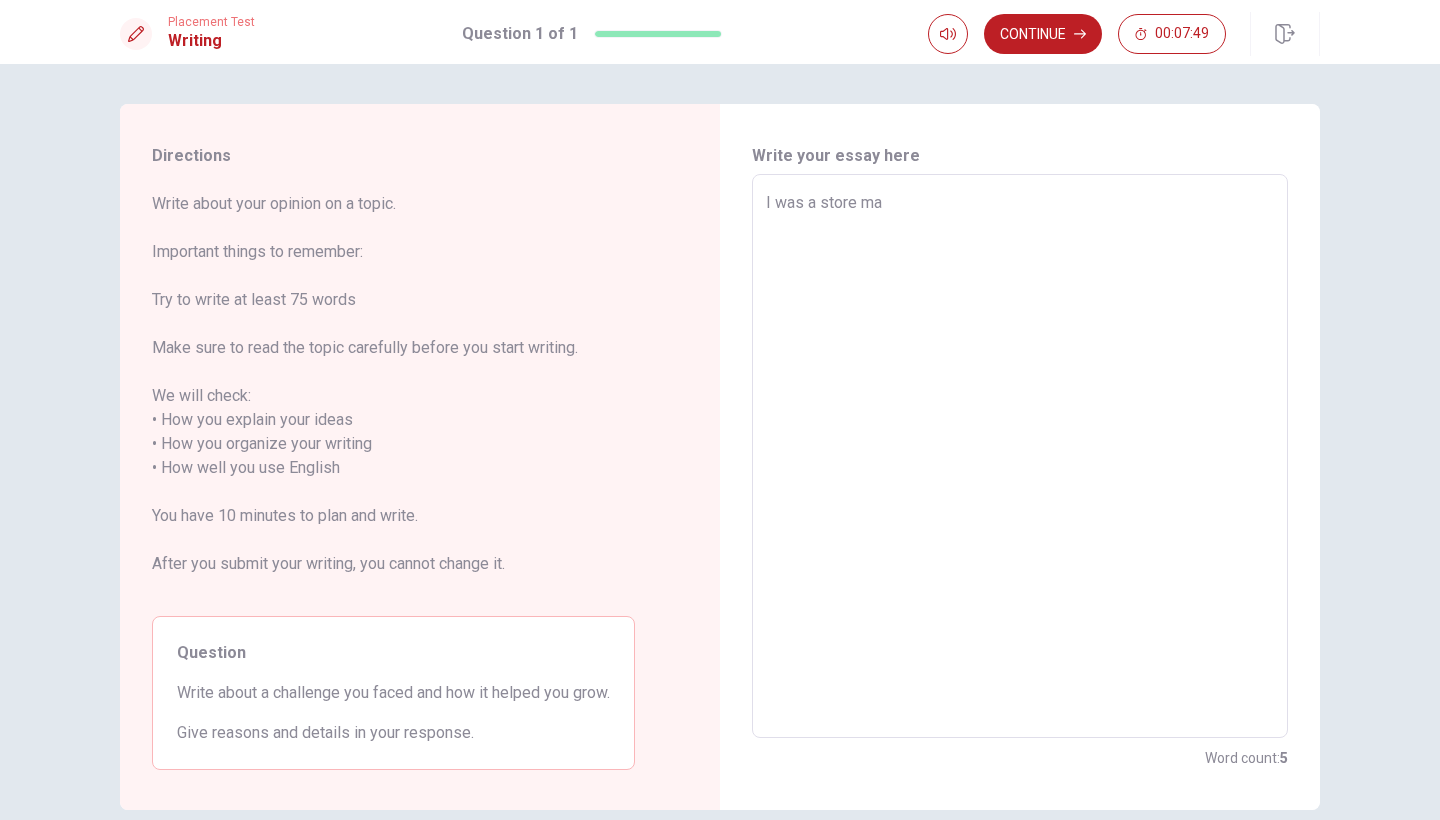type on "I was a store man" 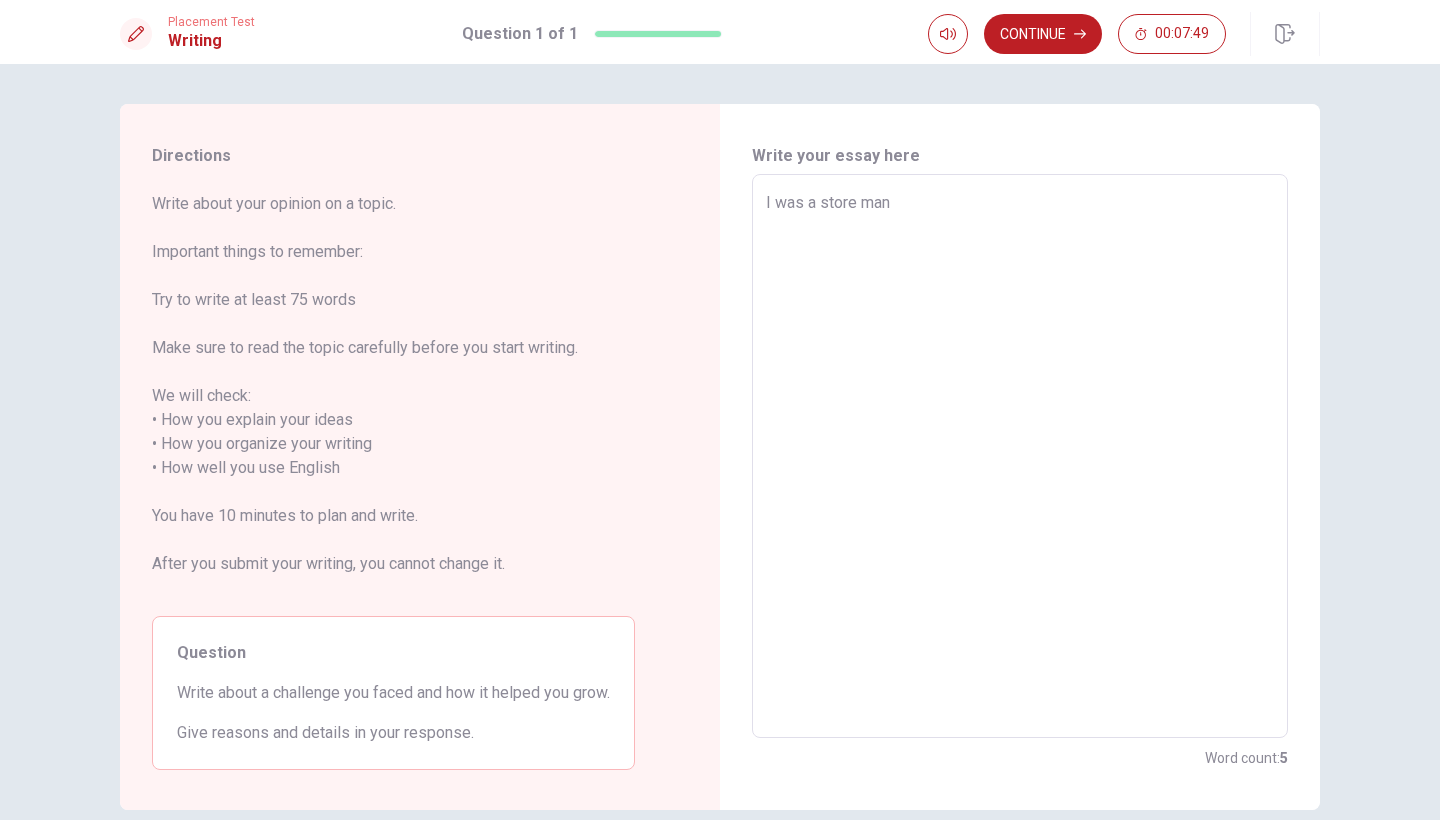 type on "x" 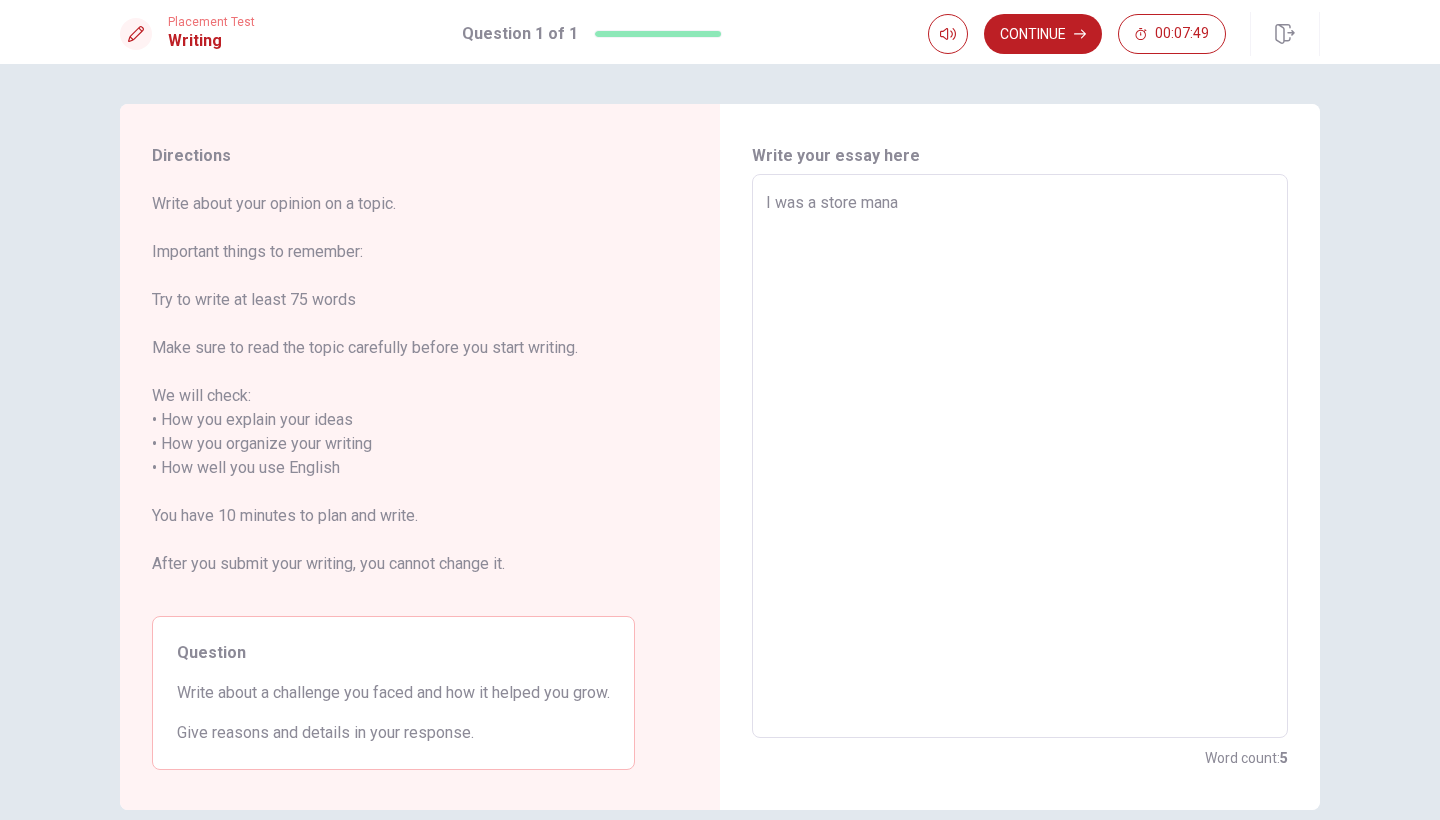 type on "x" 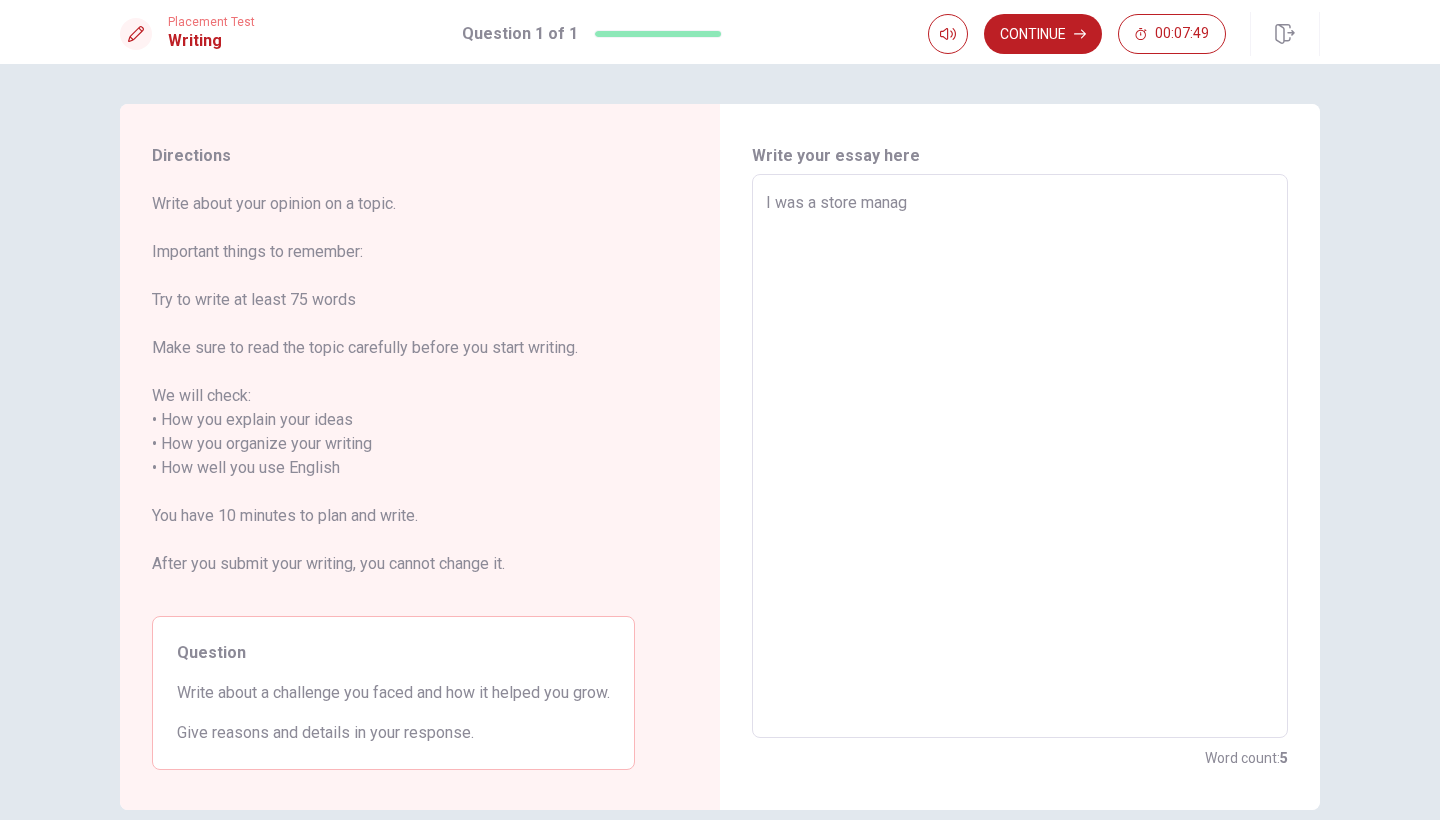 type on "x" 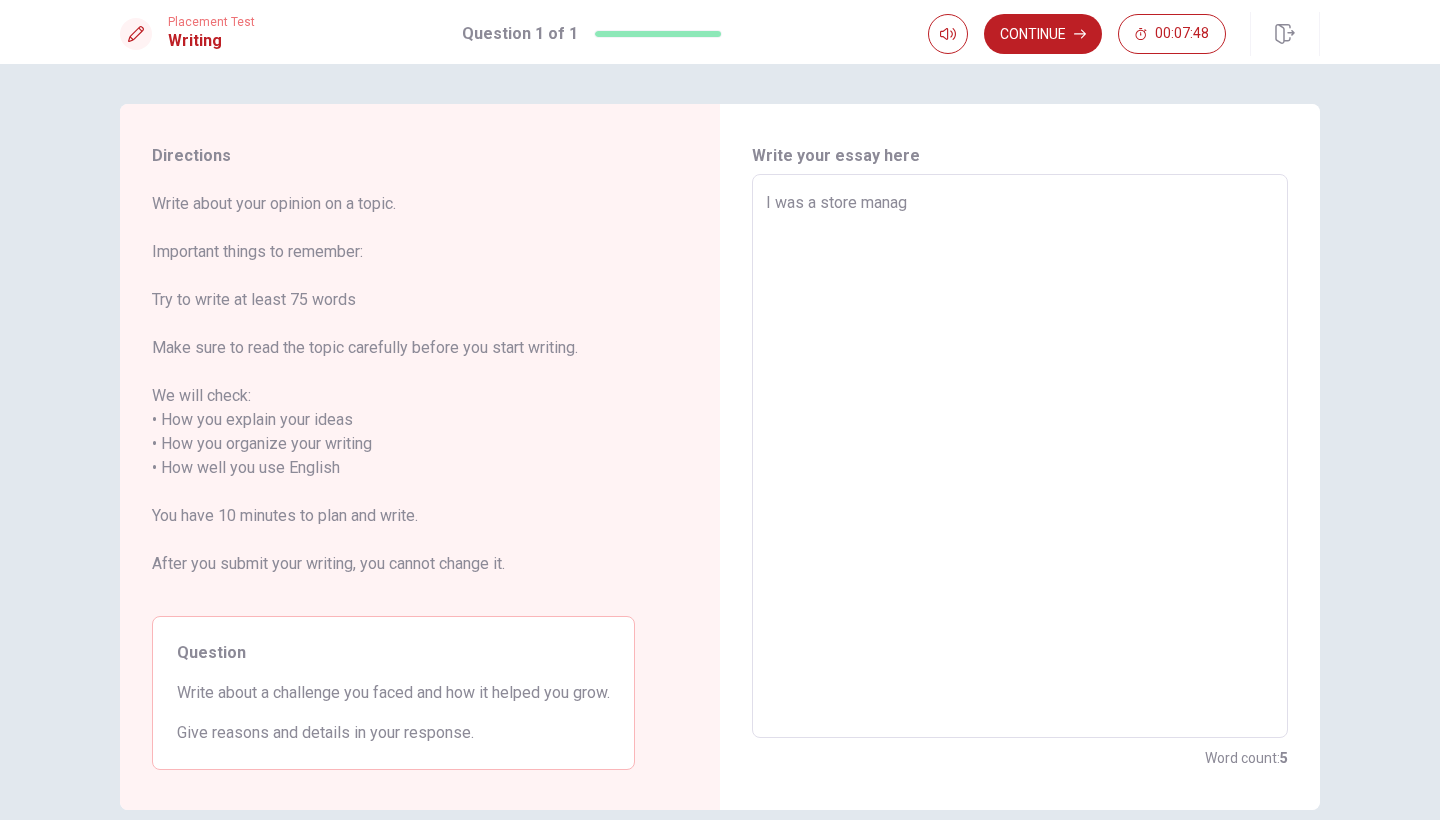 type on "I was a store manage" 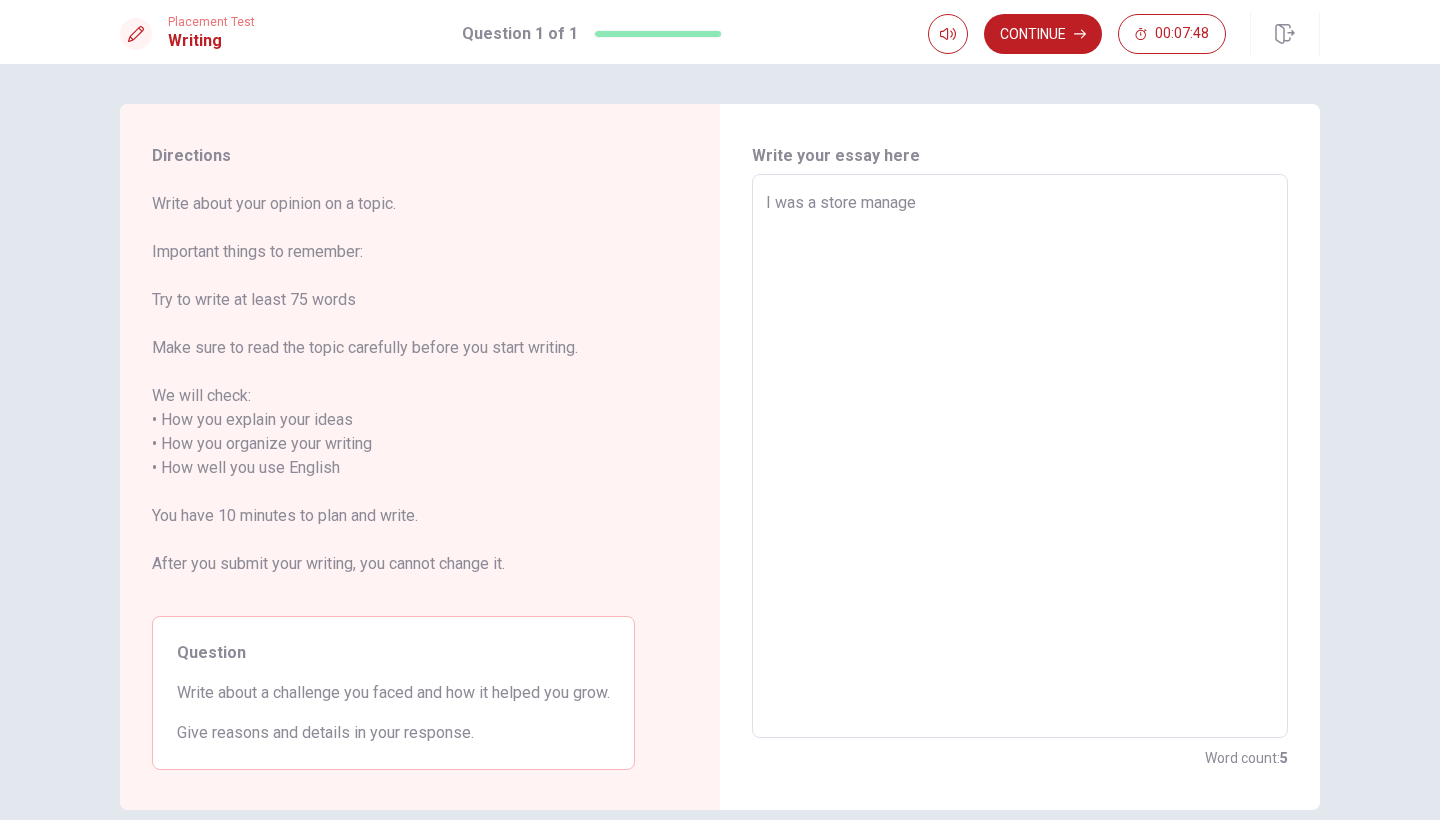 type on "x" 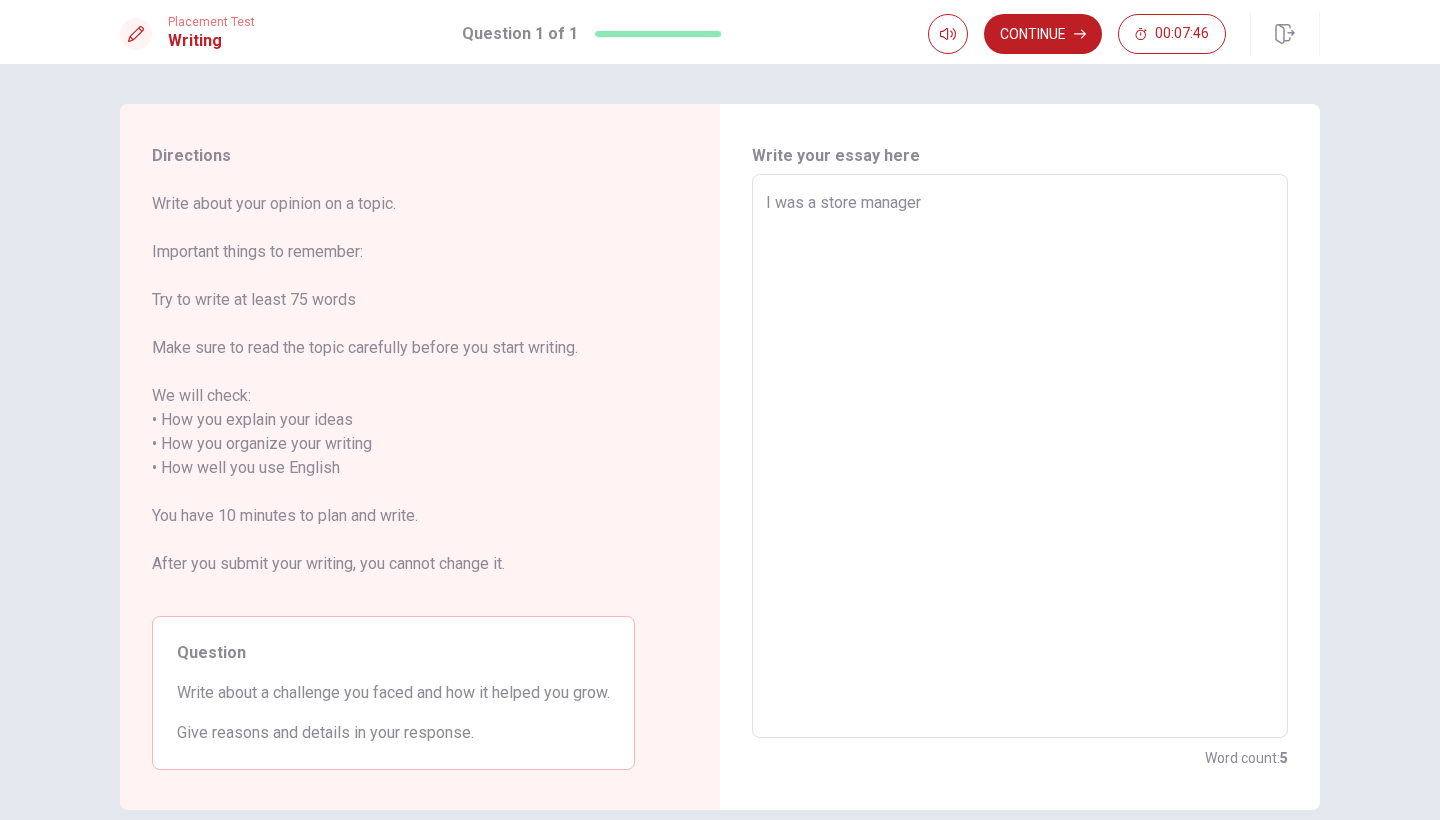 type on "x" 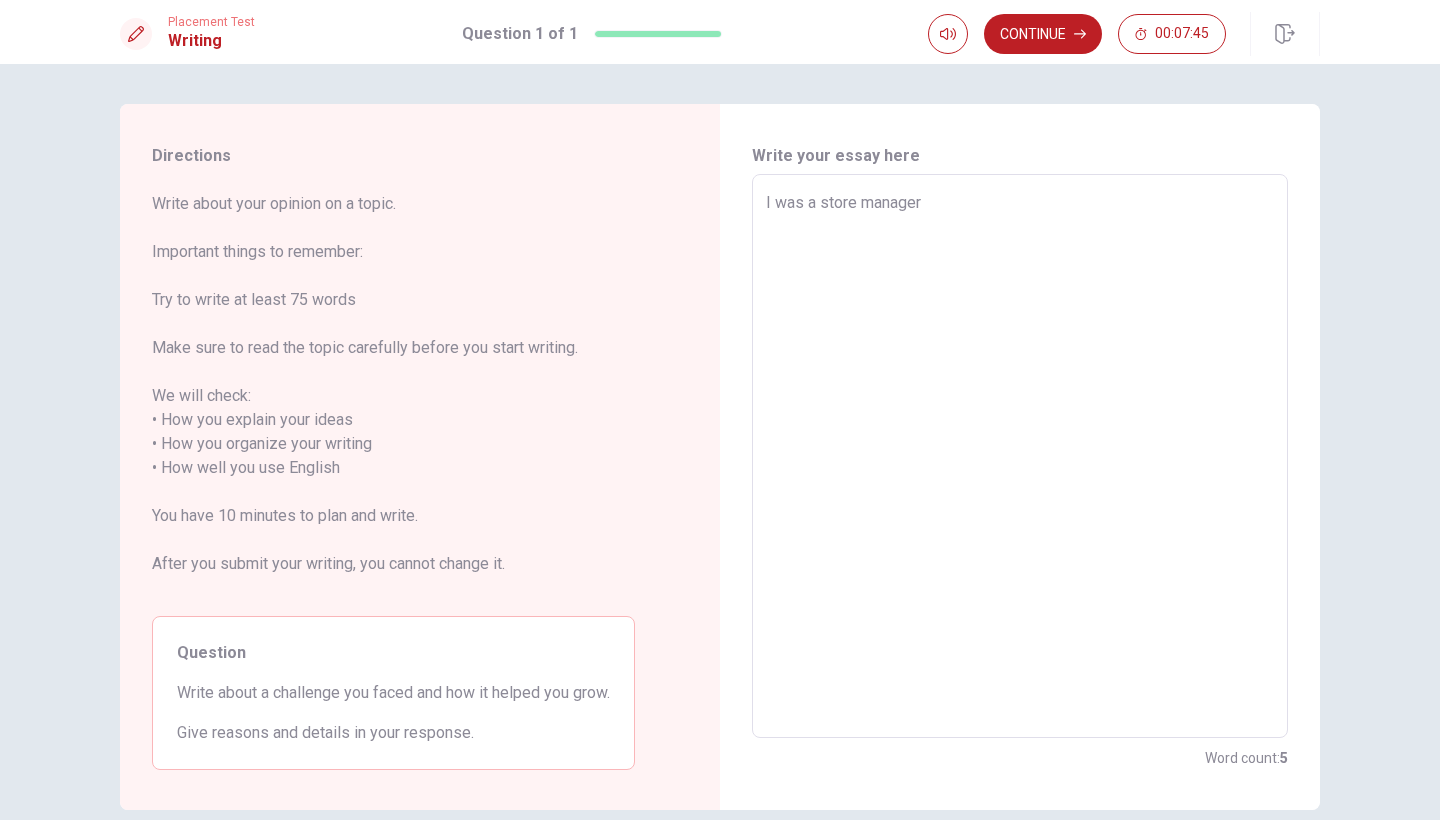 type on "I was a store manager," 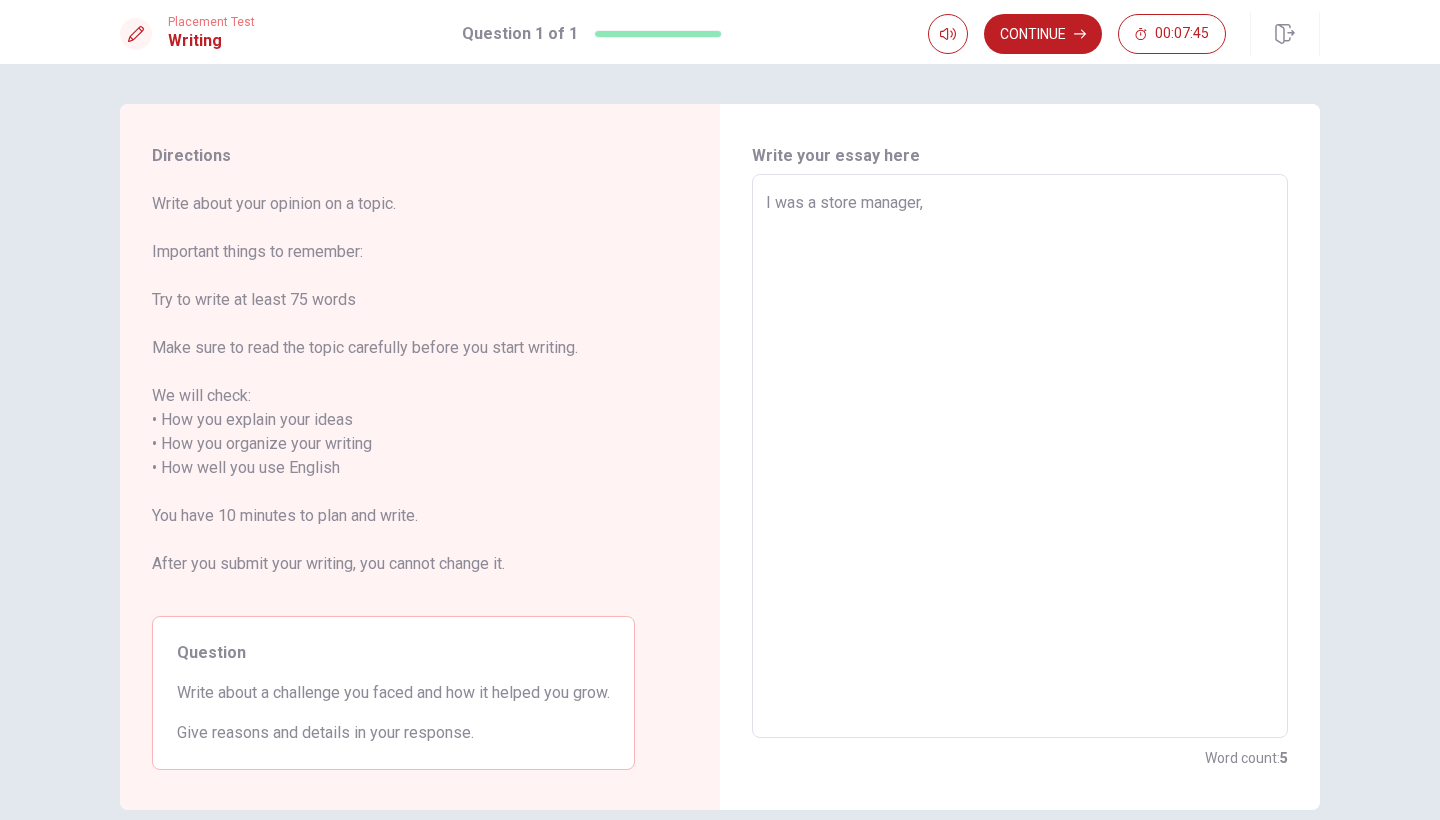 type on "x" 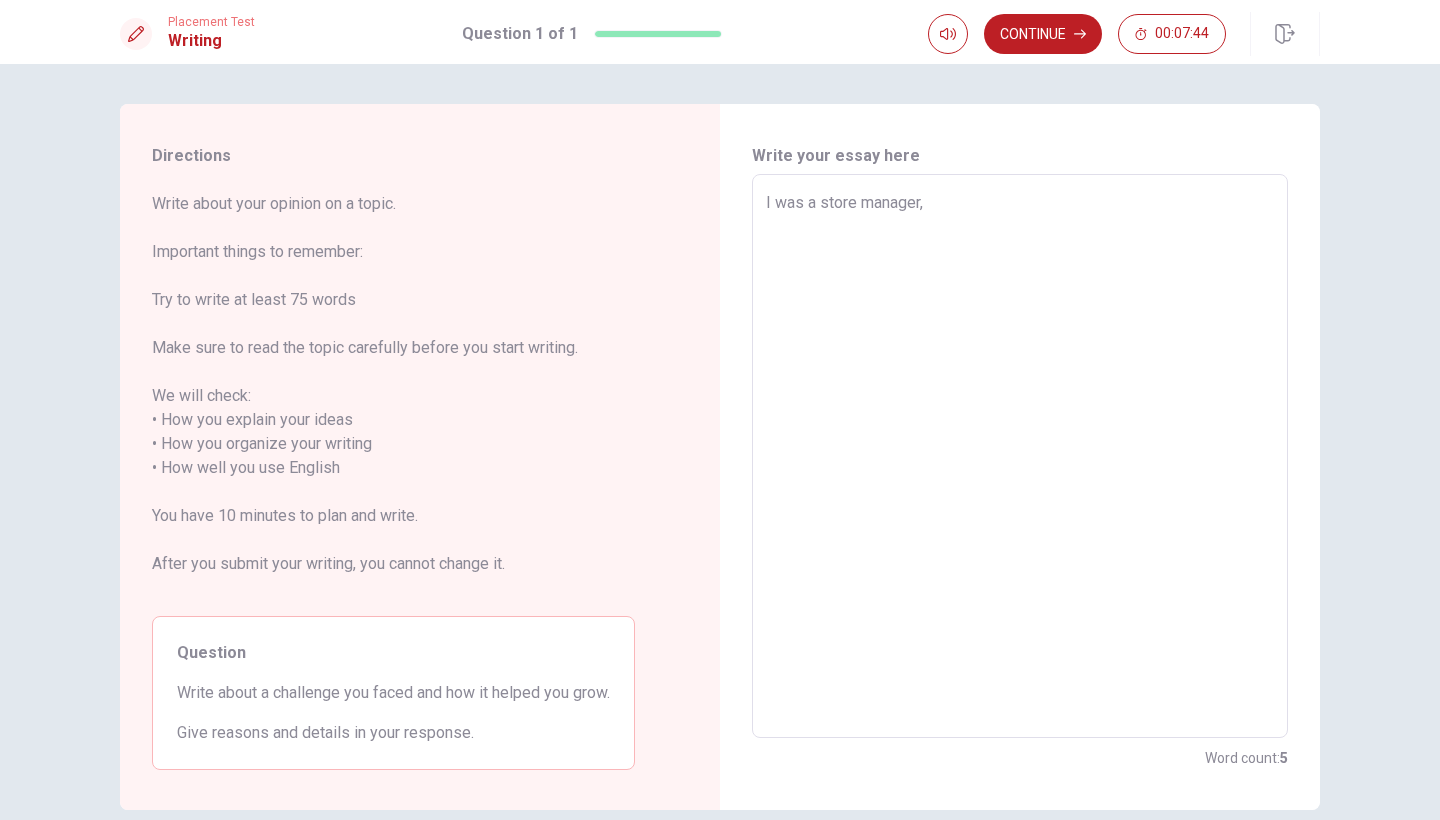 type on "x" 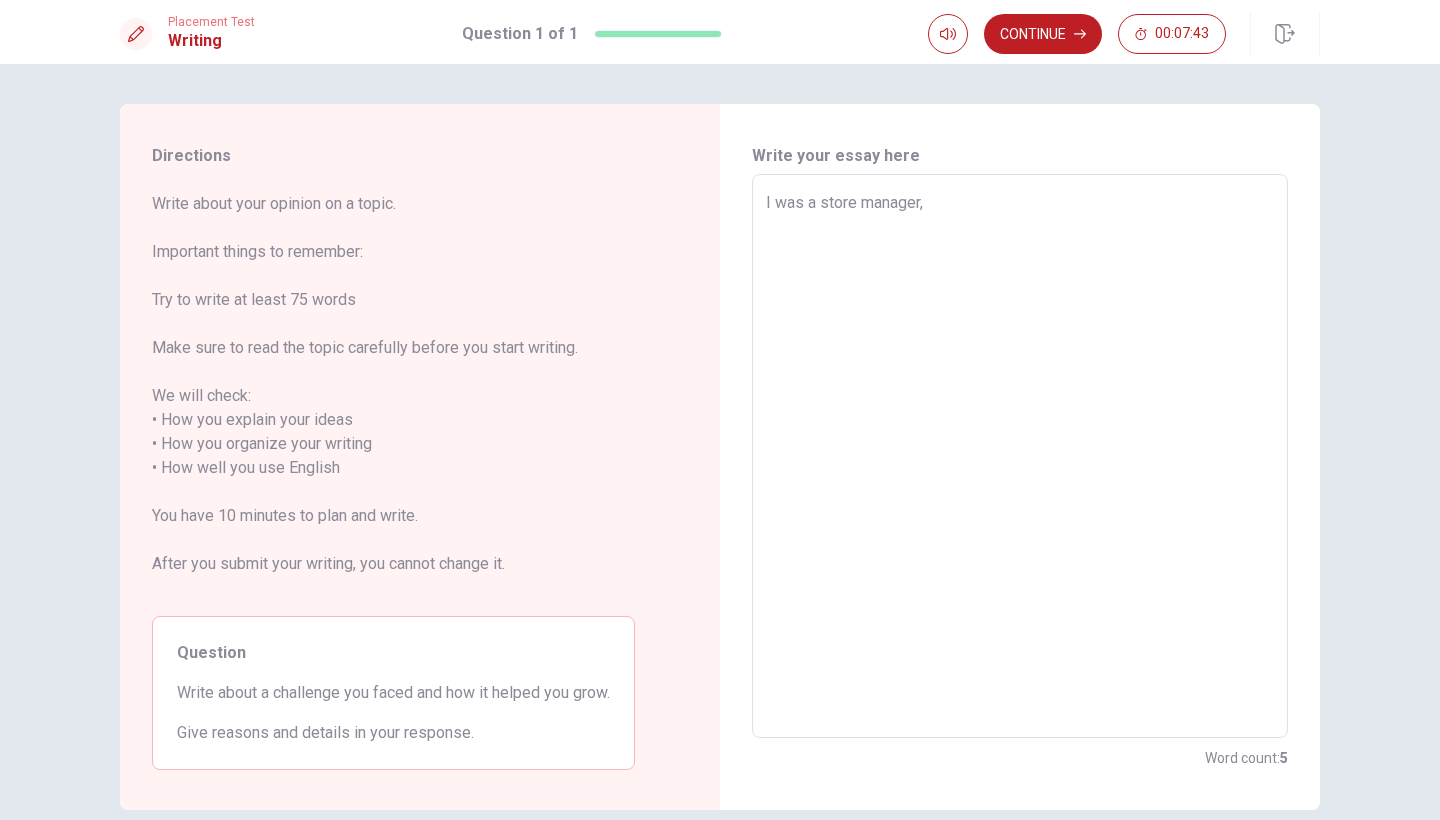type on "I was a store manager, I" 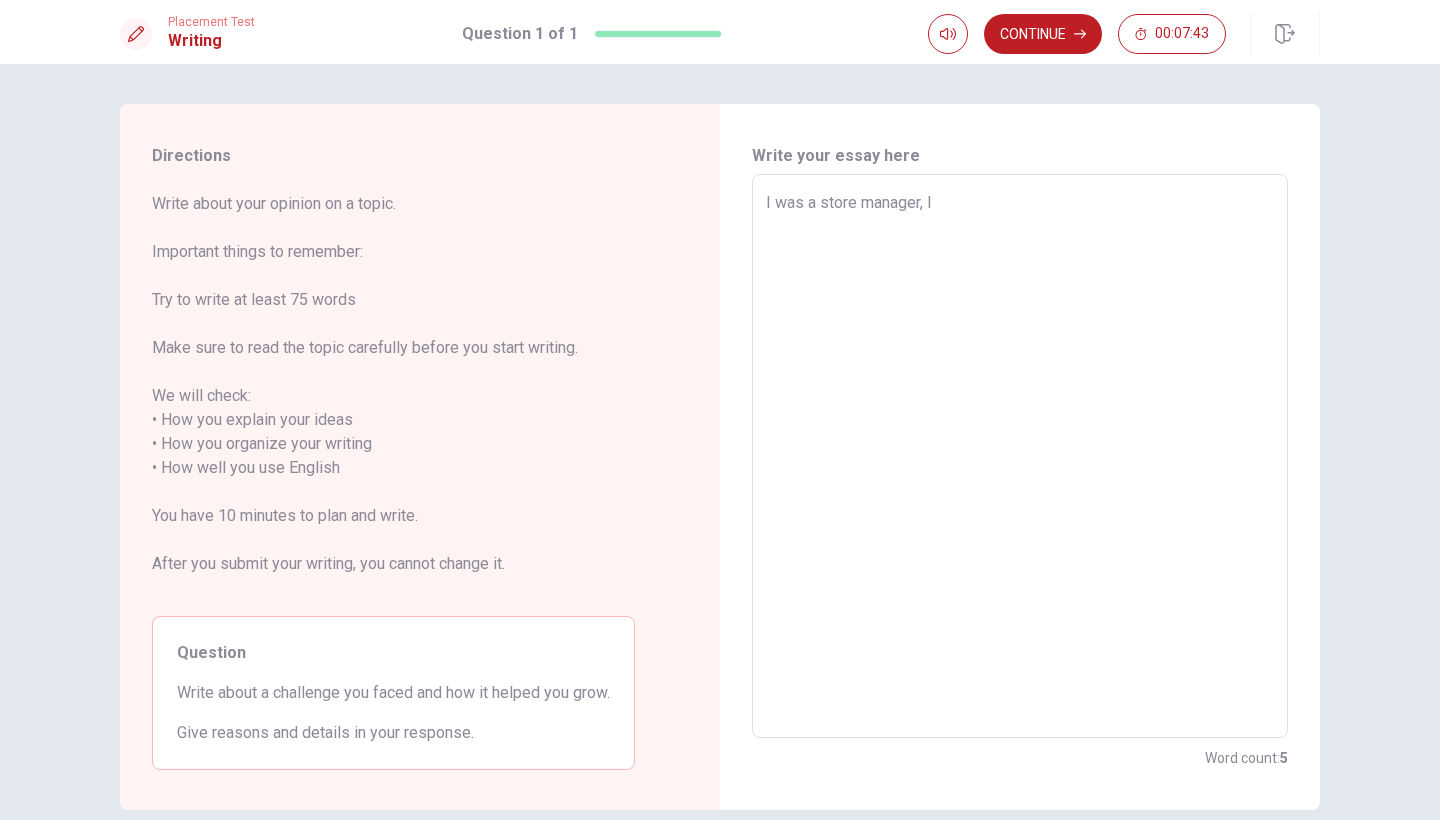 type on "x" 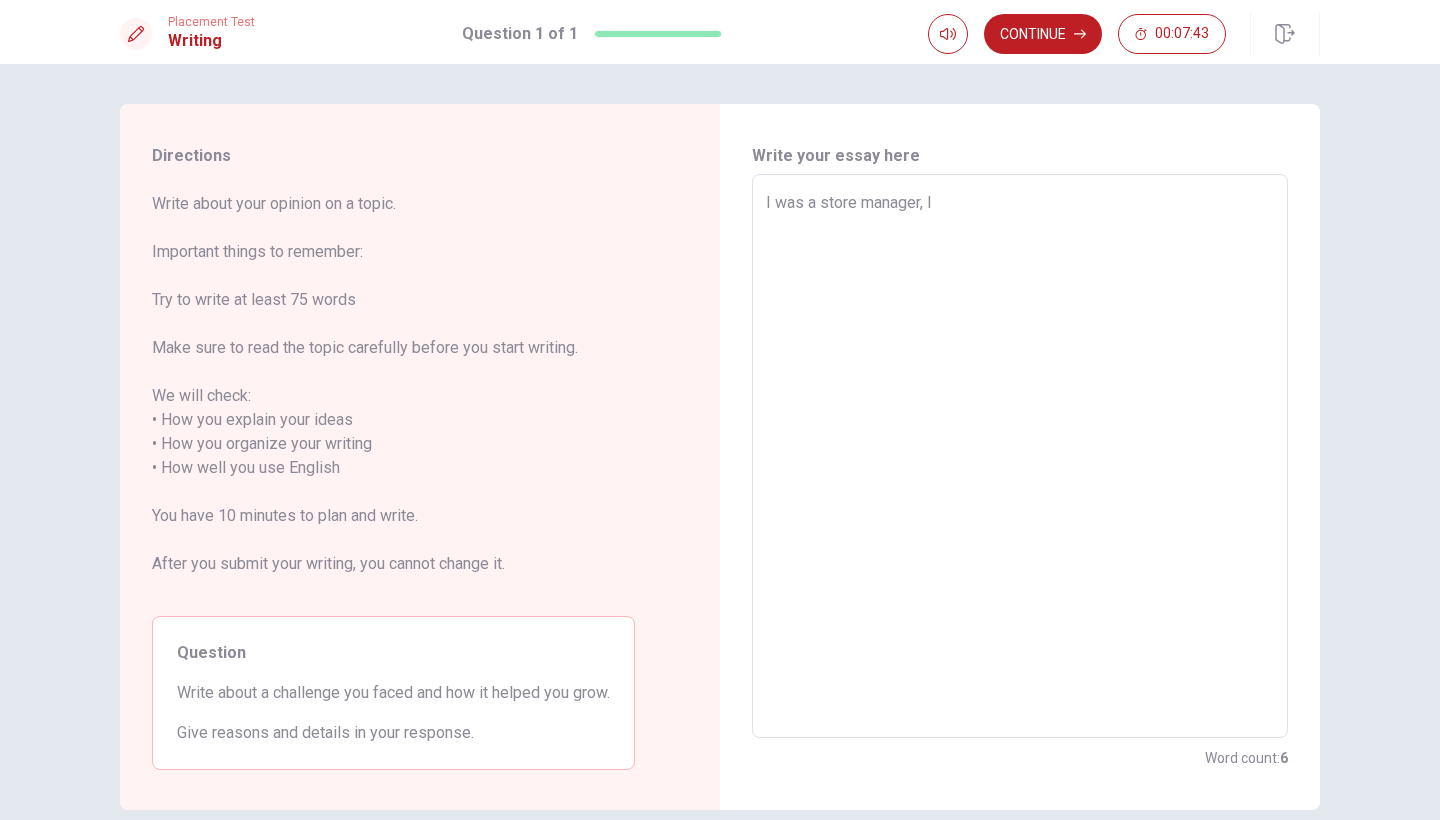 type on "I was a store manager, I" 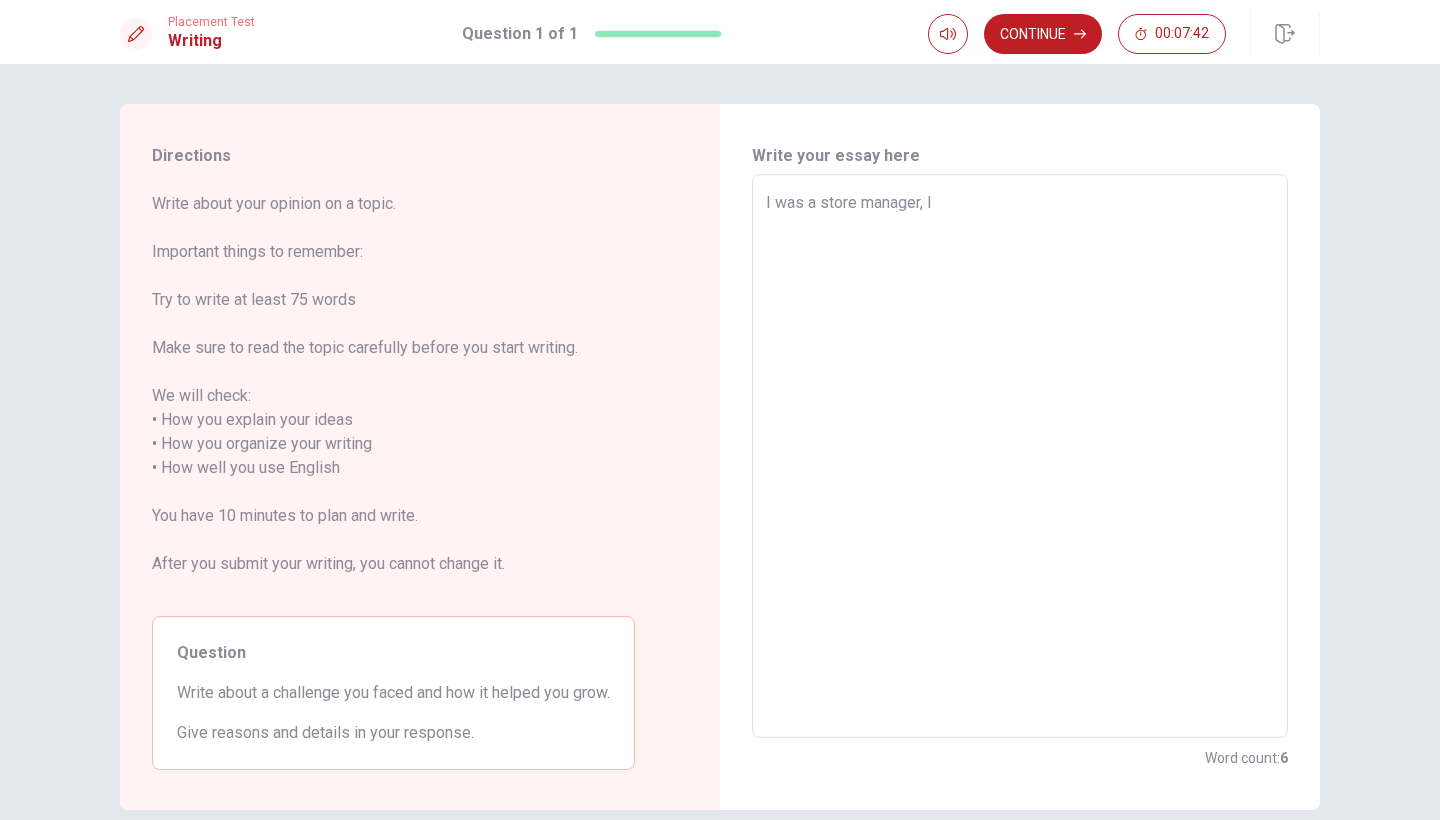 type on "I was a store manager, I h" 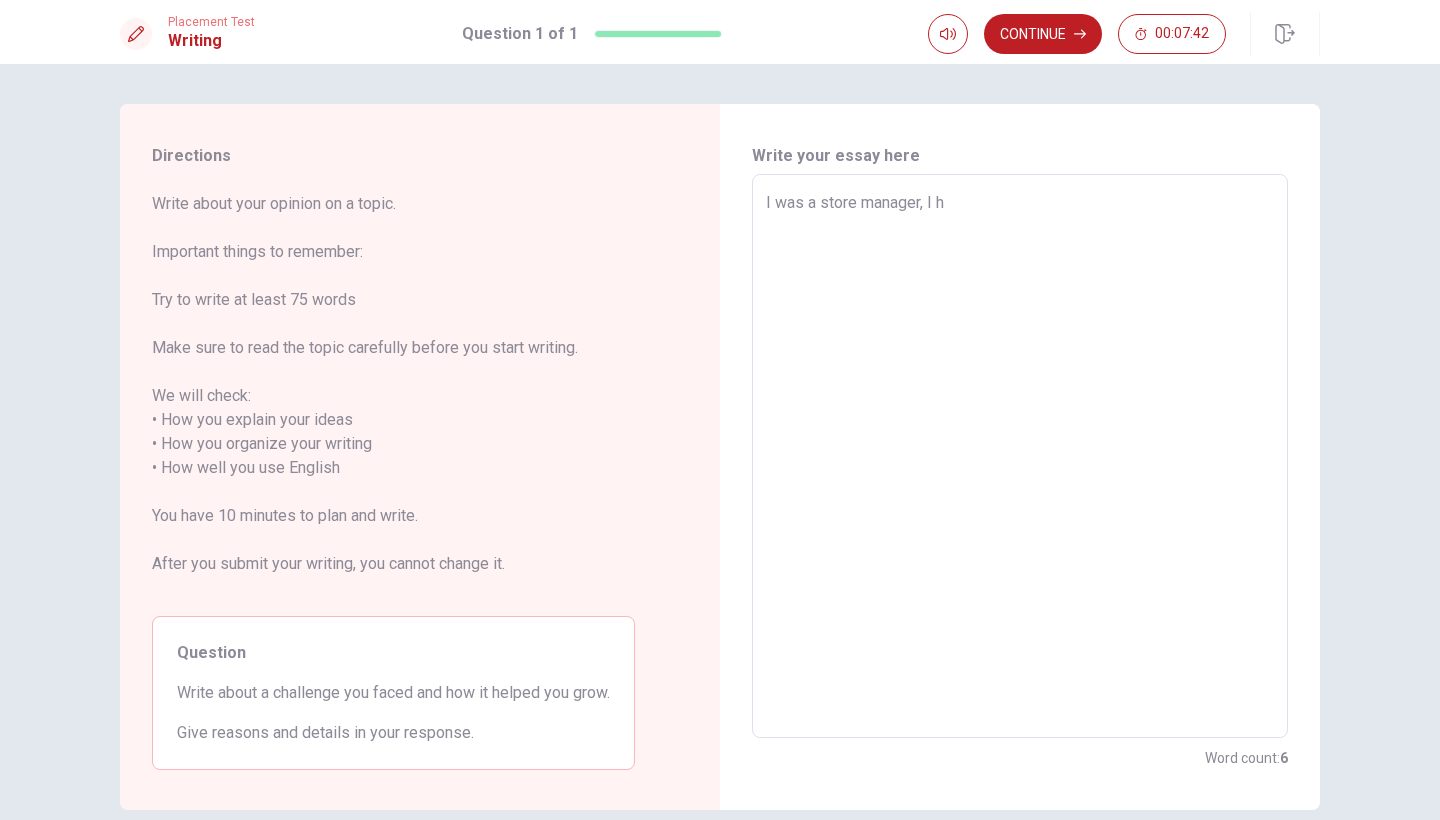 type on "x" 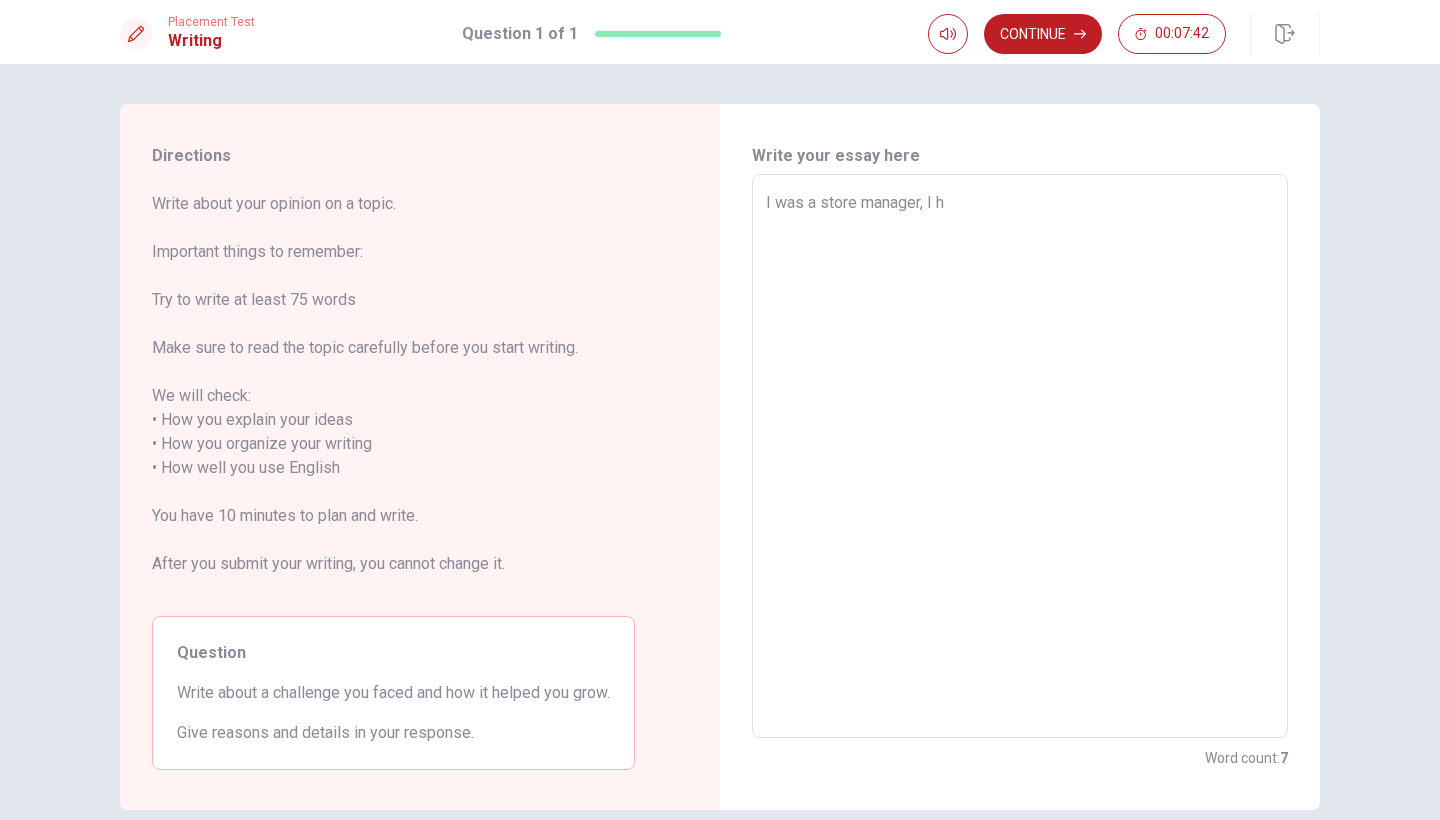 type on "I was a store manager, I ha" 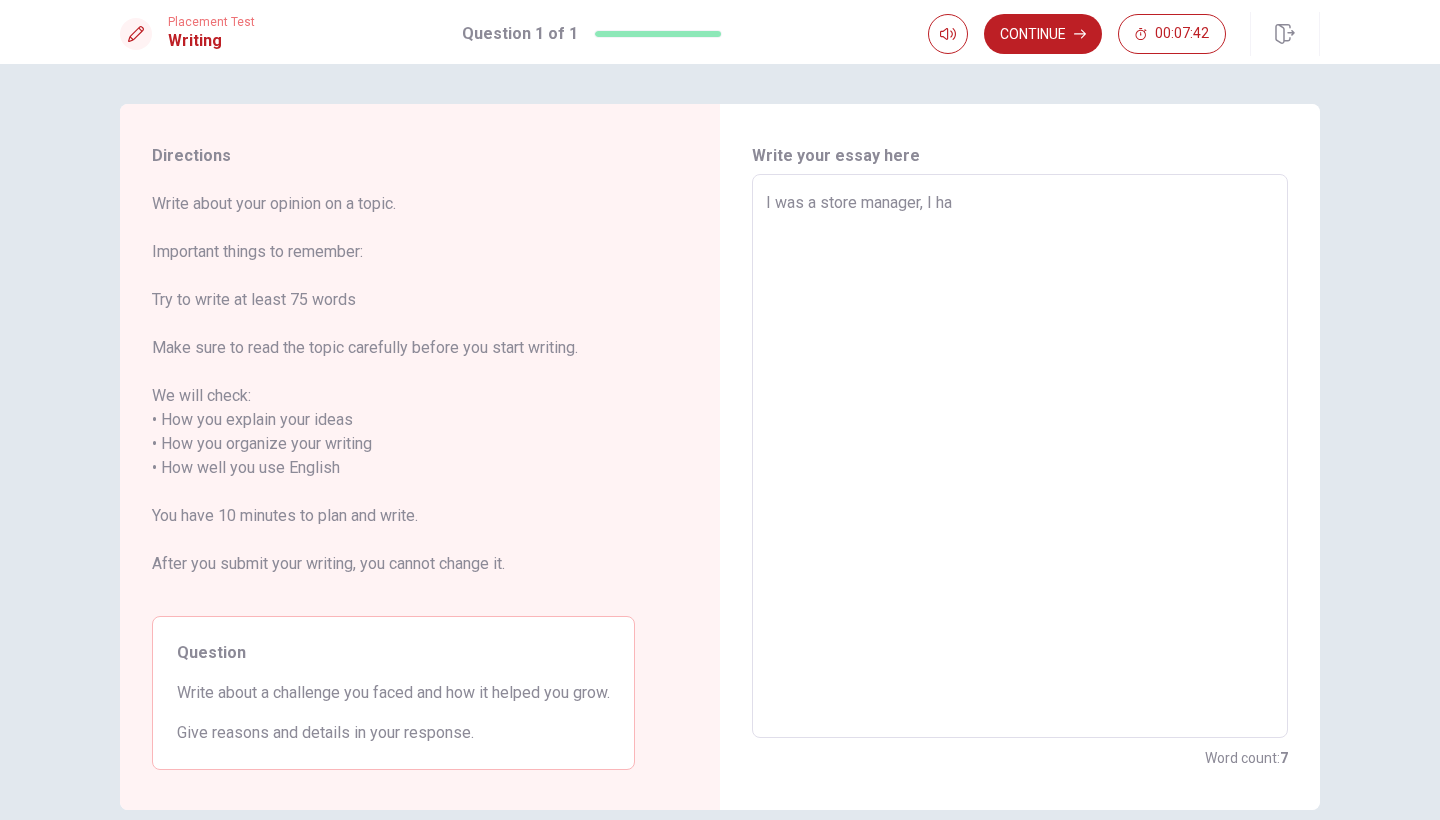 type on "x" 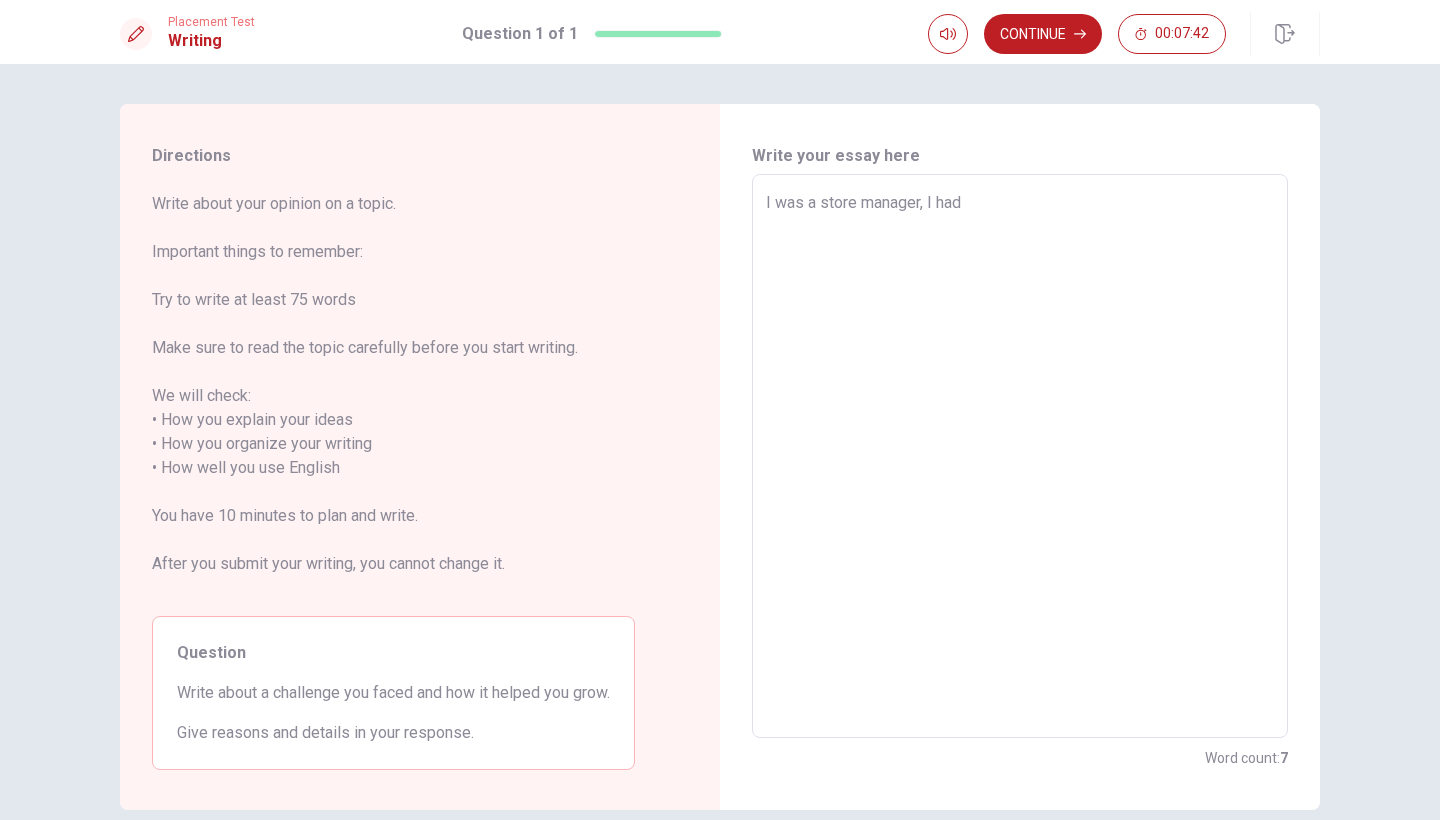 type on "x" 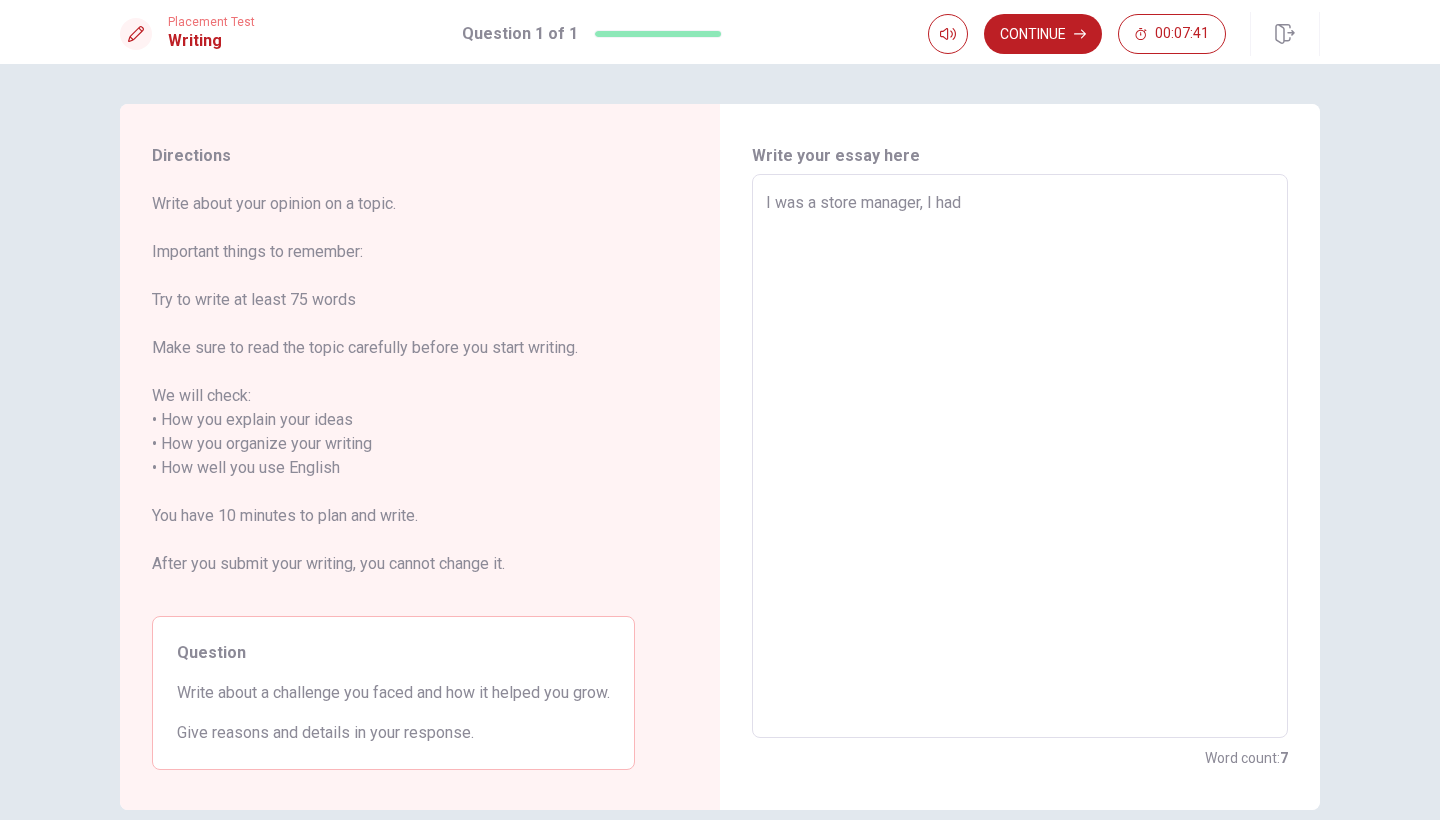 type on "I was a store manager, I had m" 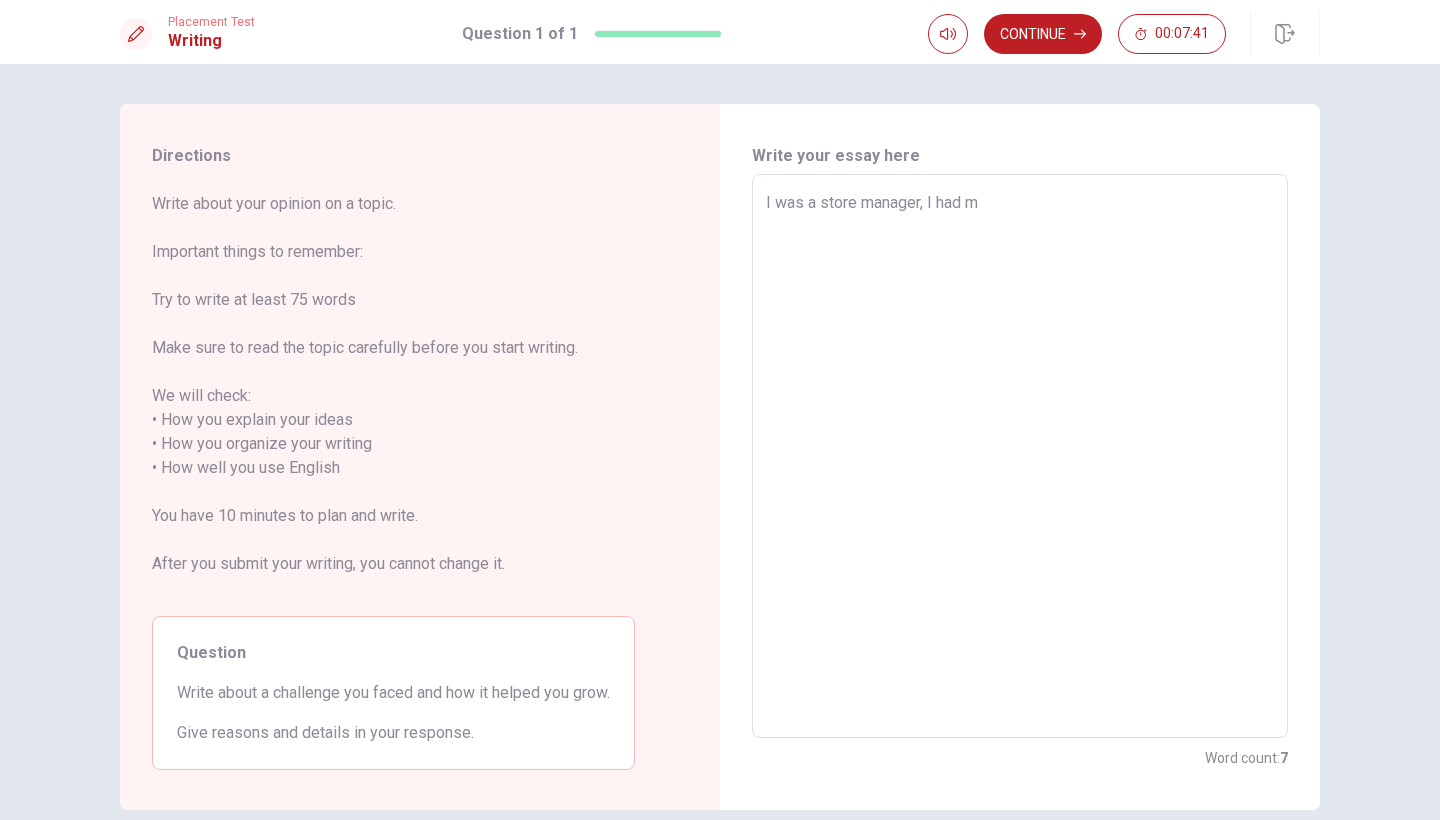 type on "x" 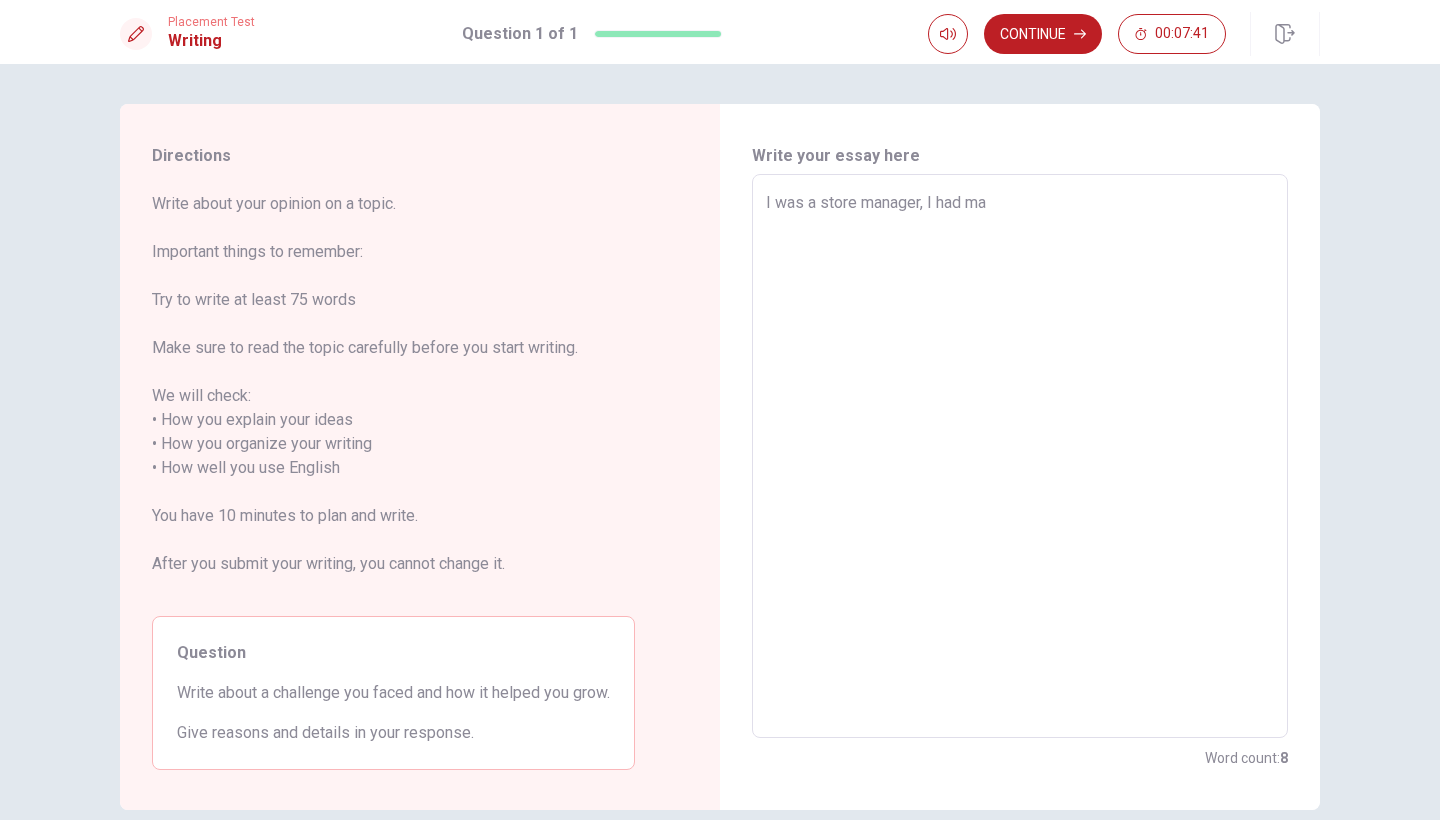 type on "x" 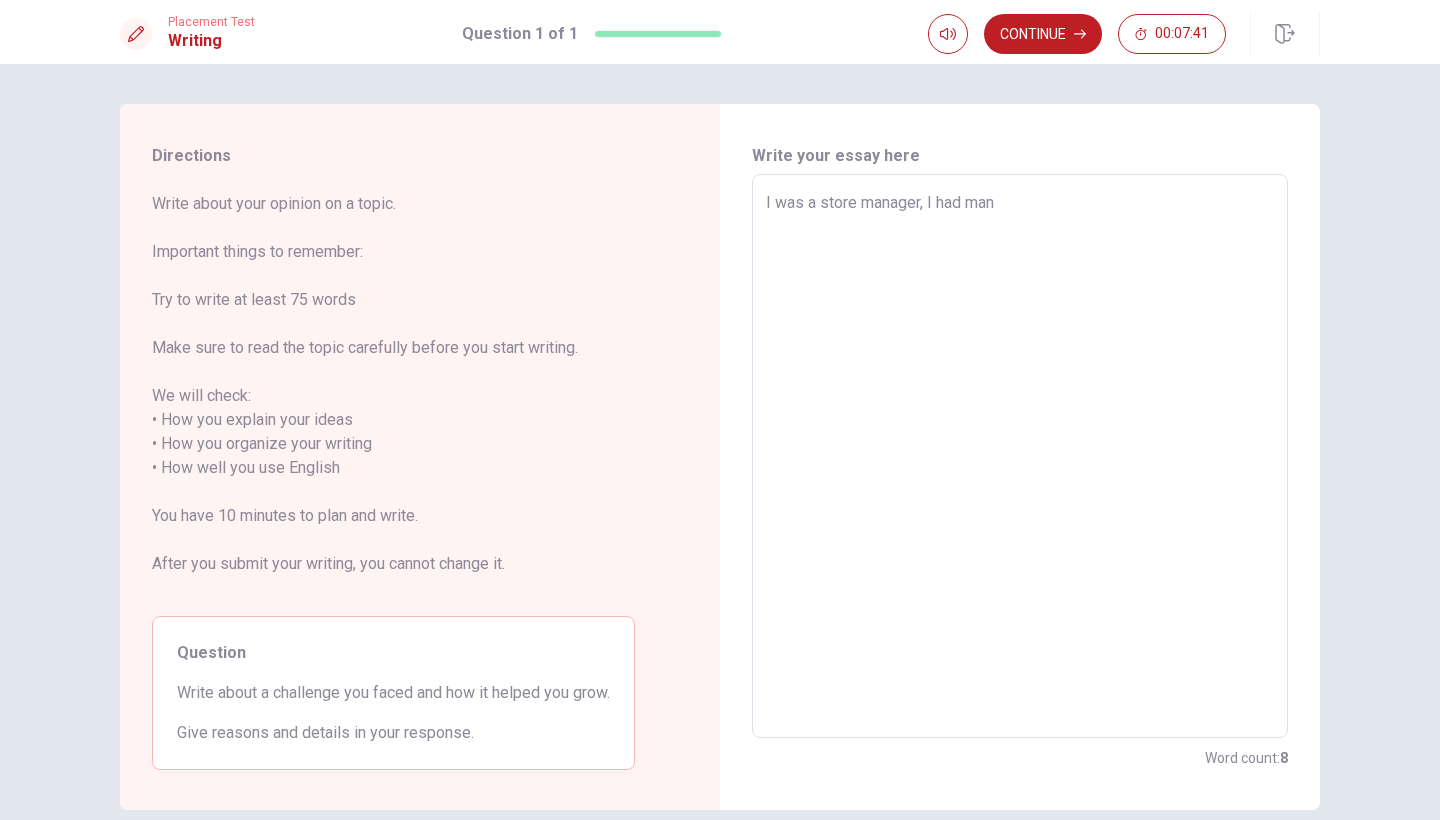 type on "x" 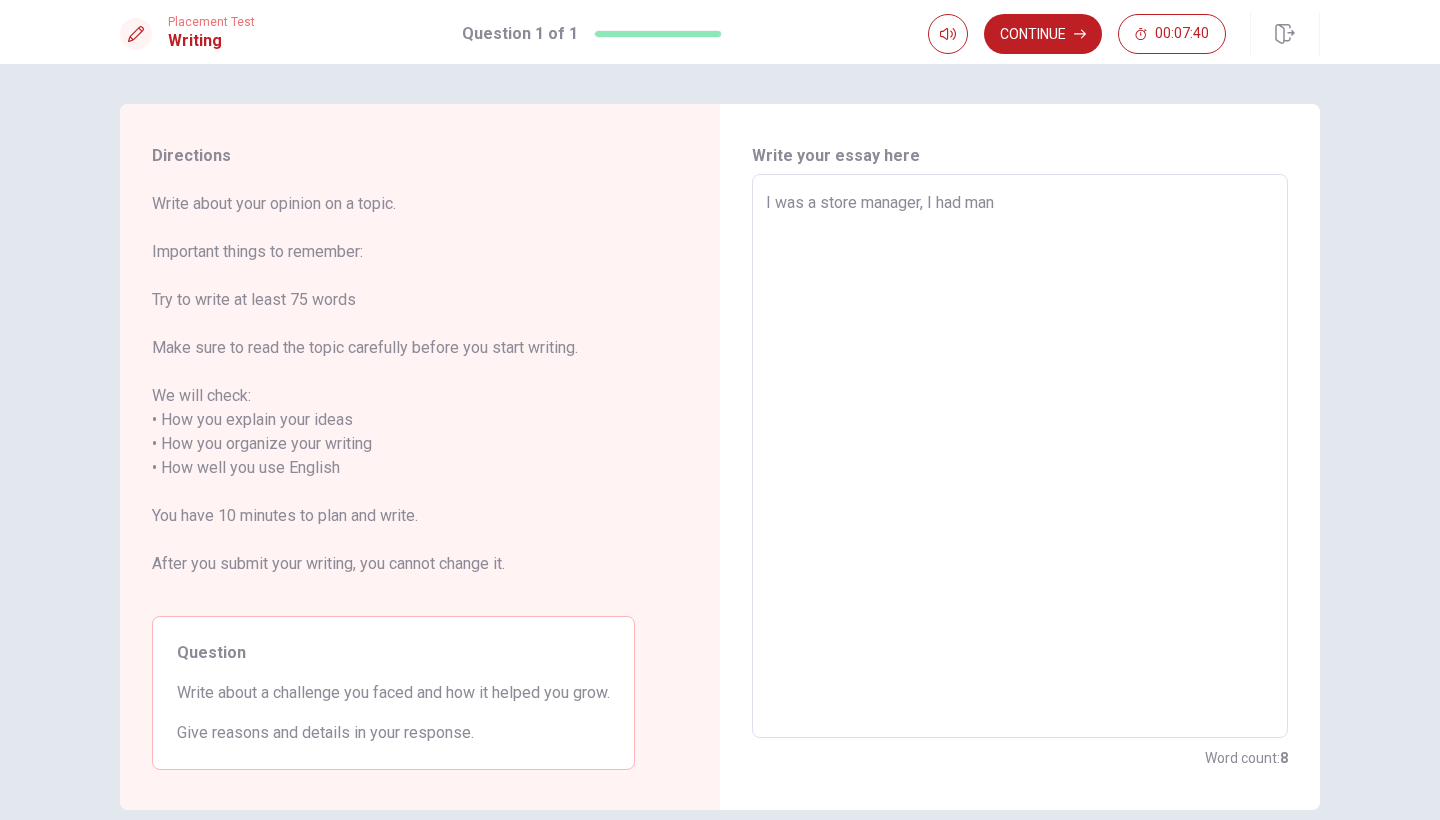 type on "I was a store manager, I had many" 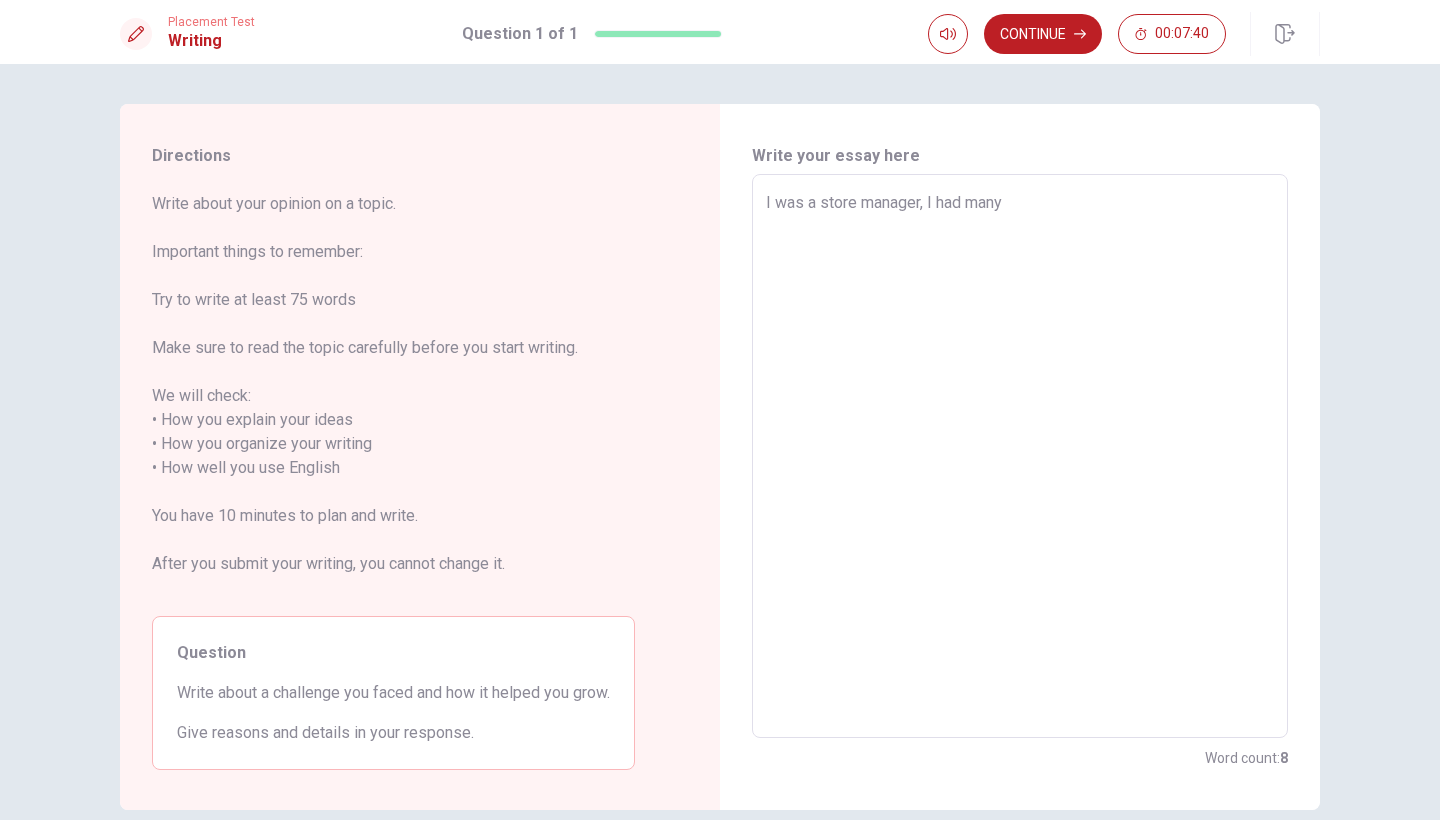 type on "x" 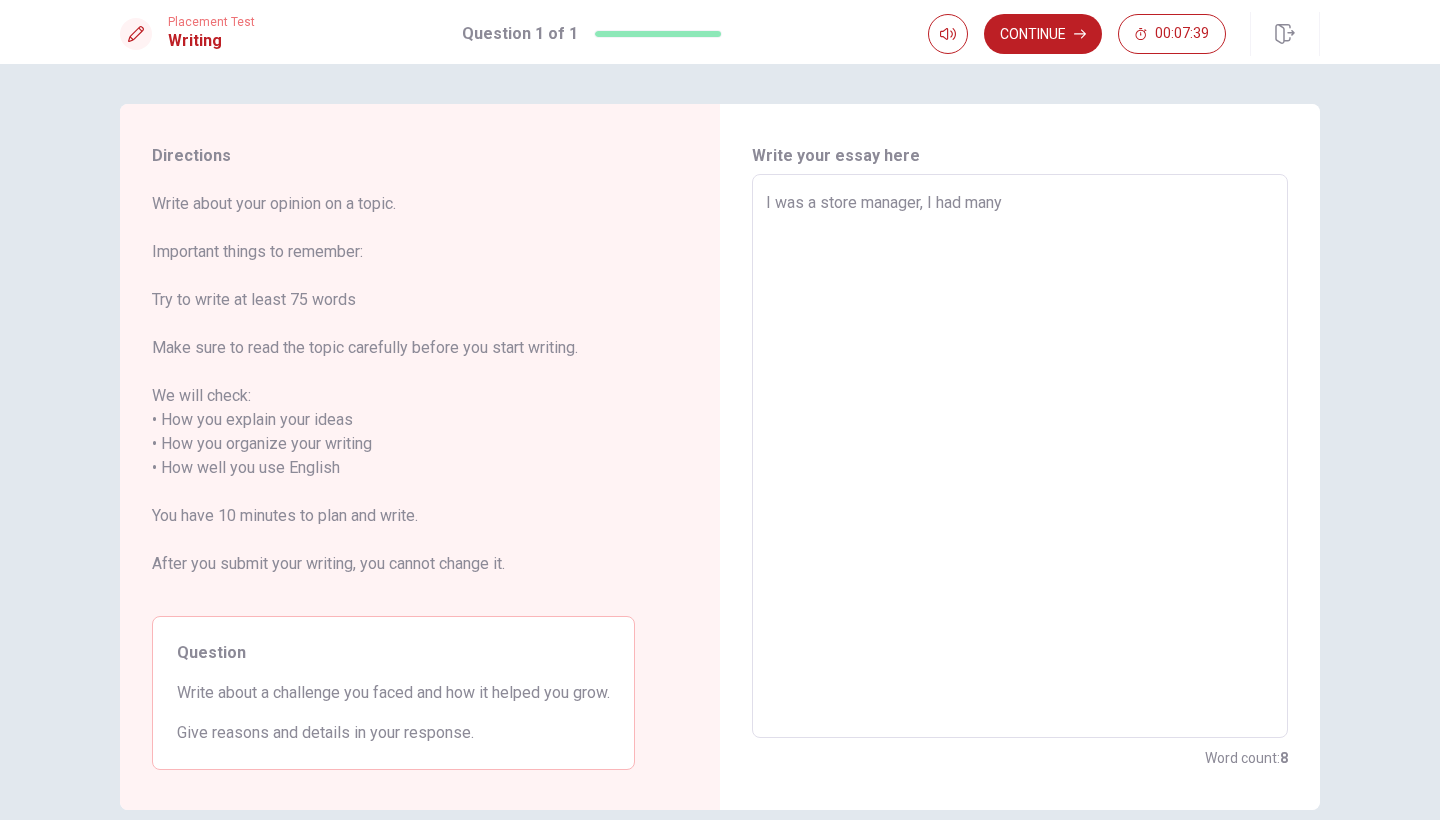 type on "I was a store manager, I had many p" 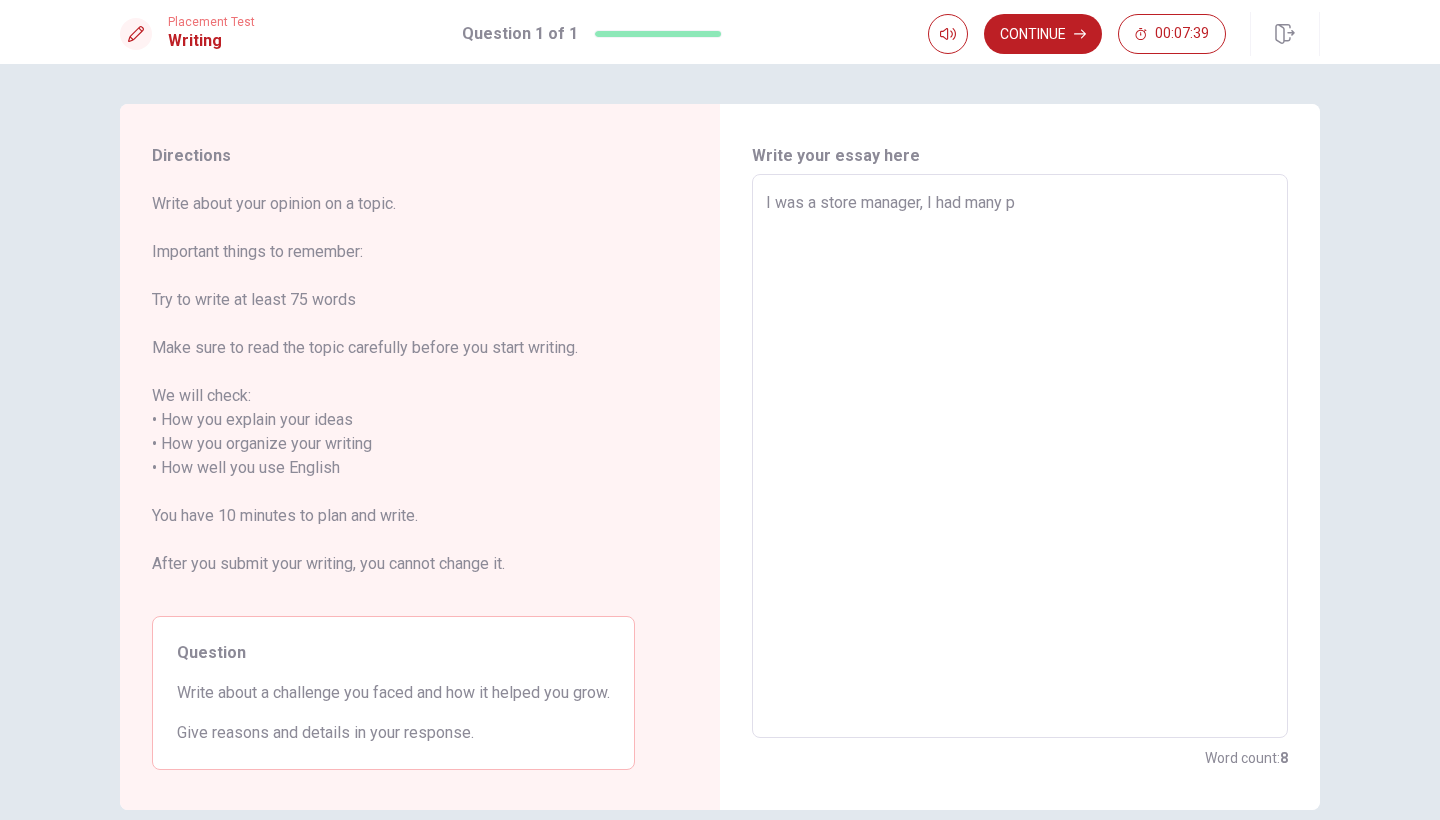 type on "x" 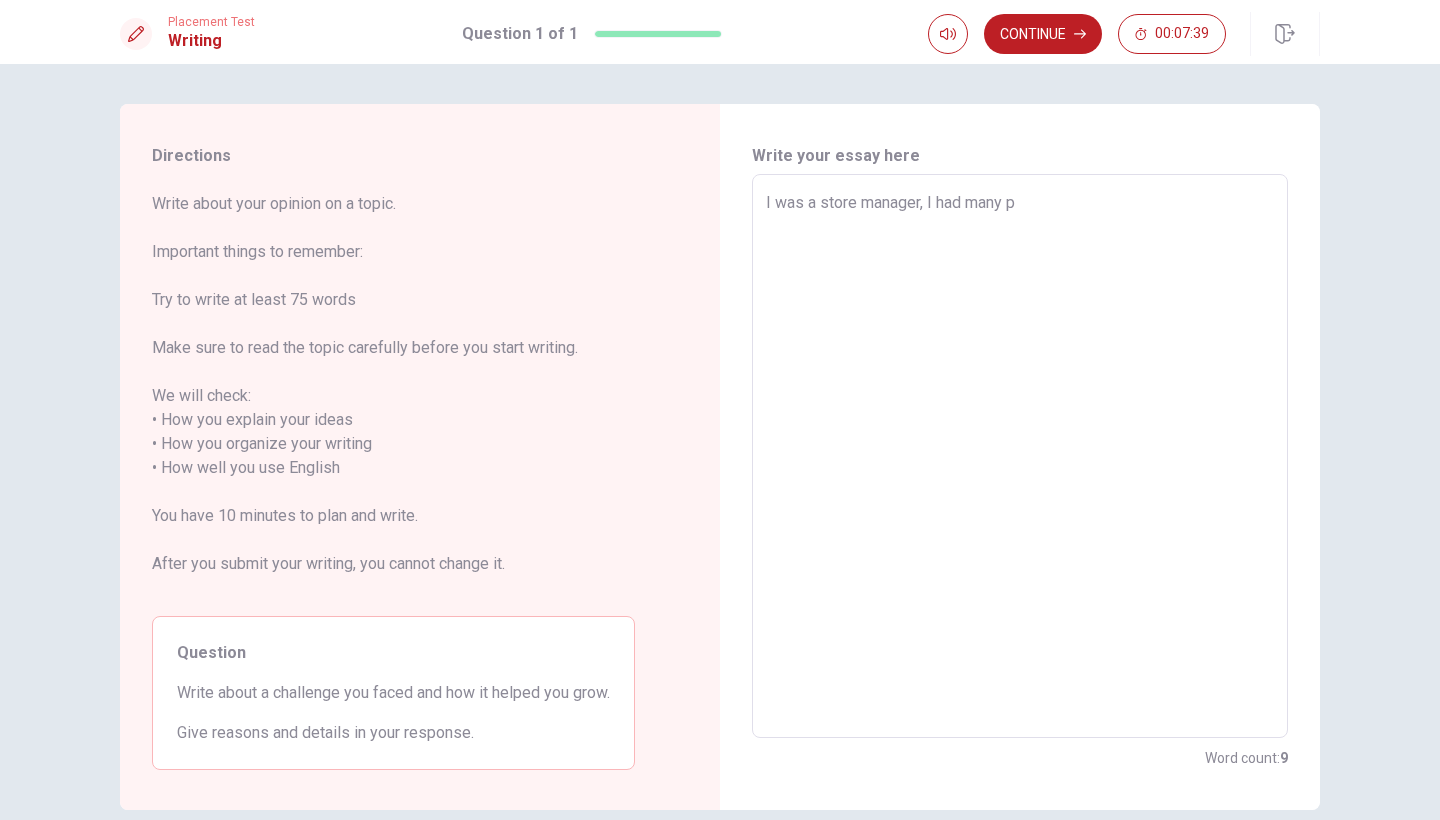 type on "I was a store manager, I had many pr" 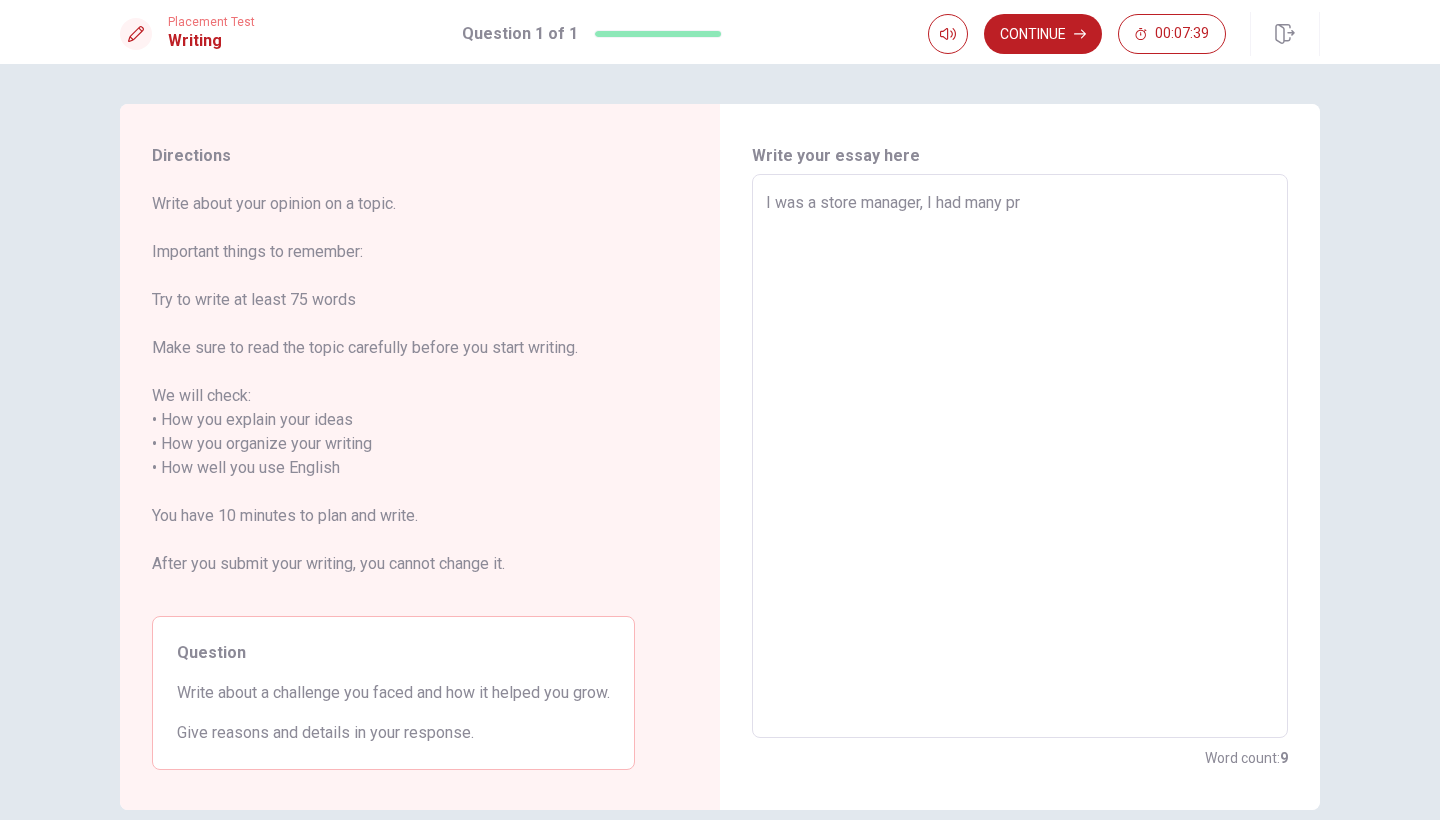 type on "x" 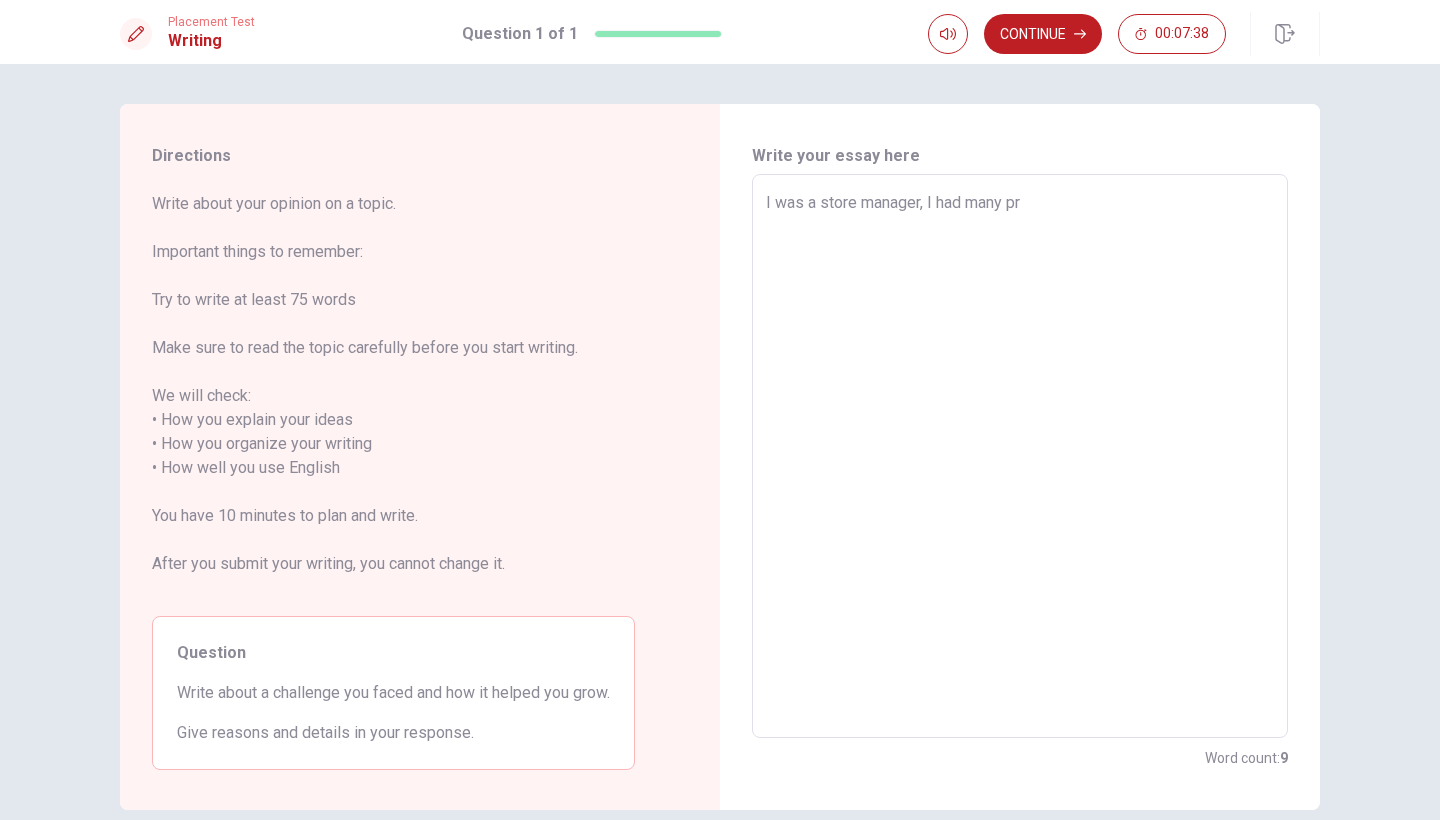 type on "I was a store manager, I had many pro" 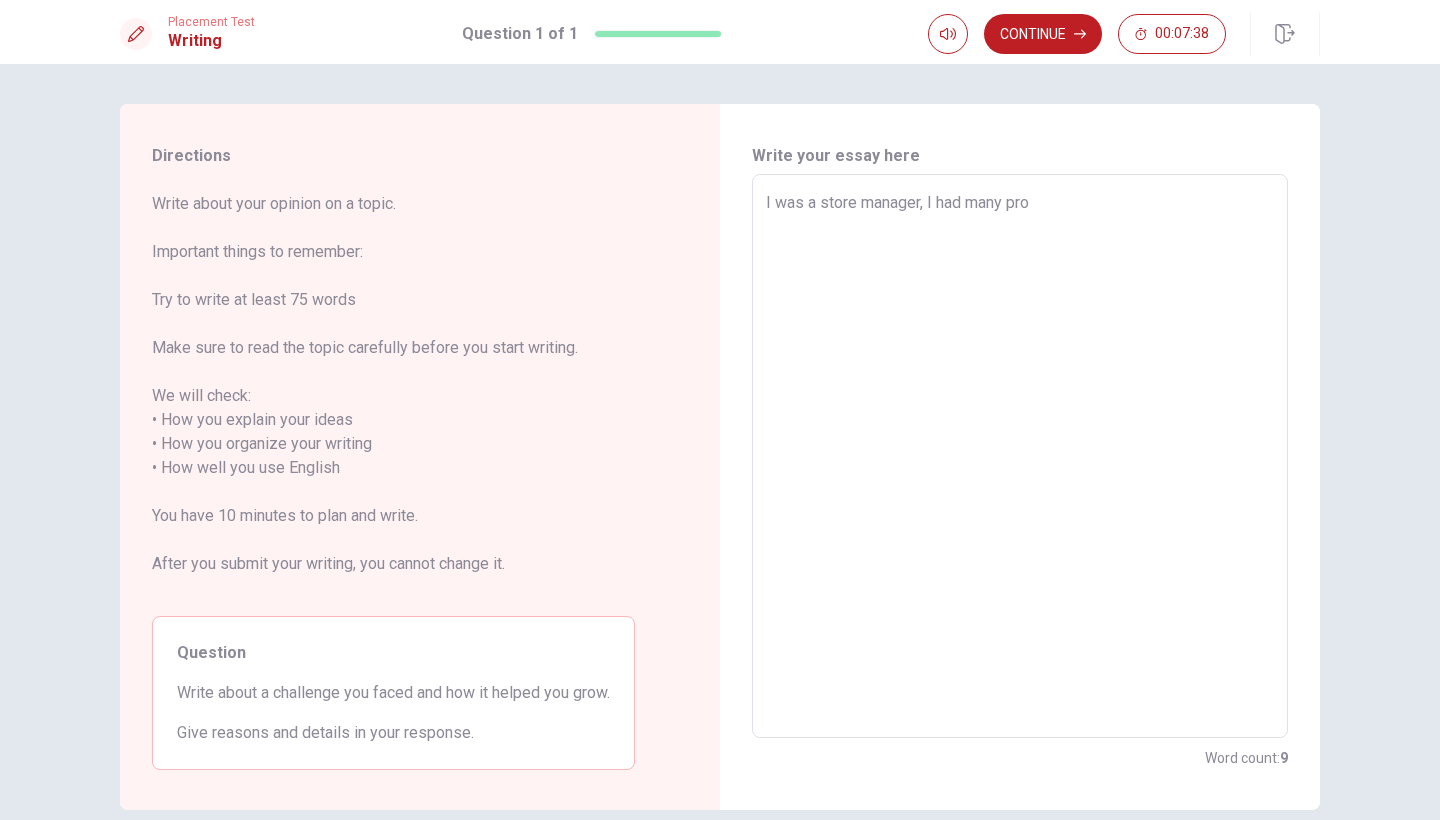 type on "x" 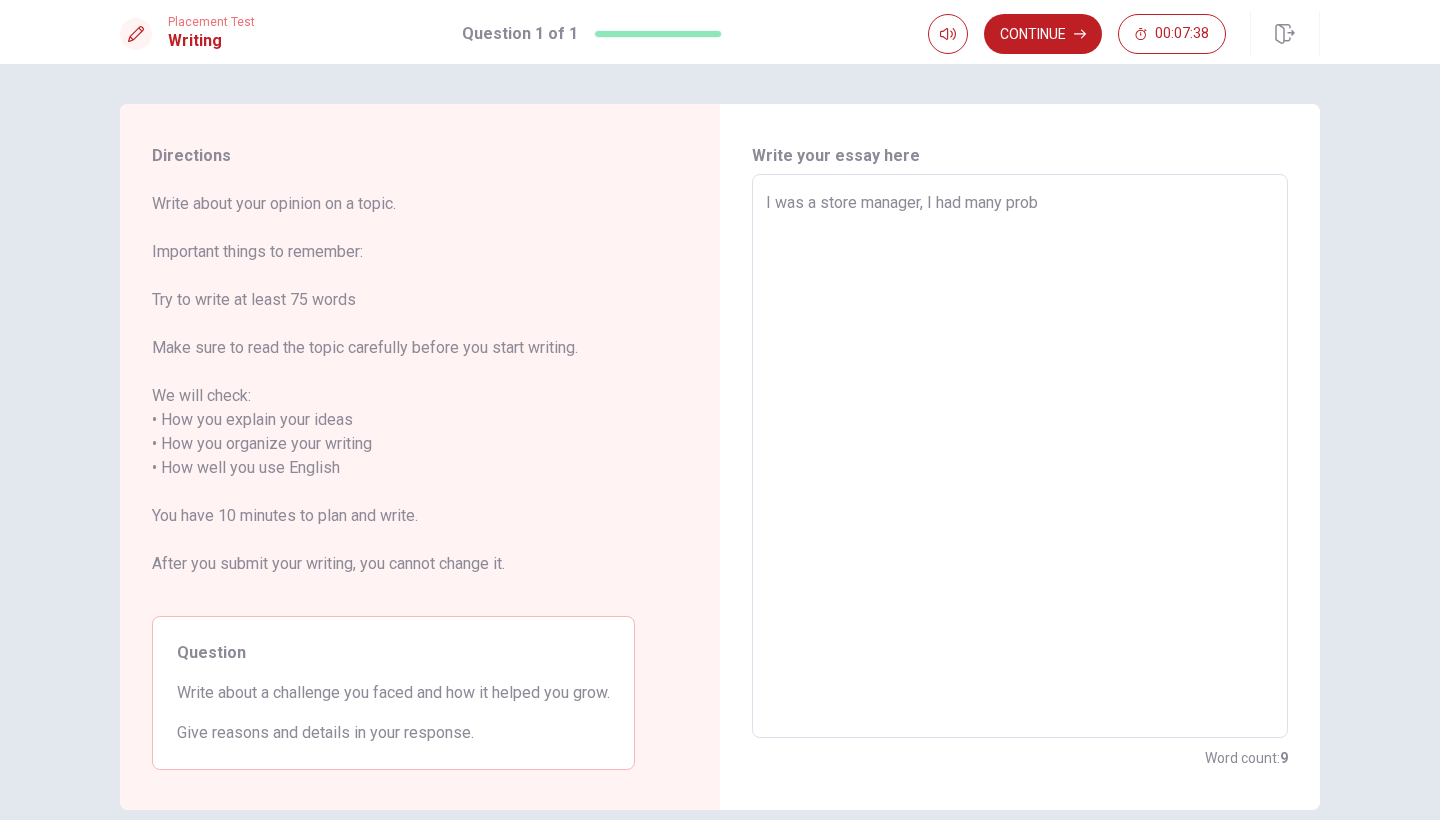 type on "x" 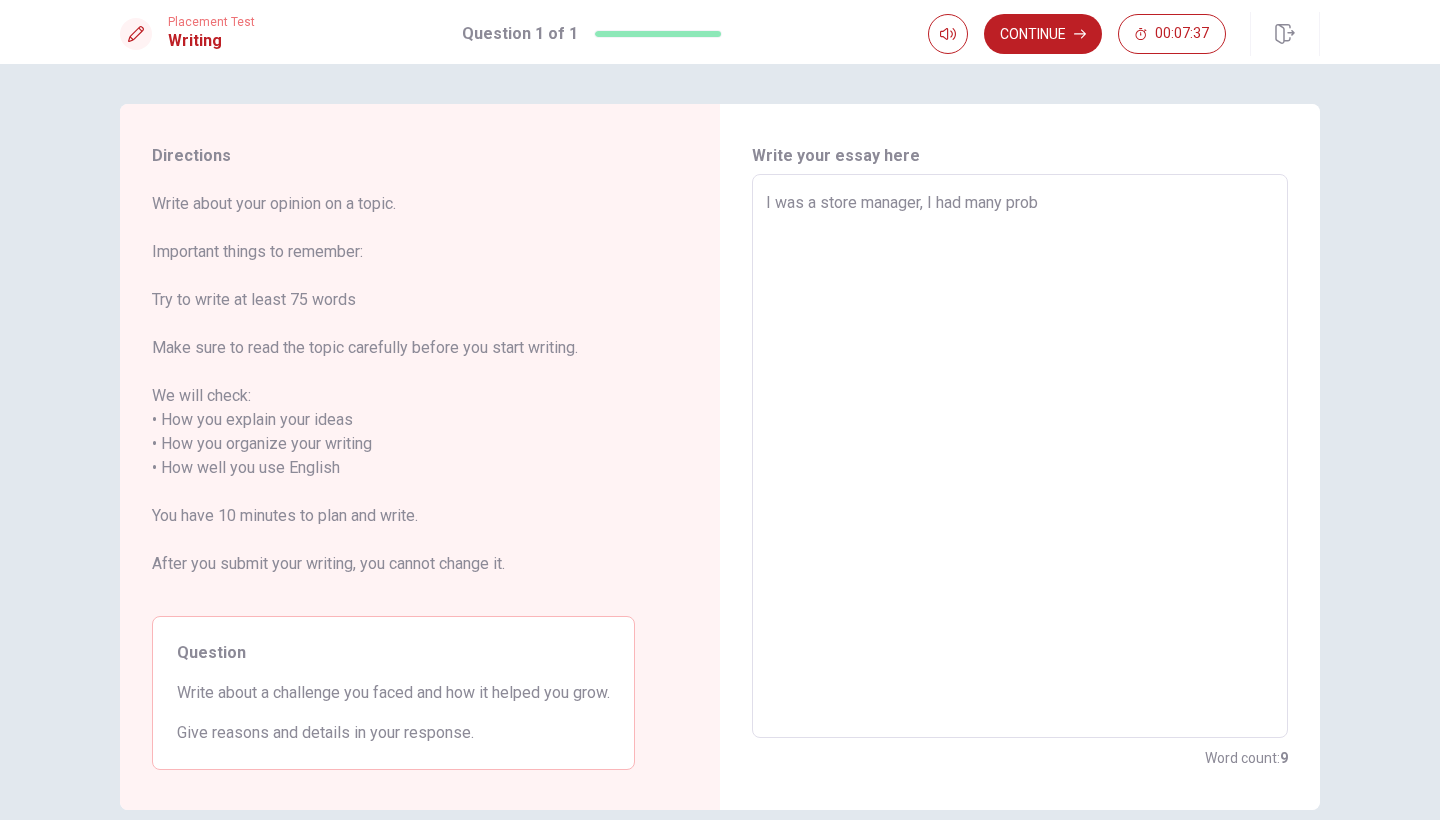 type on "I was a store manager, I had many probl" 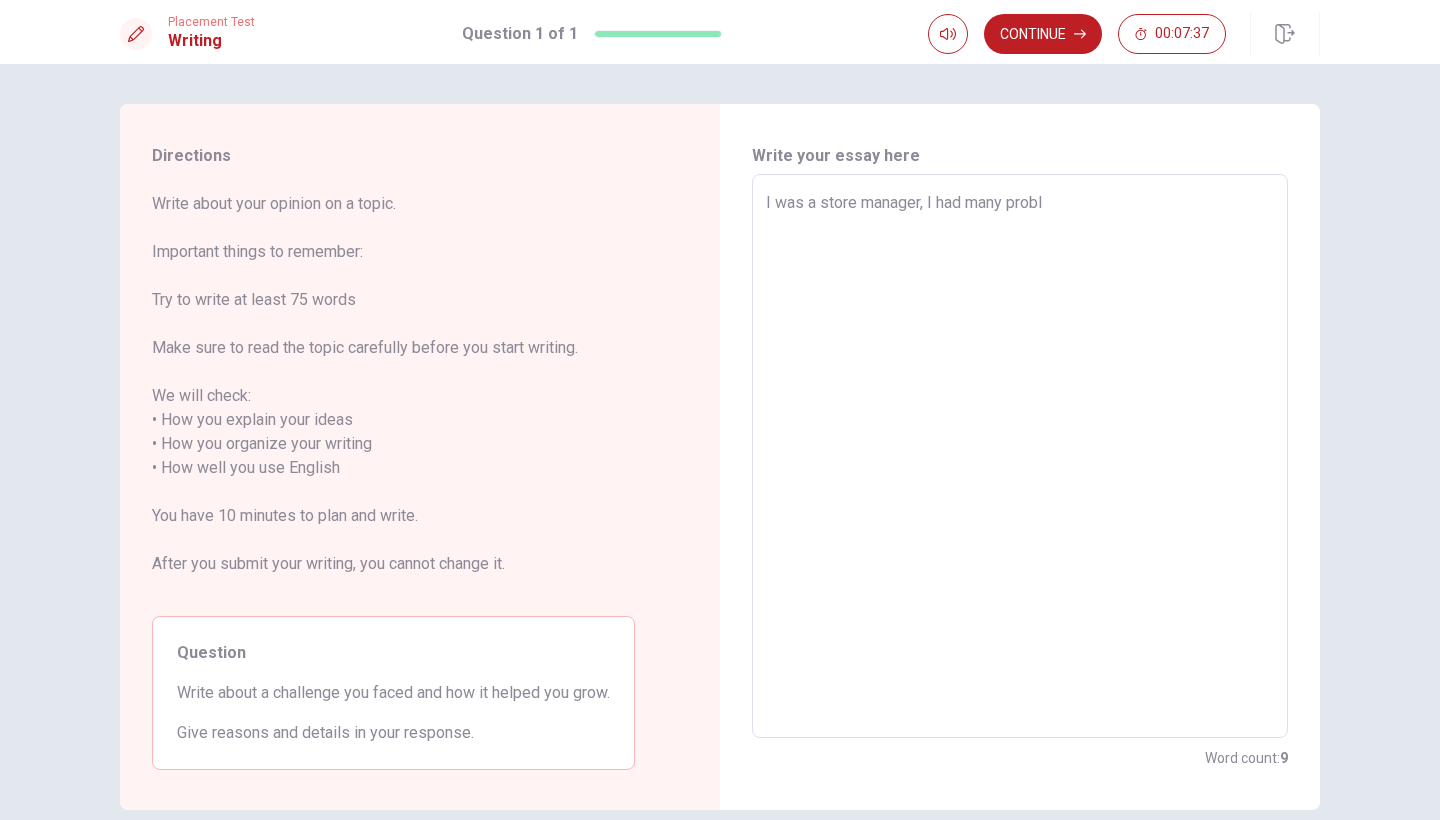 type on "x" 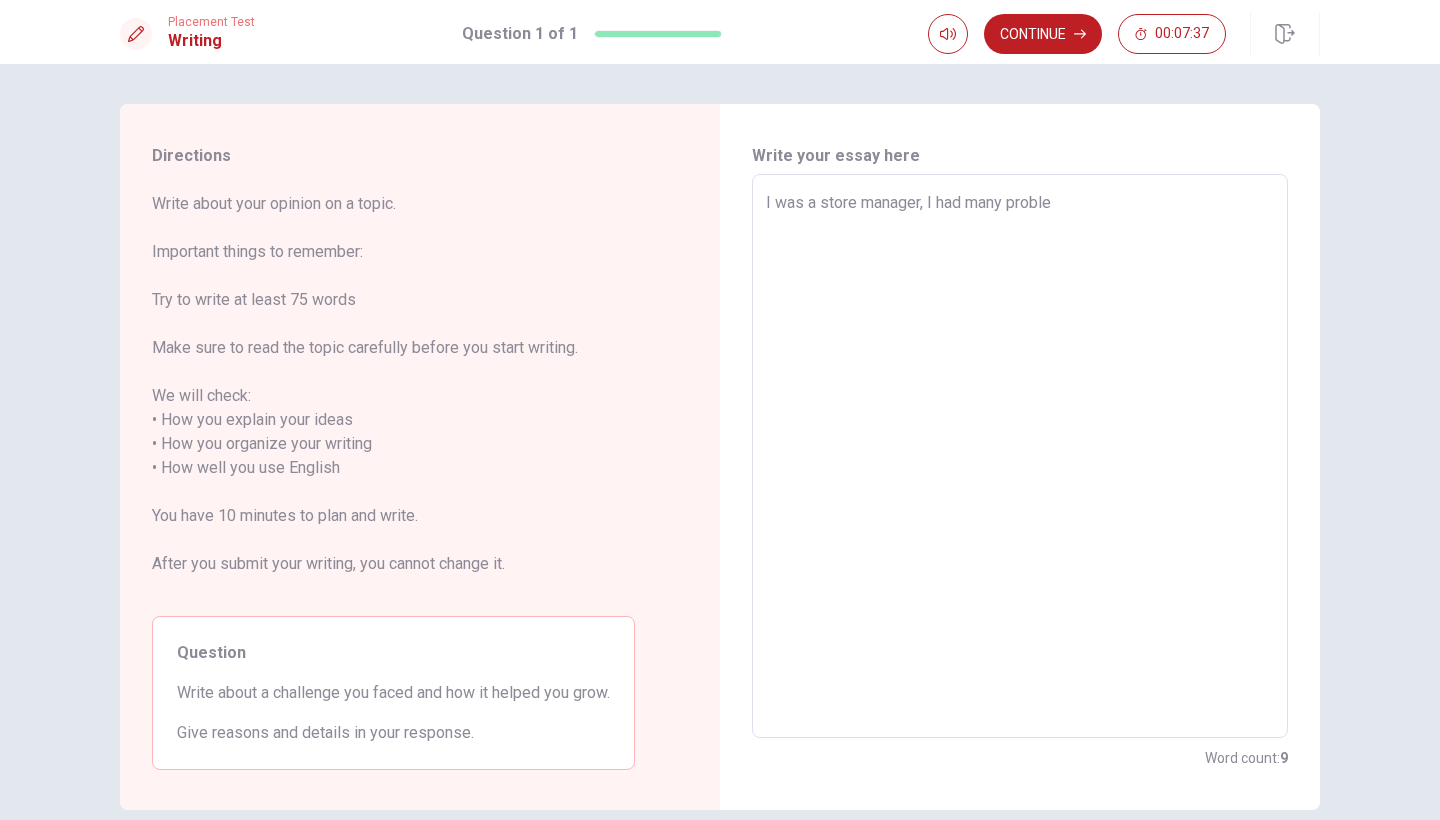 type on "x" 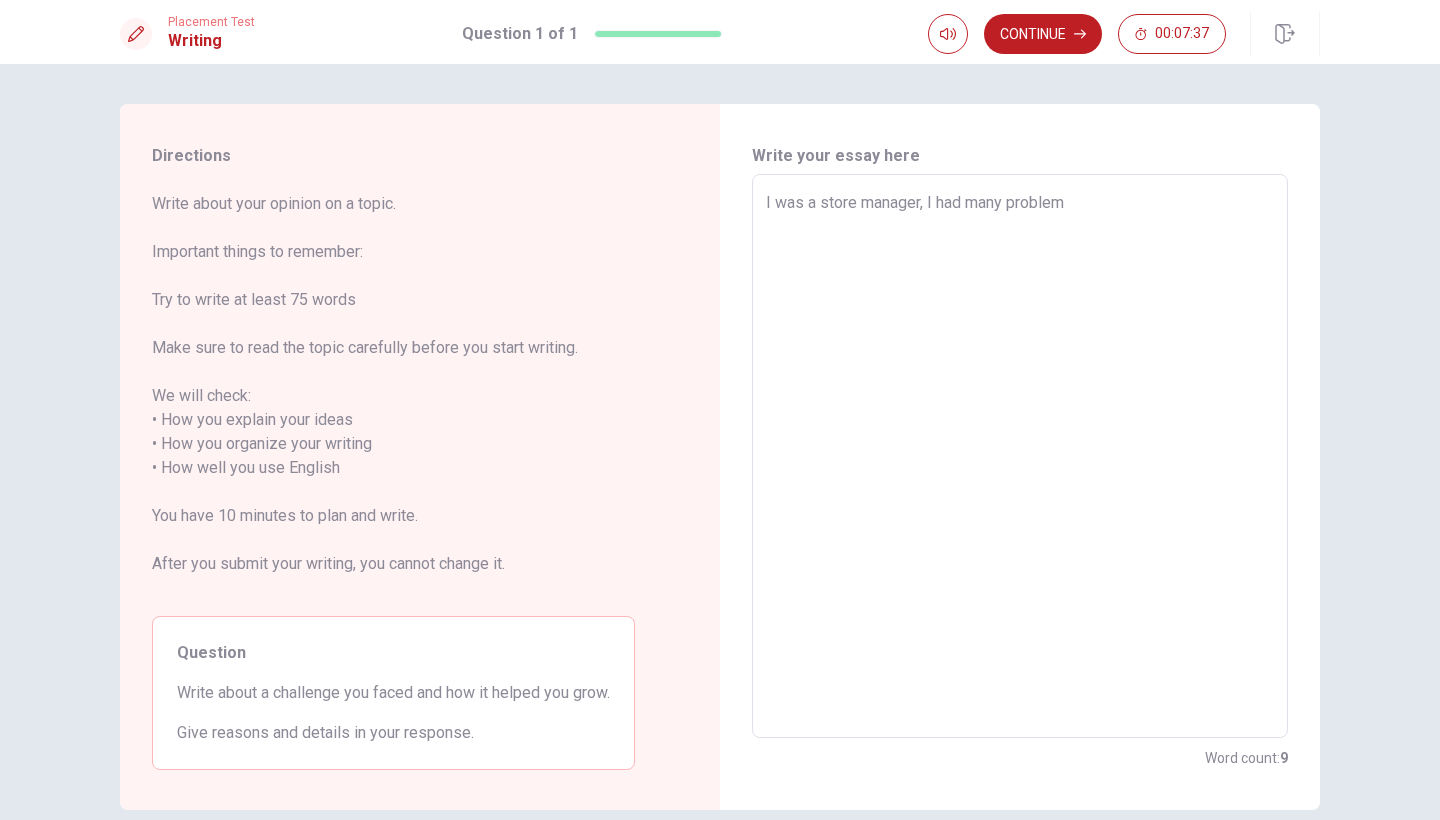 type on "x" 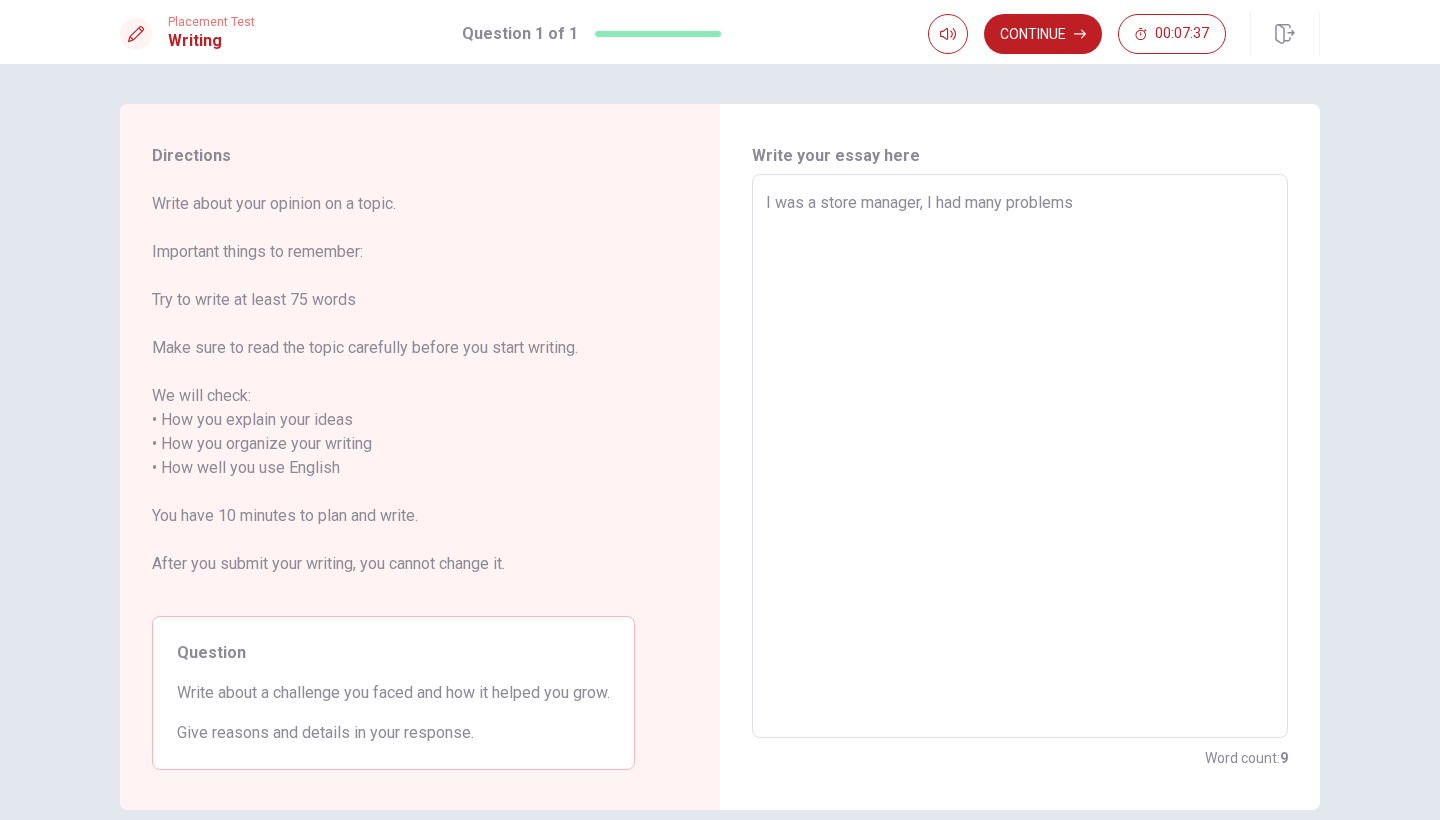 type on "x" 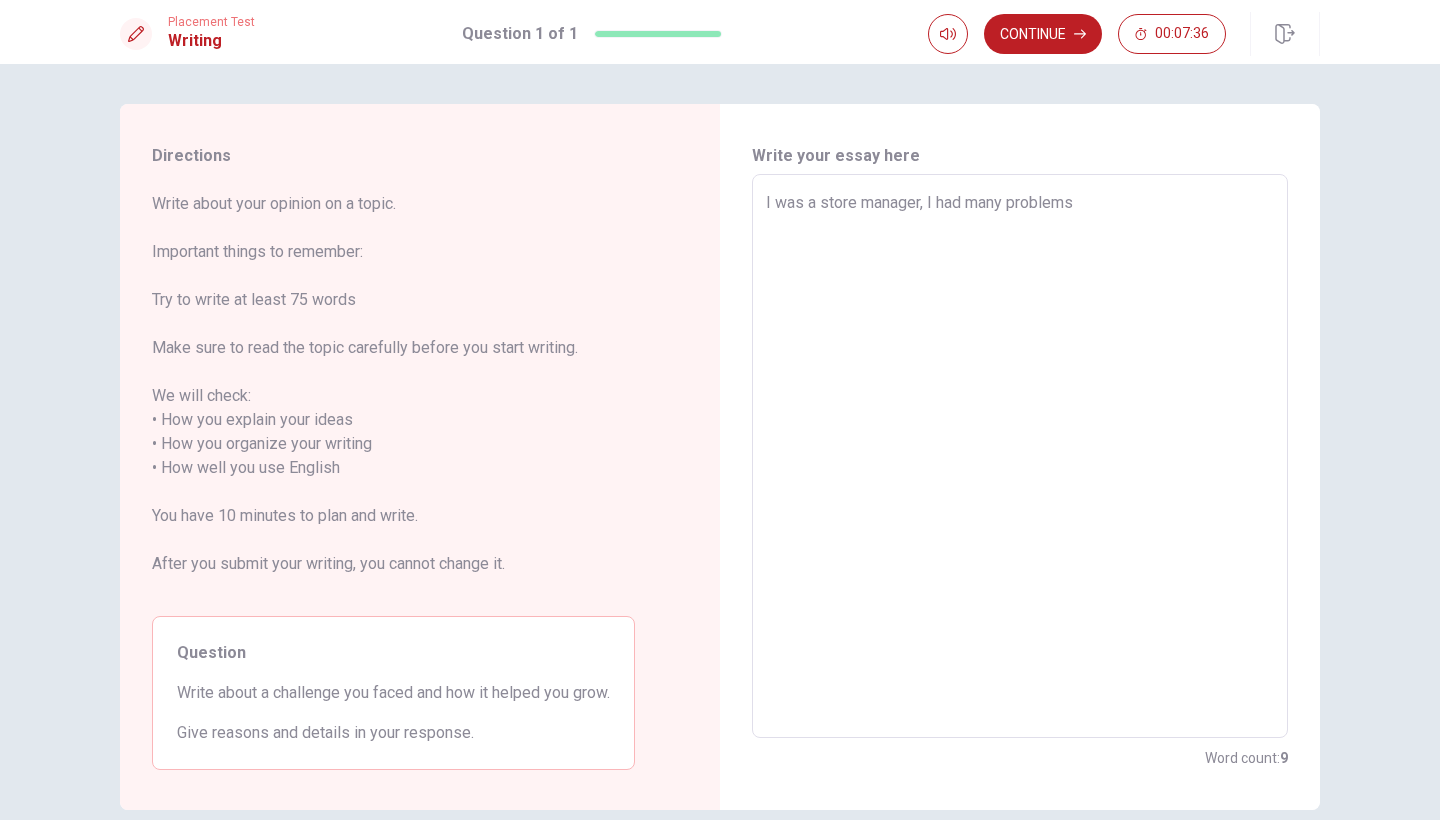 type on "I was a store manager, I had many problems." 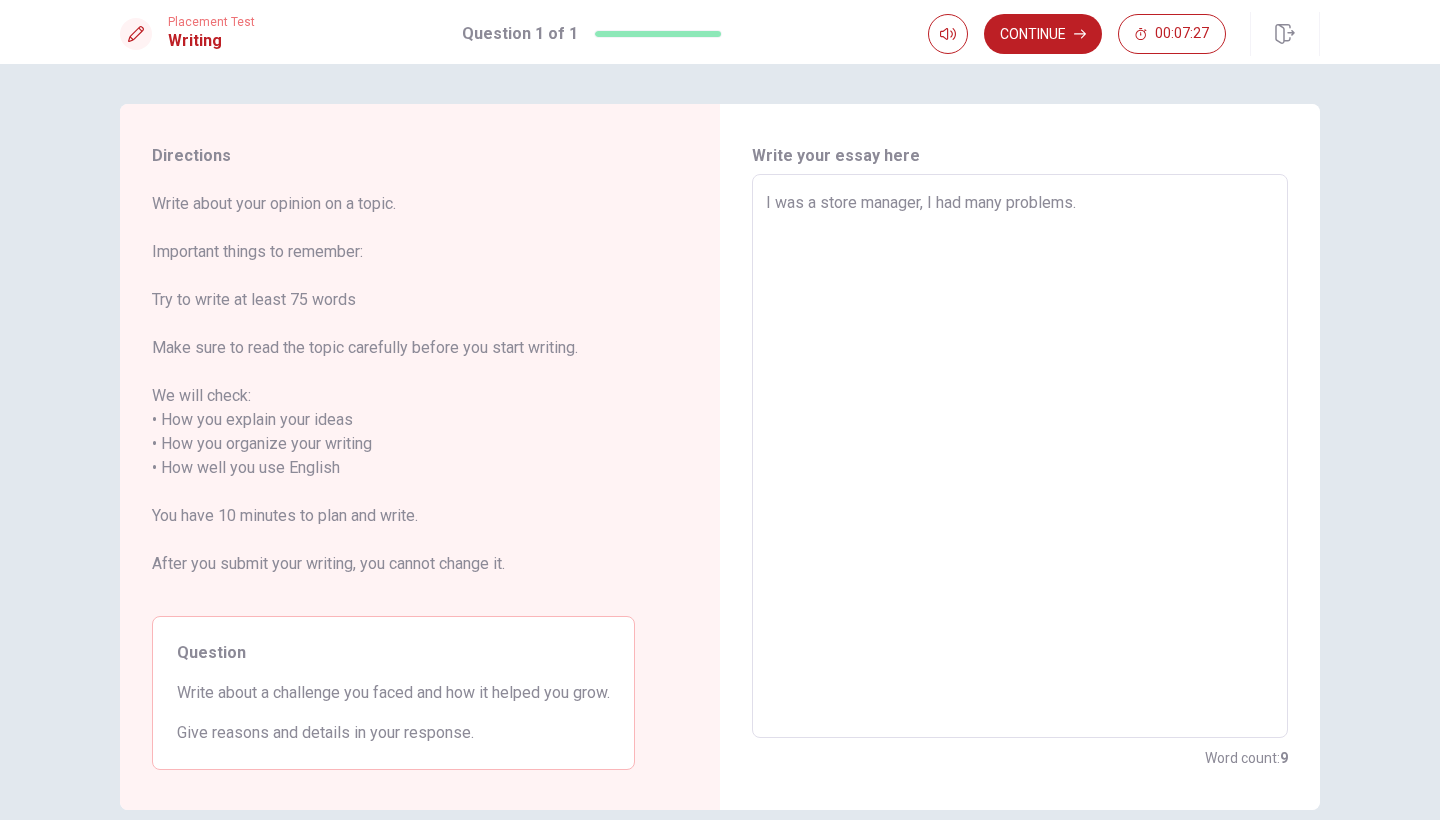 click on "I was a store manager, I had many problems." at bounding box center [1020, 456] 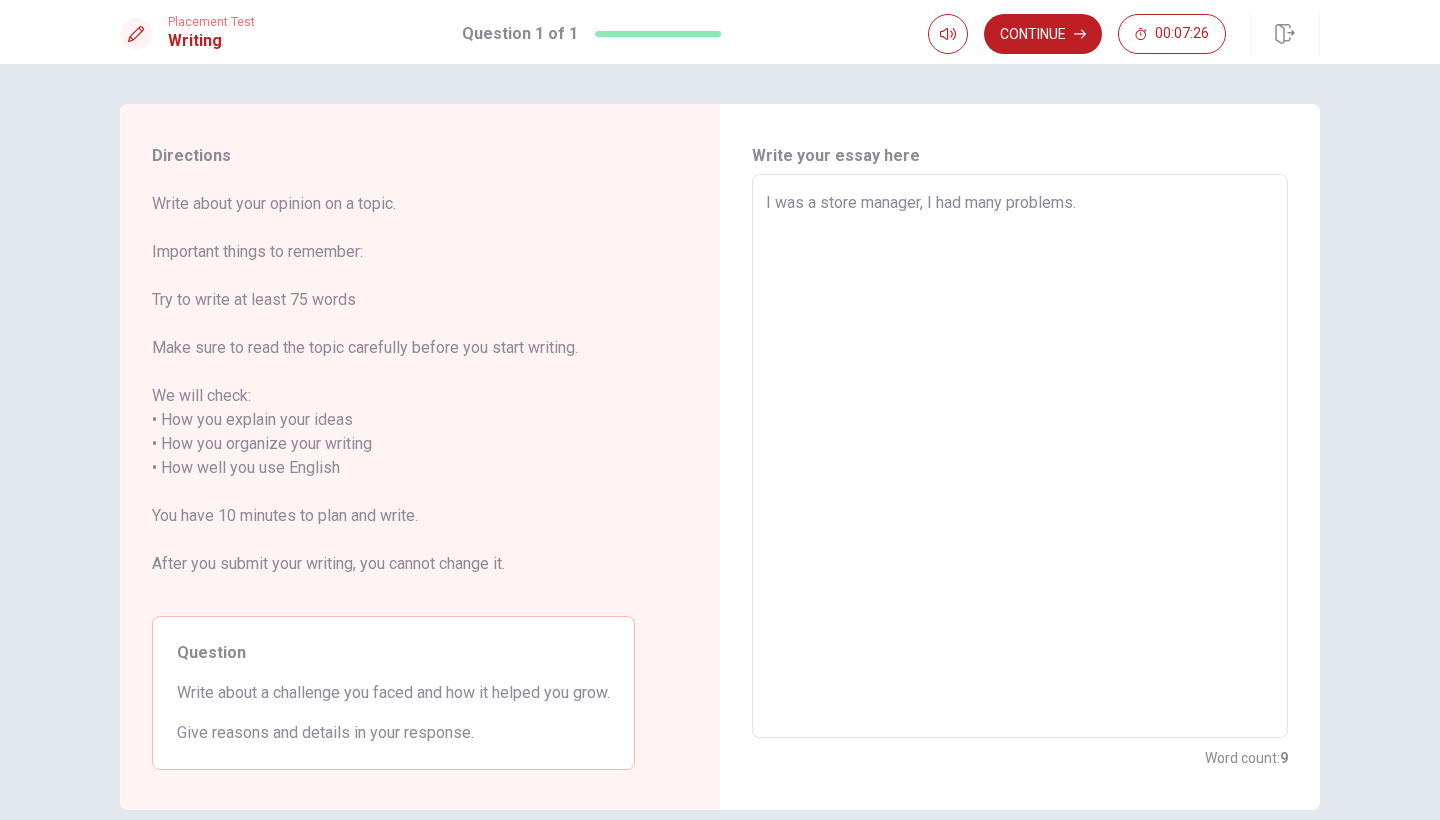 type on "I was a store manager,  I had many problems." 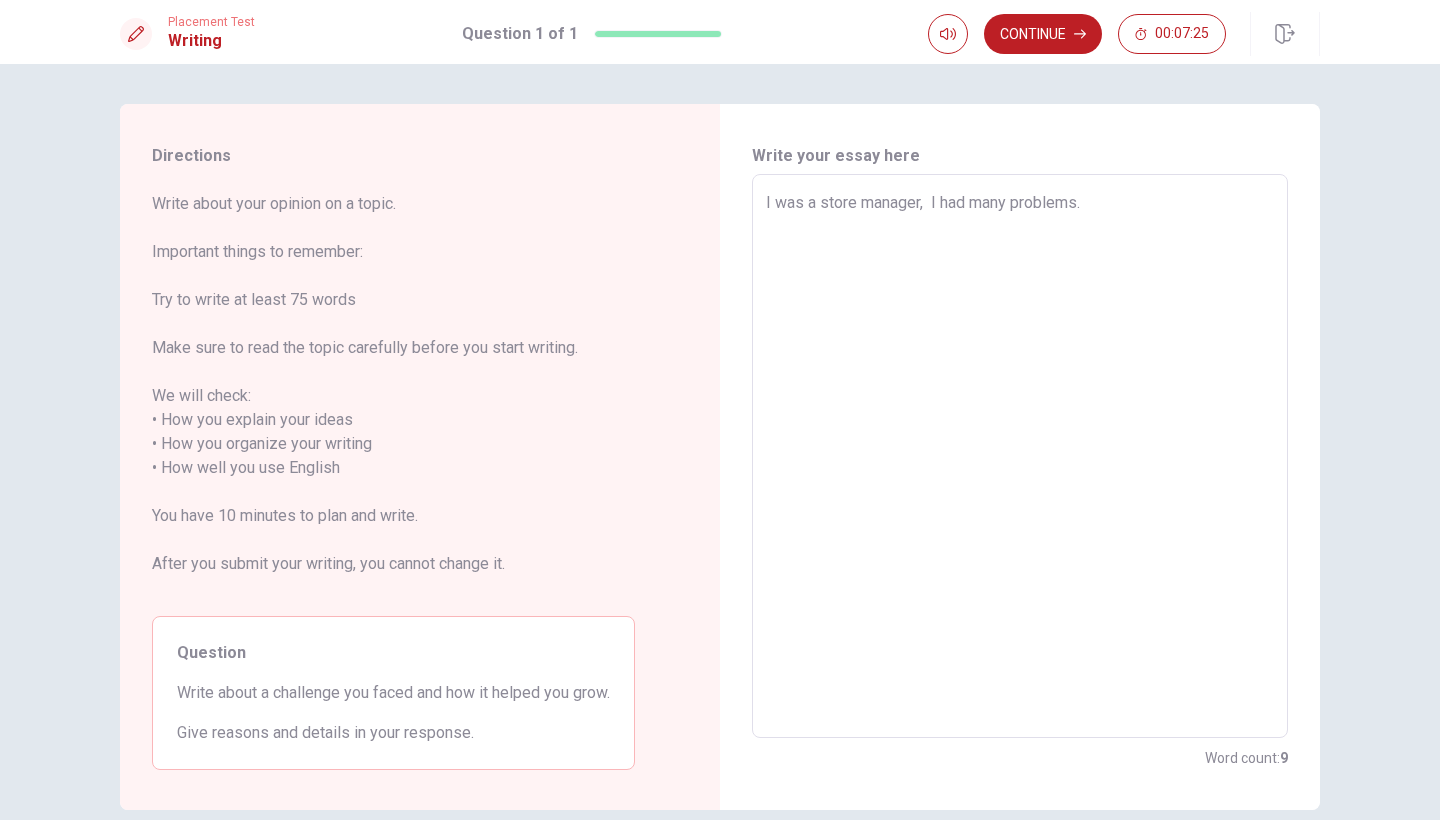 click on "I was a store manager,  I had many problems." at bounding box center (1020, 456) 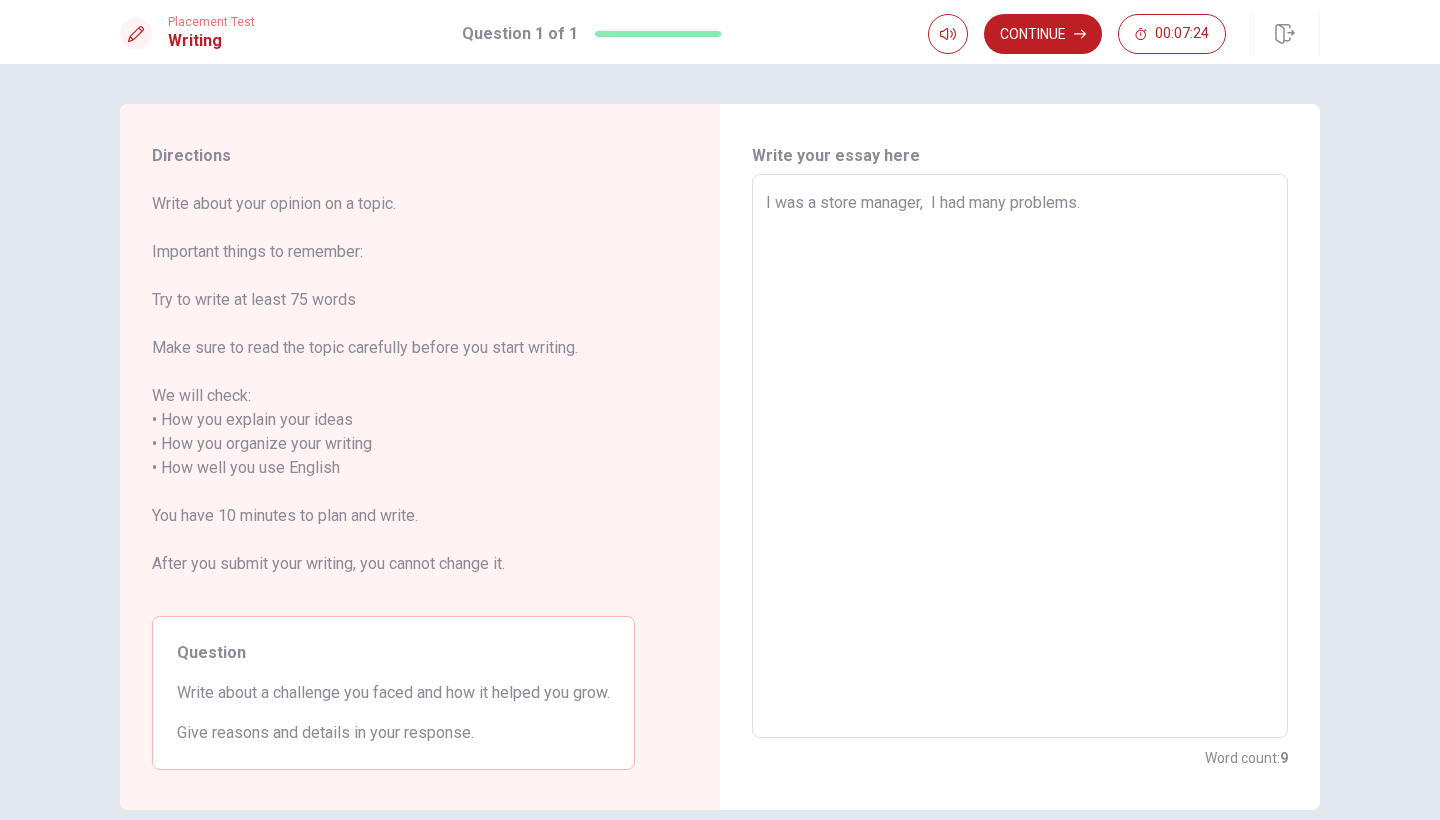 type on "x" 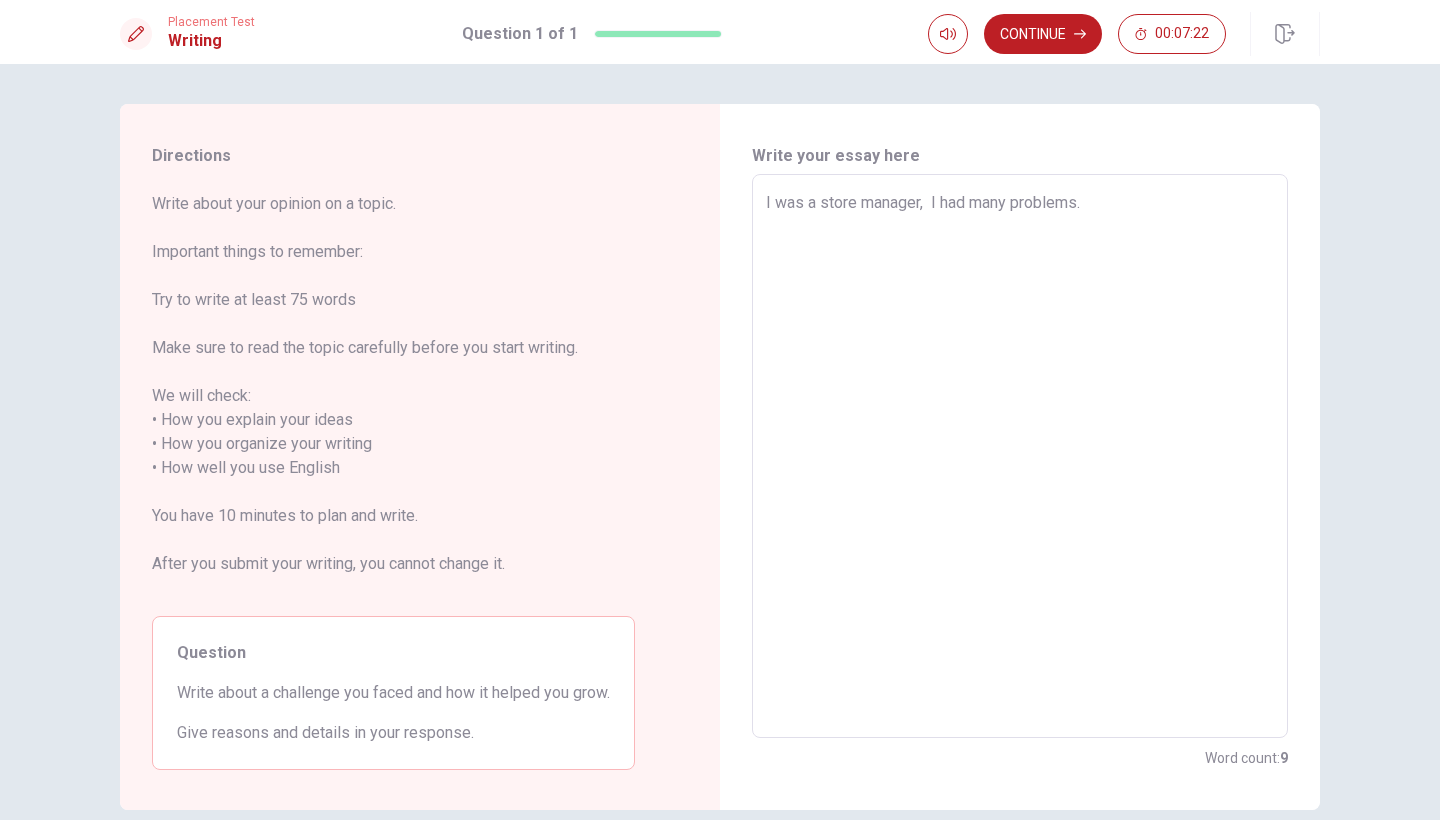 type on "I was a store manager,  I had many problems." 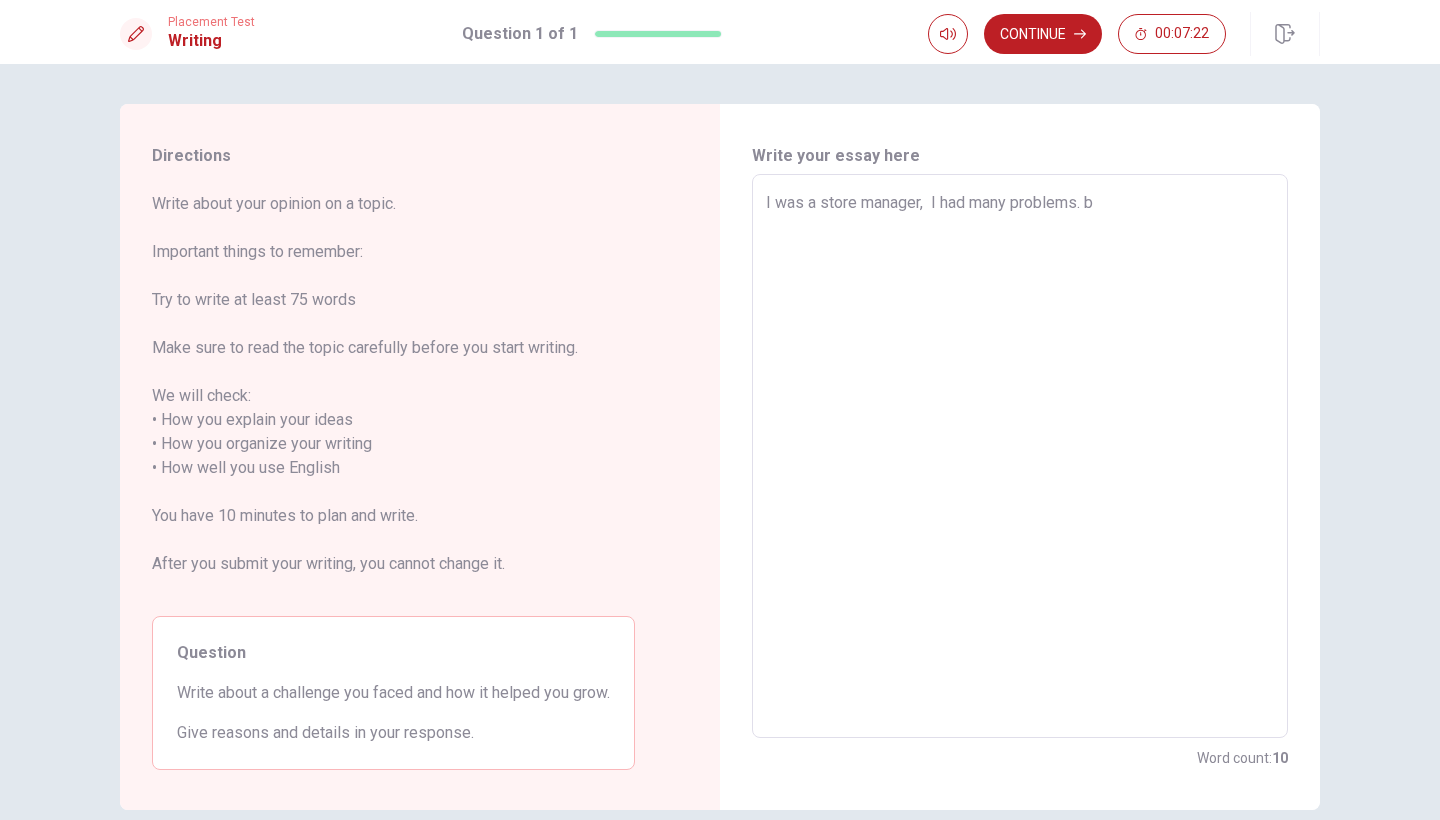type on "x" 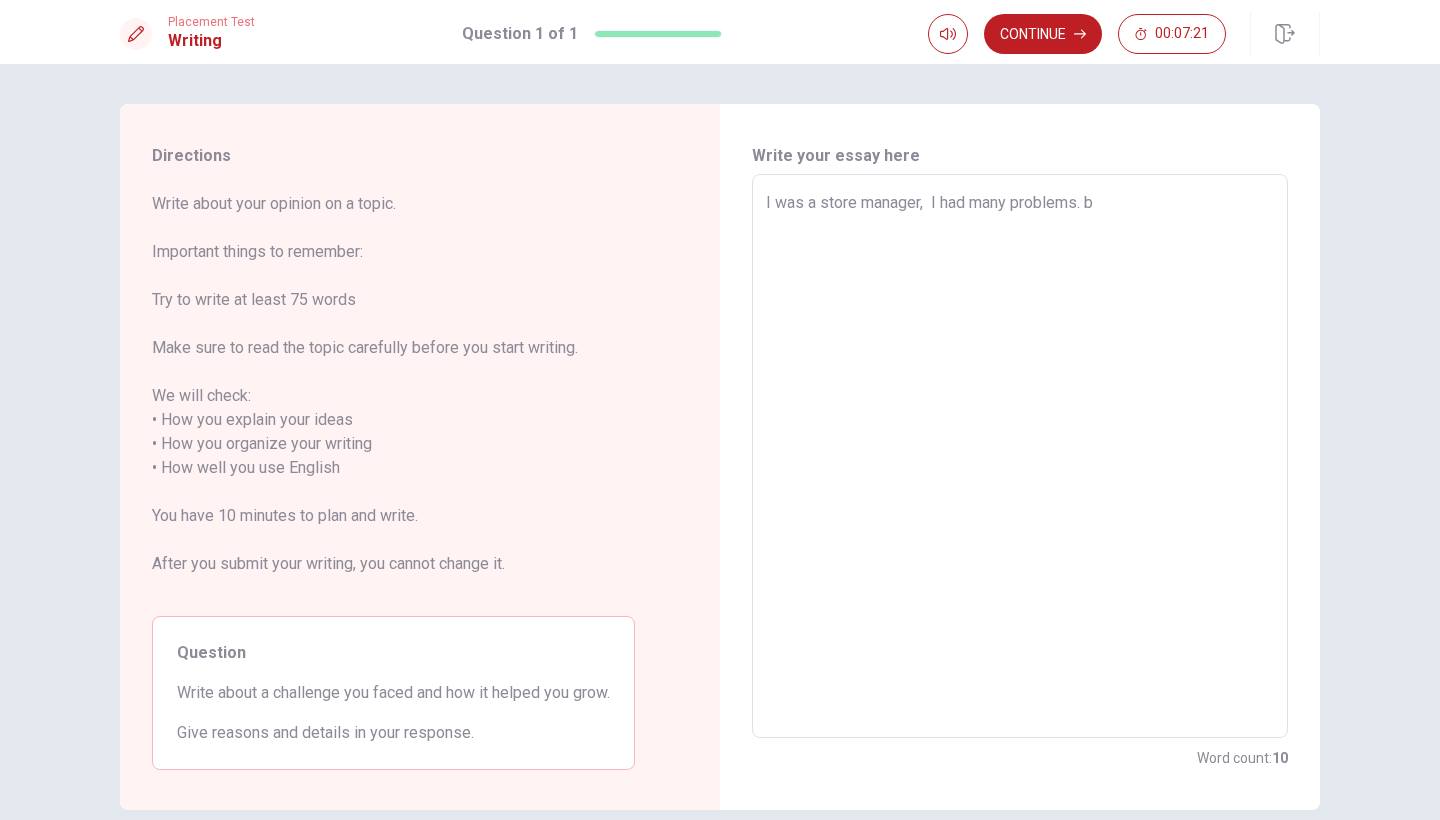 type on "I was a store manager,  I had many problems." 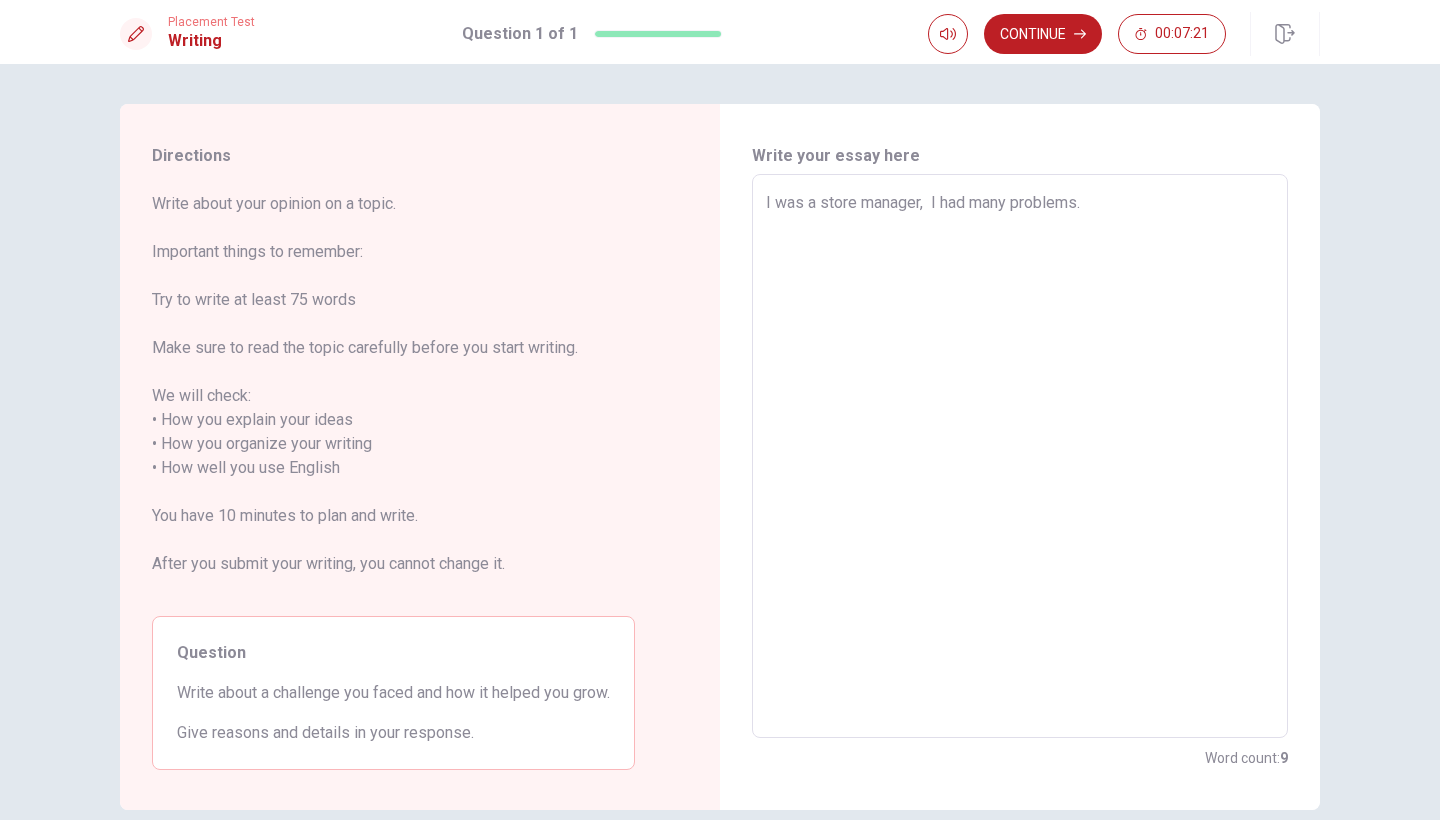 type on "x" 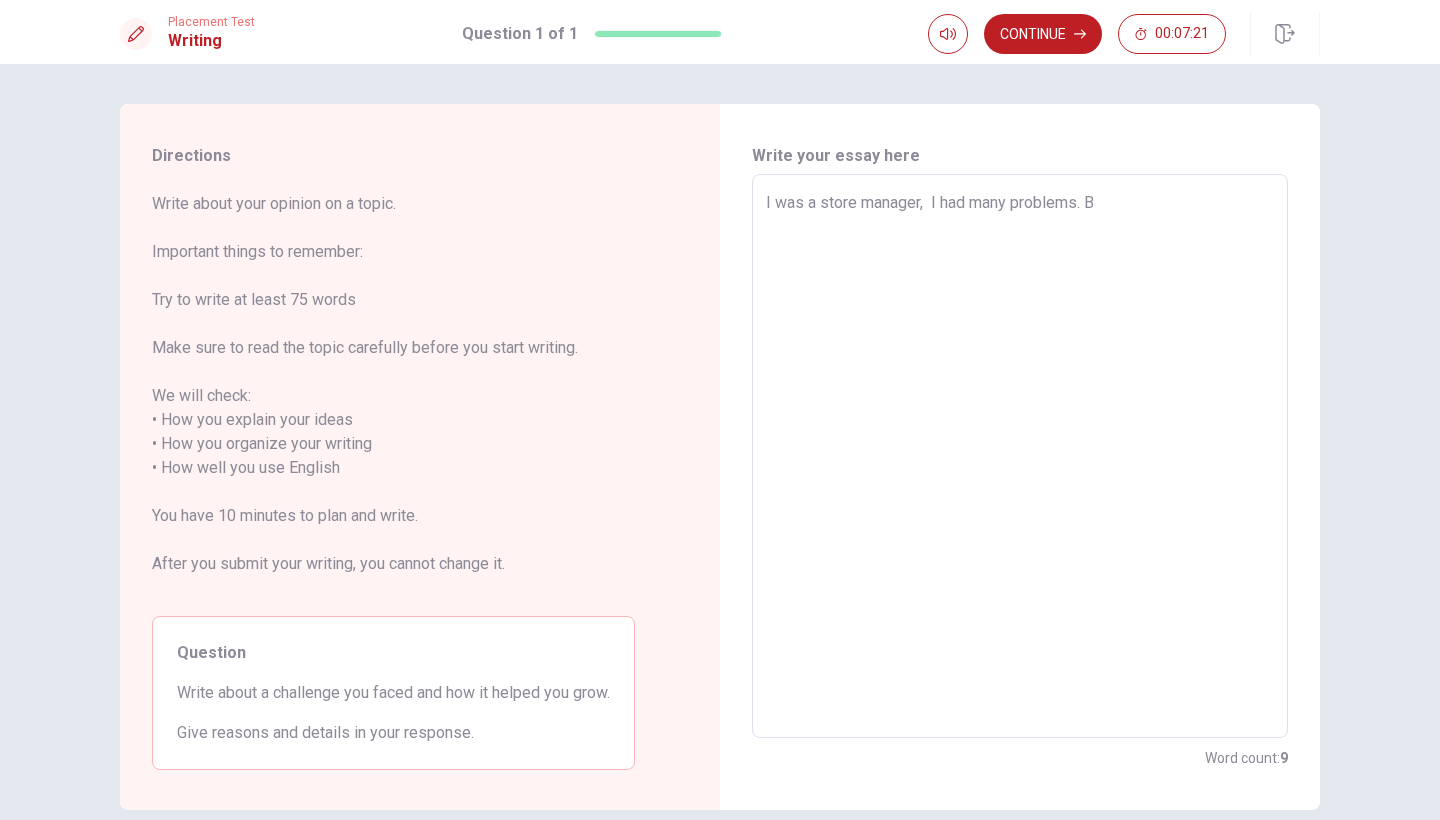 type on "x" 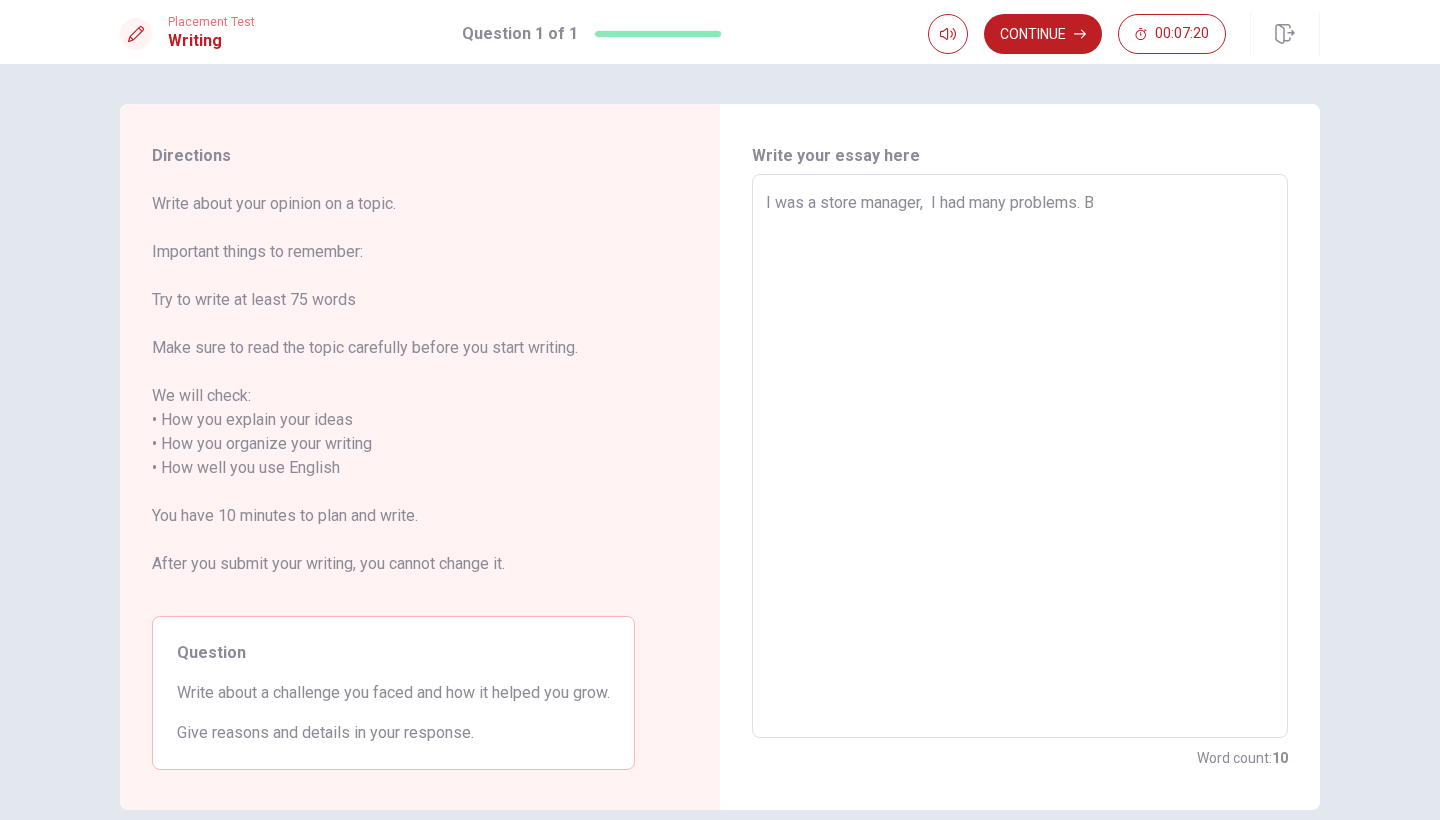 type on "I was a store manager,  I had many problems. Be" 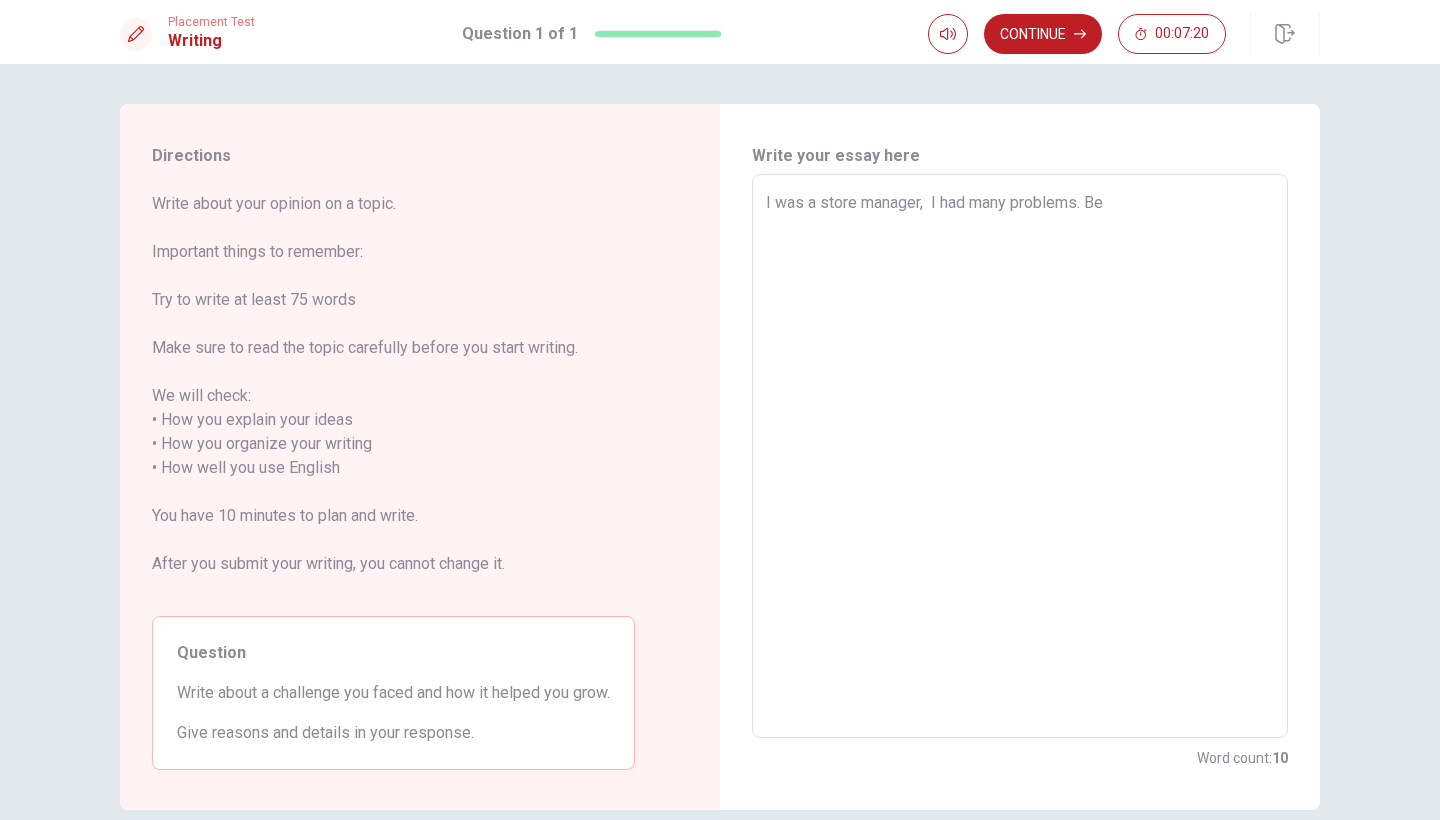type on "x" 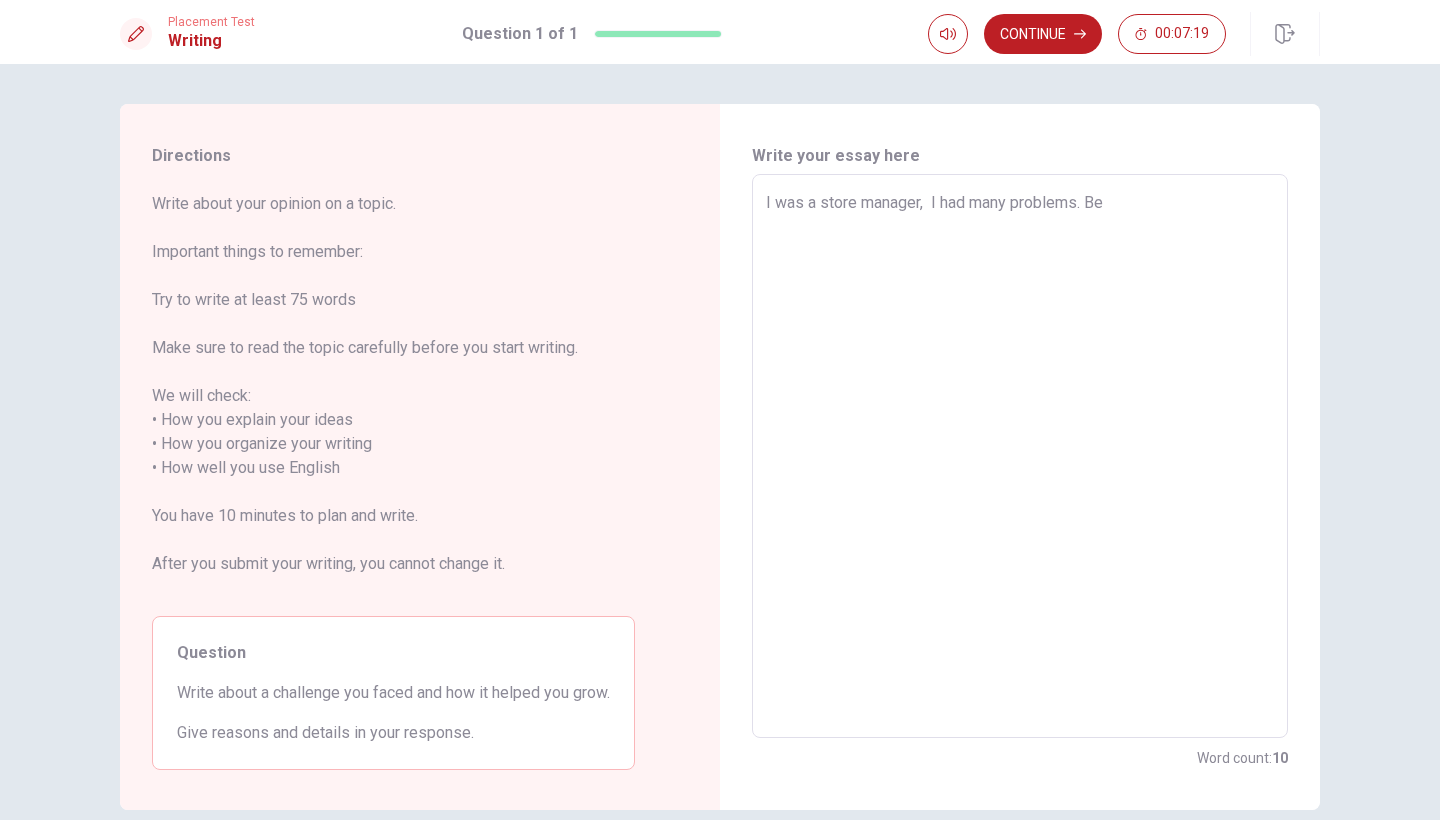 type on "I was a store manager,  I had many problems. Bec" 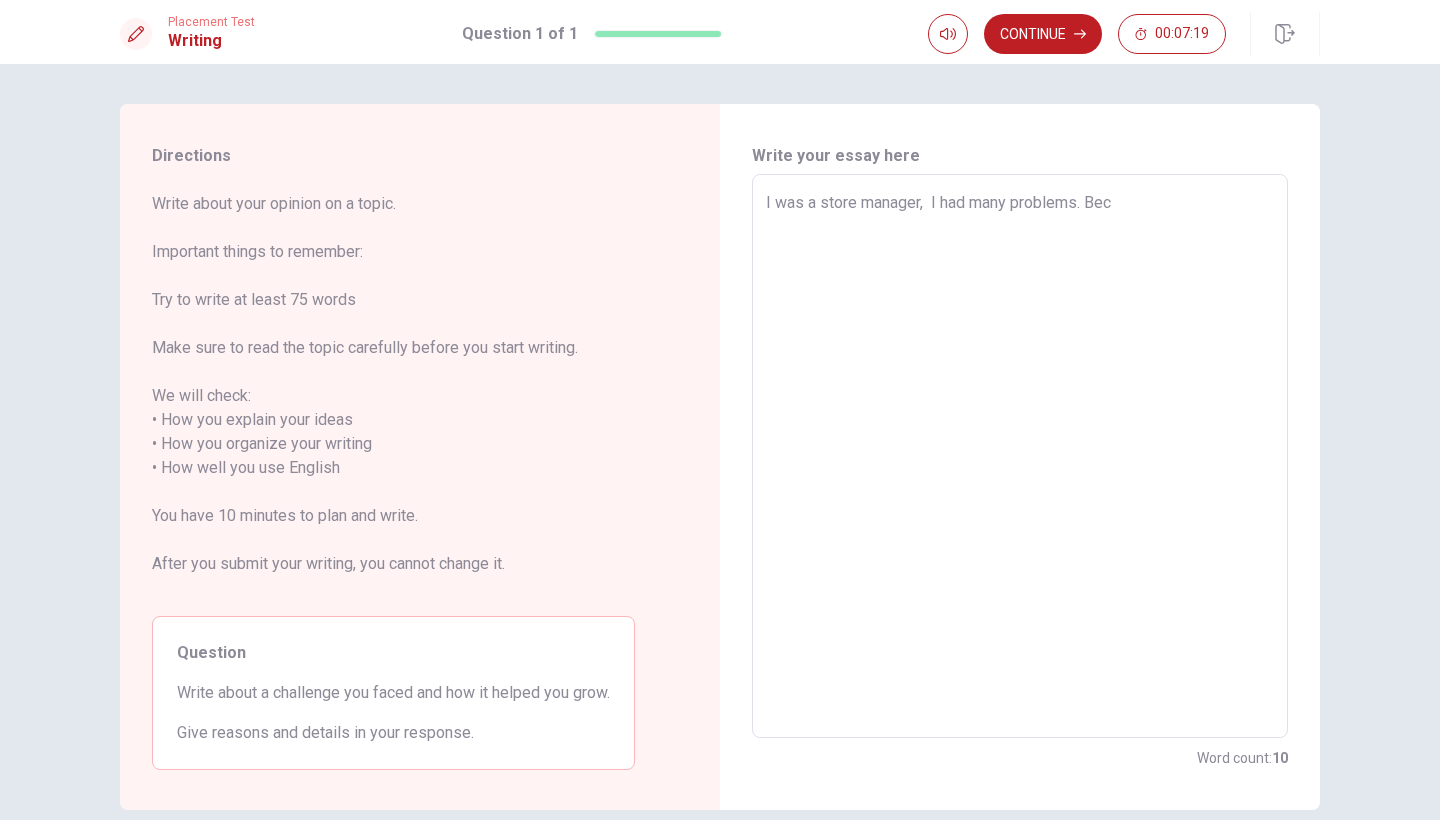 type on "x" 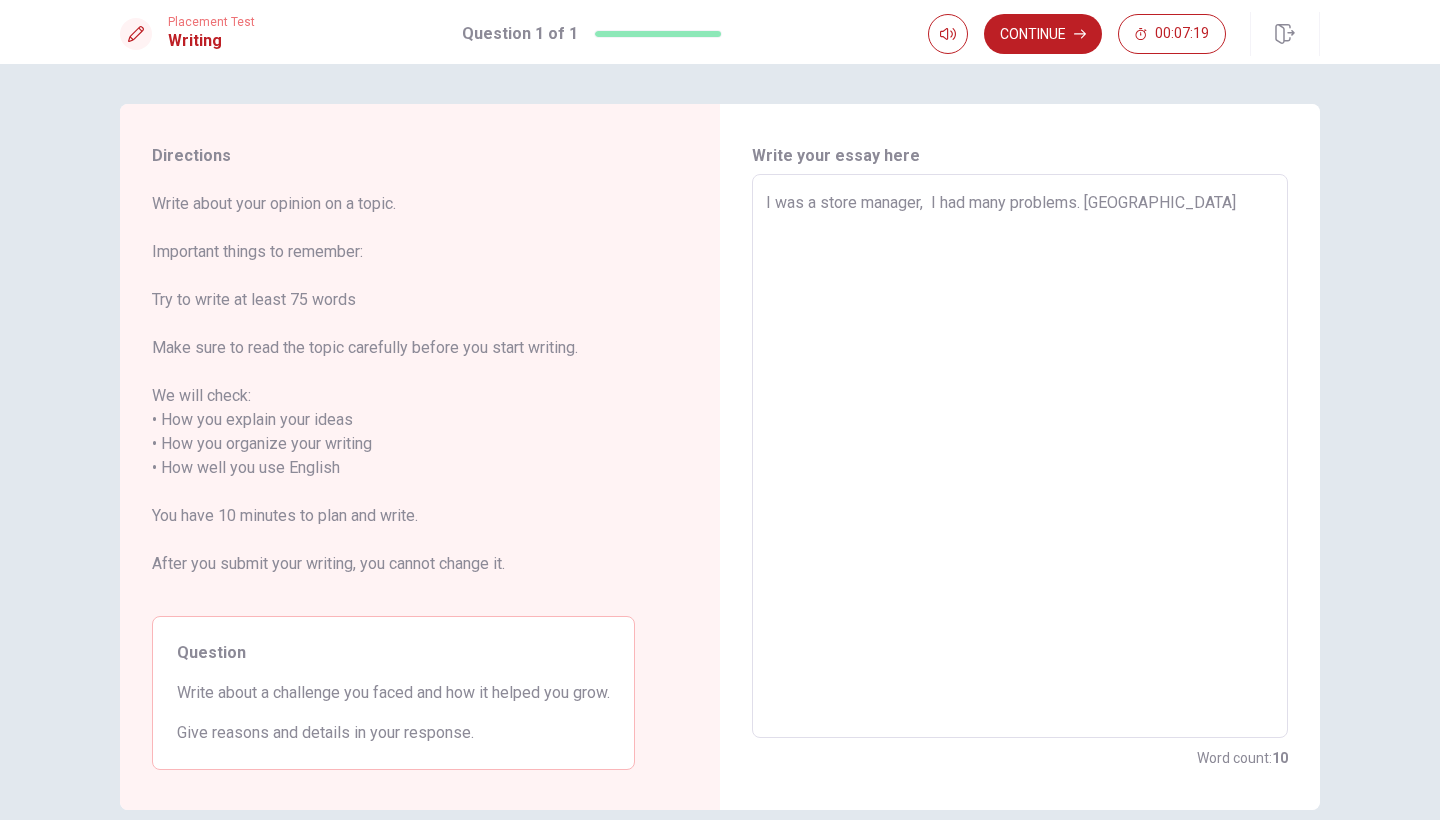 type on "x" 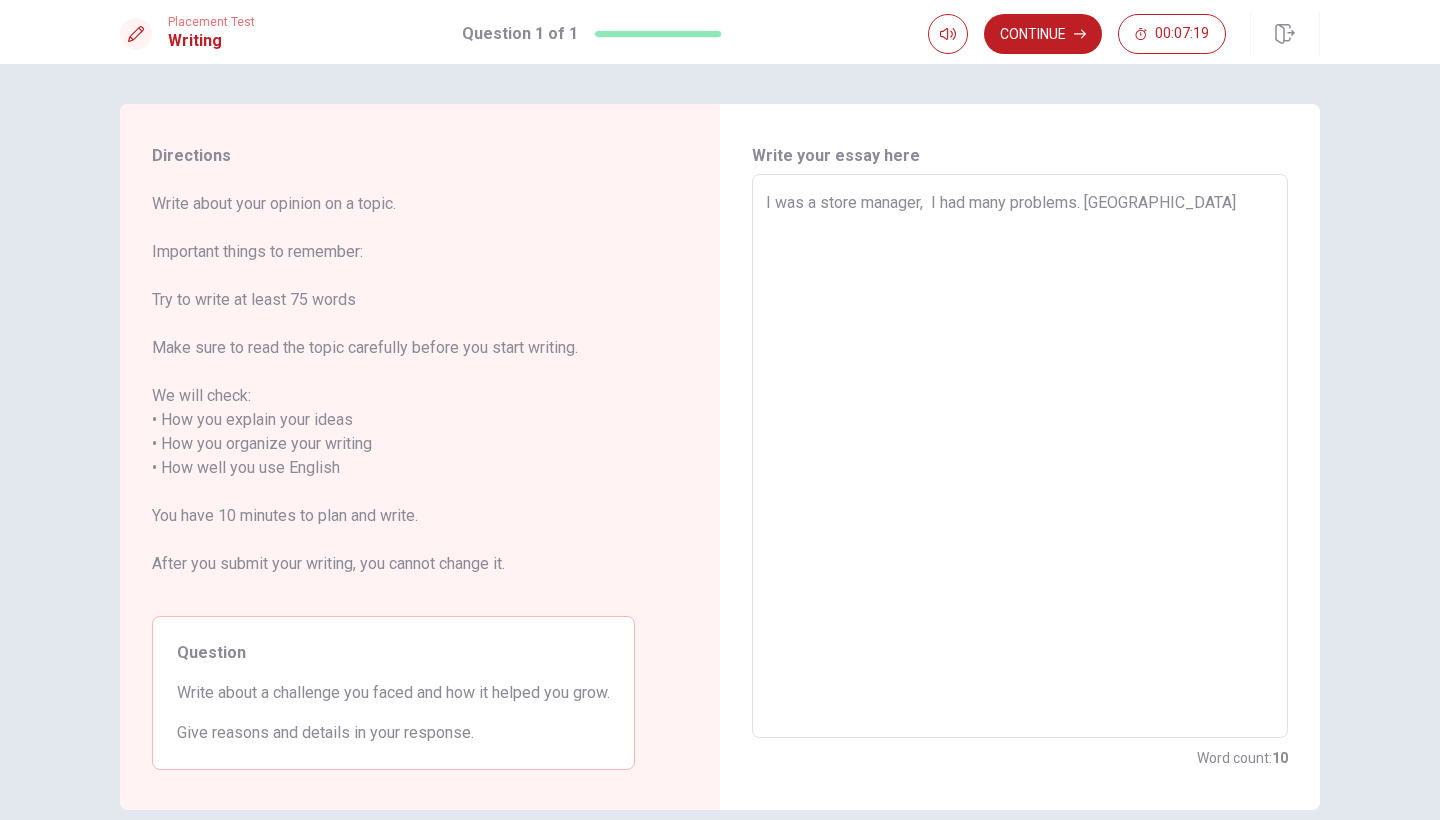 type on "I was a store manager,  I had many problems. [GEOGRAPHIC_DATA]" 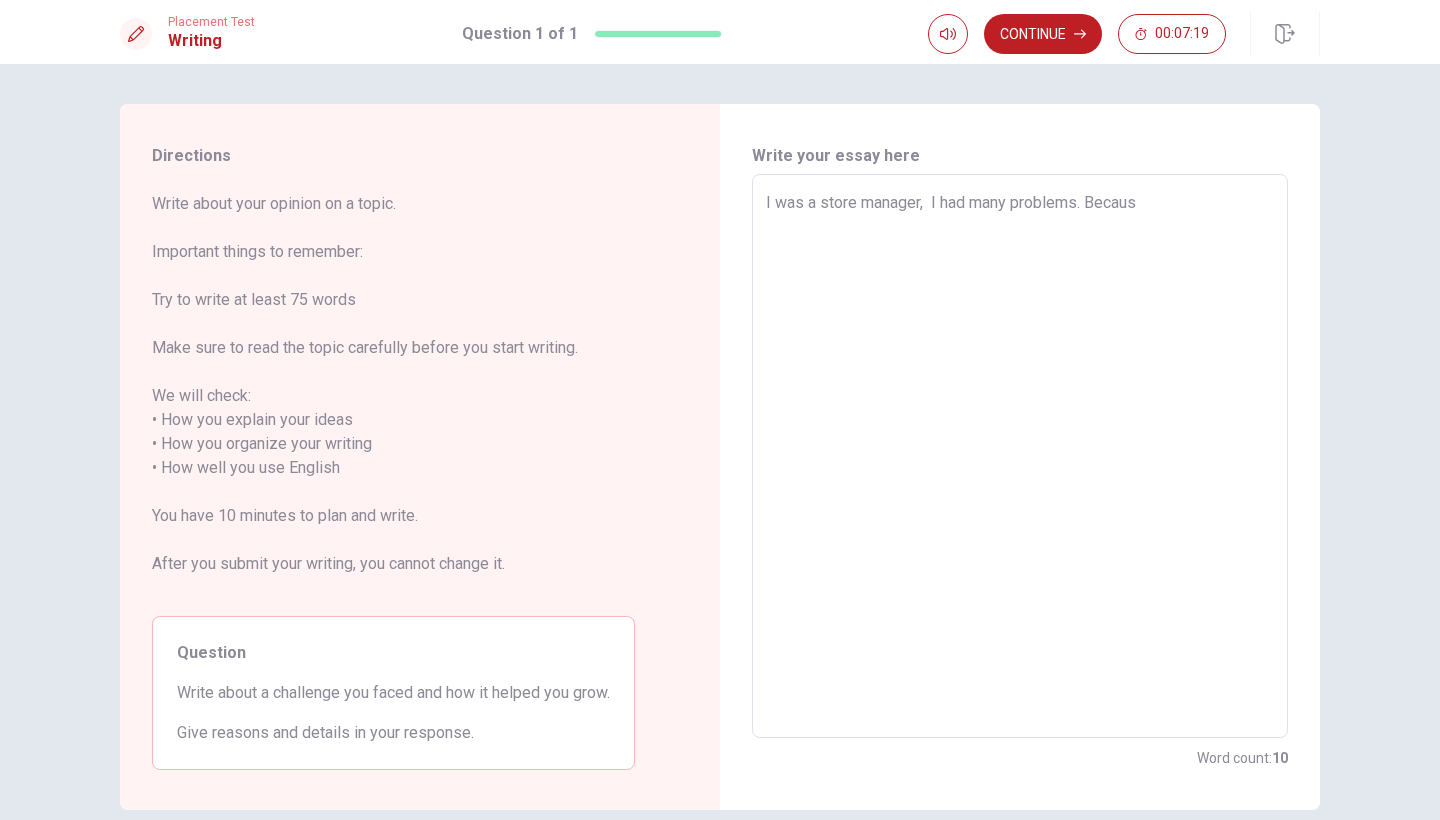 type on "x" 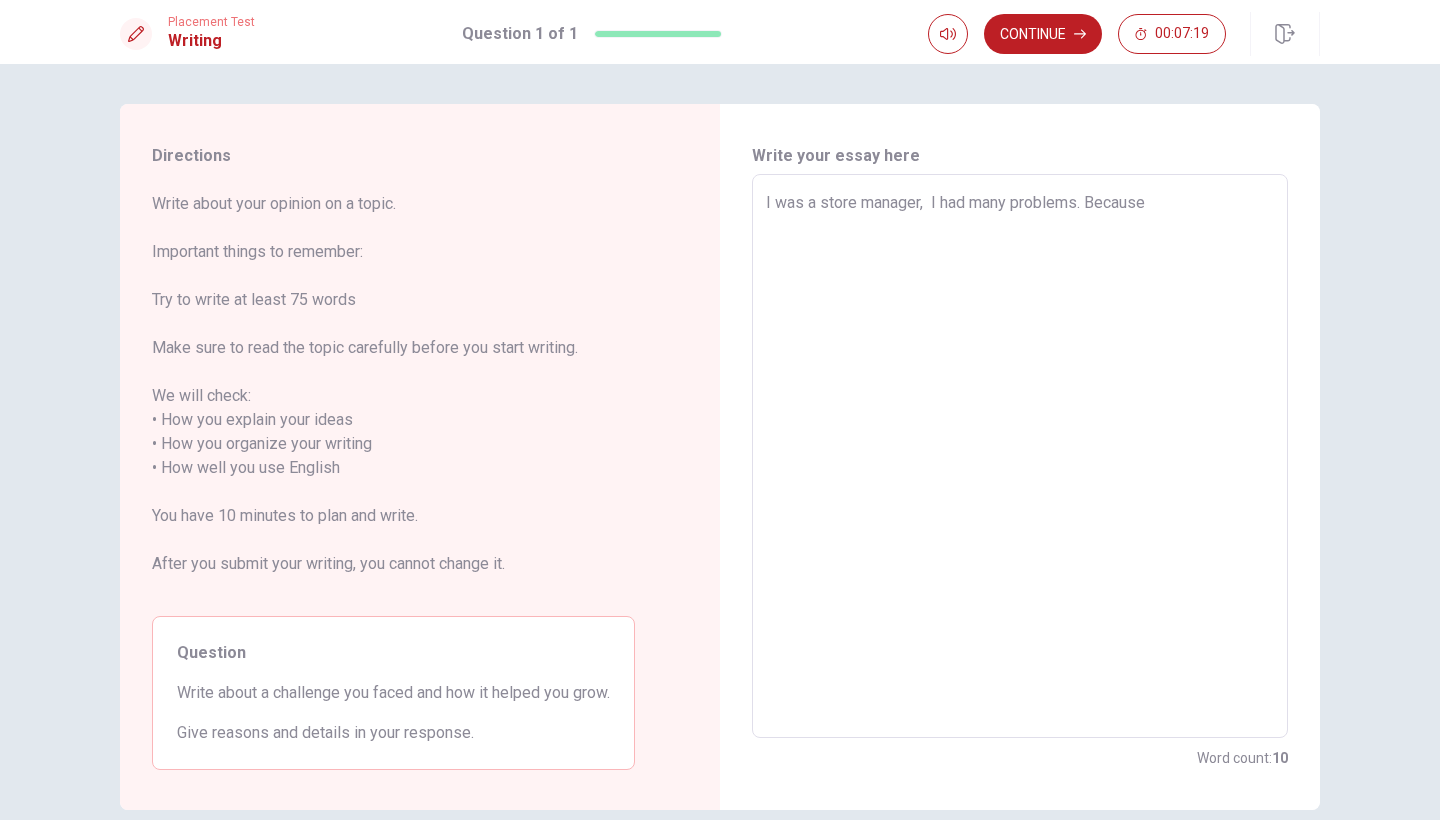 type on "x" 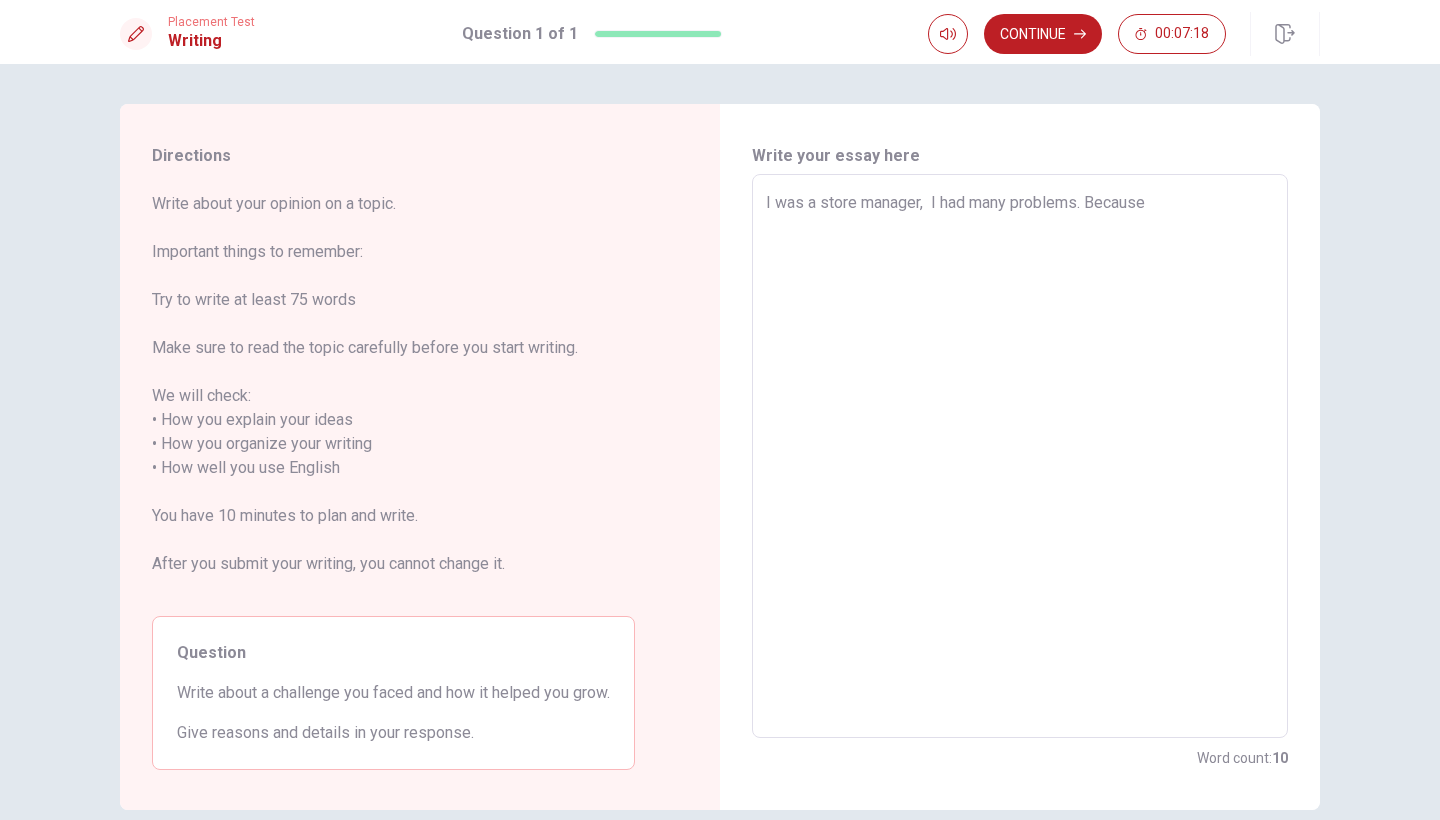 type on "I was a store manager,  I had many problems. Because" 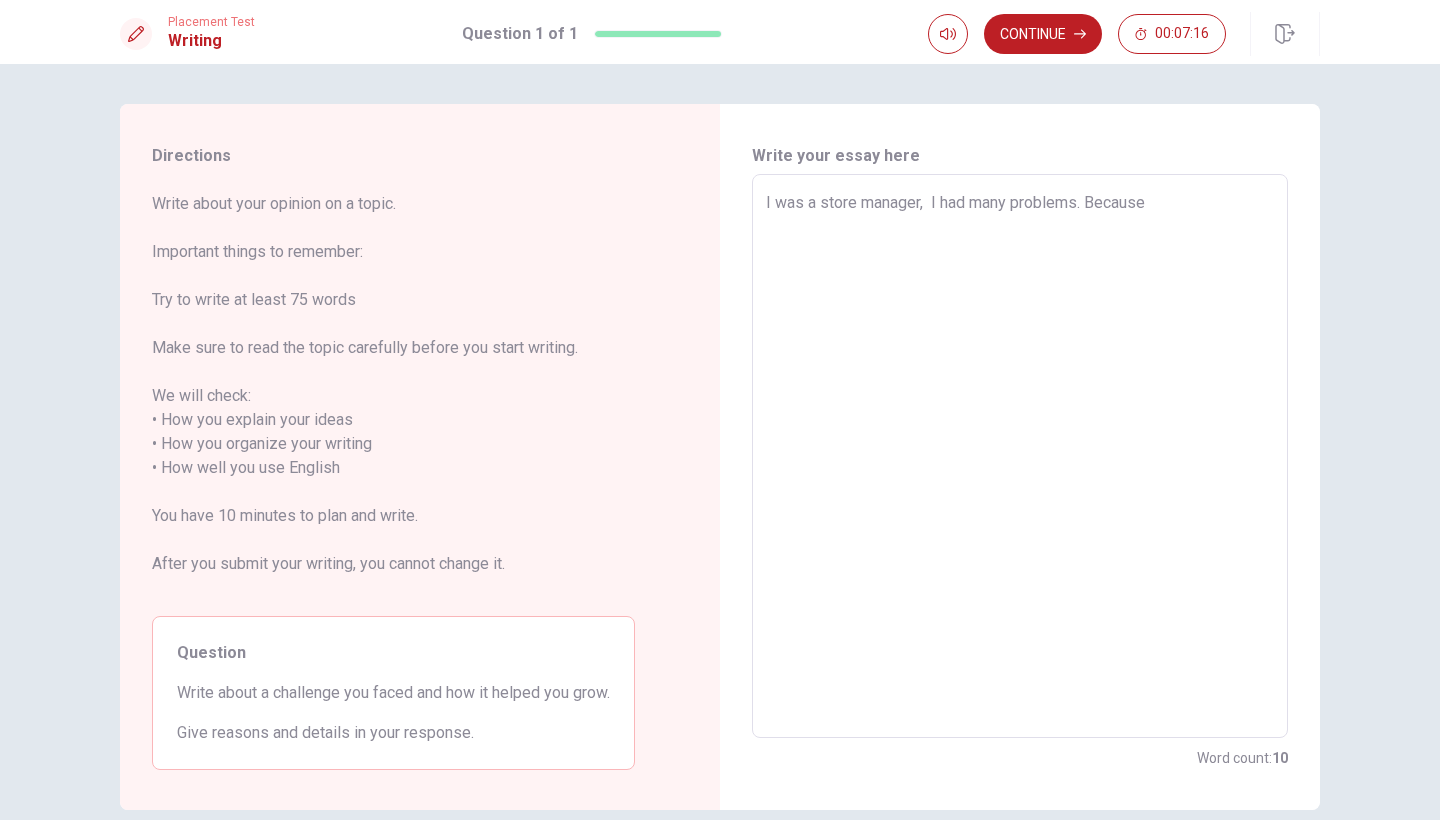 type on "x" 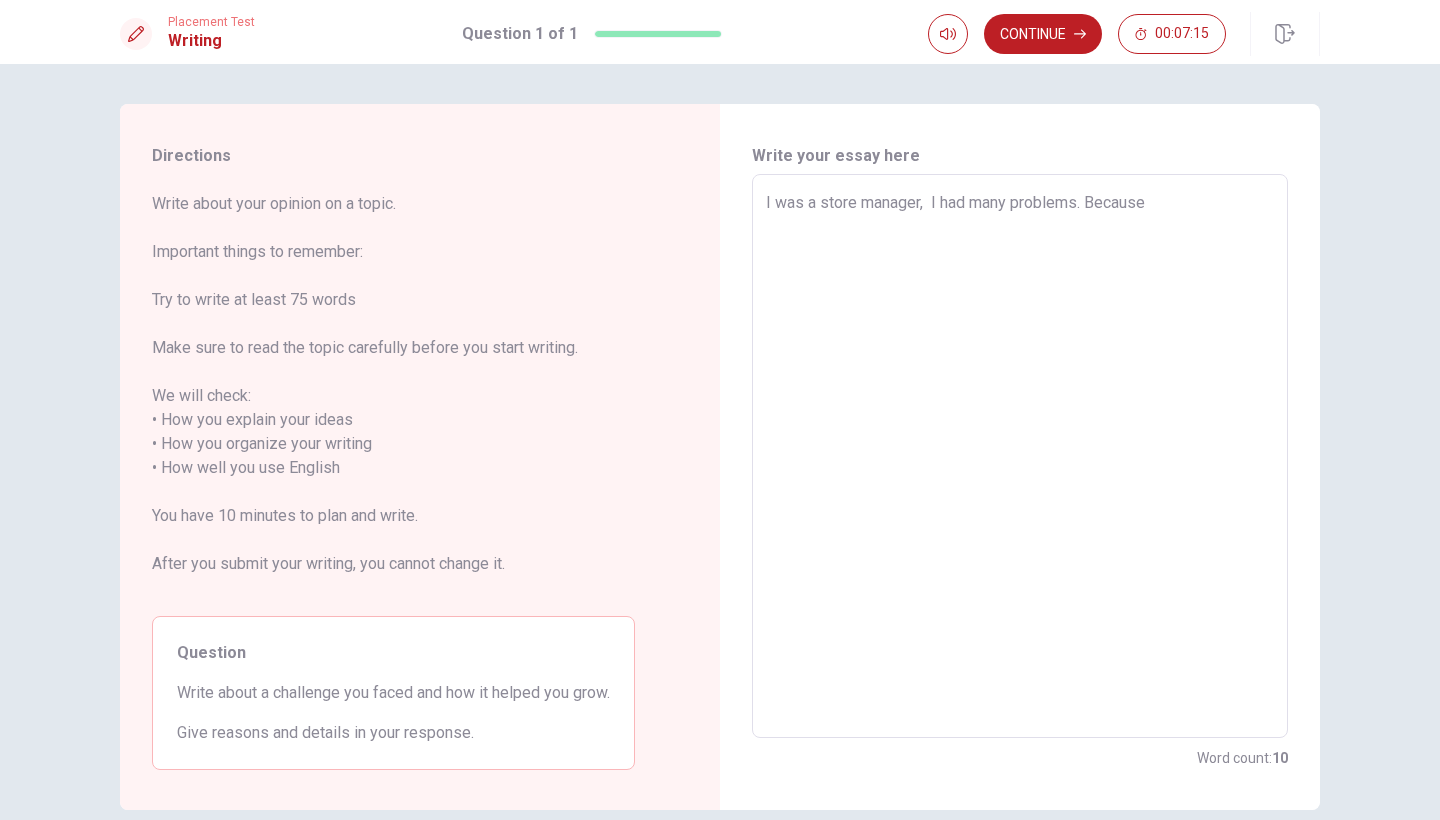 type on "I was a store manager,  I had many problems. Because N" 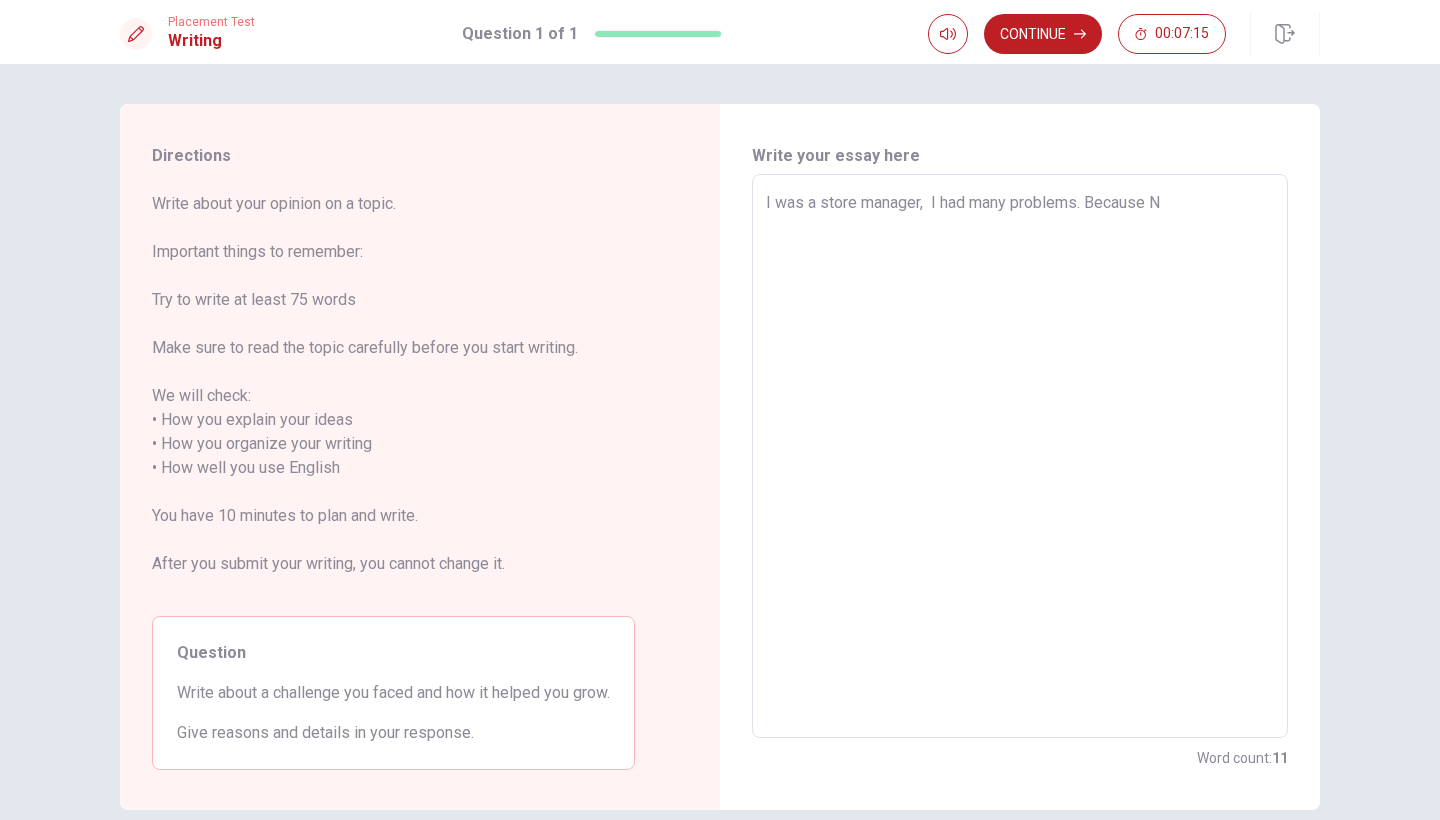 type on "x" 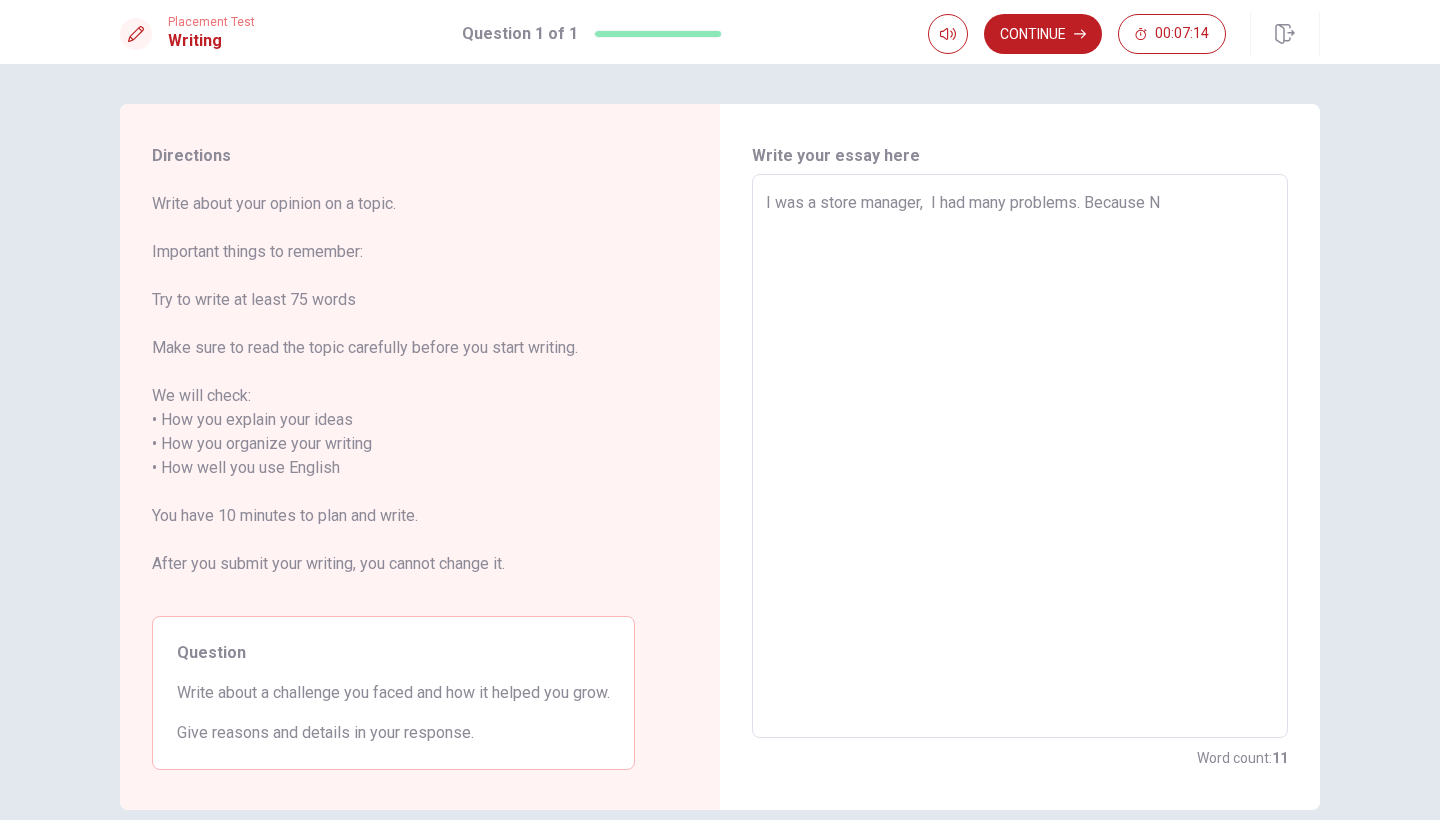 type on "I was a store manager,  I had many problems. Because" 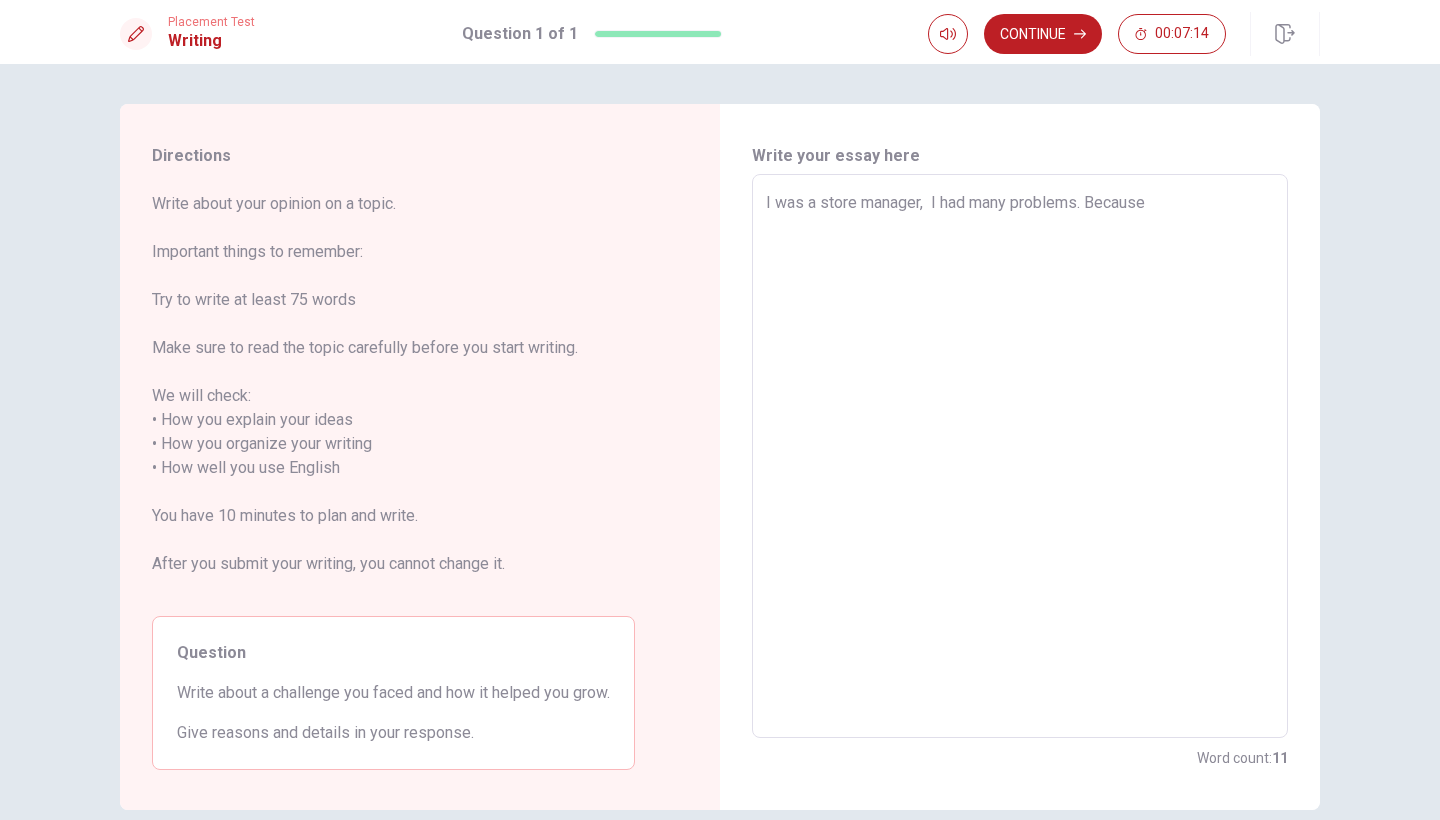 type on "x" 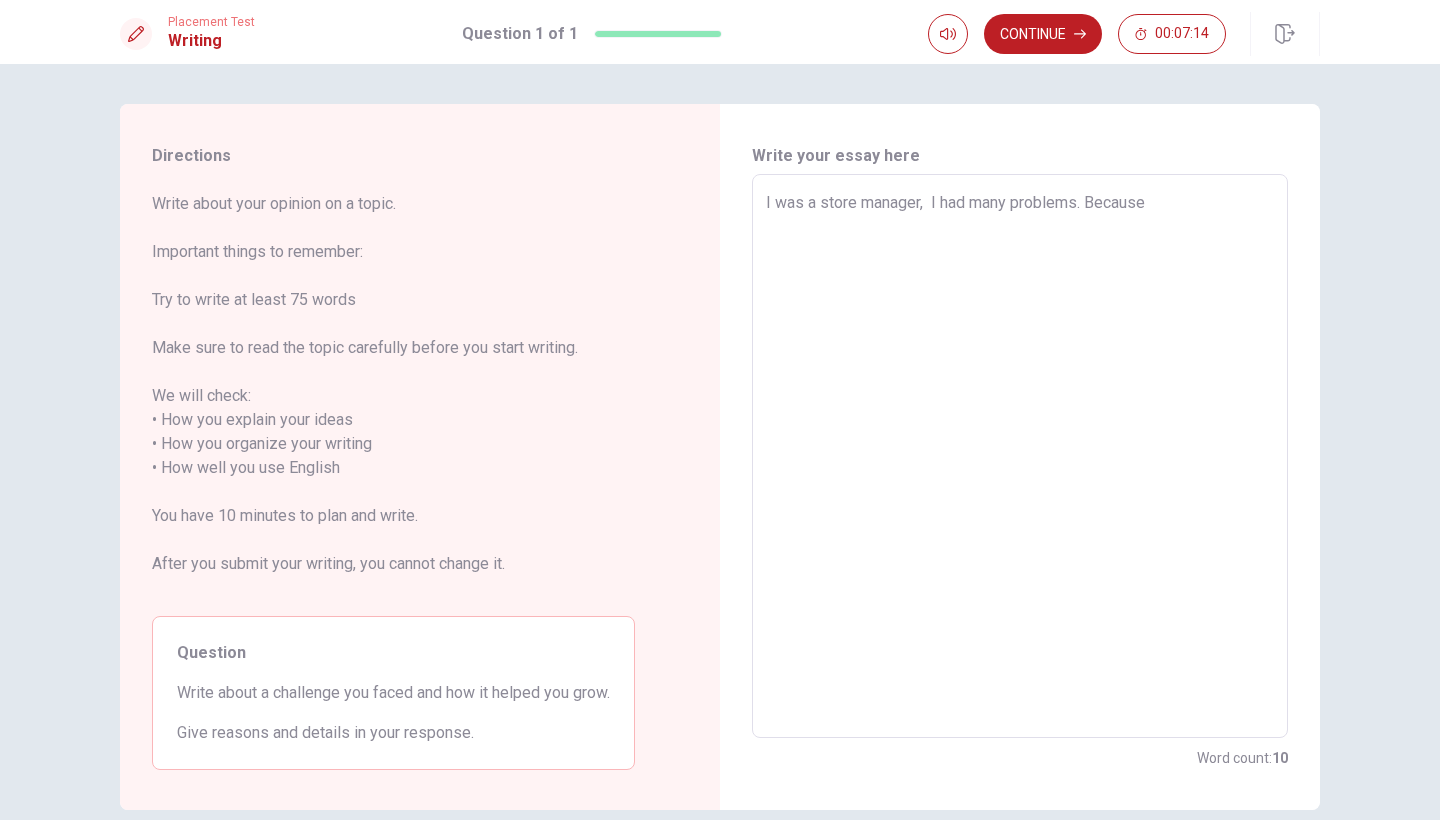 type on "I was a store manager,  I had many problems. Because n" 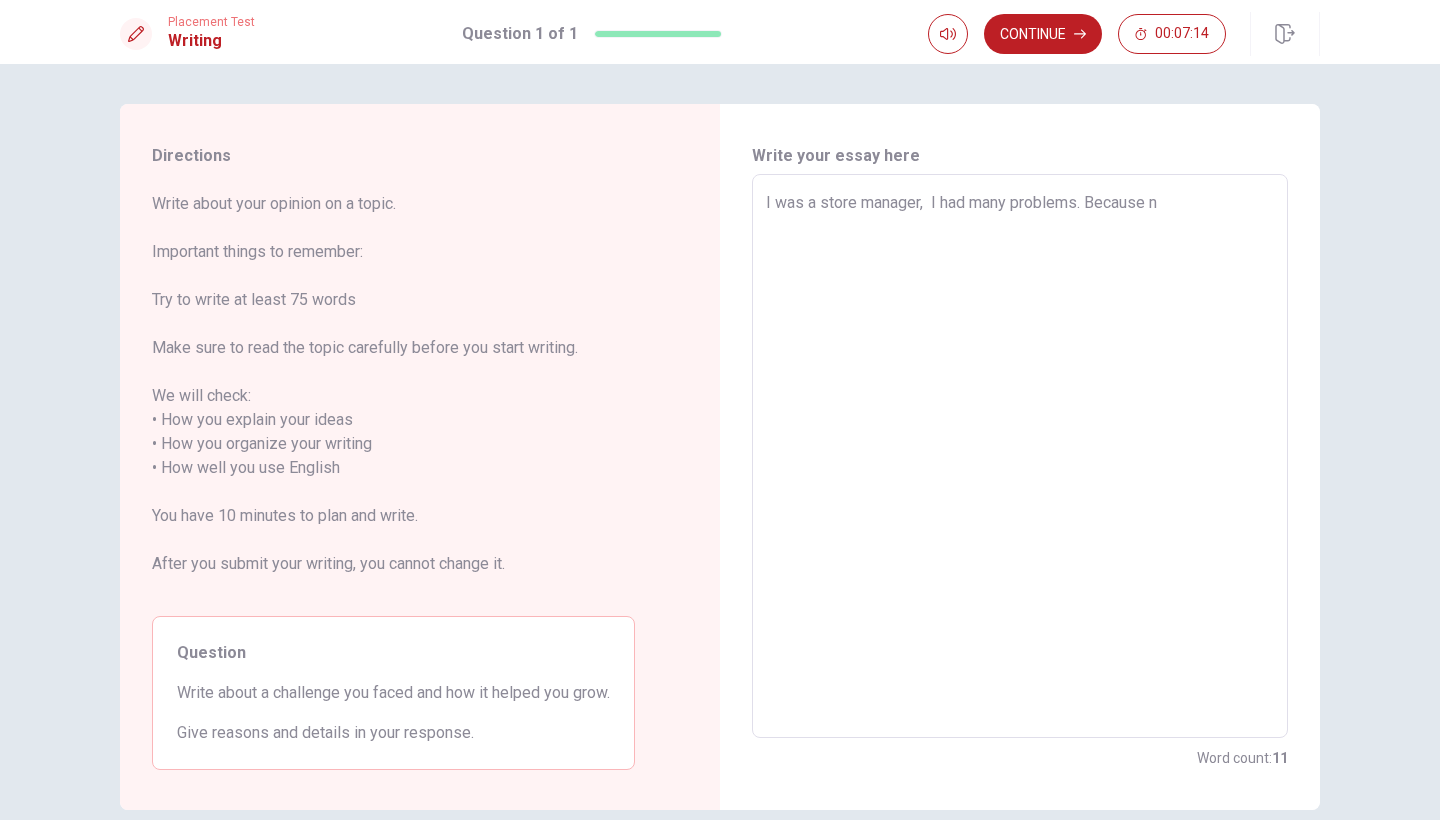 type on "x" 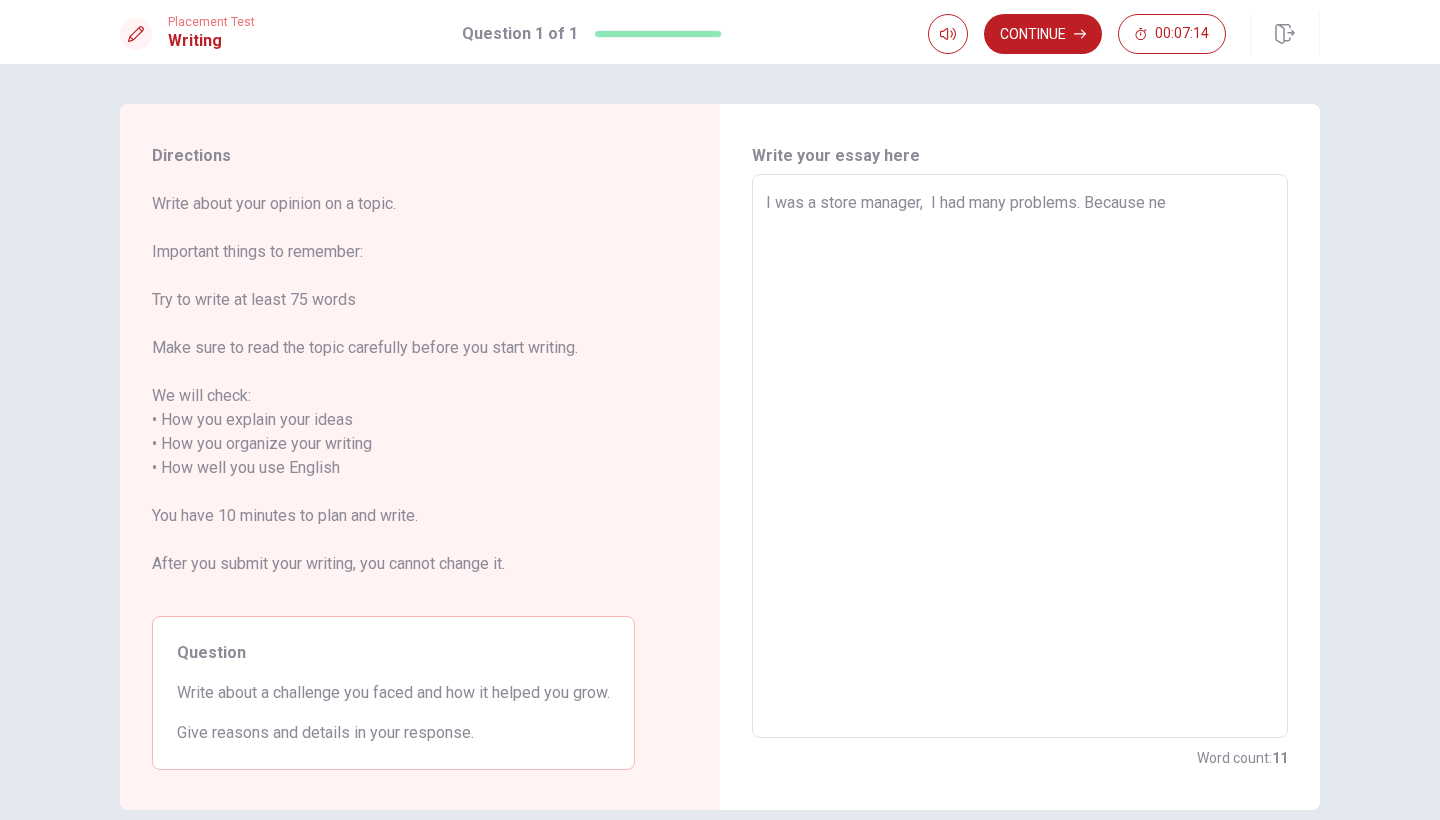 type on "x" 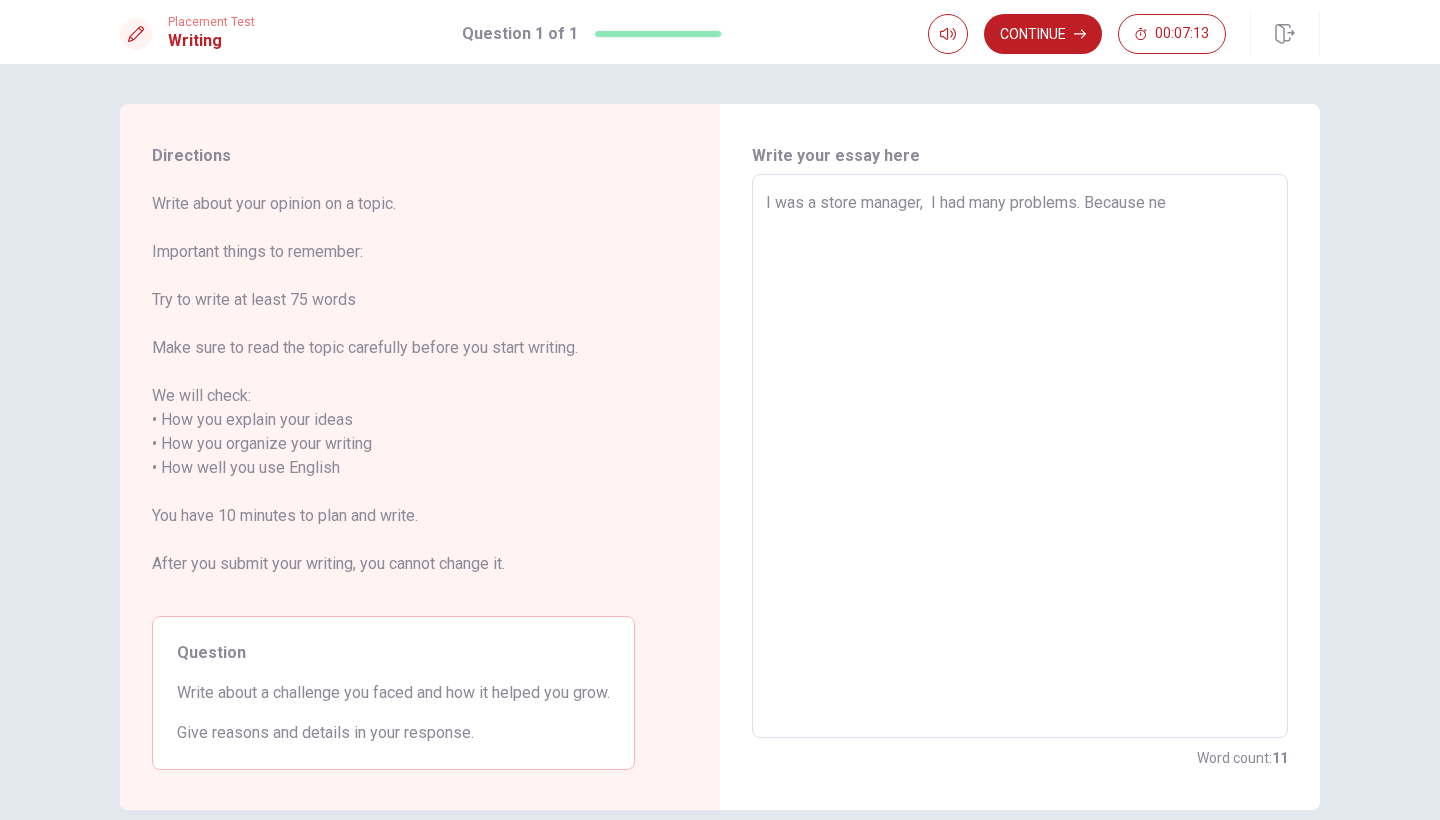 type on "I was a store manager,  I had many problems. Because new" 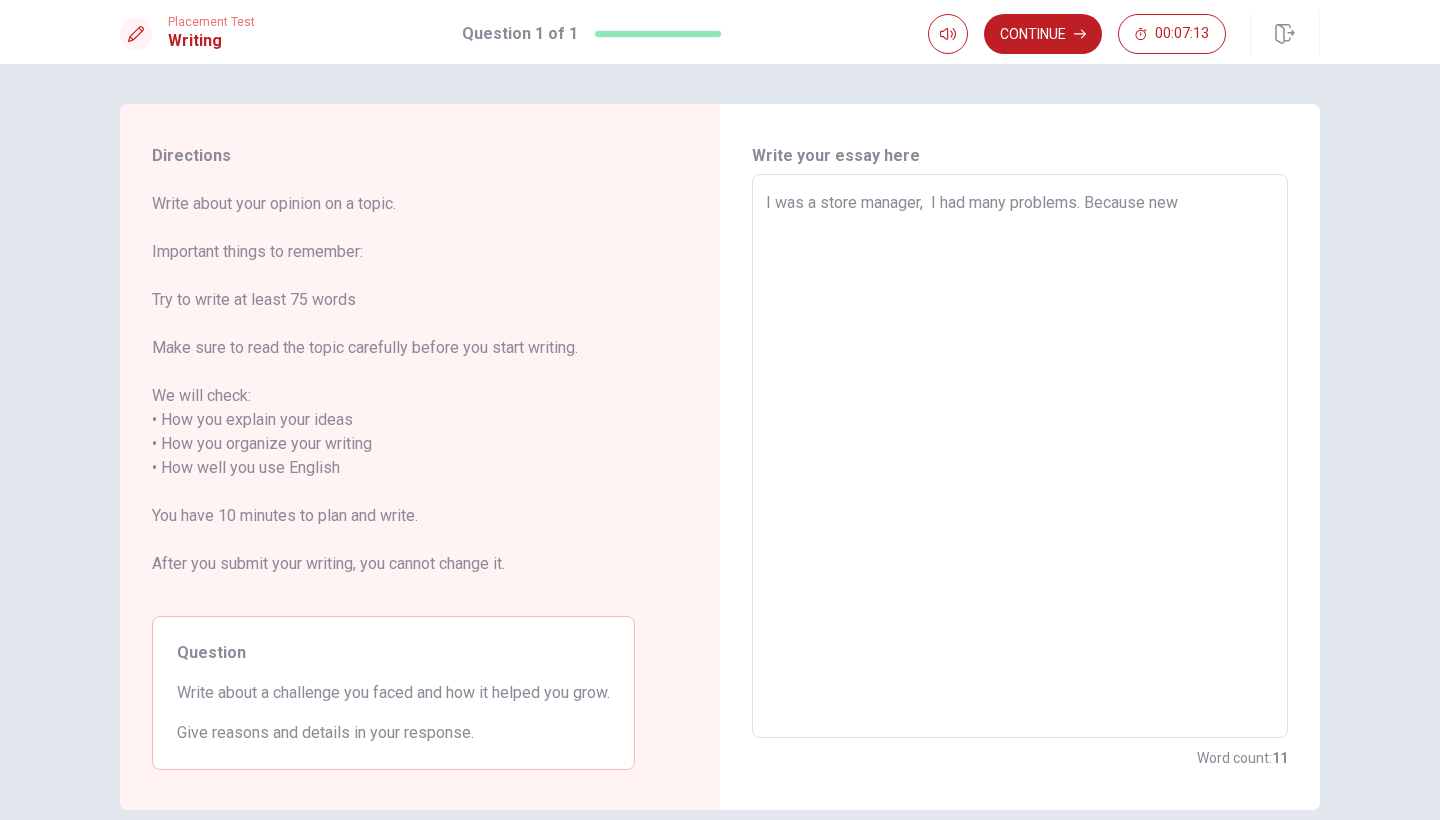 type on "x" 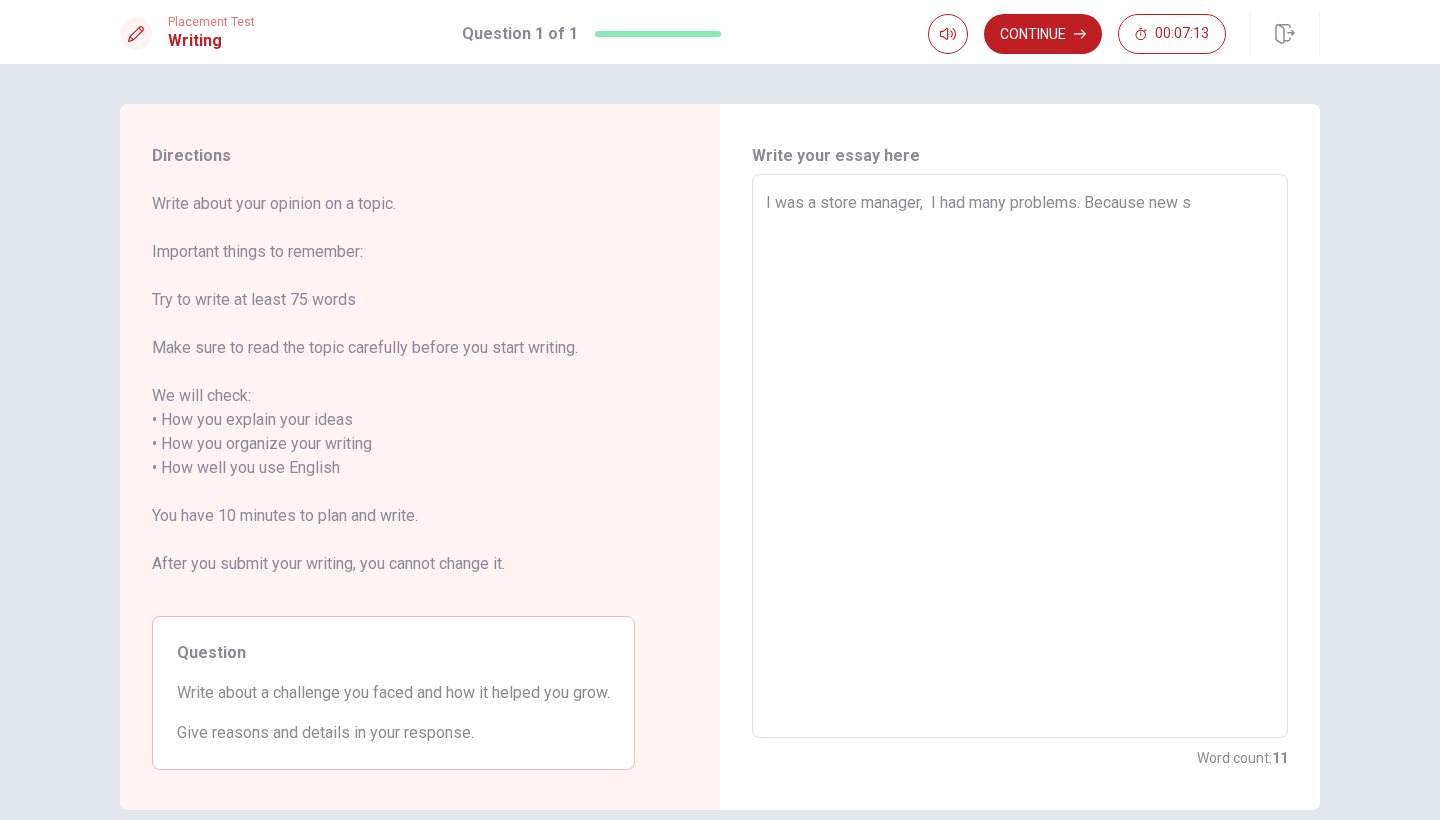 type on "x" 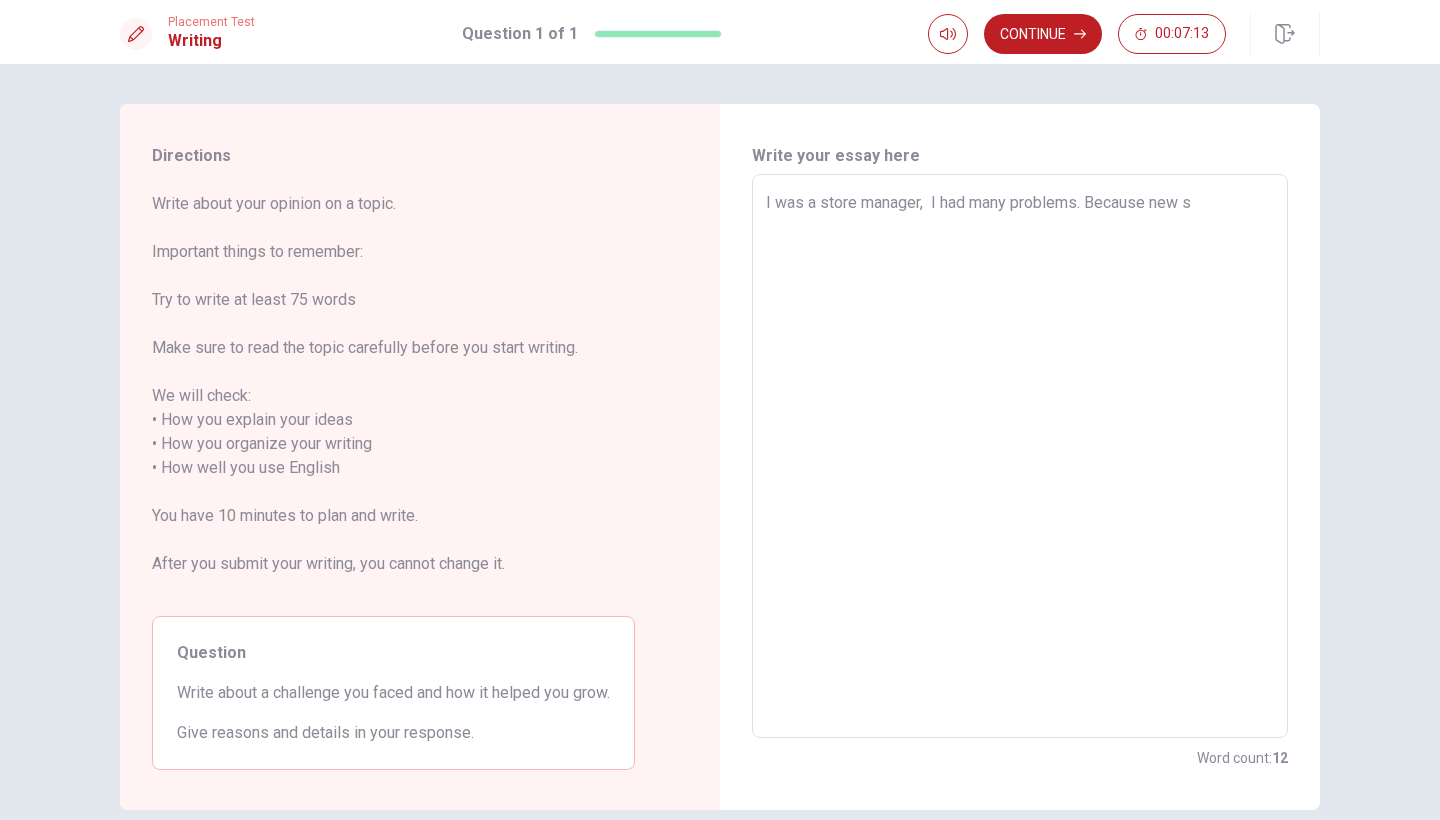 type on "I was a store manager,  I had many problems. Because new st" 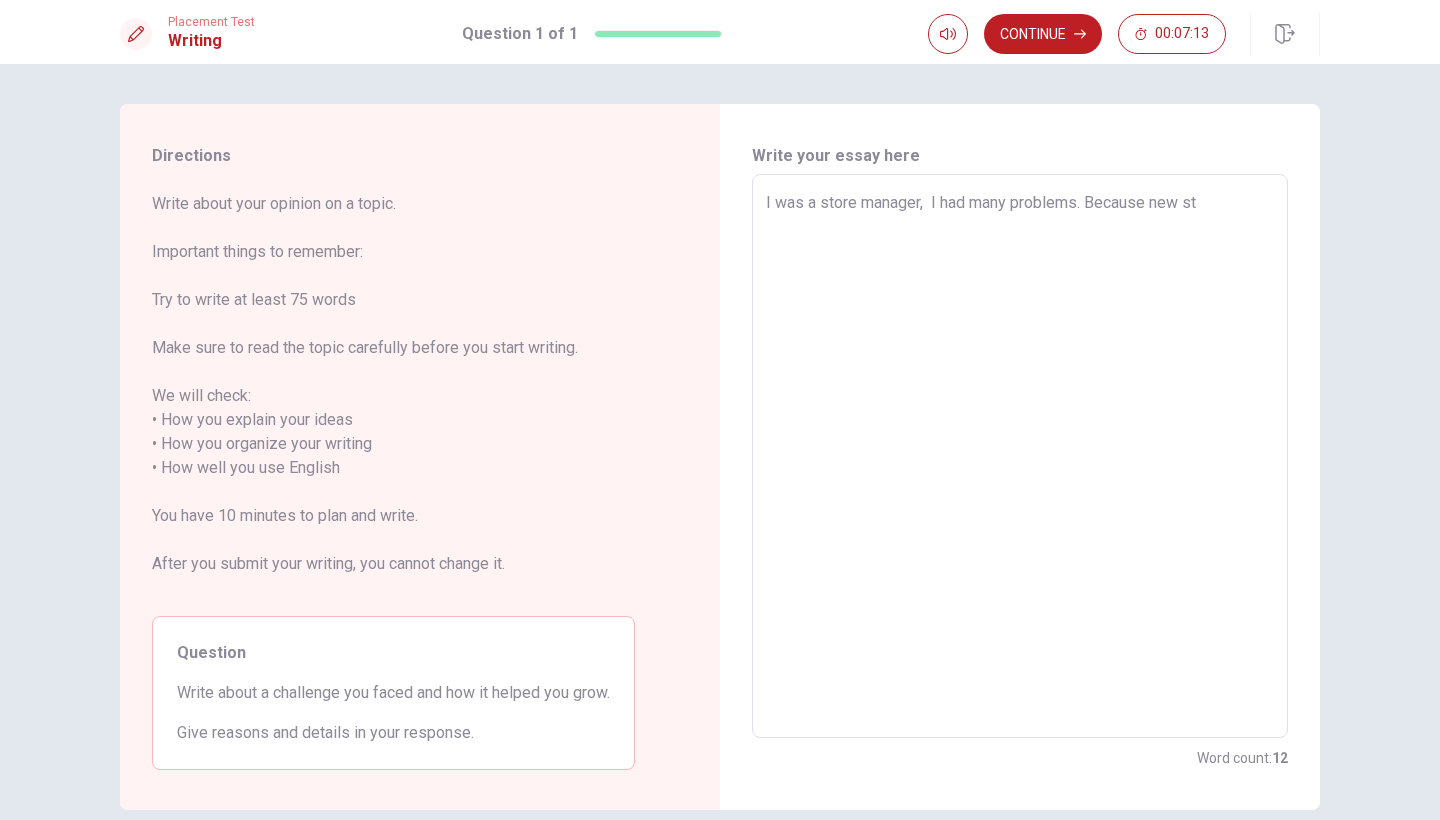 type on "x" 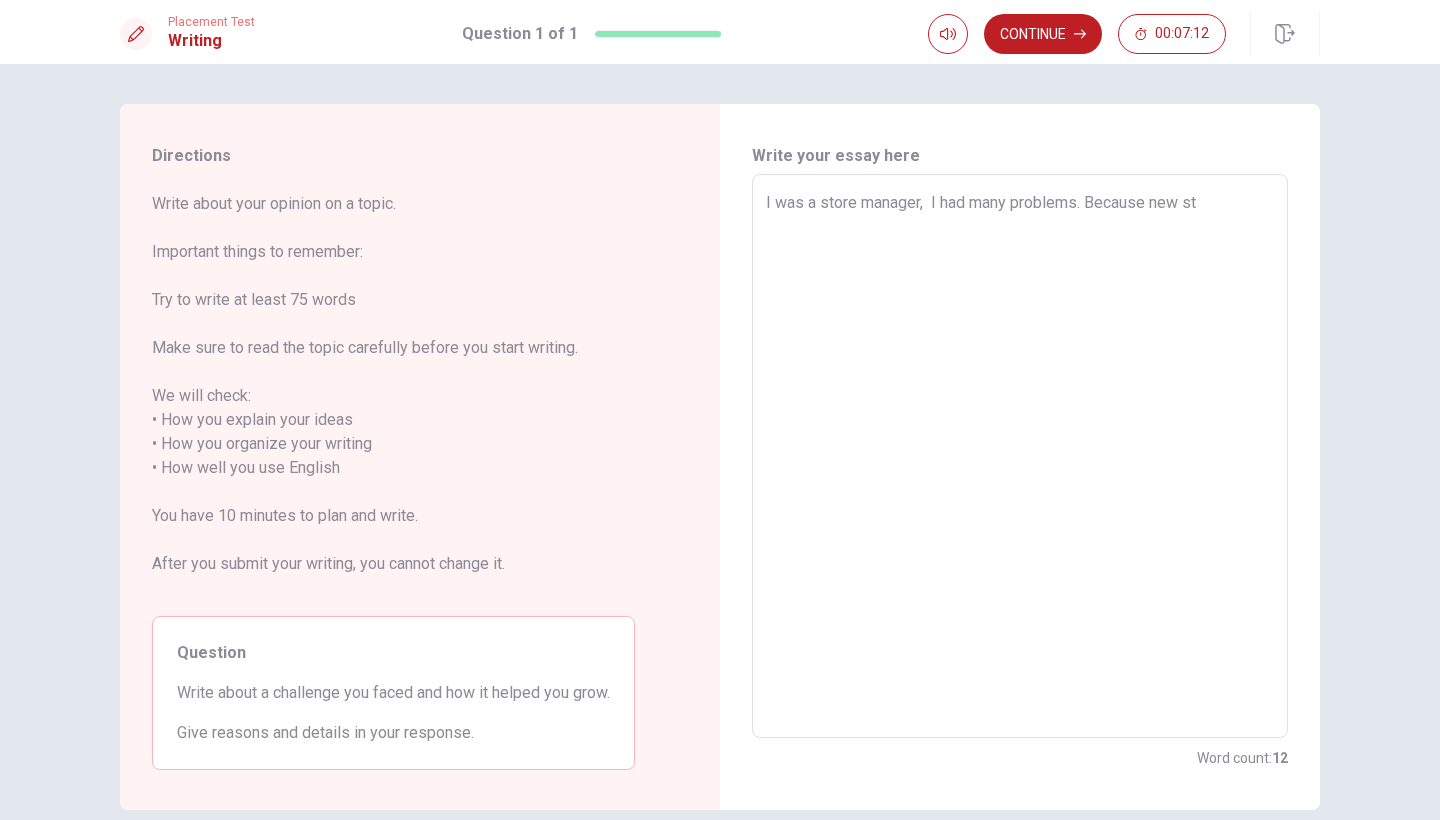 type on "I was a store manager,  I had many problems. Because new sto" 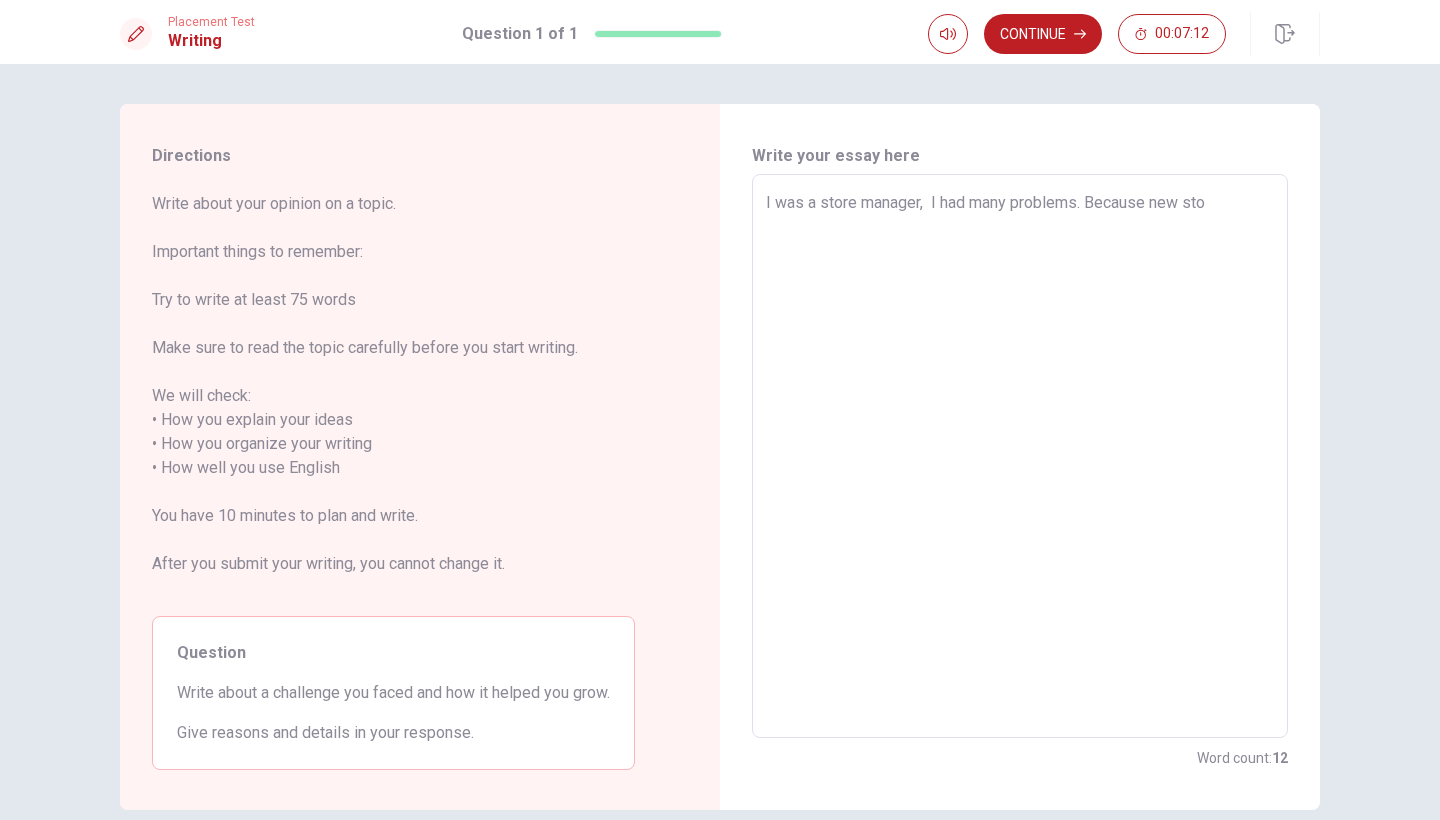 type on "x" 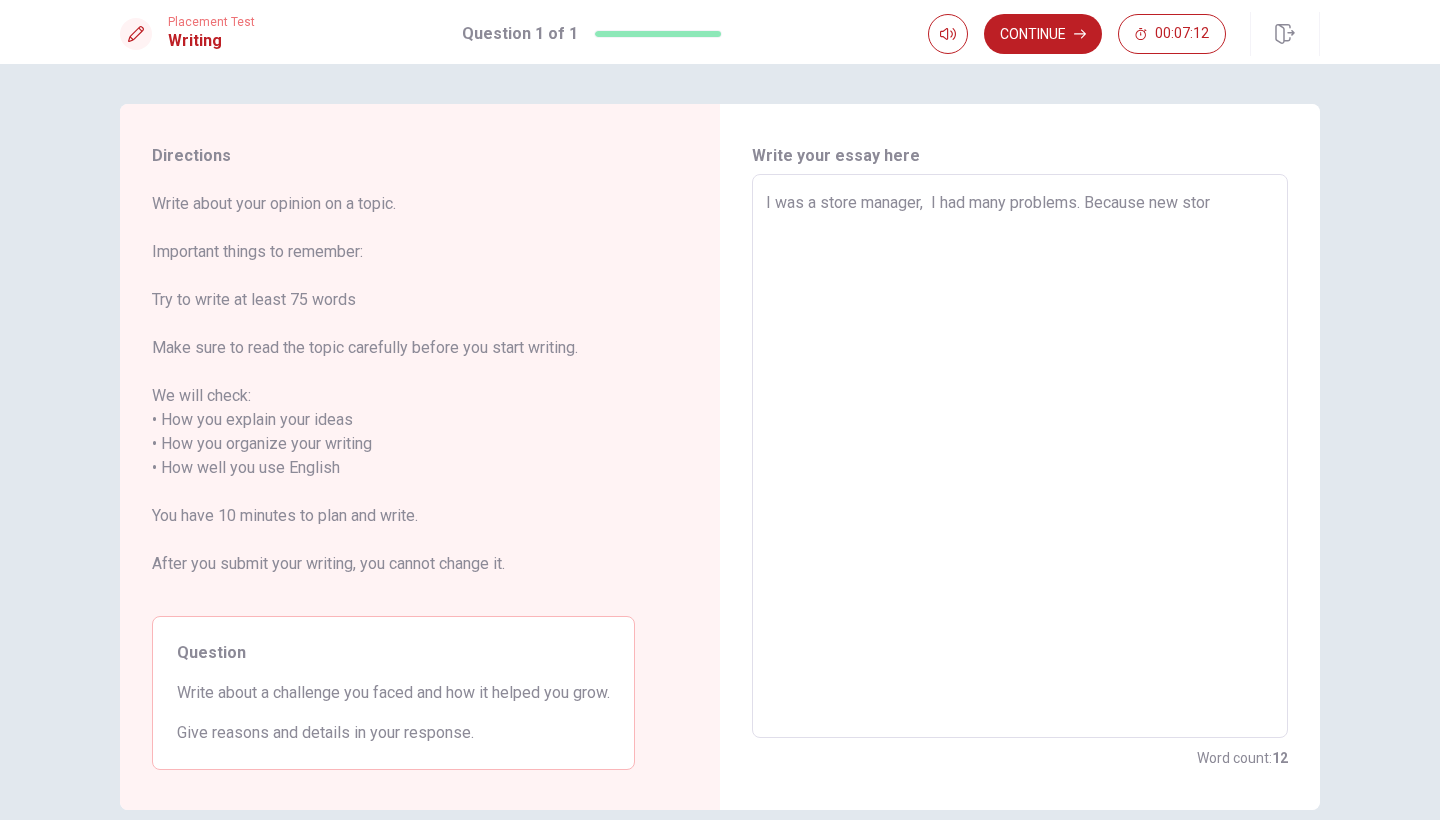 type on "x" 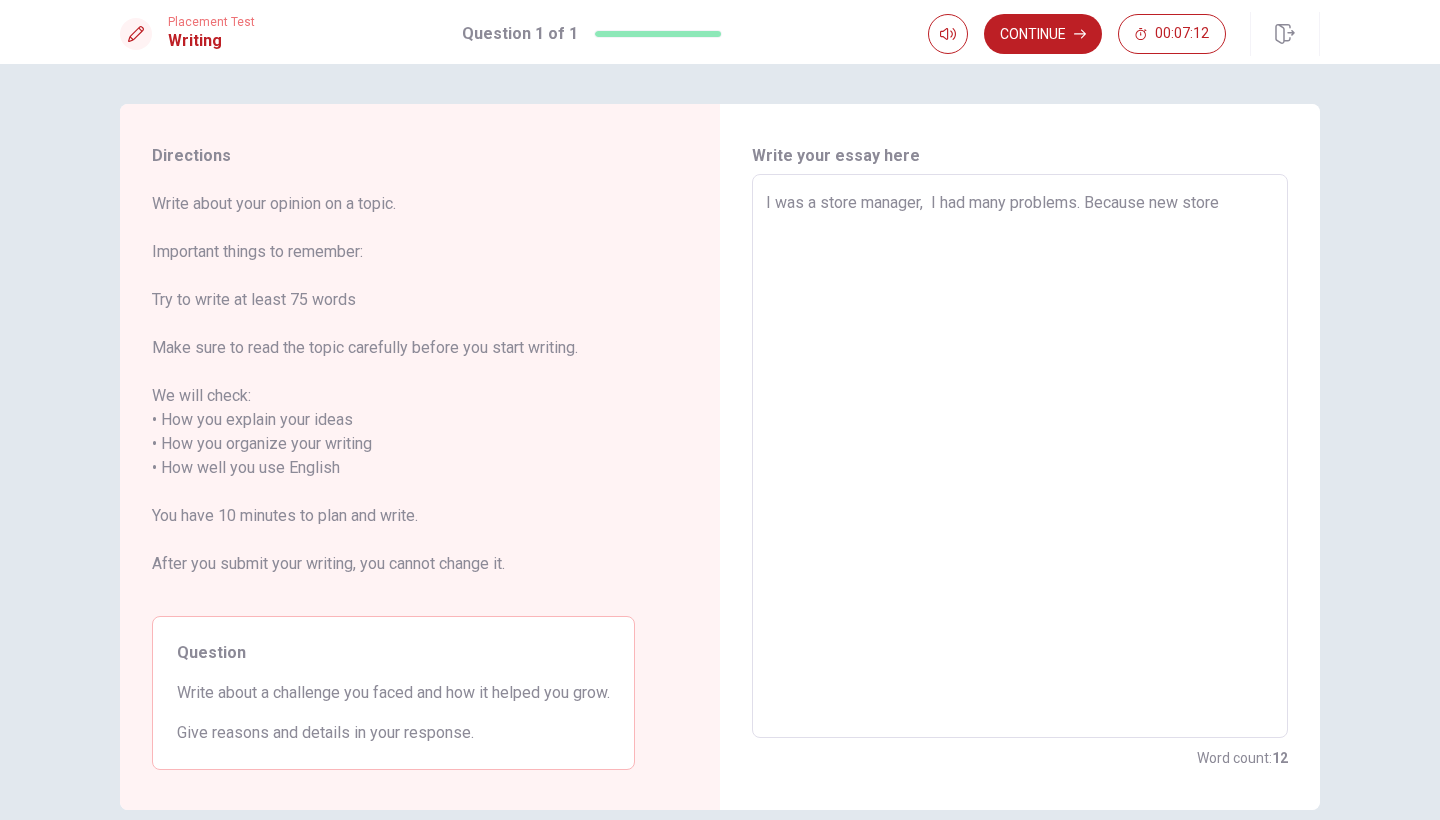 type on "x" 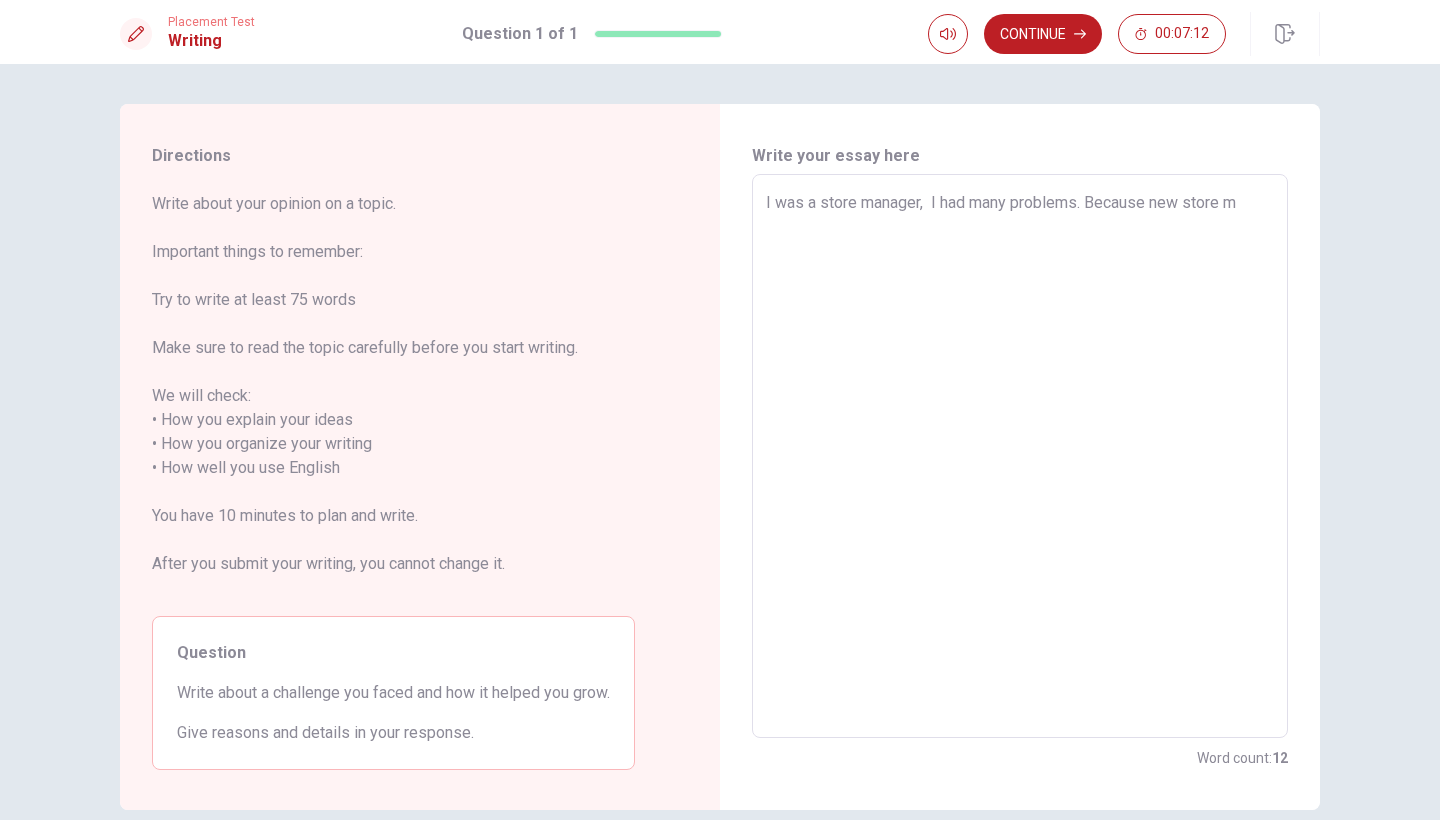 type on "x" 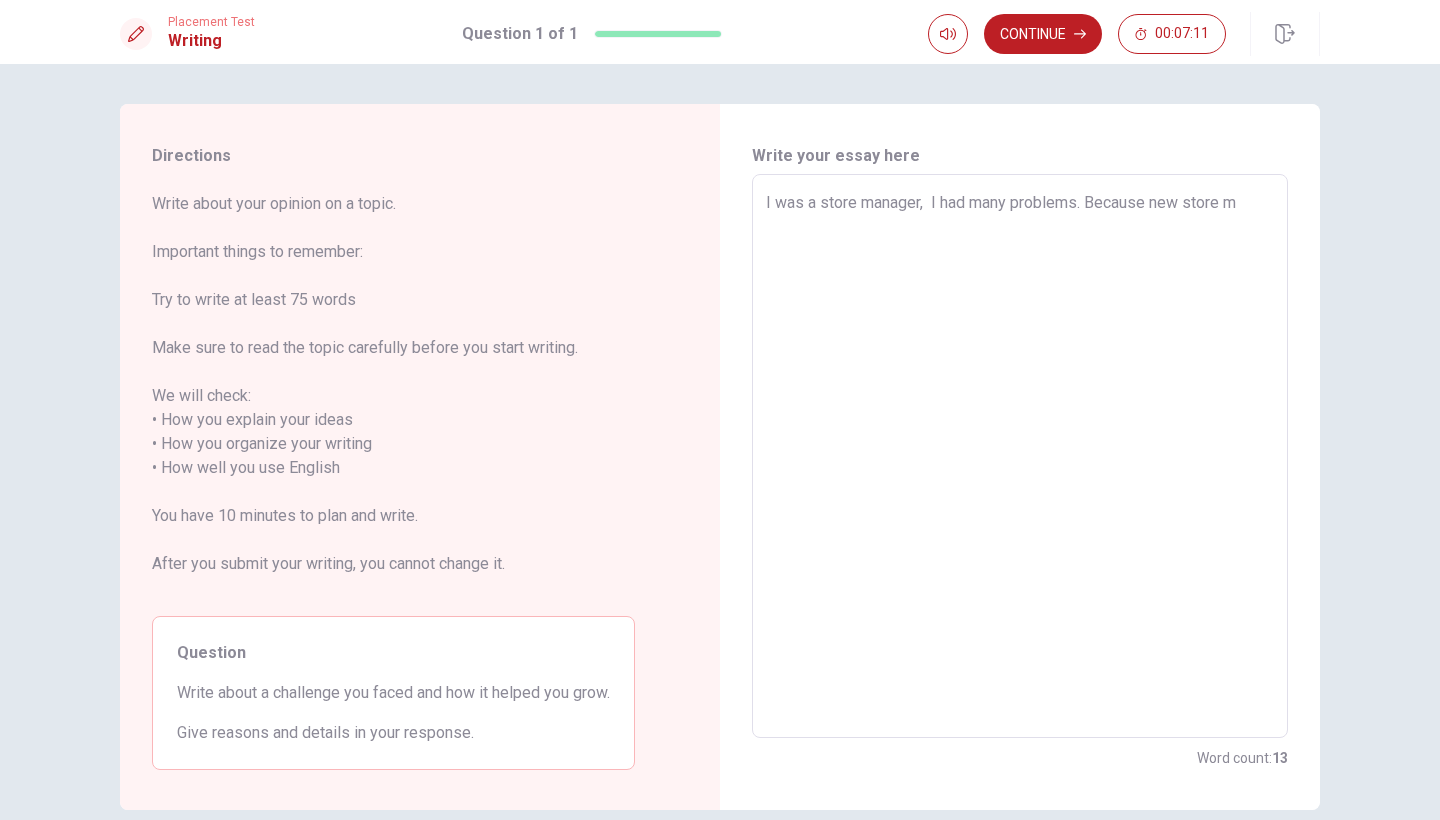 type on "I was a store manager,  I had many problems. Because new store ma" 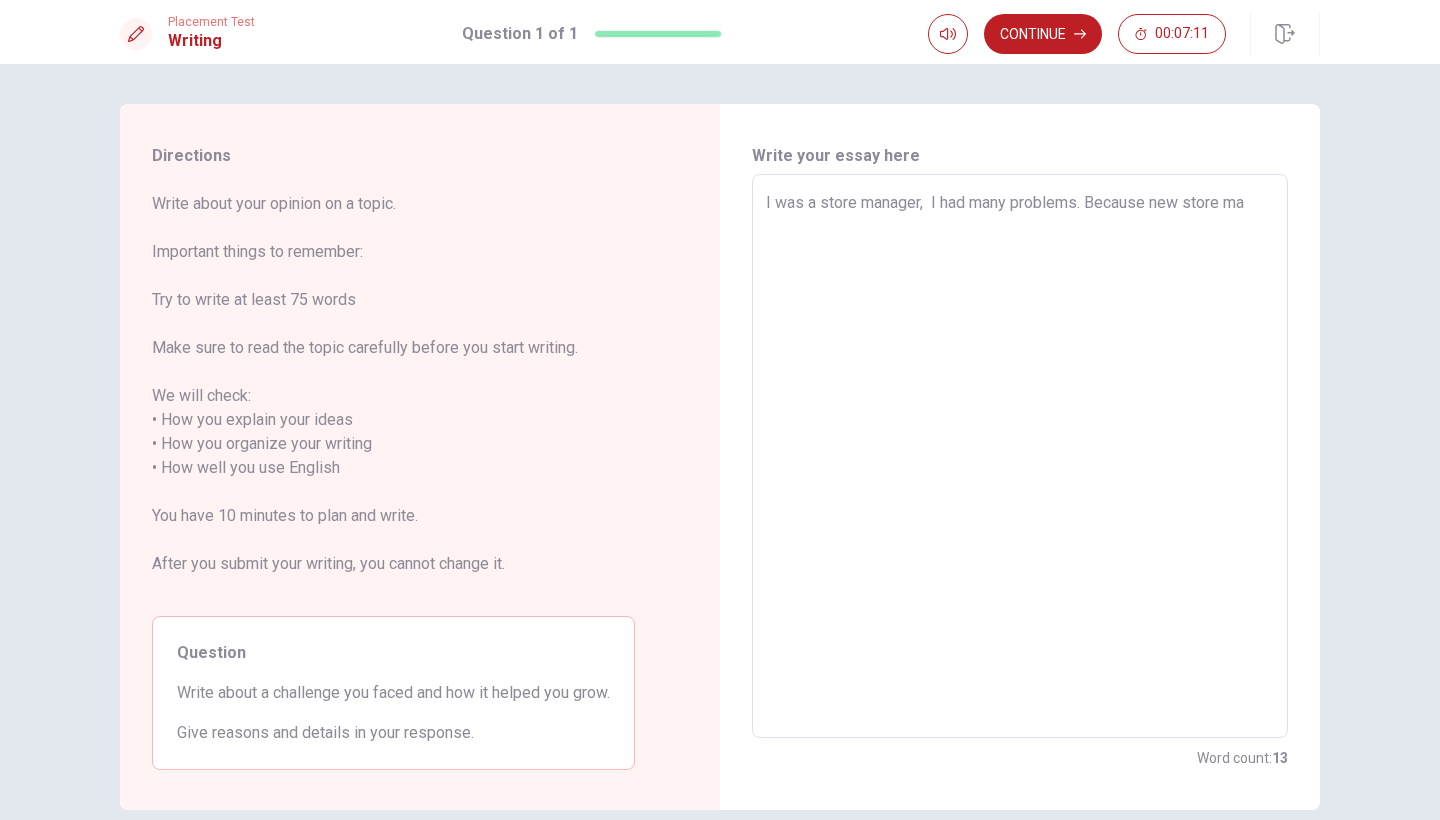 type on "x" 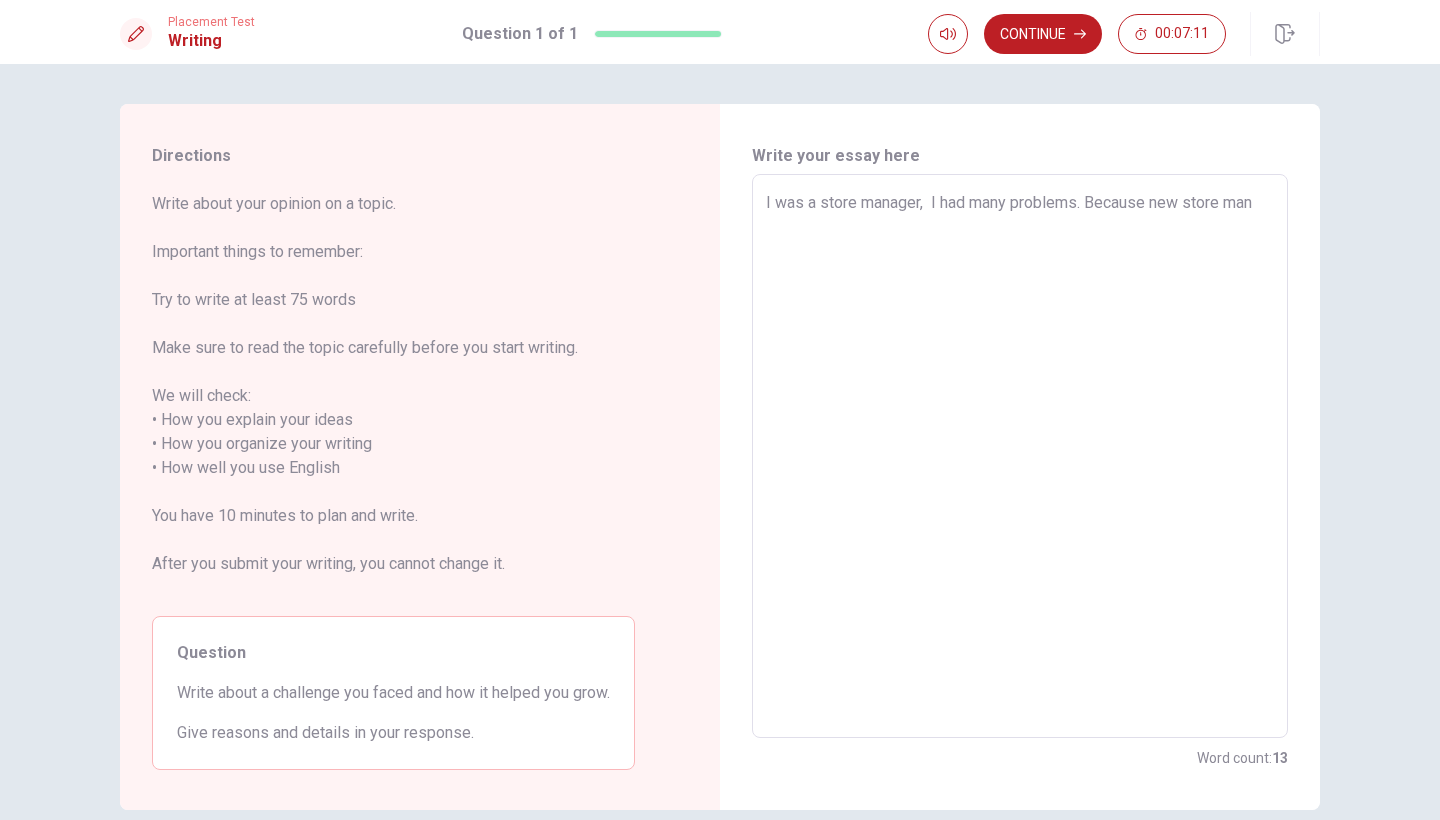 type on "x" 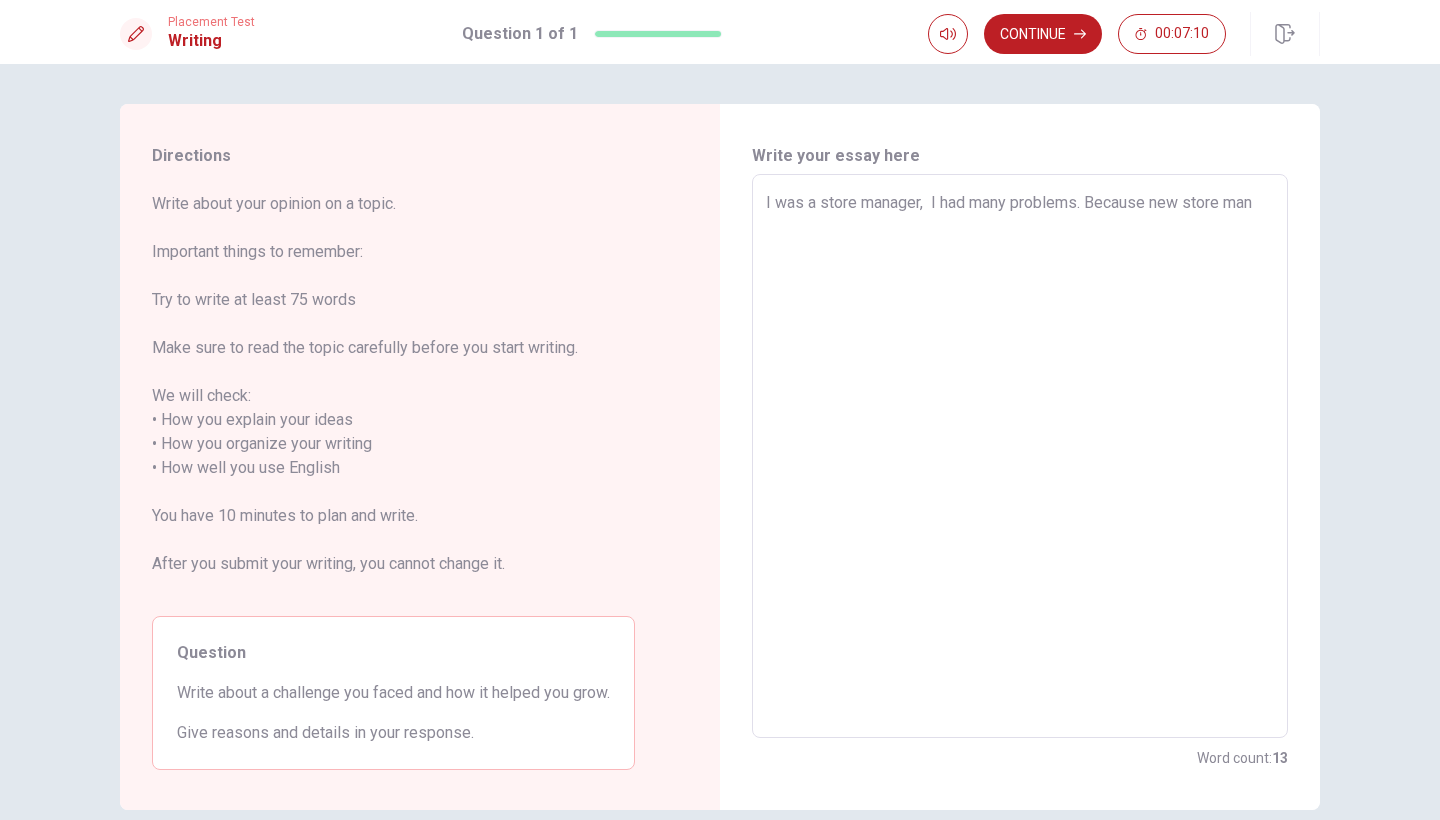 type on "I was a store manager,  I had many problems. Because new store mana" 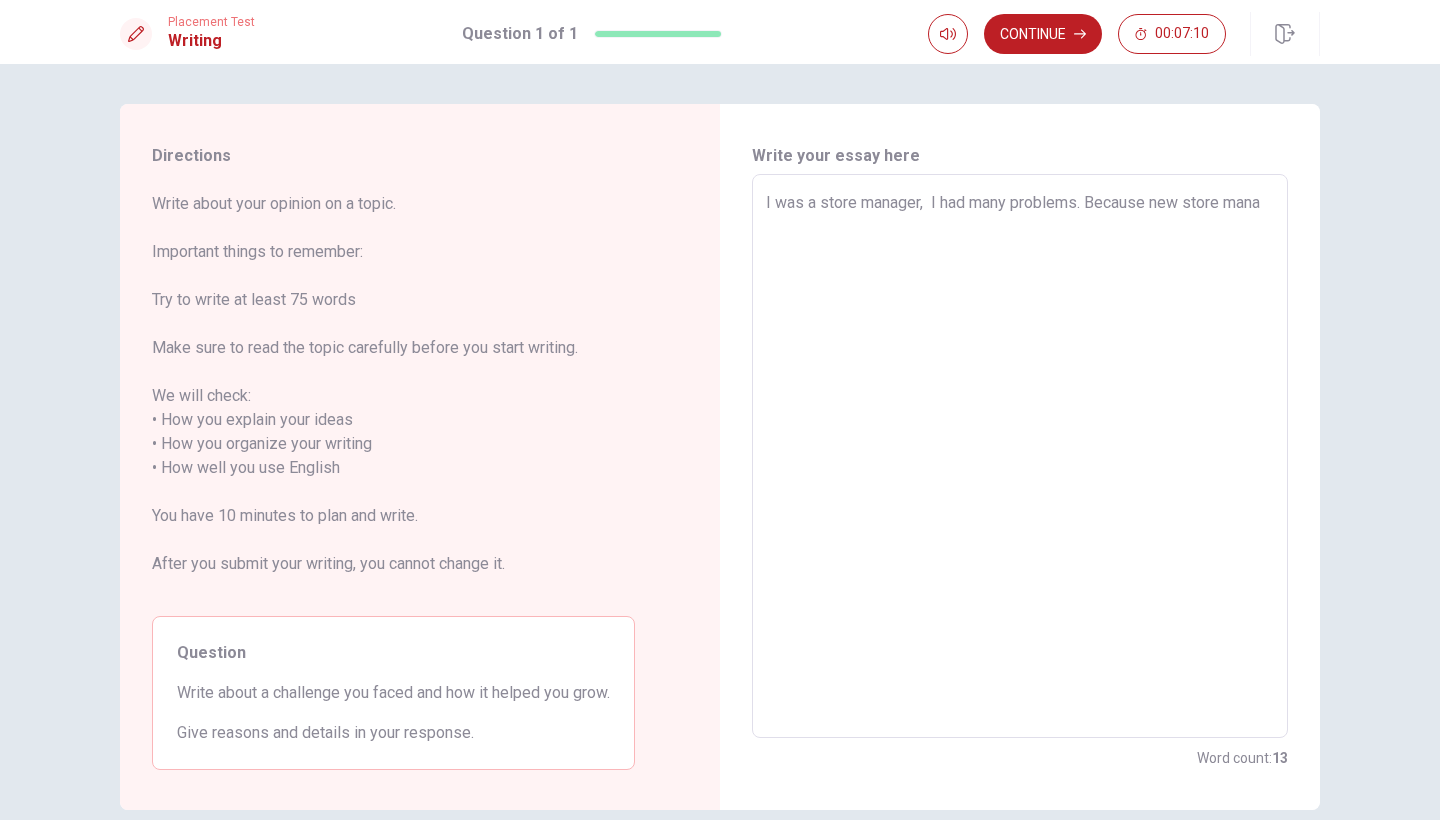 type on "x" 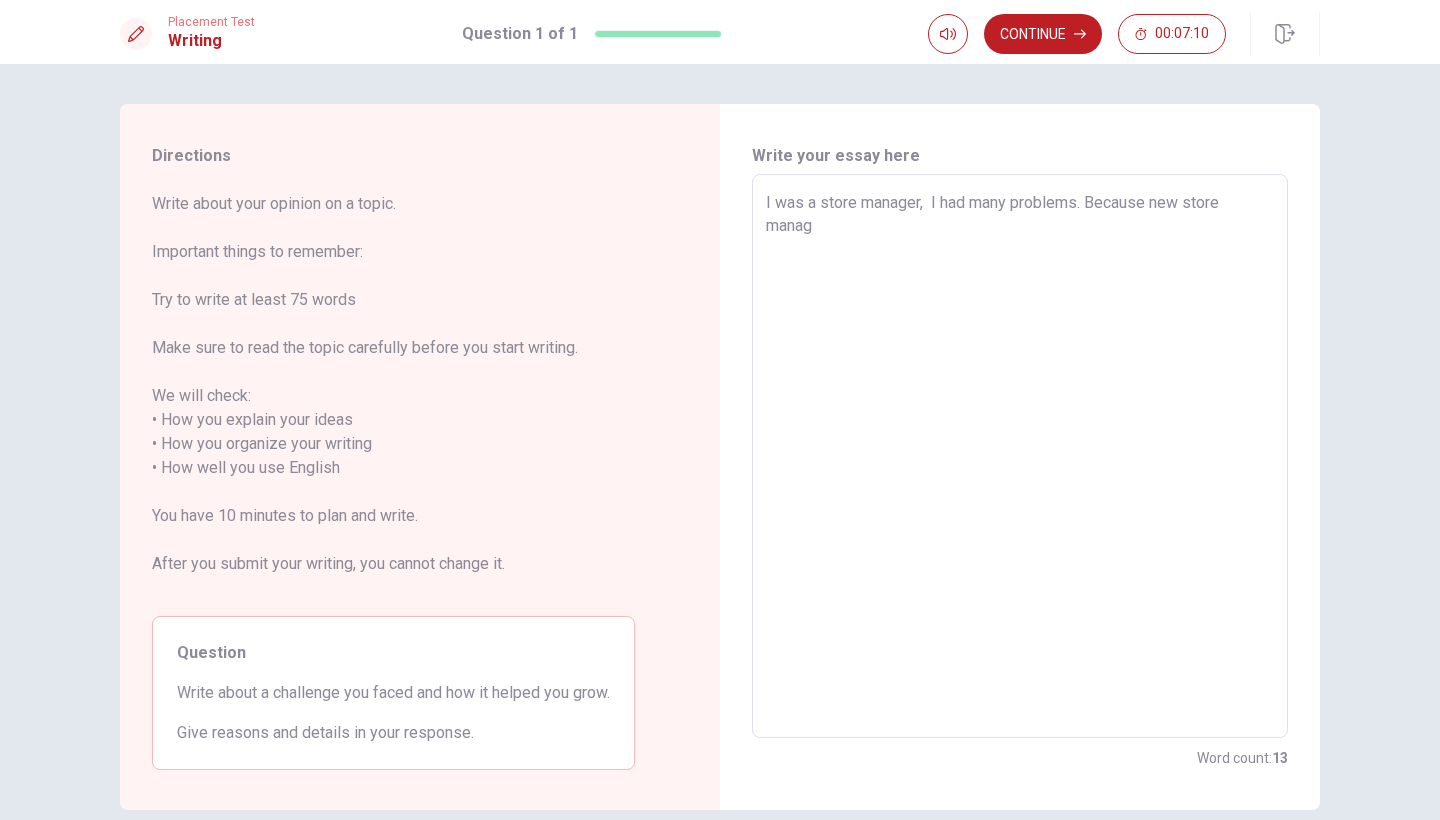type on "x" 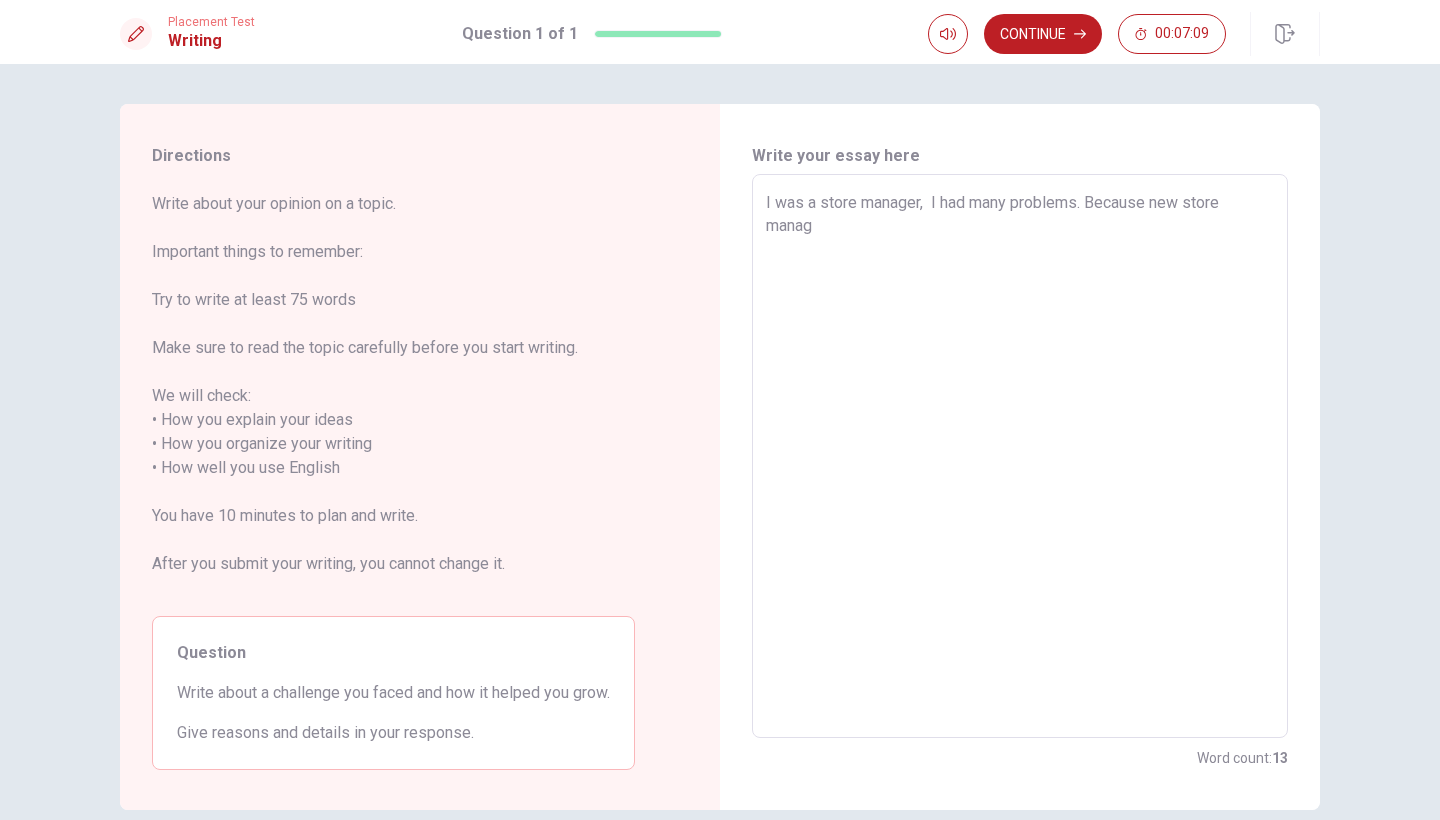 type on "I was a store manager,  I had many problems. Because new store manage" 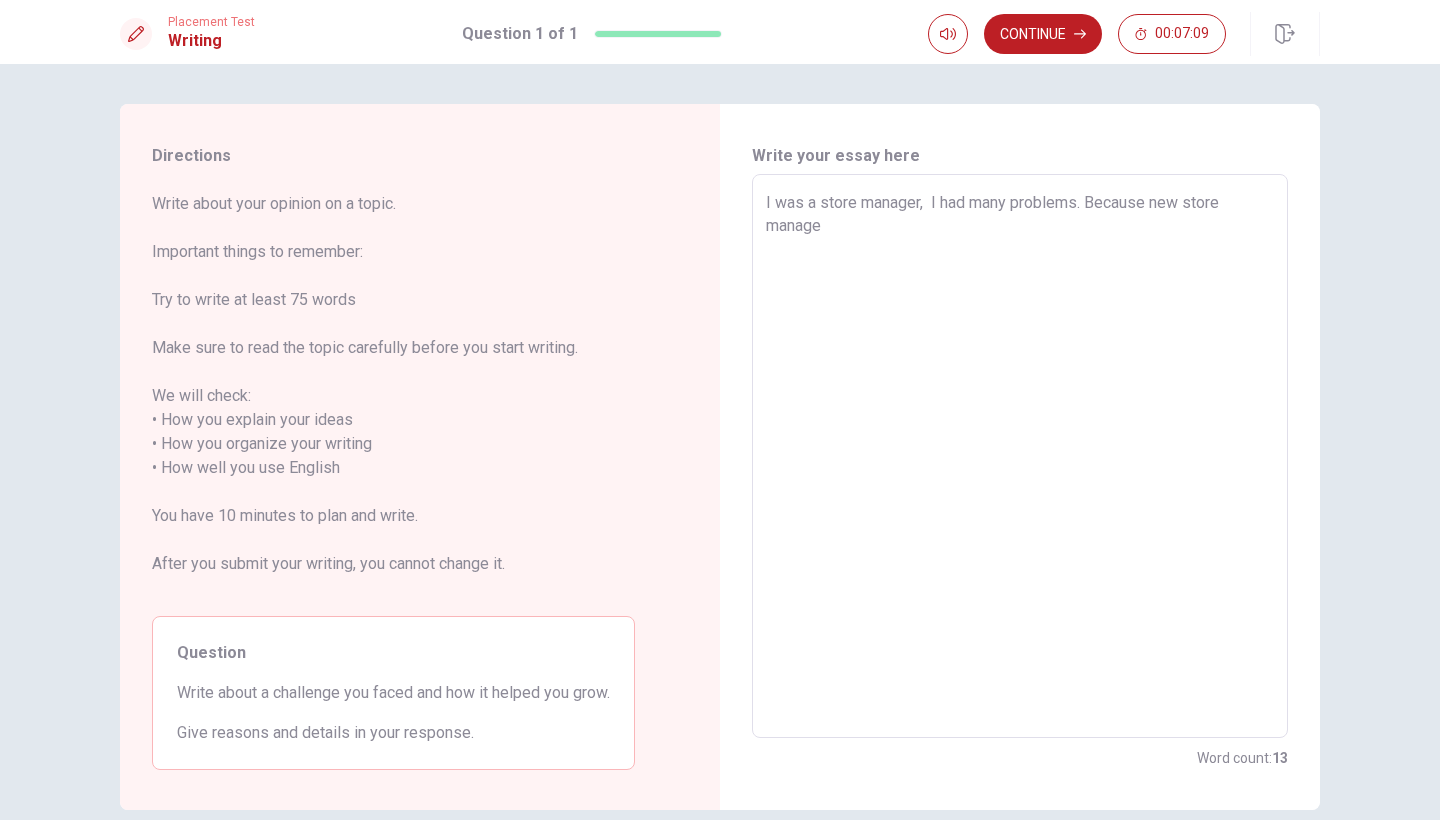 type on "x" 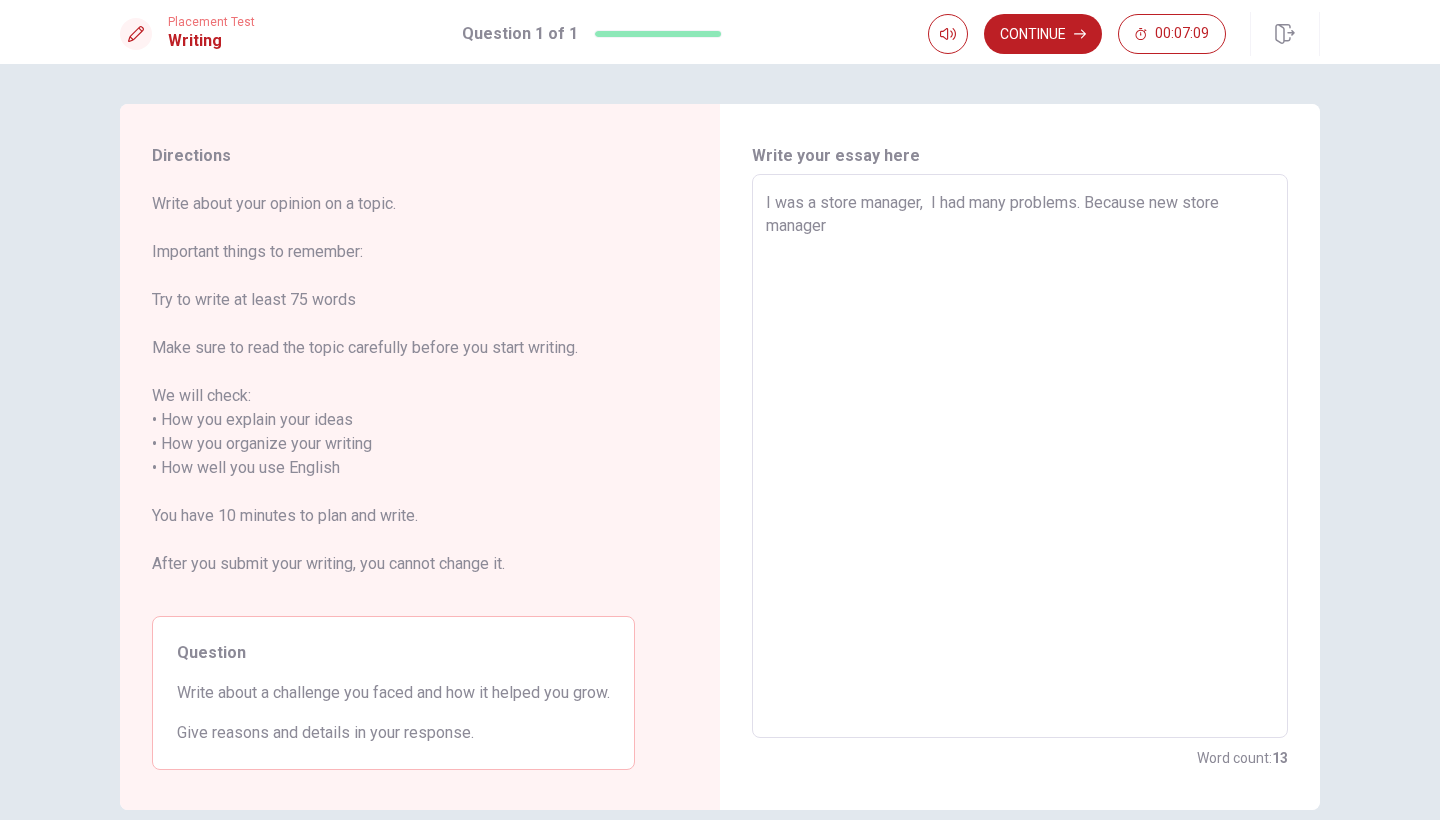 type on "x" 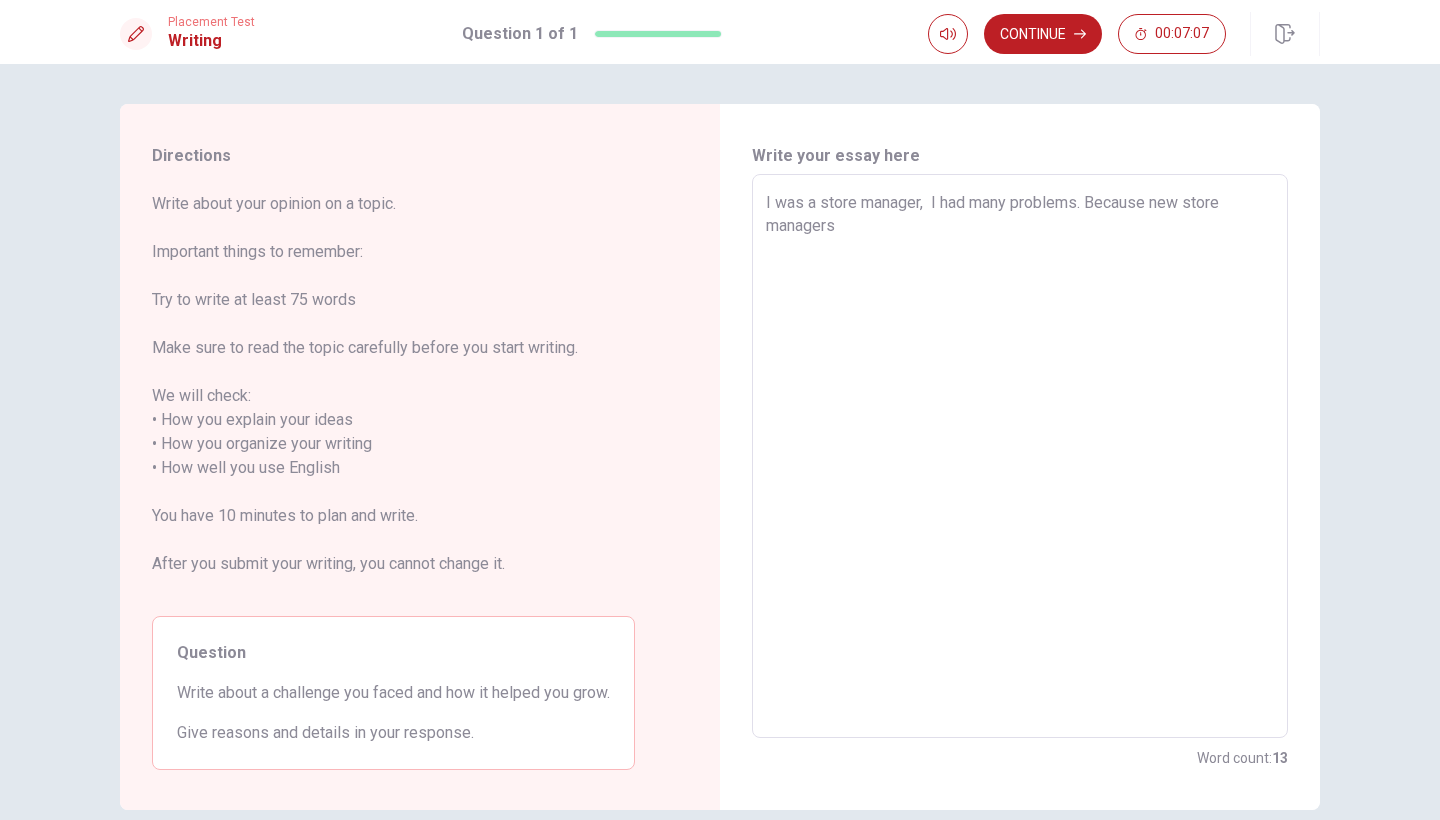 type on "x" 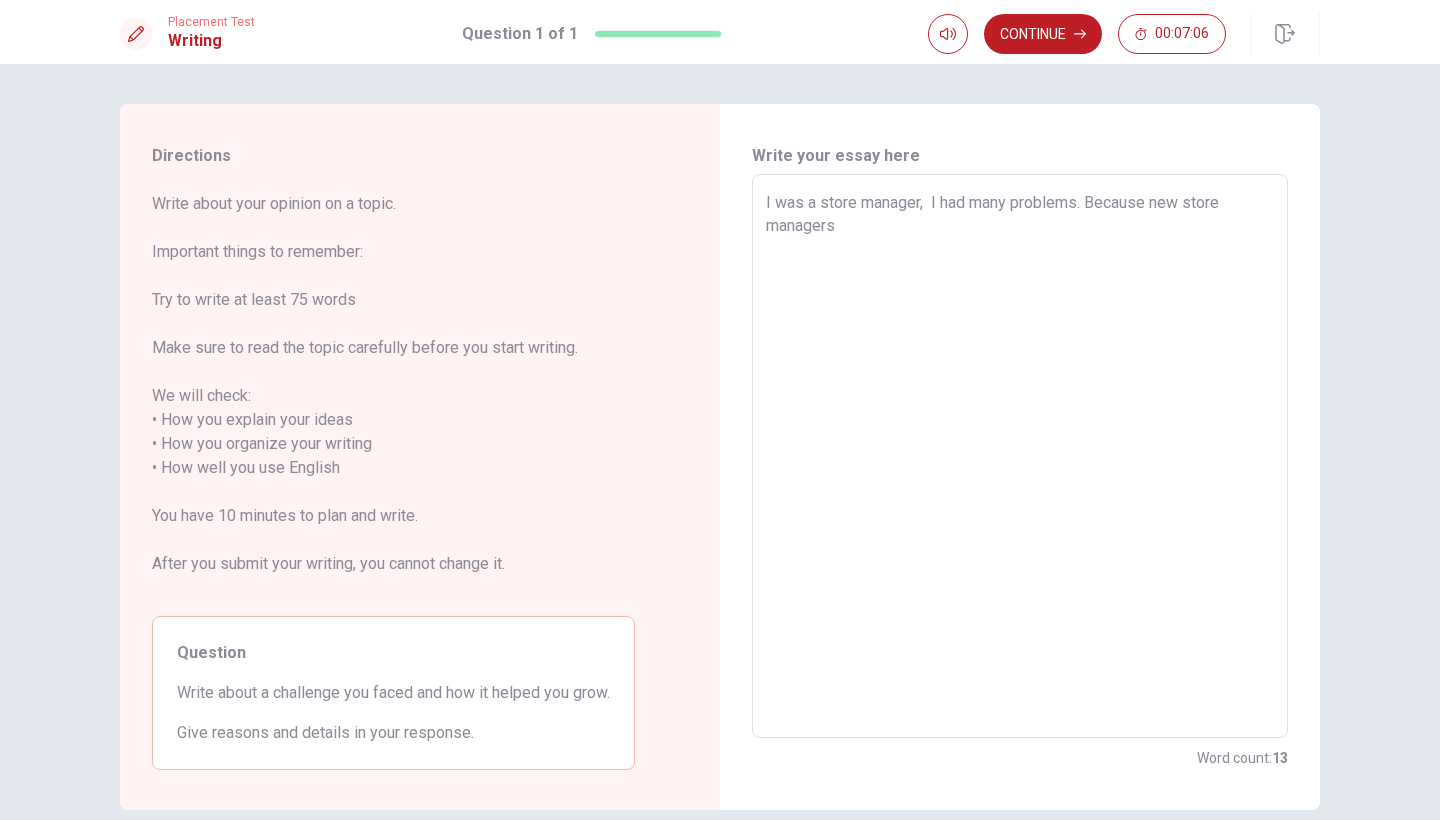 type on "I was a store manager,  I had many problems. Because new store managers" 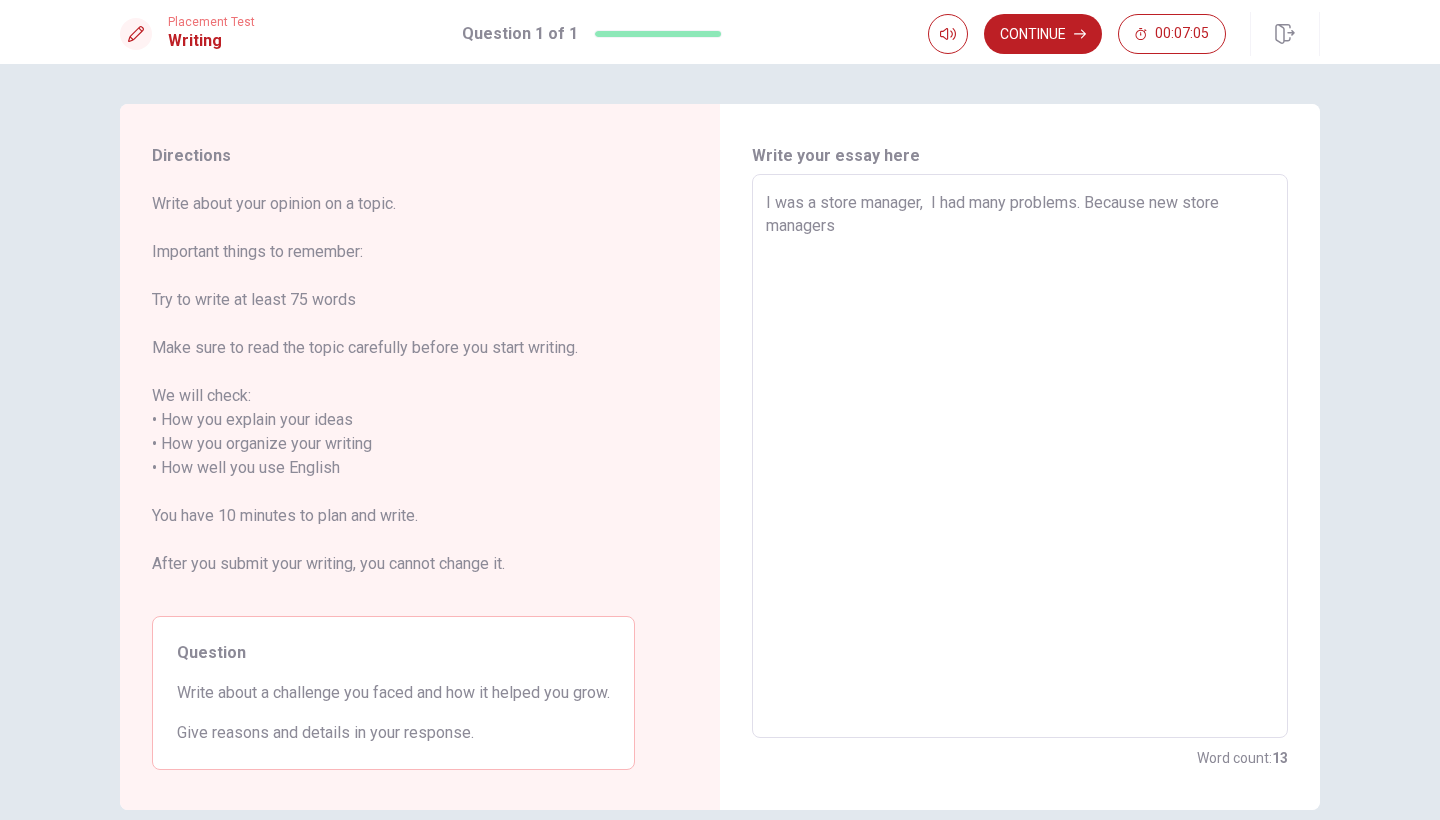 type on "I was a store manager,  I had many problems. Because new store managers a" 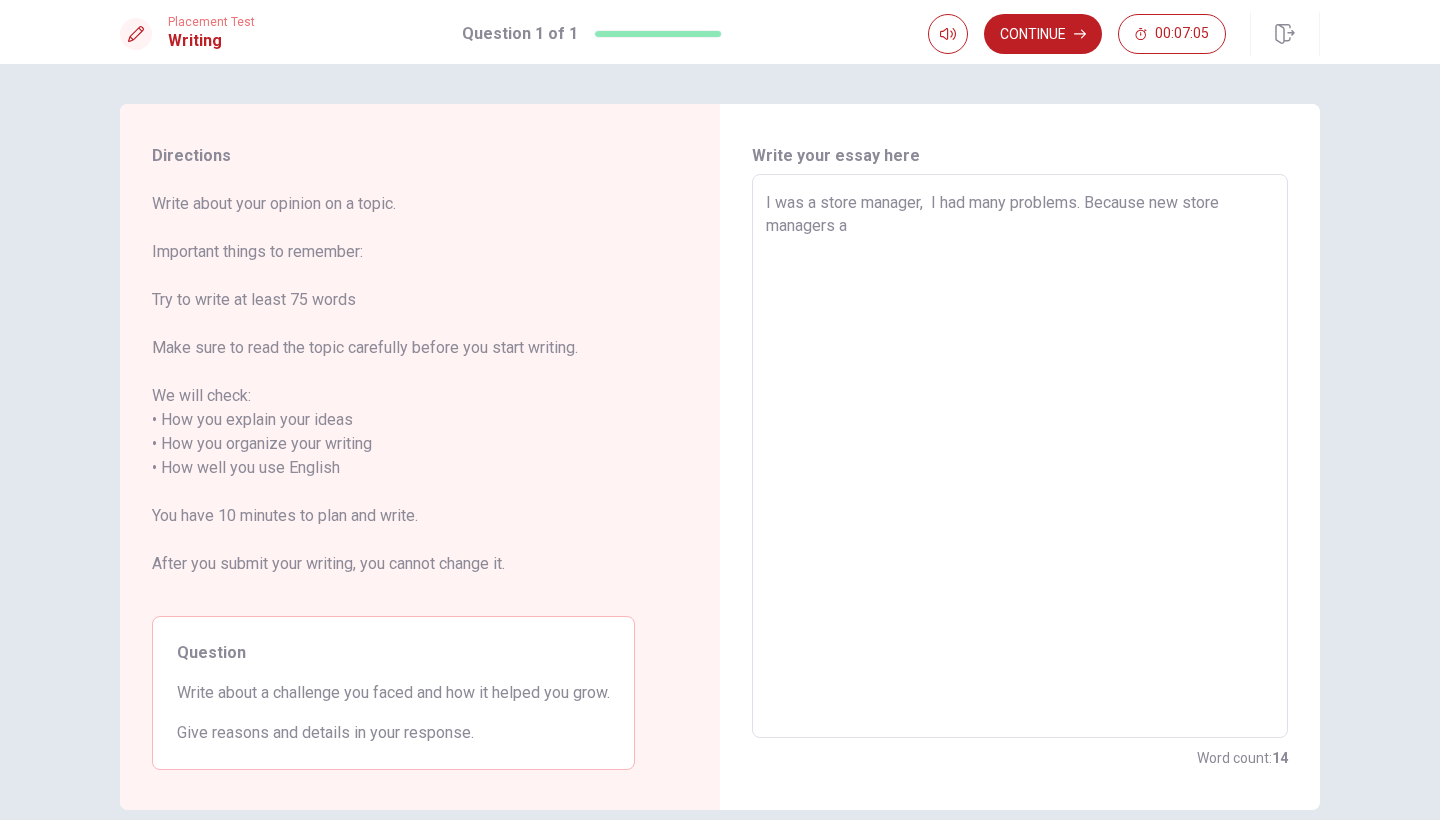 type on "x" 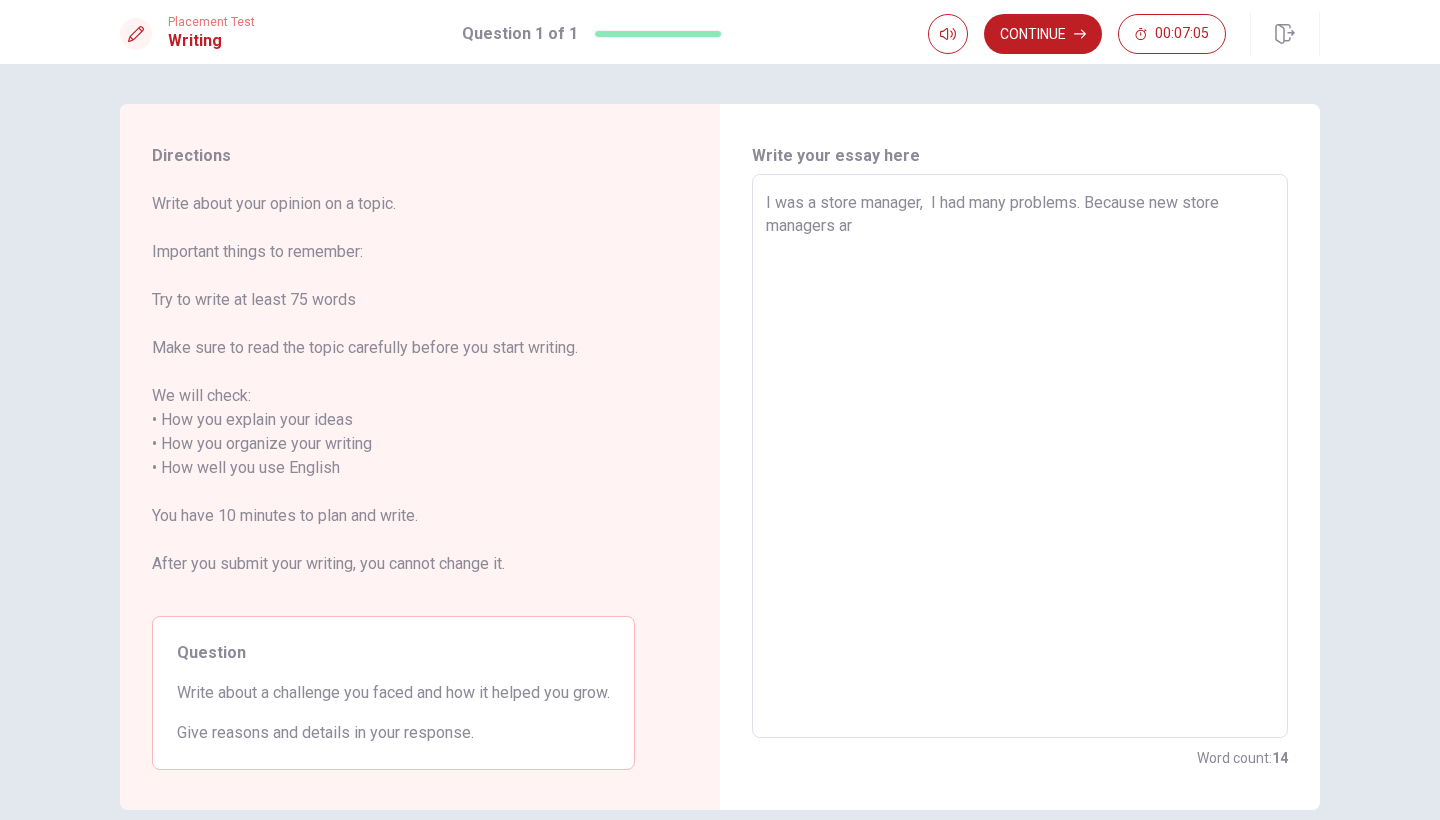 type on "x" 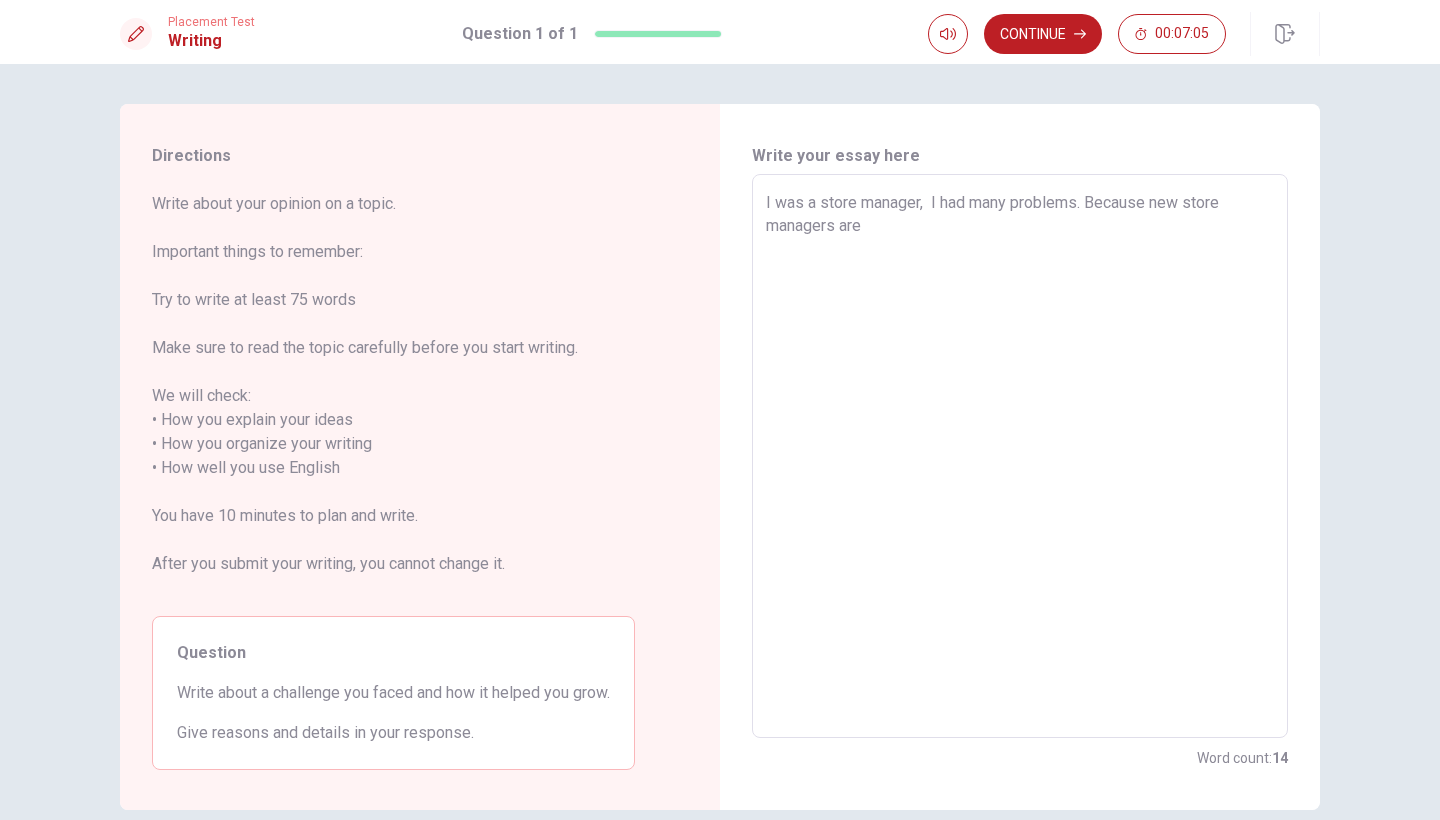 type on "x" 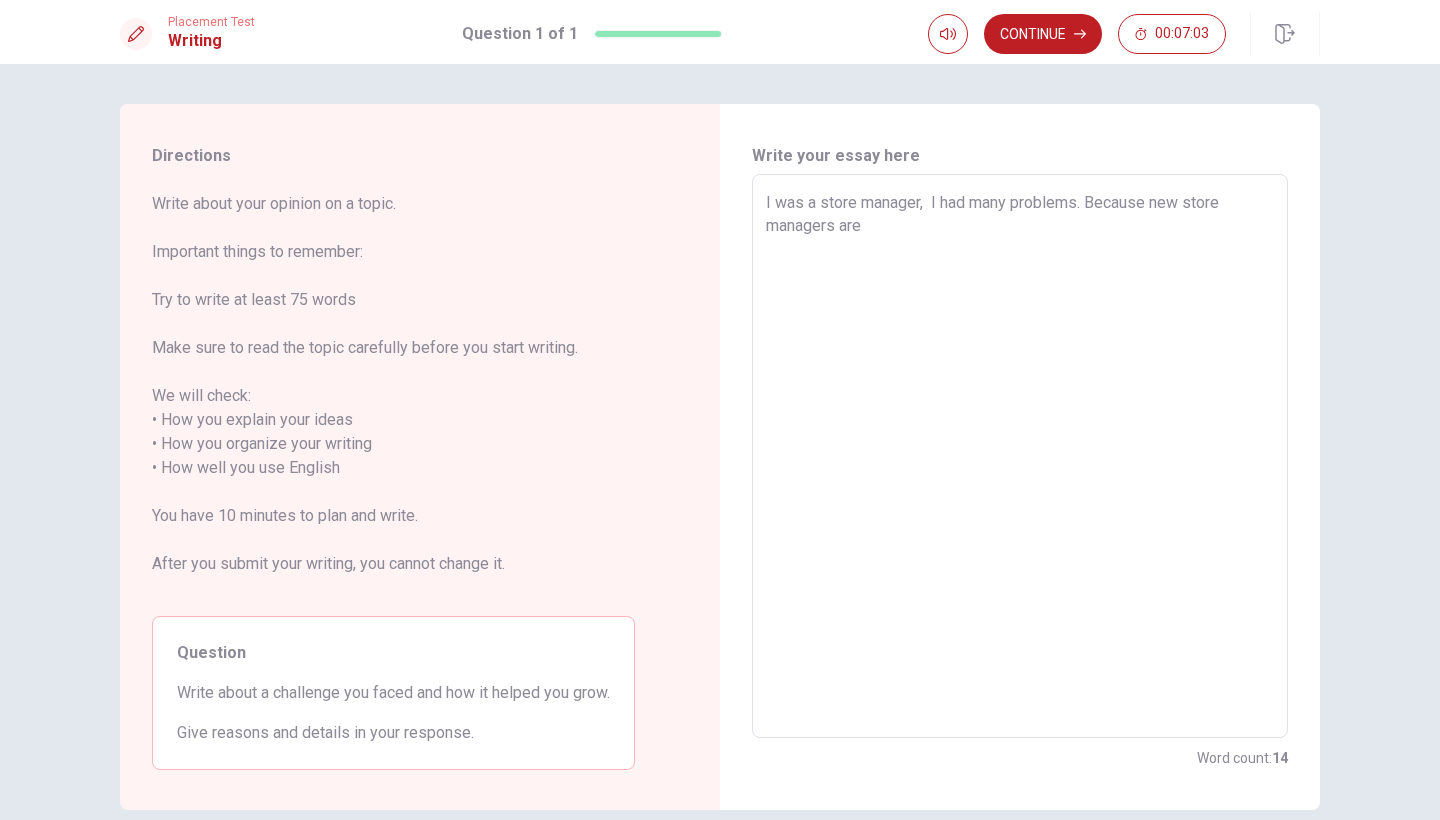 type on "x" 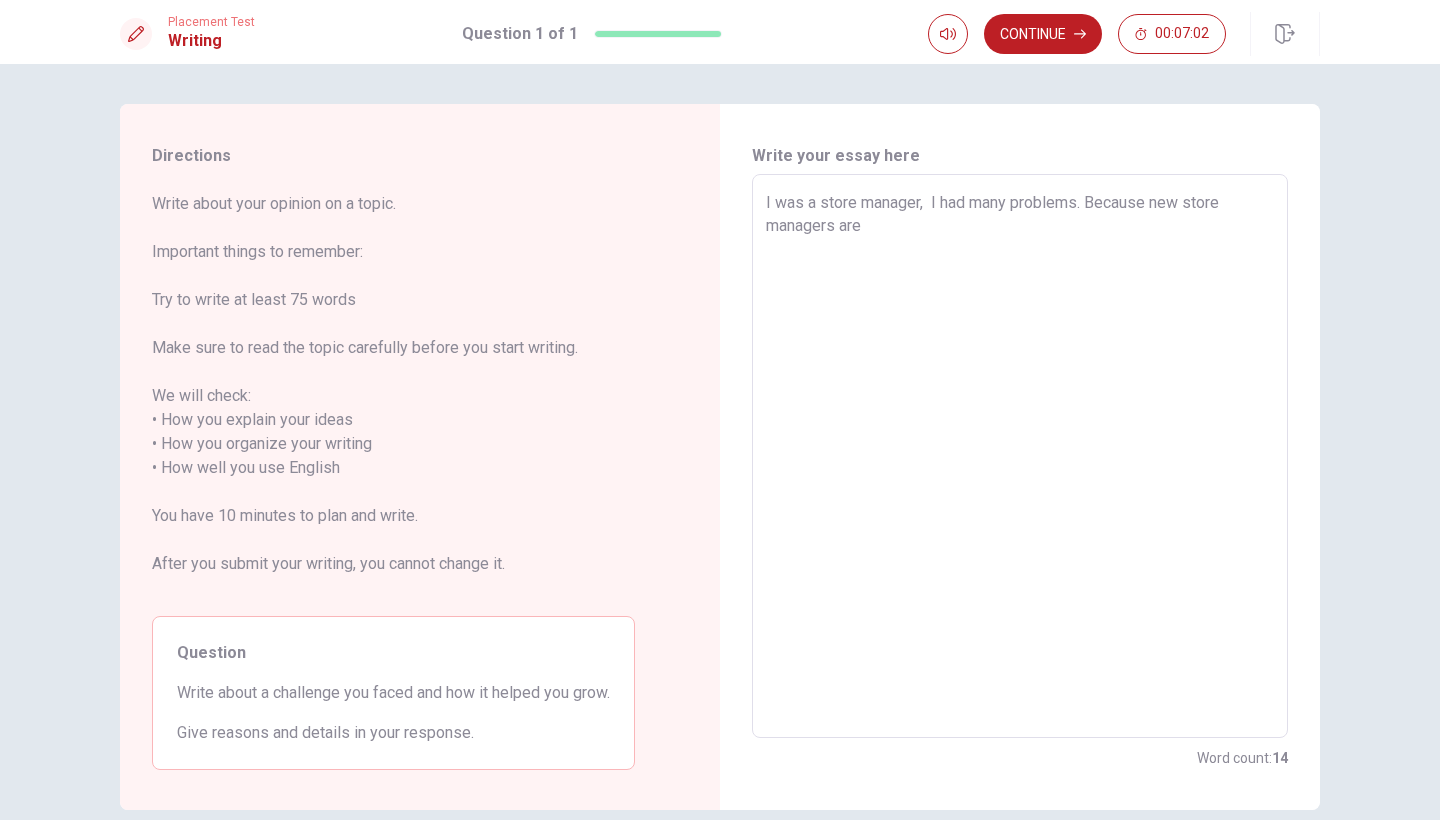 type on "I was a store manager,  I had many problems. Because new store managers are y" 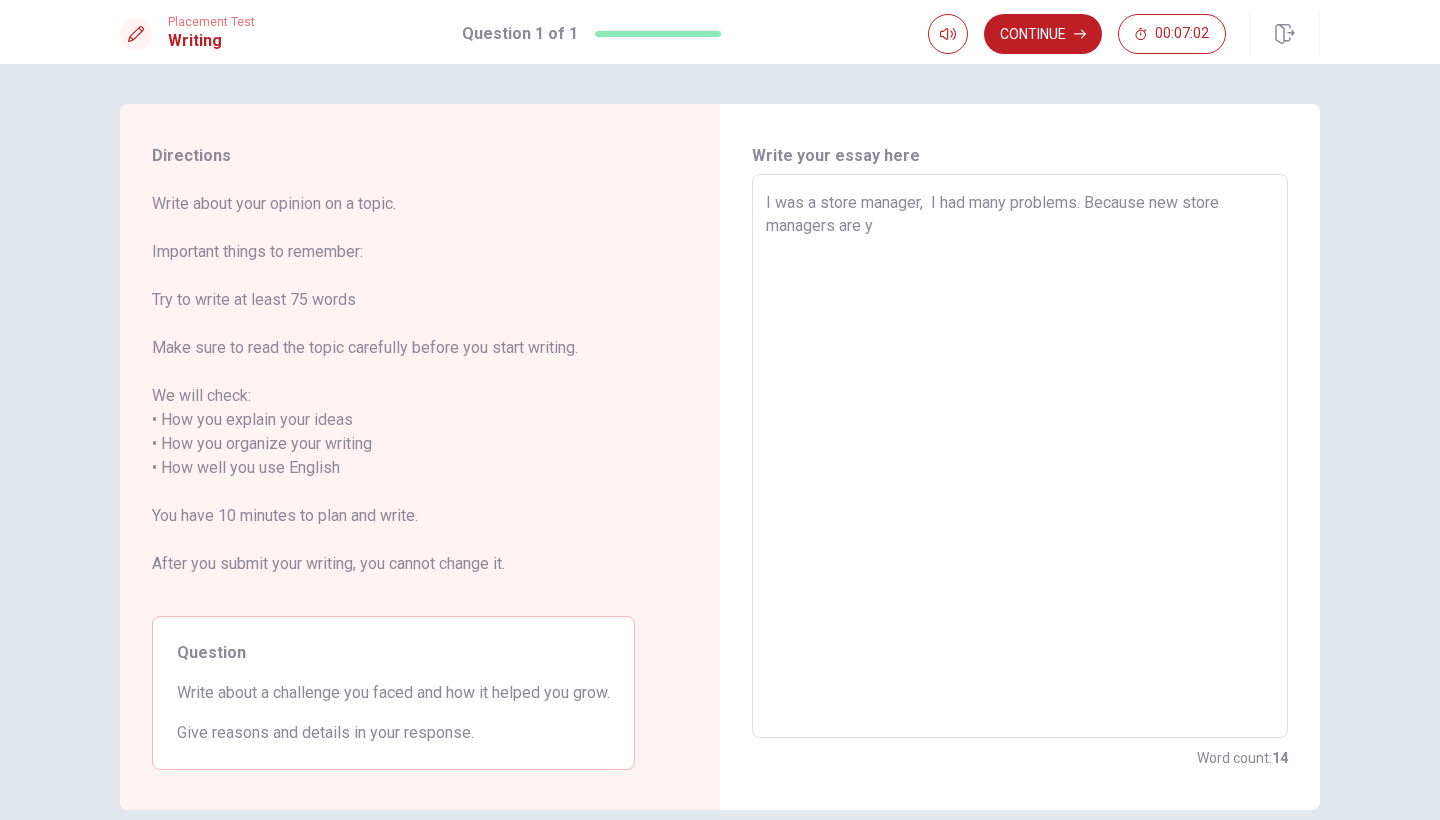 type on "x" 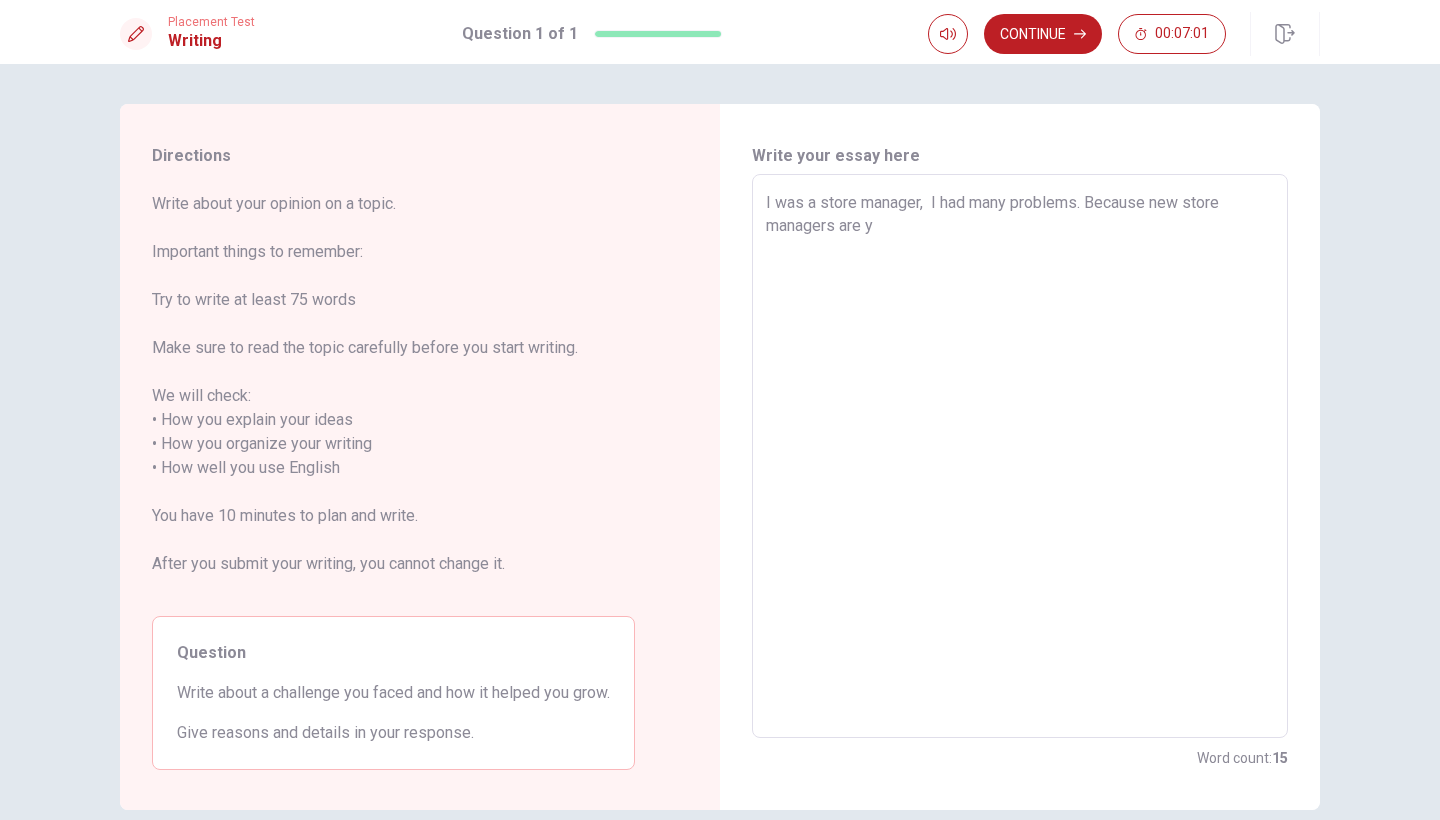 type on "I was a store manager,  I had many problems. Because new store managers are yo" 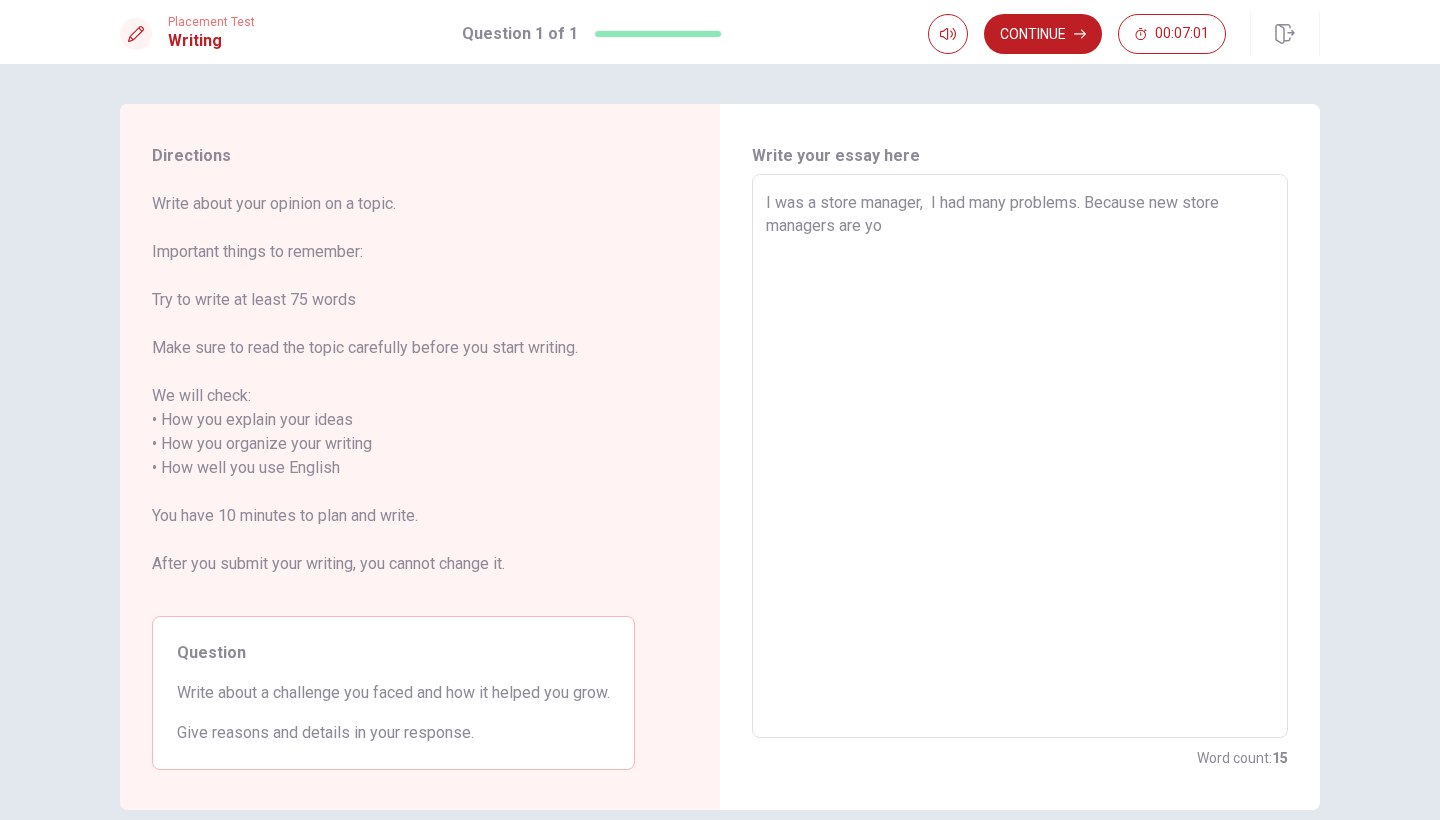 type on "x" 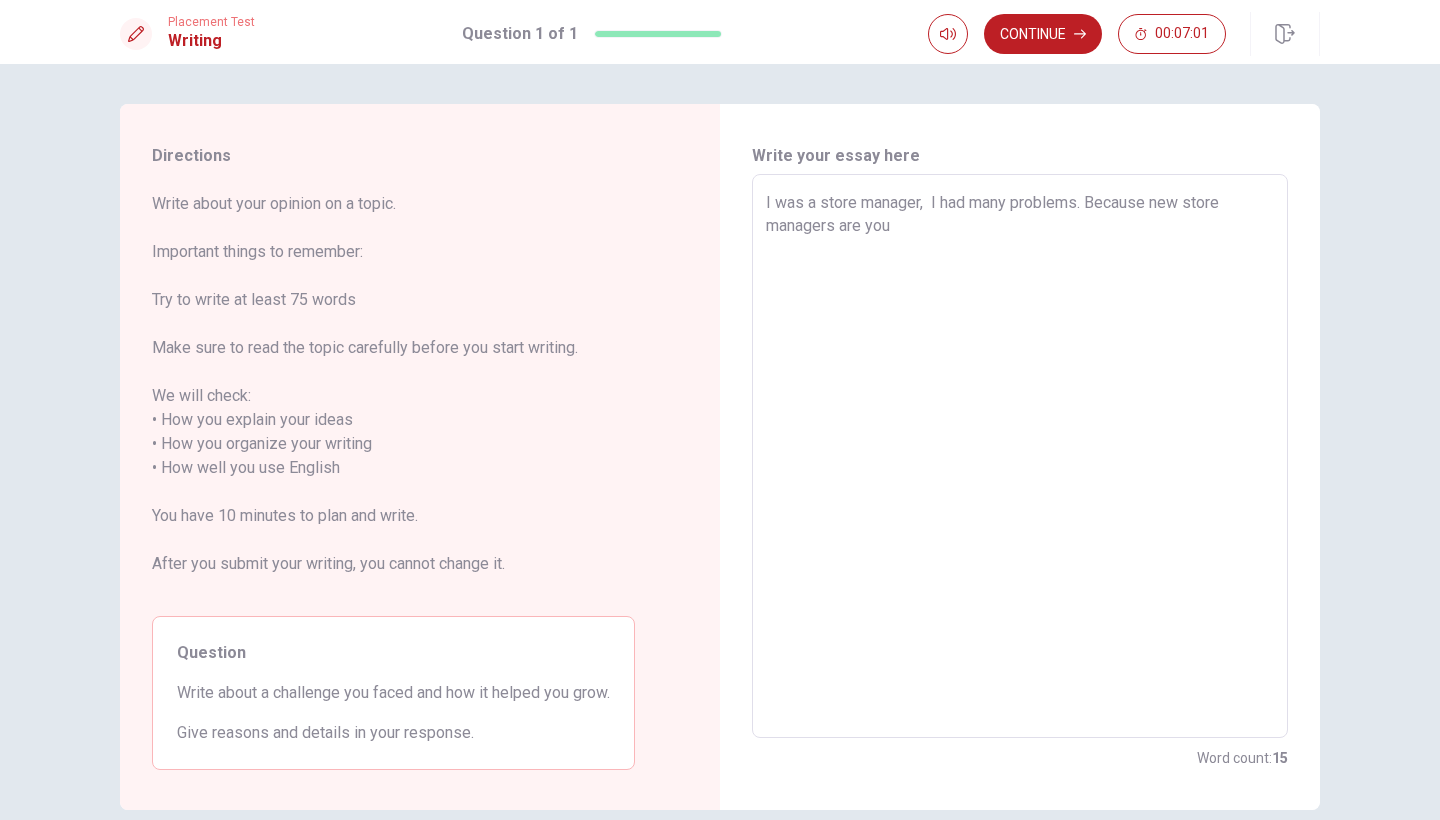 type on "x" 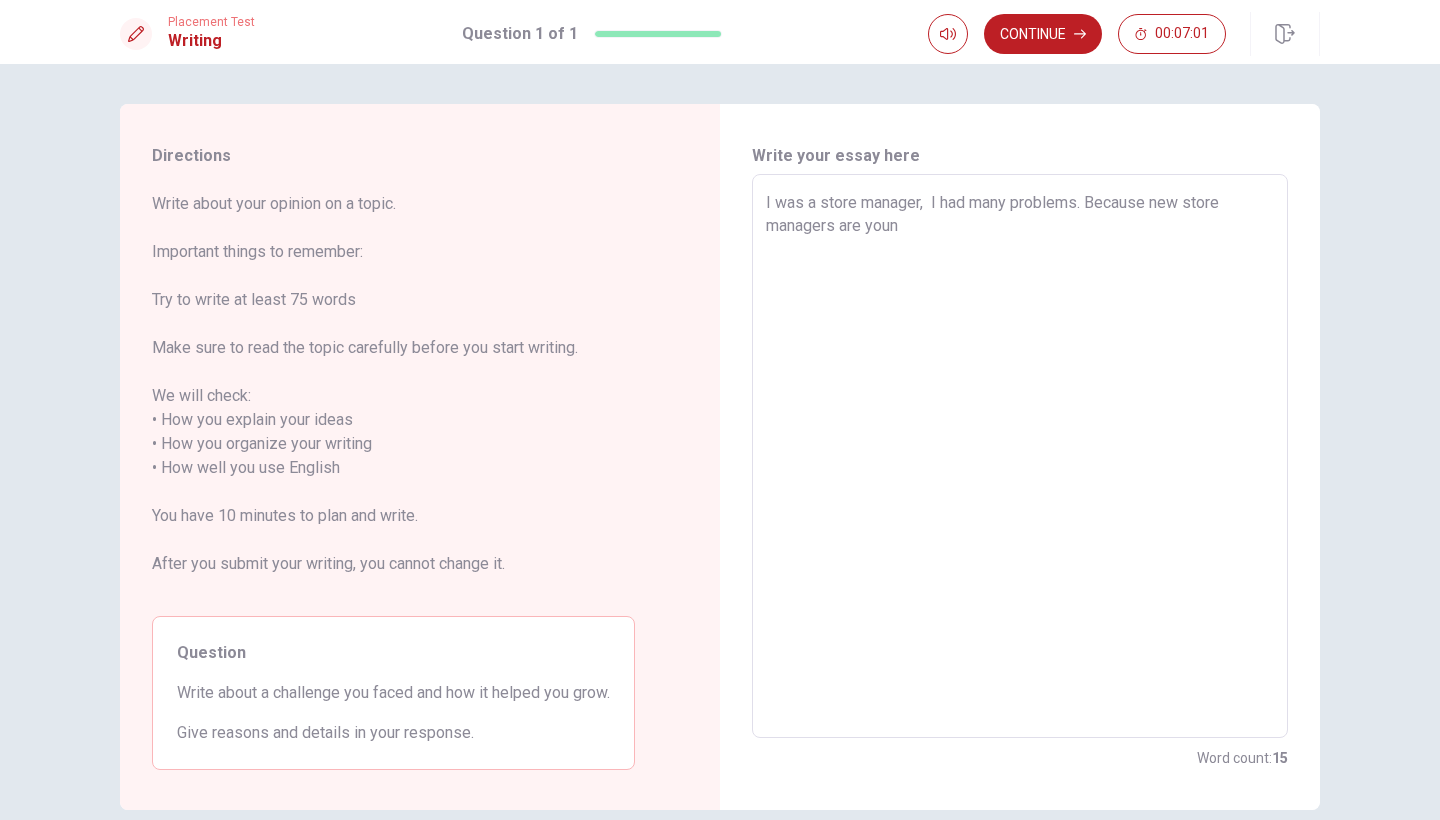 type on "x" 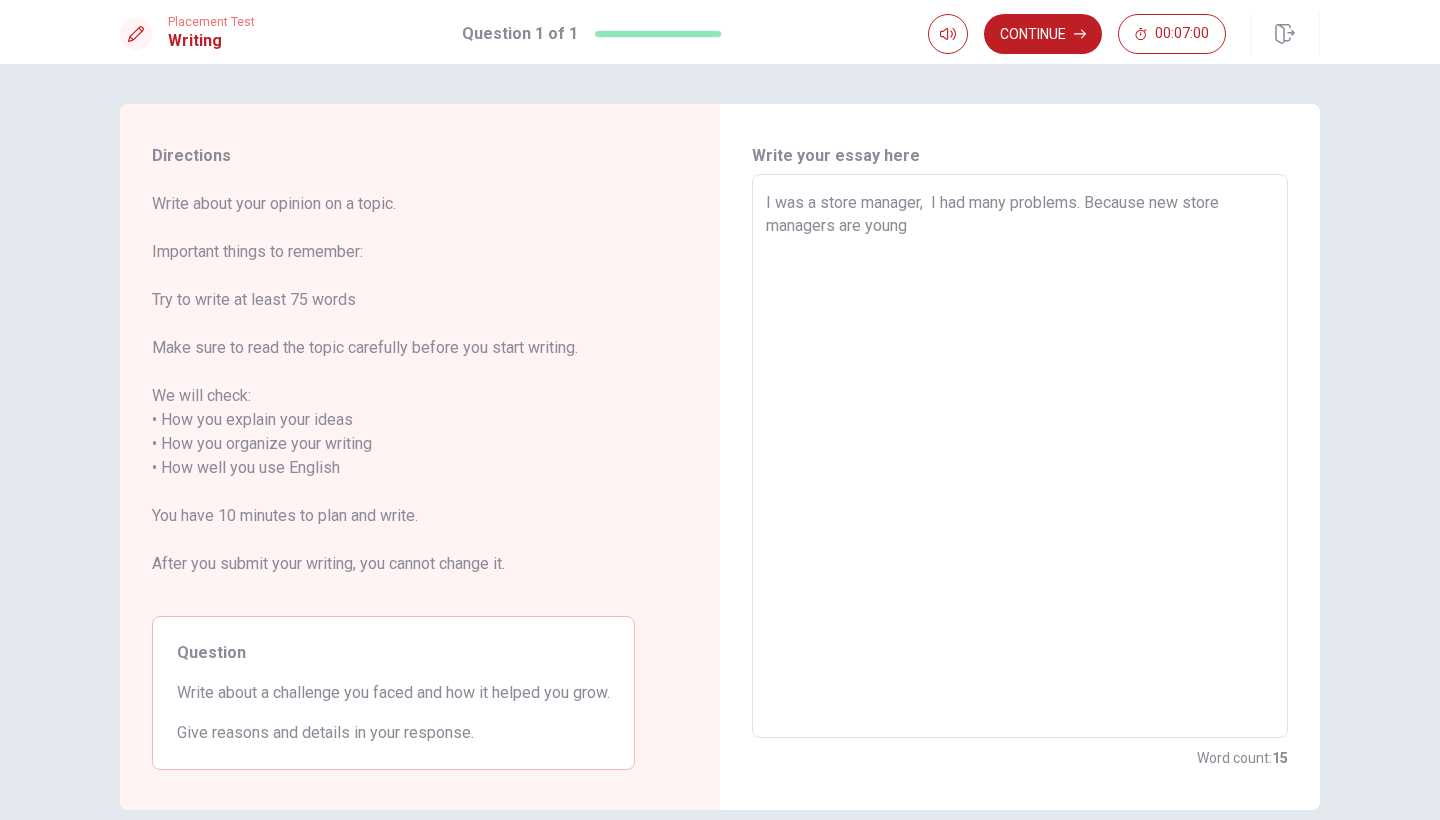 type on "x" 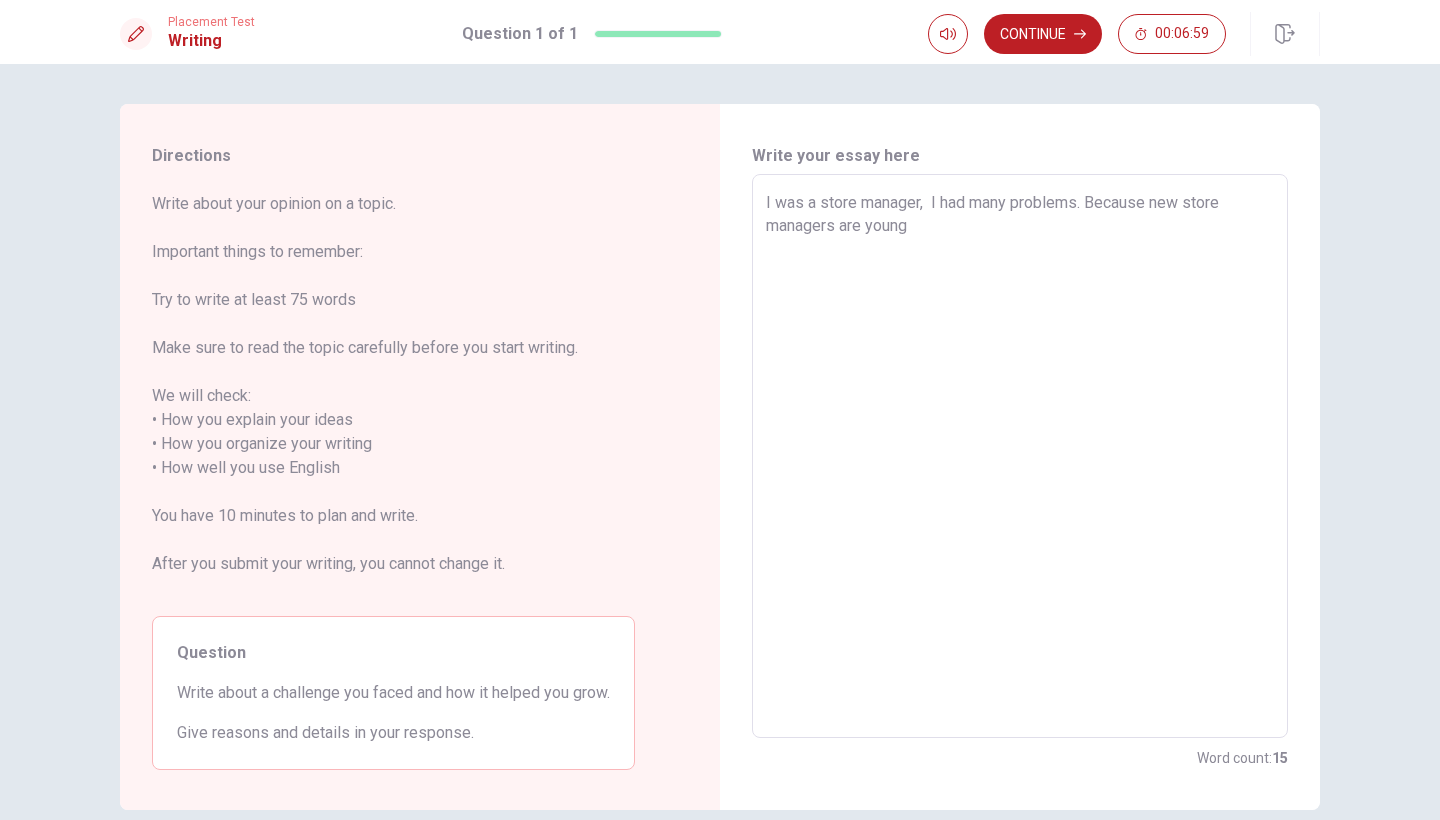 type on "I was a store manager,  I had many problems. Because new store managers are young." 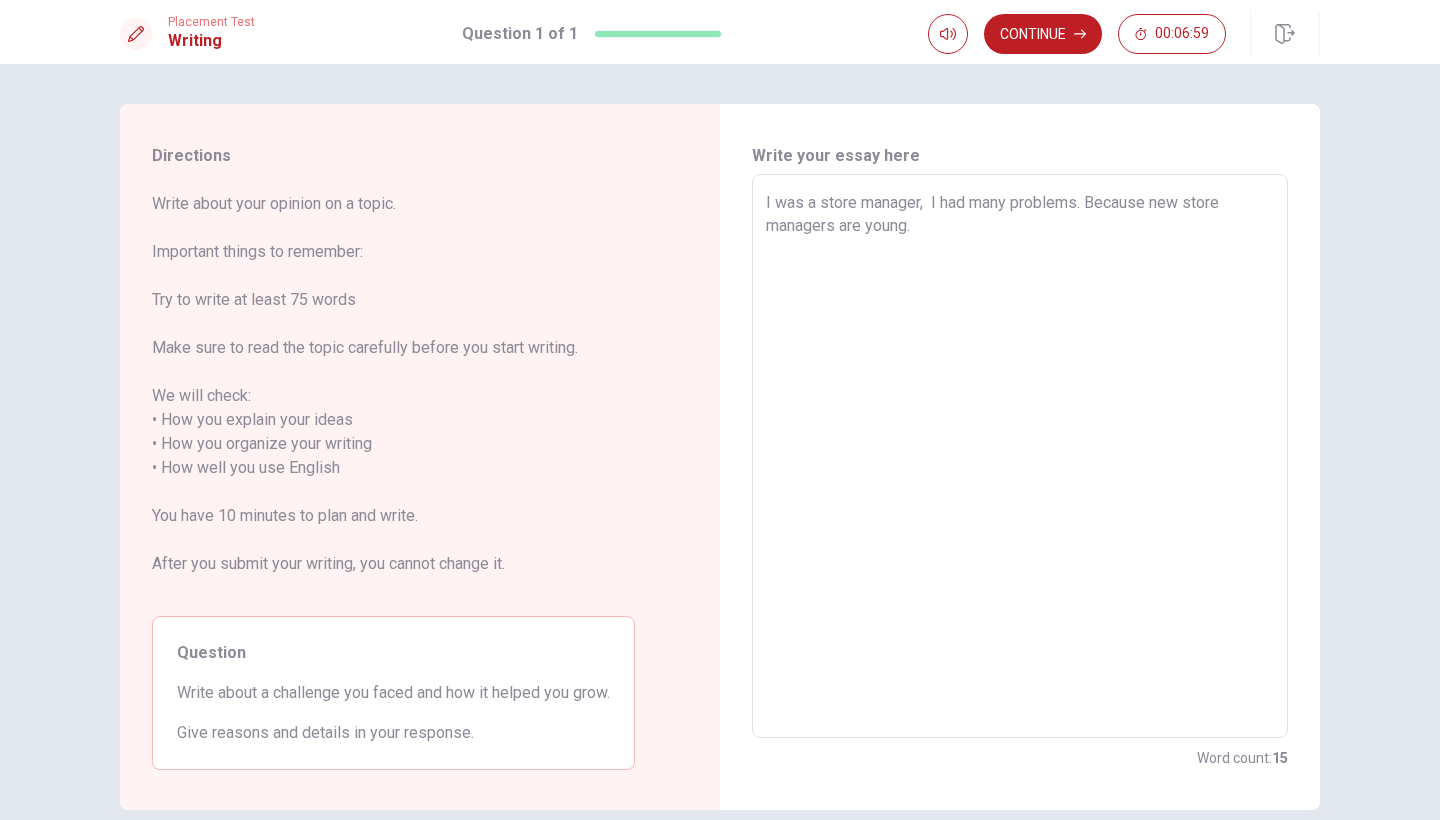 type on "x" 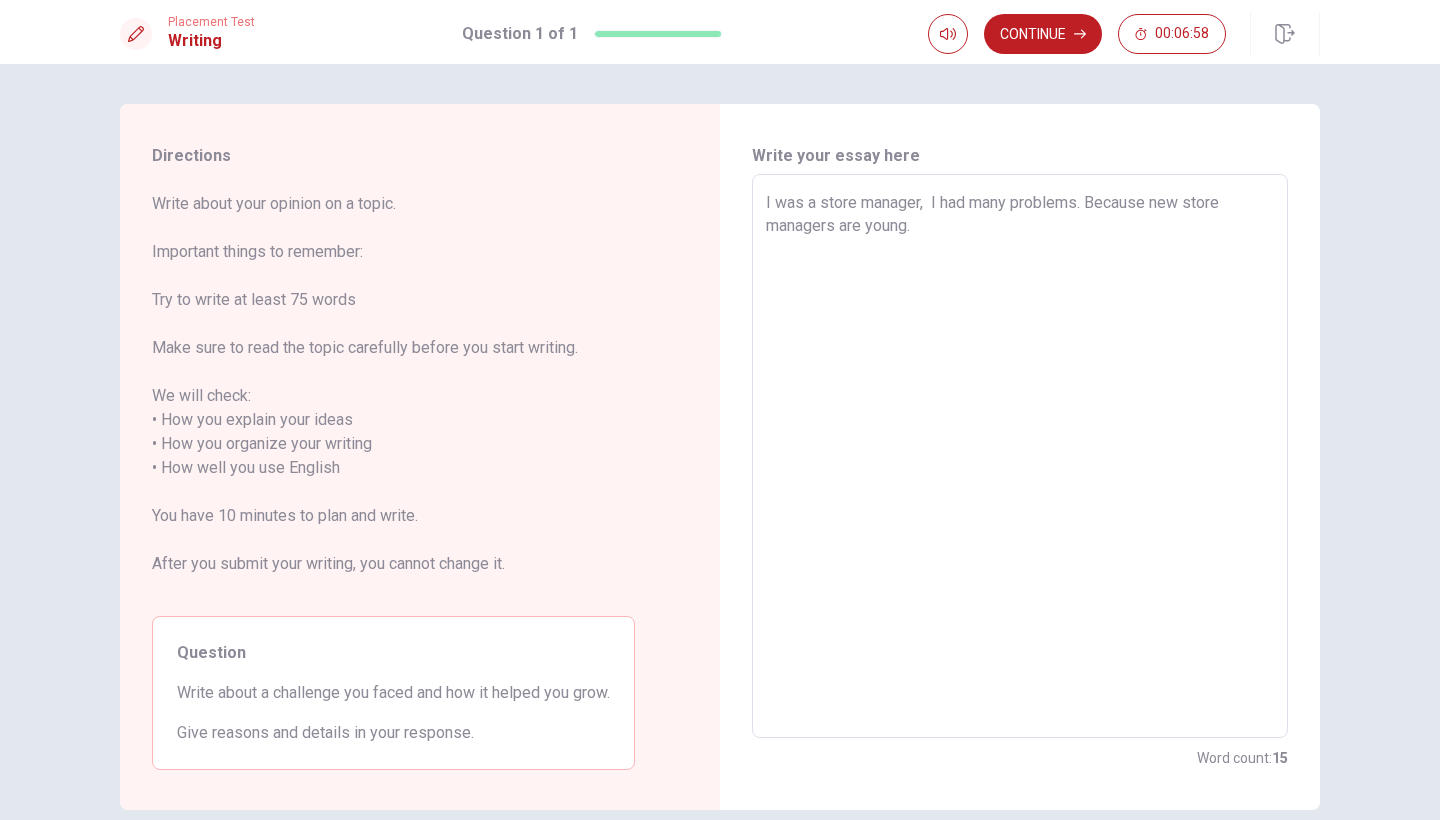 type on "I was a store manager,  I had many problems. Because new store managers are young. E" 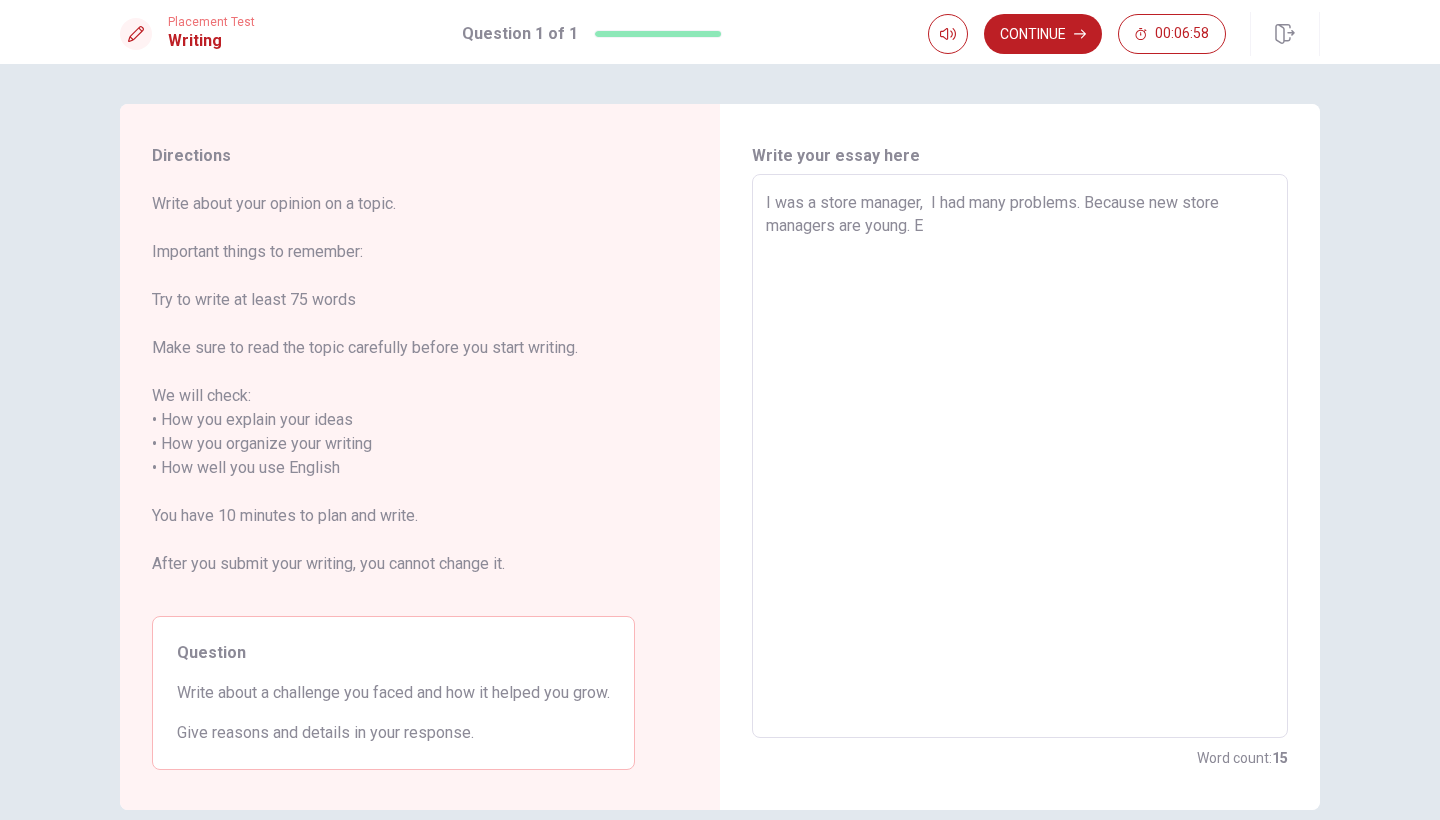 type 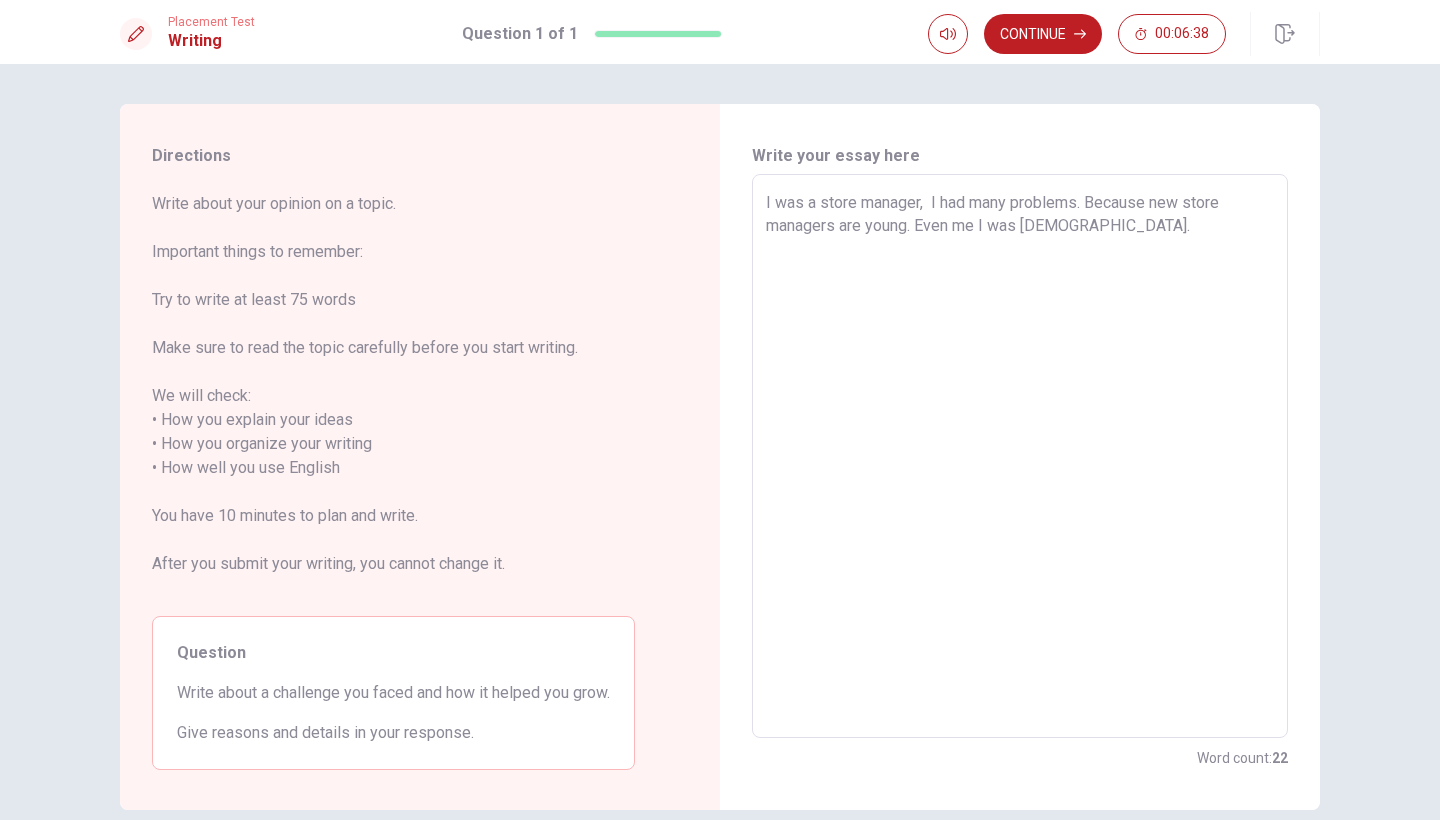 click on "I was a store manager,  I had many problems. Because new store managers are young. Even me I was [DEMOGRAPHIC_DATA]." at bounding box center [1020, 456] 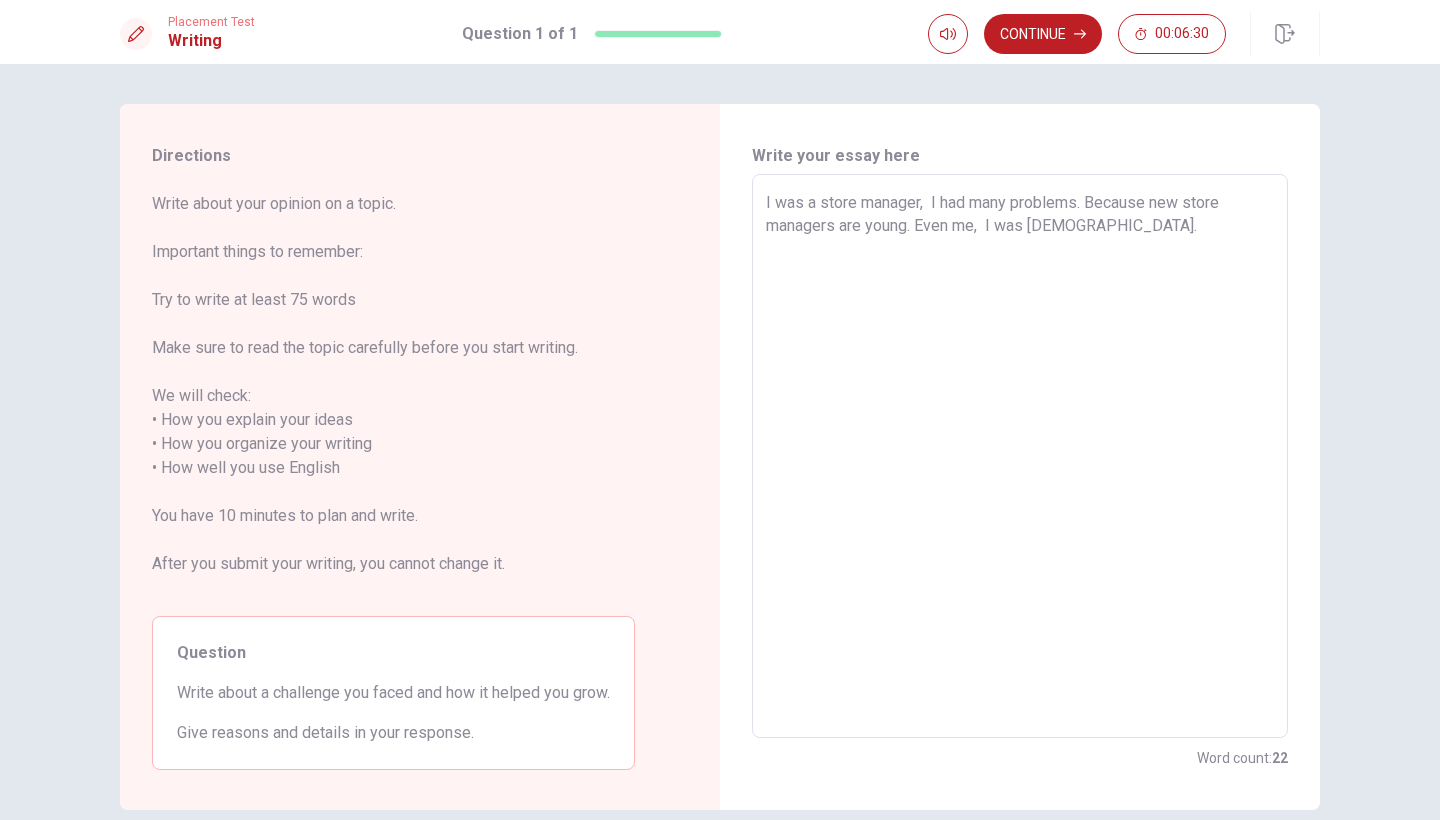 click on "I was a store manager,  I had many problems. Because new store managers are young. Even me,  I was [DEMOGRAPHIC_DATA]." at bounding box center (1020, 456) 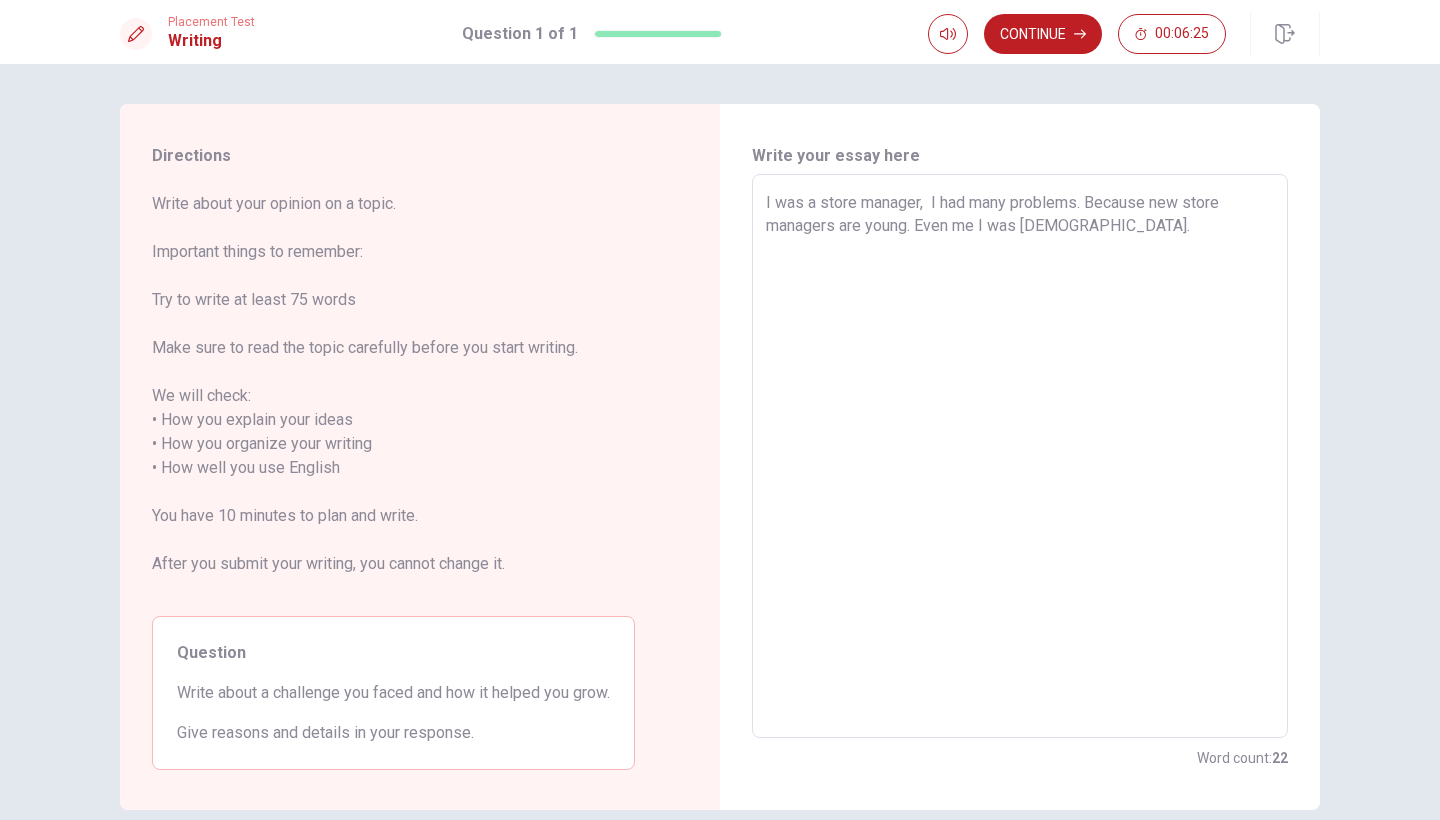 click on "I was a store manager,  I had many problems. Because new store managers are young. Even me I was [DEMOGRAPHIC_DATA]." at bounding box center (1020, 456) 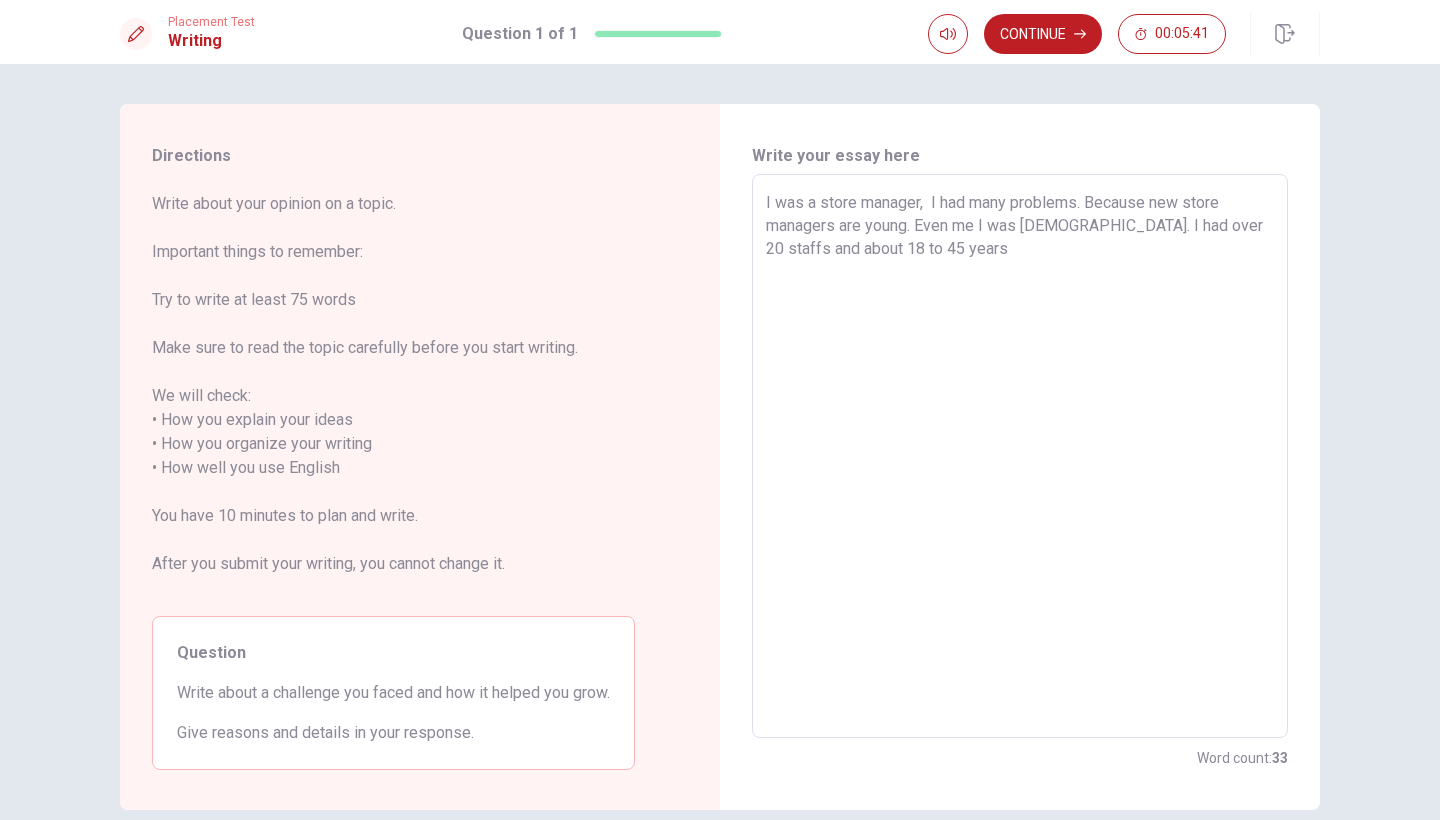 click on "I was a store manager,  I had many problems. Because new store managers are young. Even me I was [DEMOGRAPHIC_DATA]. I had over 20 staffs and about 18 to 45 years" at bounding box center (1020, 456) 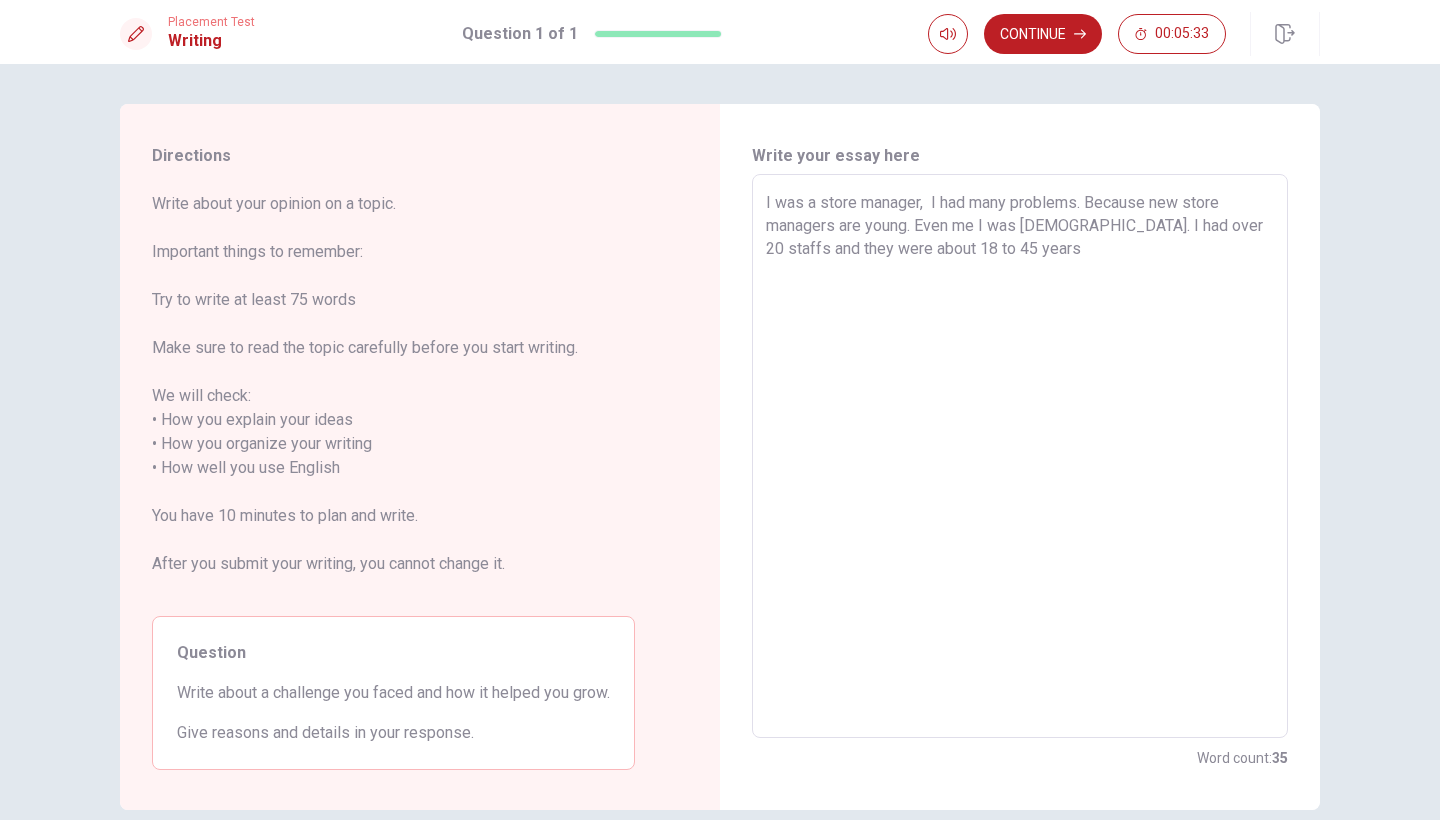 click on "I was a store manager,  I had many problems. Because new store managers are young. Even me I was [DEMOGRAPHIC_DATA]. I had over 20 staffs and they were about 18 to 45 years" at bounding box center (1020, 456) 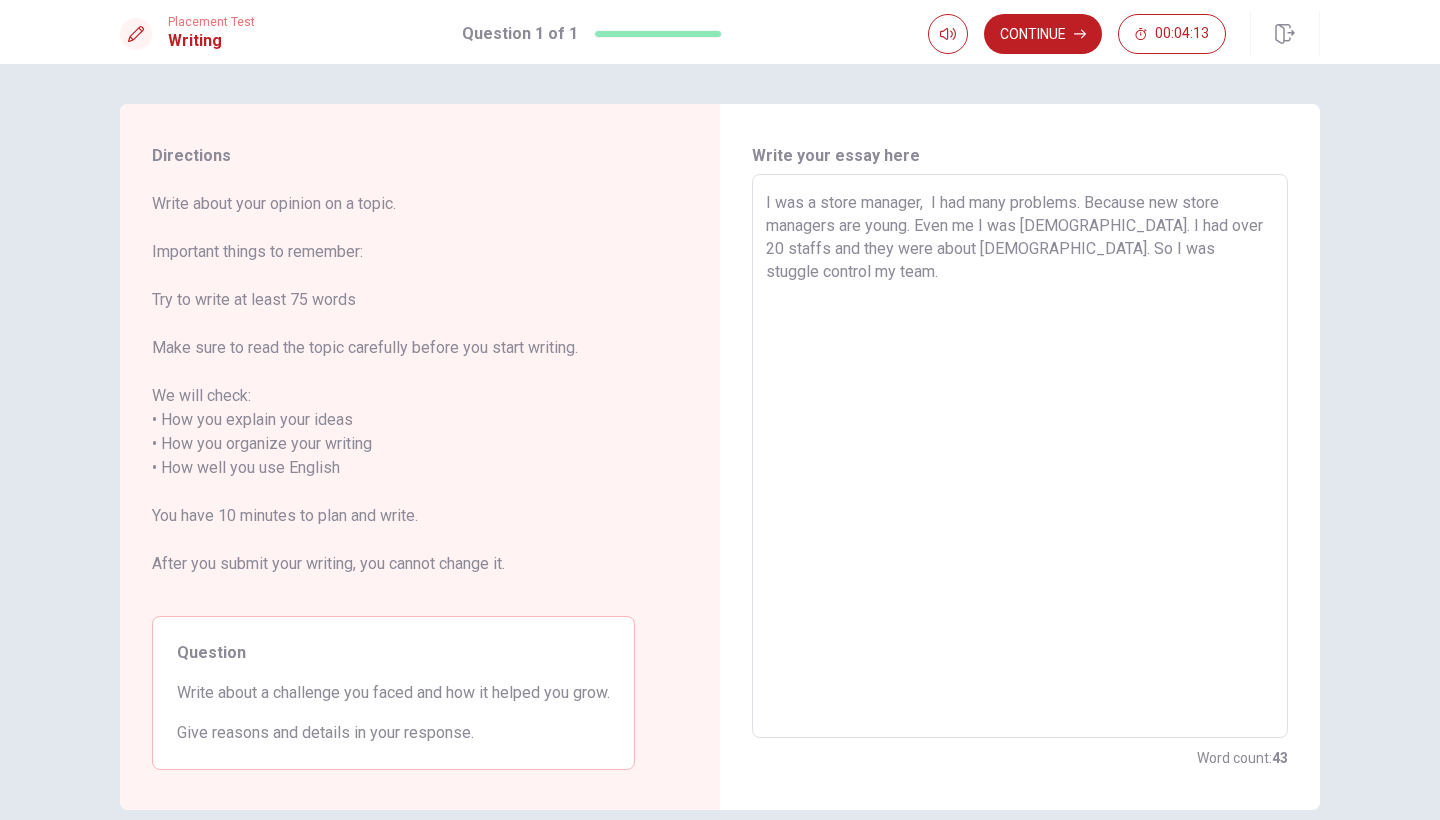 click on "I was a store manager,  I had many problems. Because new store managers are young. Even me I was [DEMOGRAPHIC_DATA]. I had over 20 staffs and they were about [DEMOGRAPHIC_DATA]. So I was stuggle control my team." at bounding box center [1020, 456] 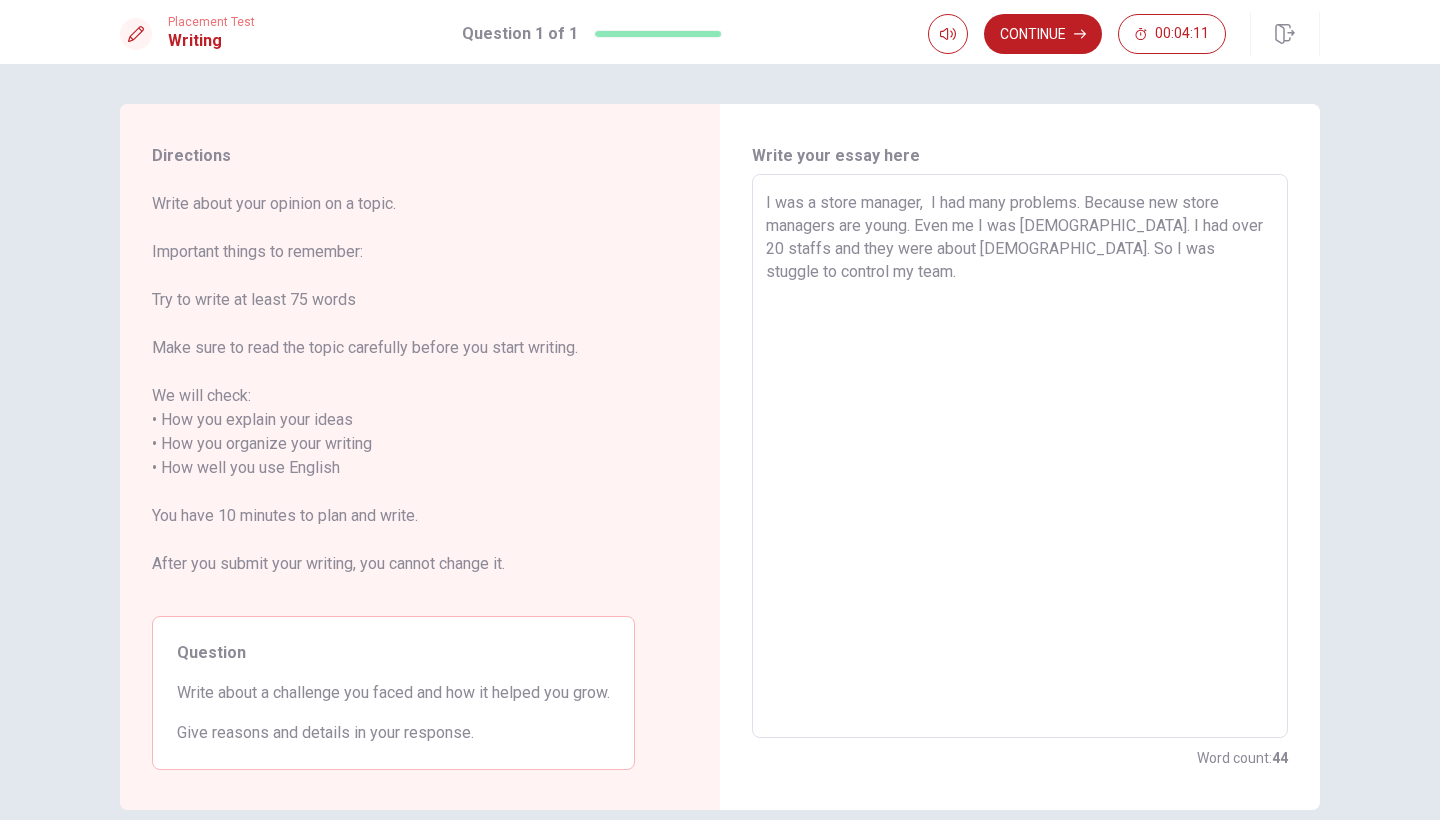 click on "I was a store manager,  I had many problems. Because new store managers are young. Even me I was [DEMOGRAPHIC_DATA]. I had over 20 staffs and they were about [DEMOGRAPHIC_DATA]. So I was stuggle to control my team." at bounding box center (1020, 456) 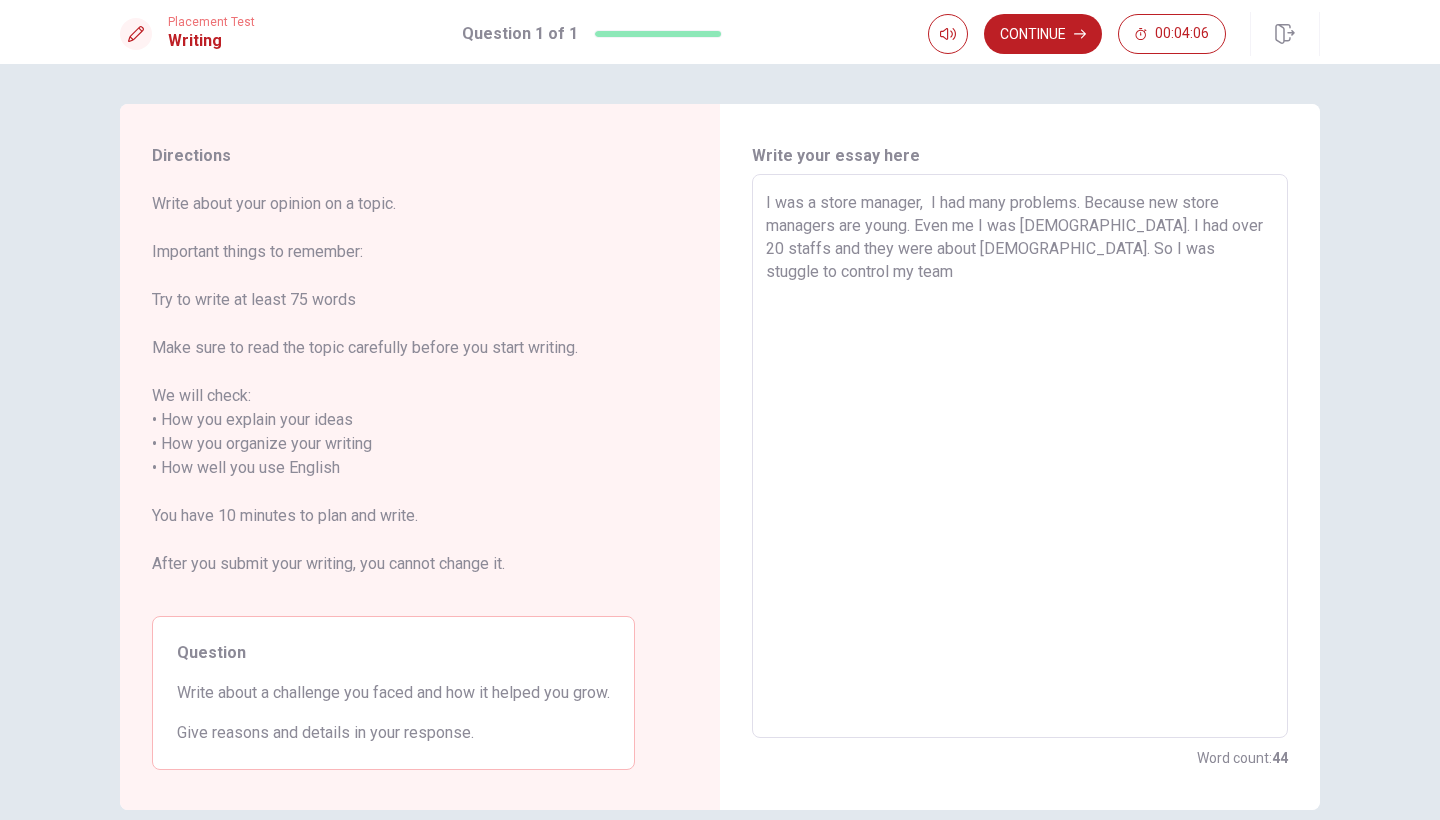 click on "I was a store manager,  I had many problems. Because new store managers are young. Even me I was [DEMOGRAPHIC_DATA]. I had over 20 staffs and they were about [DEMOGRAPHIC_DATA]. So I was stuggle to control my team" at bounding box center [1020, 456] 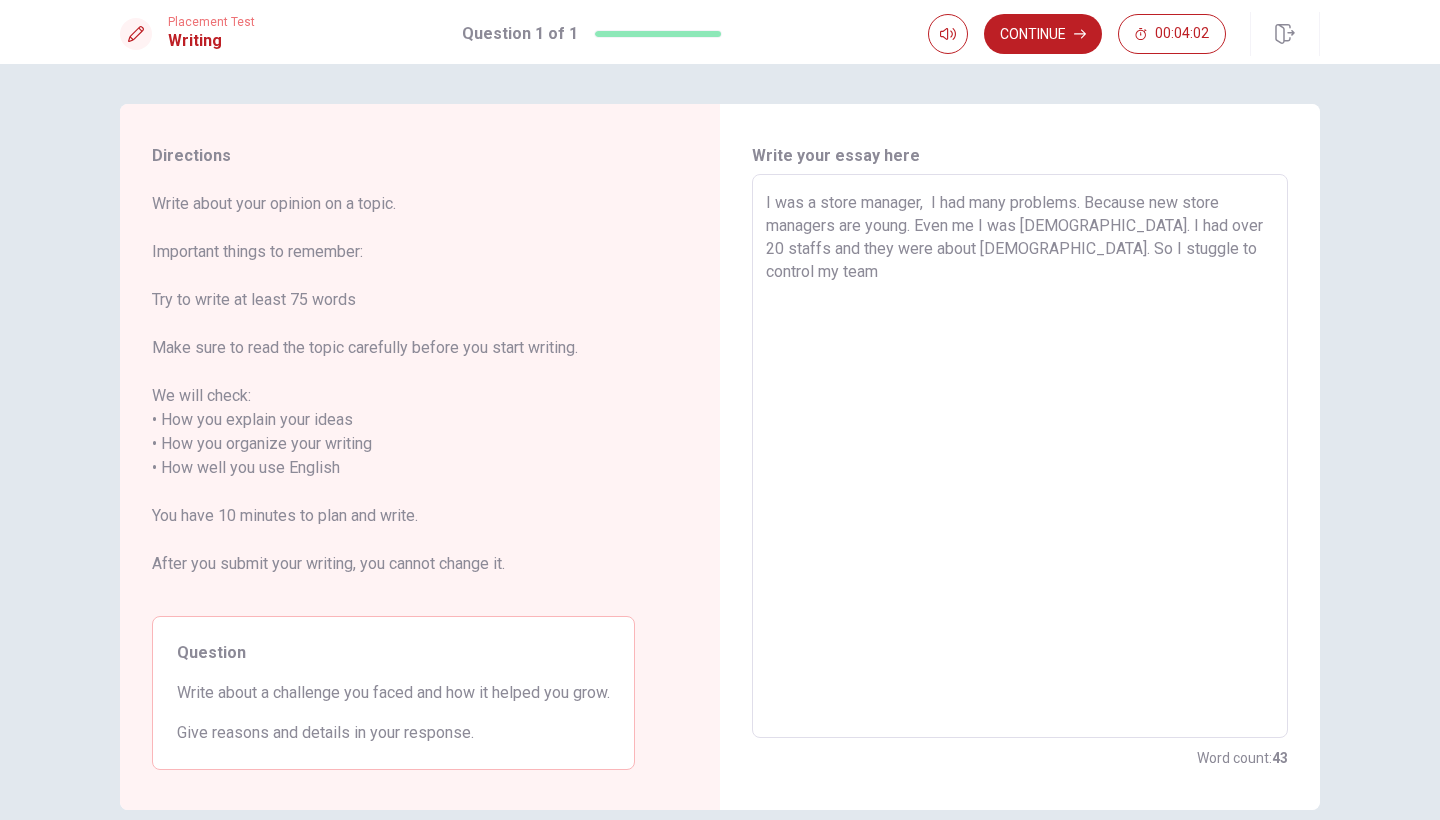 click on "I was a store manager,  I had many problems. Because new store managers are young. Even me I was [DEMOGRAPHIC_DATA]. I had over 20 staffs and they were about [DEMOGRAPHIC_DATA]. So I stuggle to control my team" at bounding box center [1020, 456] 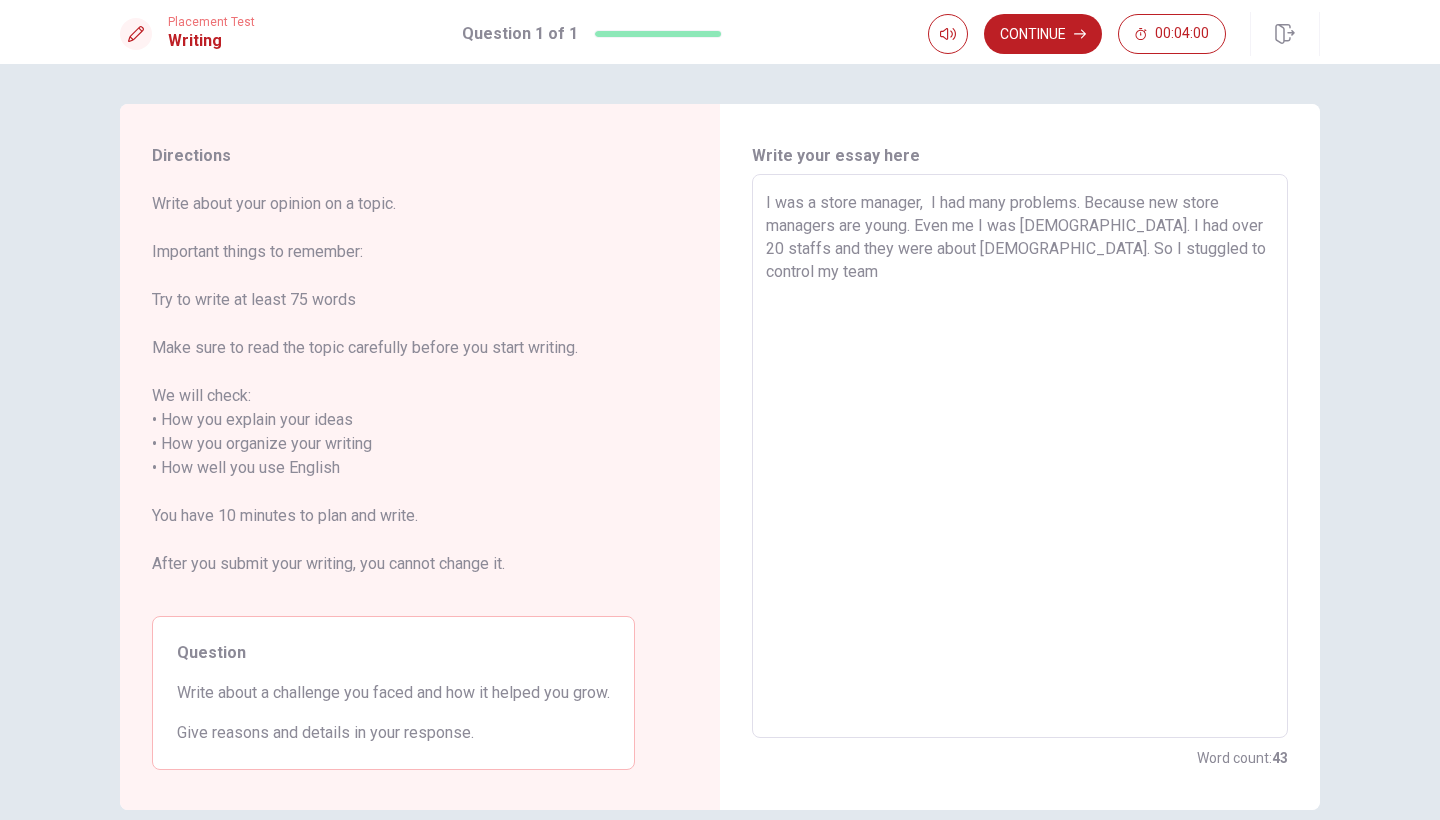 click on "I was a store manager,  I had many problems. Because new store managers are young. Even me I was [DEMOGRAPHIC_DATA]. I had over 20 staffs and they were about [DEMOGRAPHIC_DATA]. So I stuggled to control my team" at bounding box center (1020, 456) 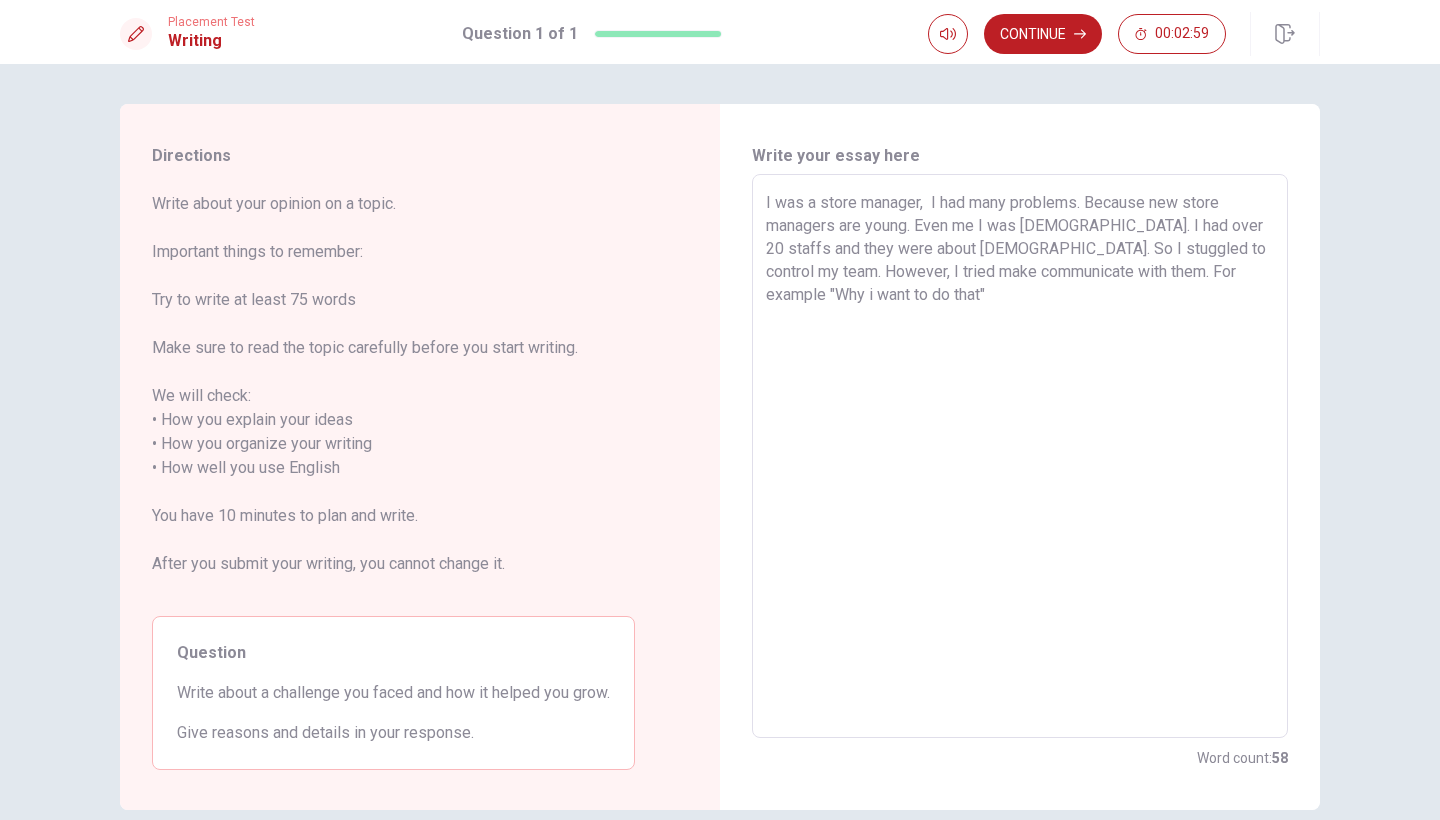 click on "I was a store manager,  I had many problems. Because new store managers are young. Even me I was [DEMOGRAPHIC_DATA]. I had over 20 staffs and they were about [DEMOGRAPHIC_DATA]. So I stuggled to control my team. However, I tried make communicate with them. For example "Why i want to do that"" at bounding box center (1020, 456) 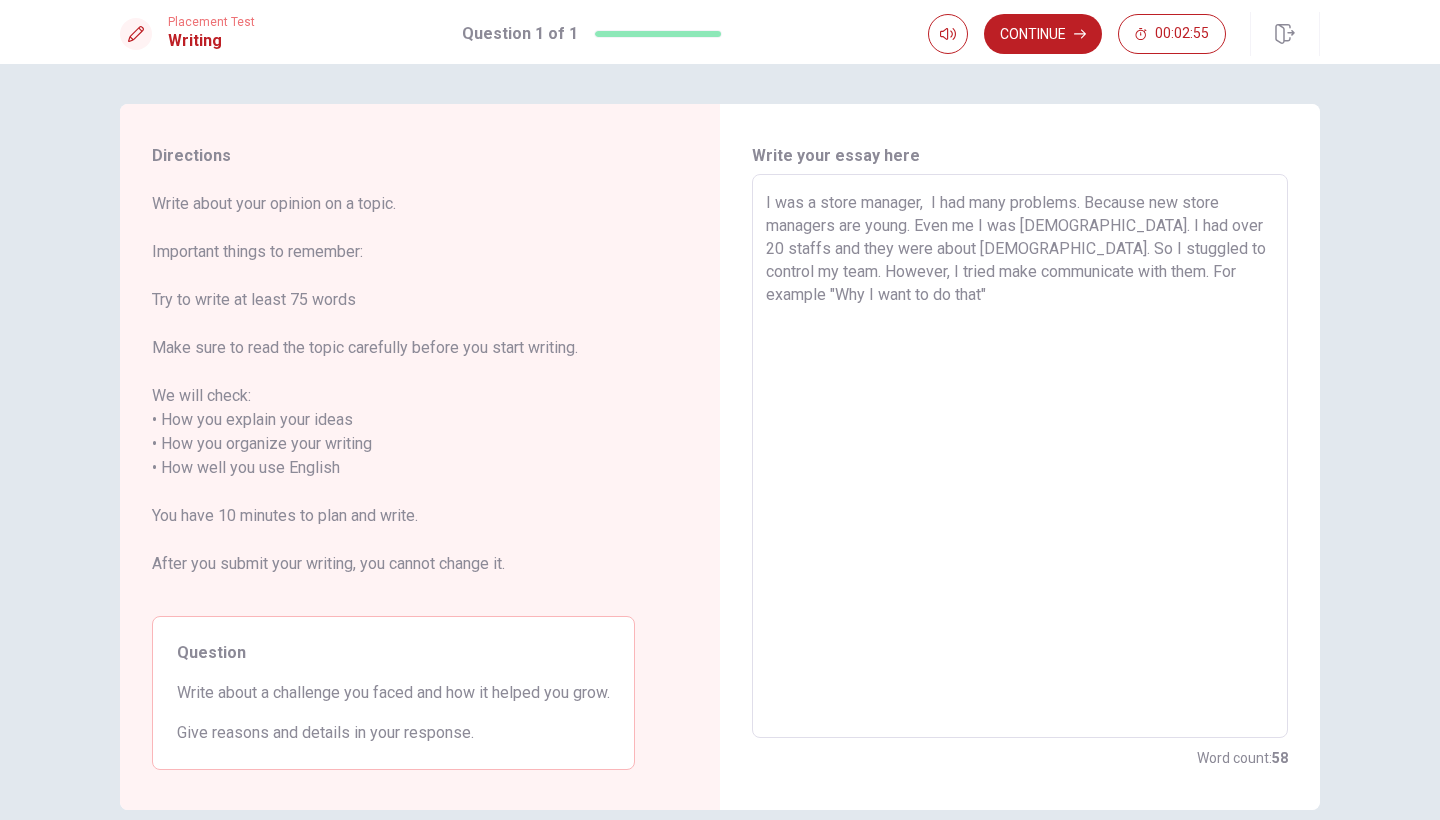 click on "I was a store manager,  I had many problems. Because new store managers are young. Even me I was [DEMOGRAPHIC_DATA]. I had over 20 staffs and they were about [DEMOGRAPHIC_DATA]. So I stuggled to control my team. However, I tried make communicate with them. For example "Why I want to do that"" at bounding box center [1020, 456] 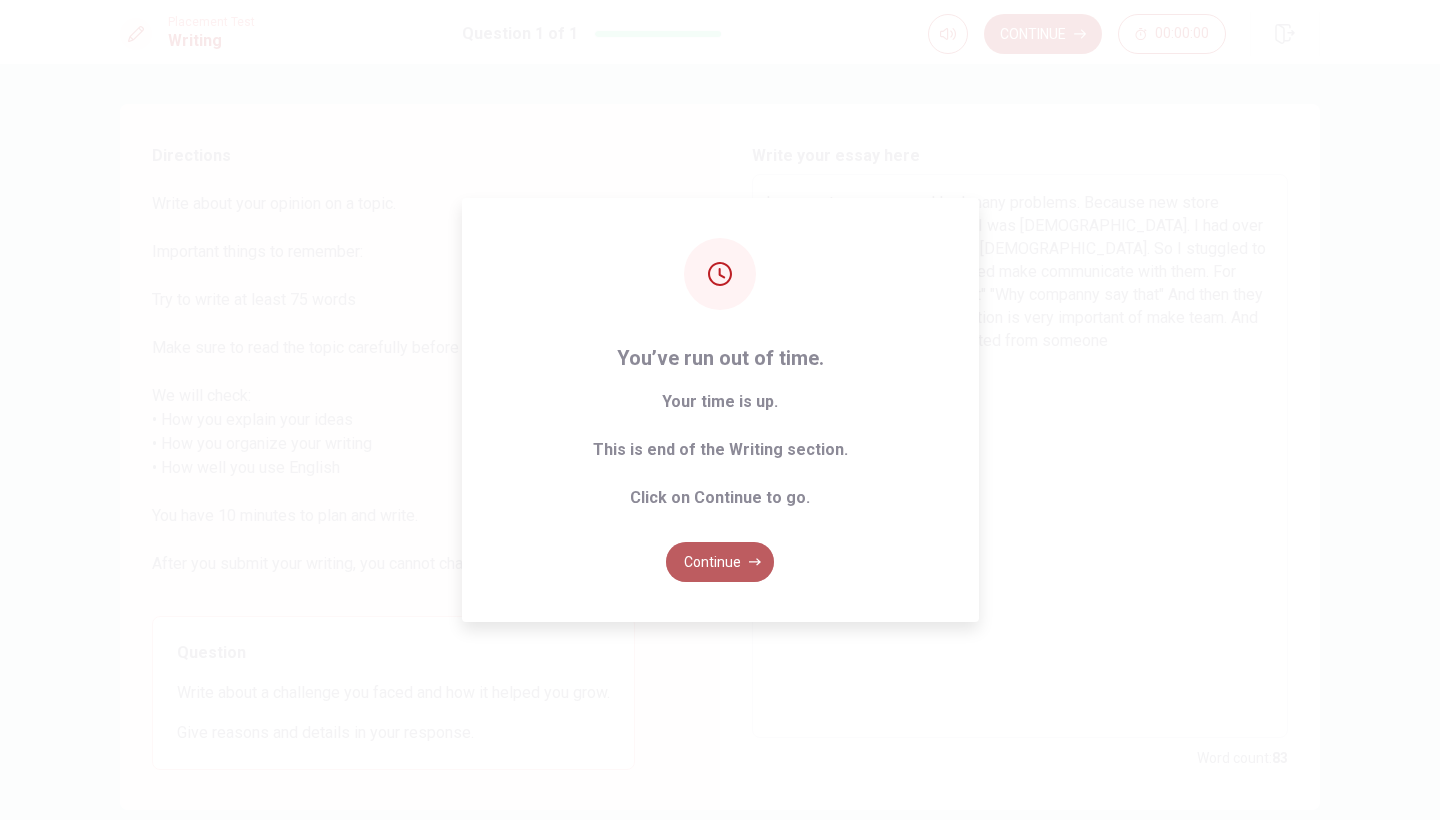 click on "Continue" at bounding box center [720, 562] 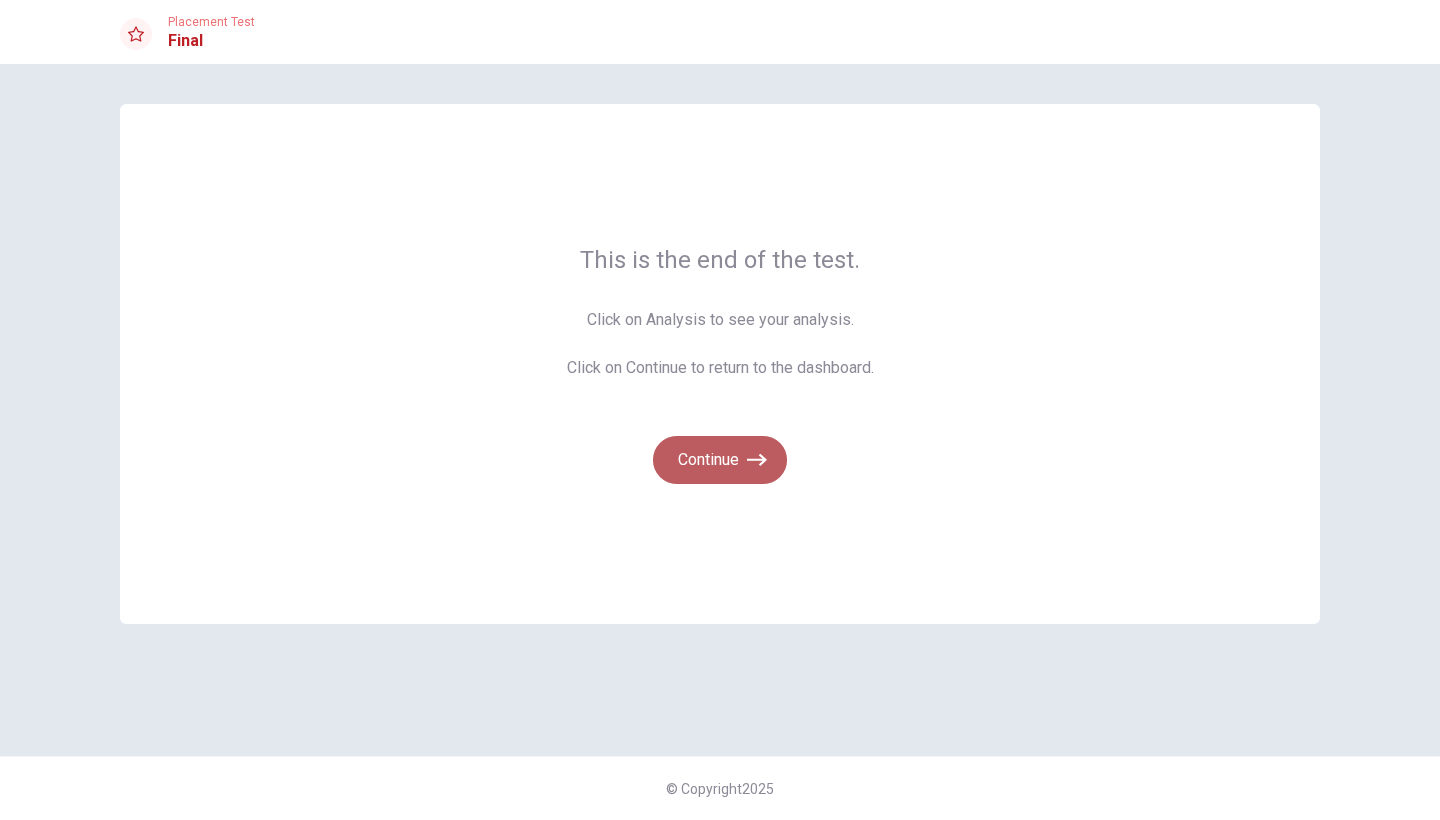 click on "Continue" at bounding box center [720, 460] 